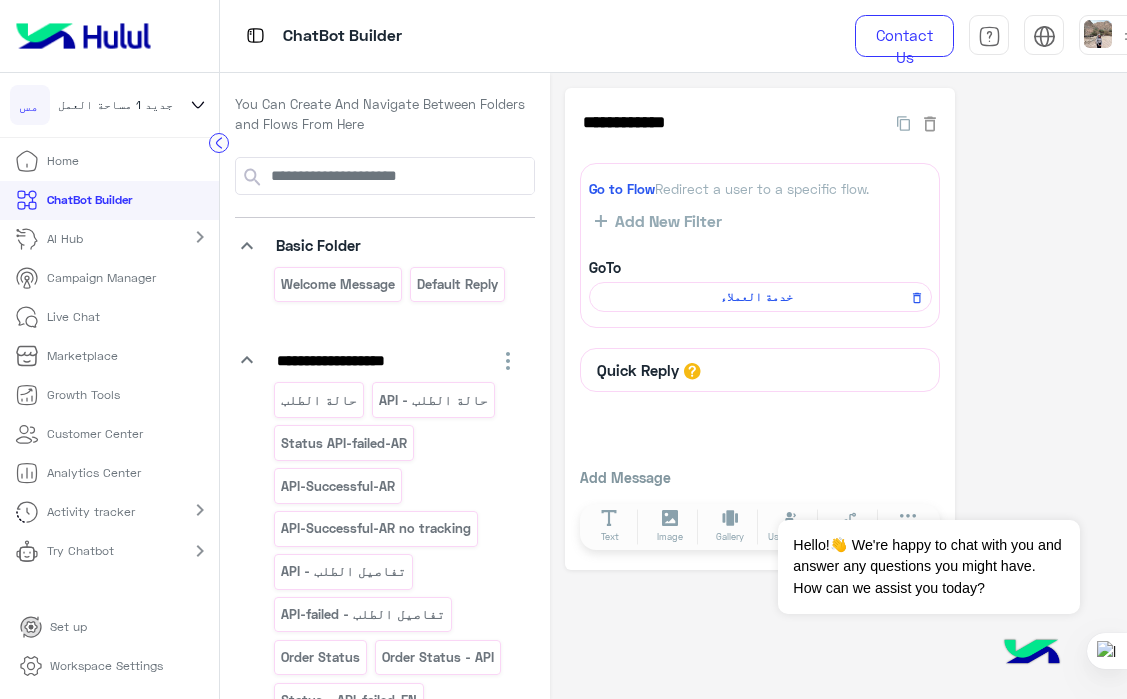 scroll, scrollTop: 0, scrollLeft: 0, axis: both 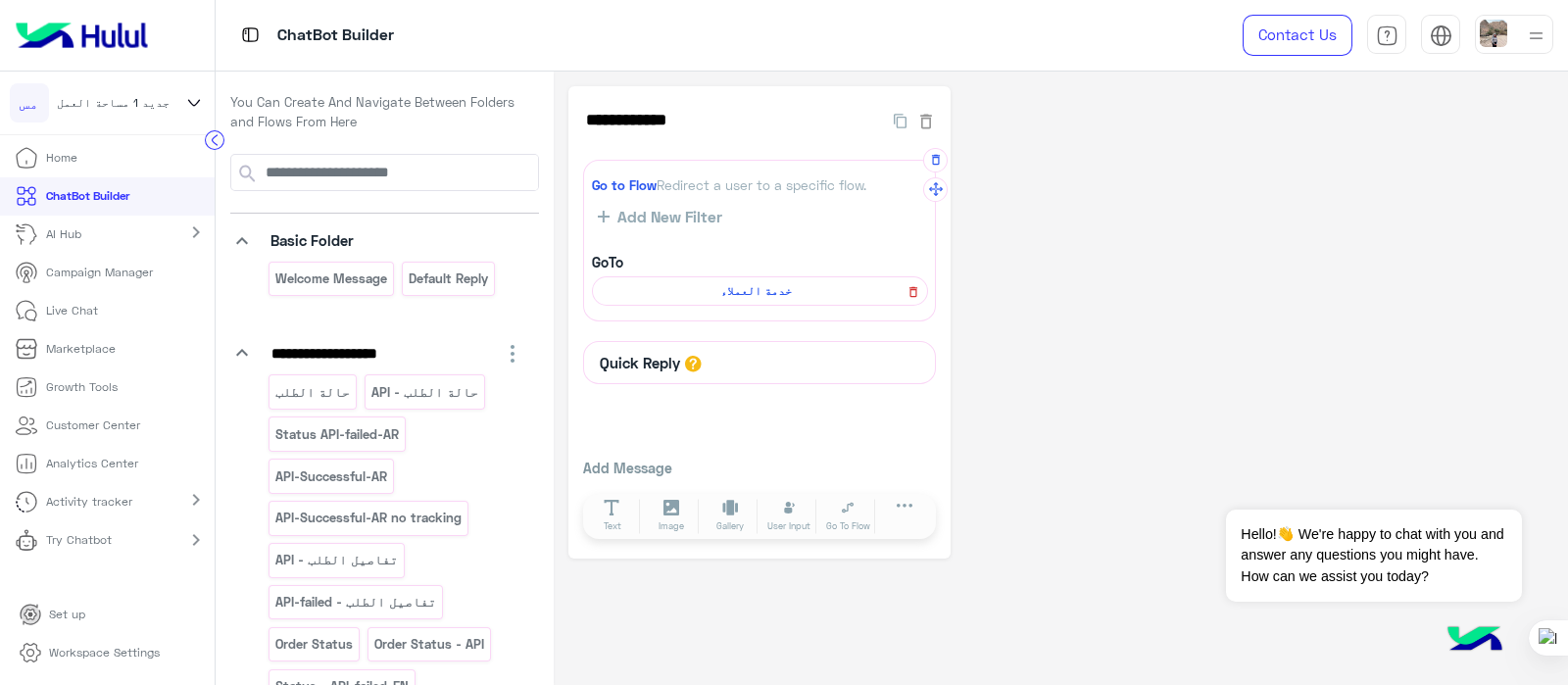click 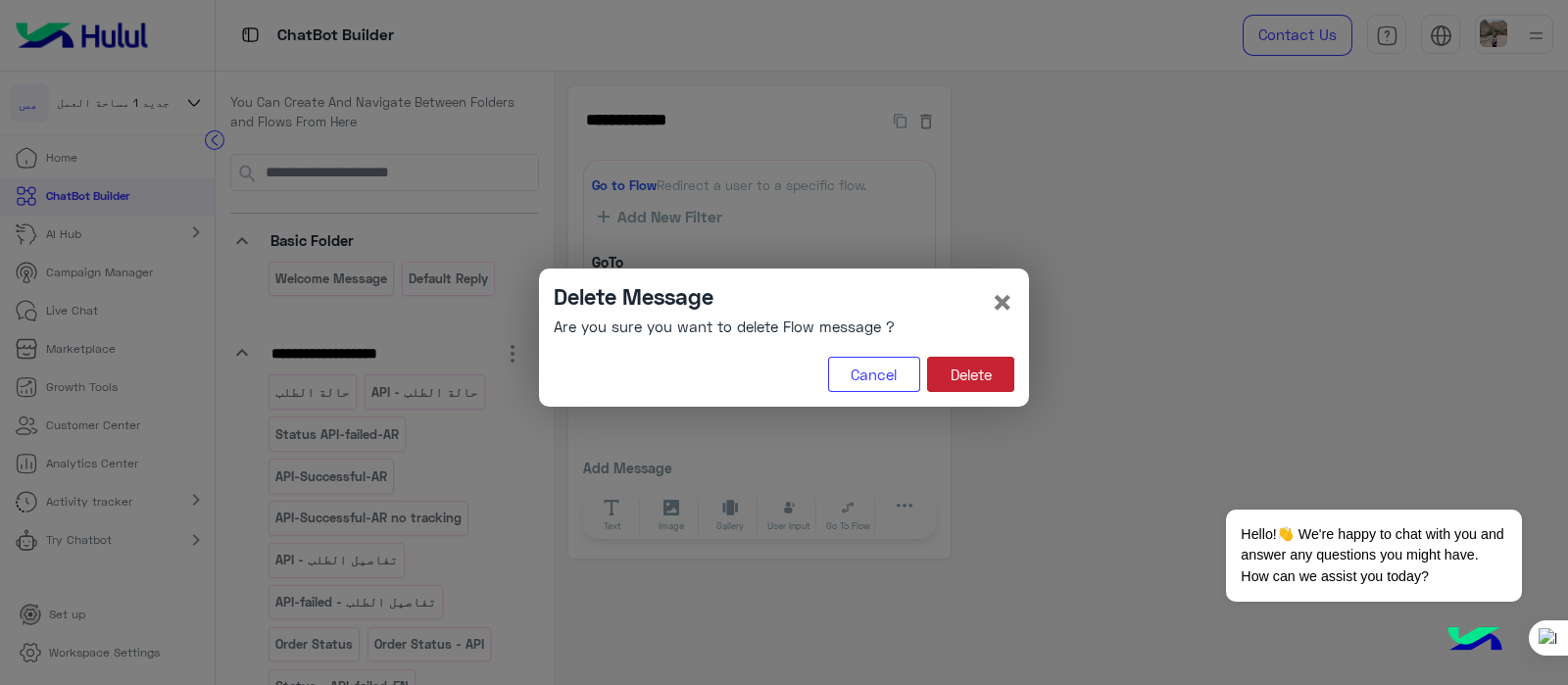 click on "Delete" 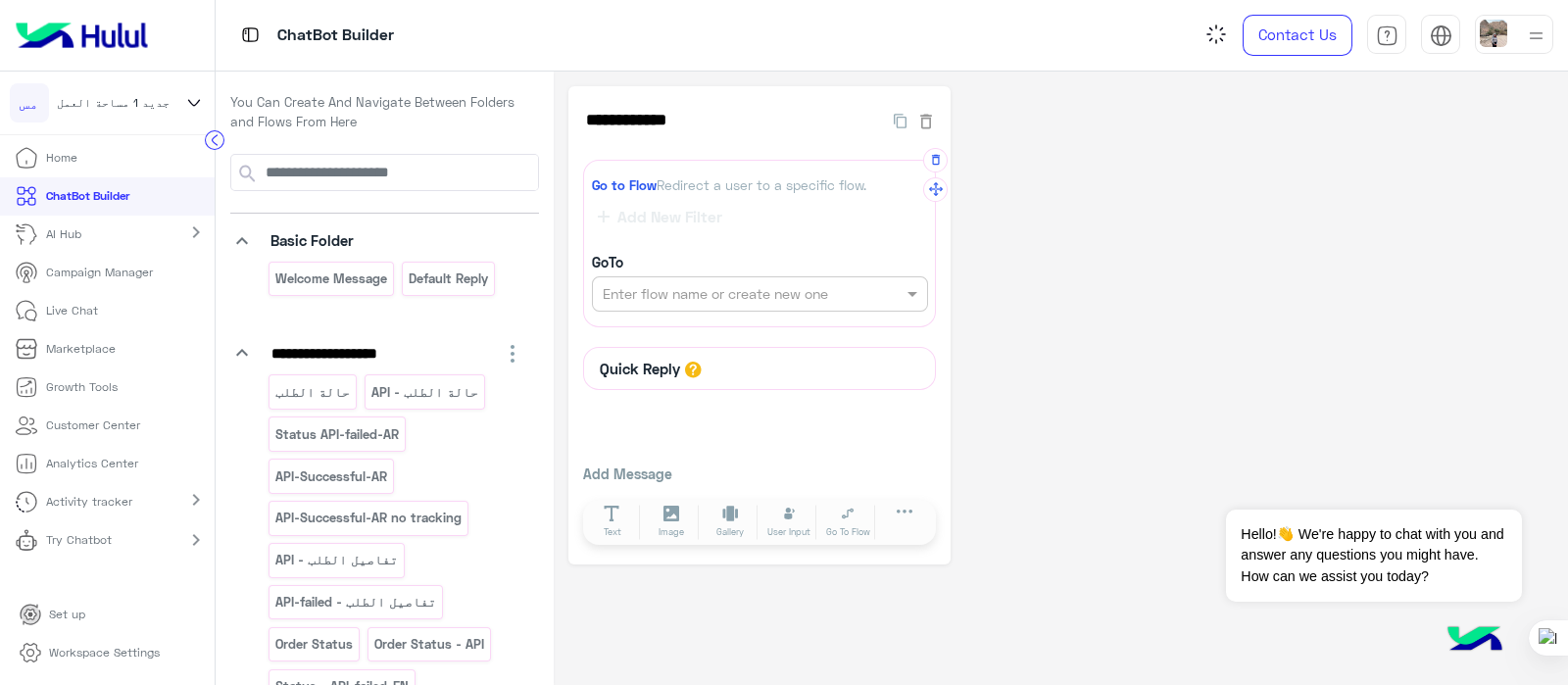 click at bounding box center [726, 294] 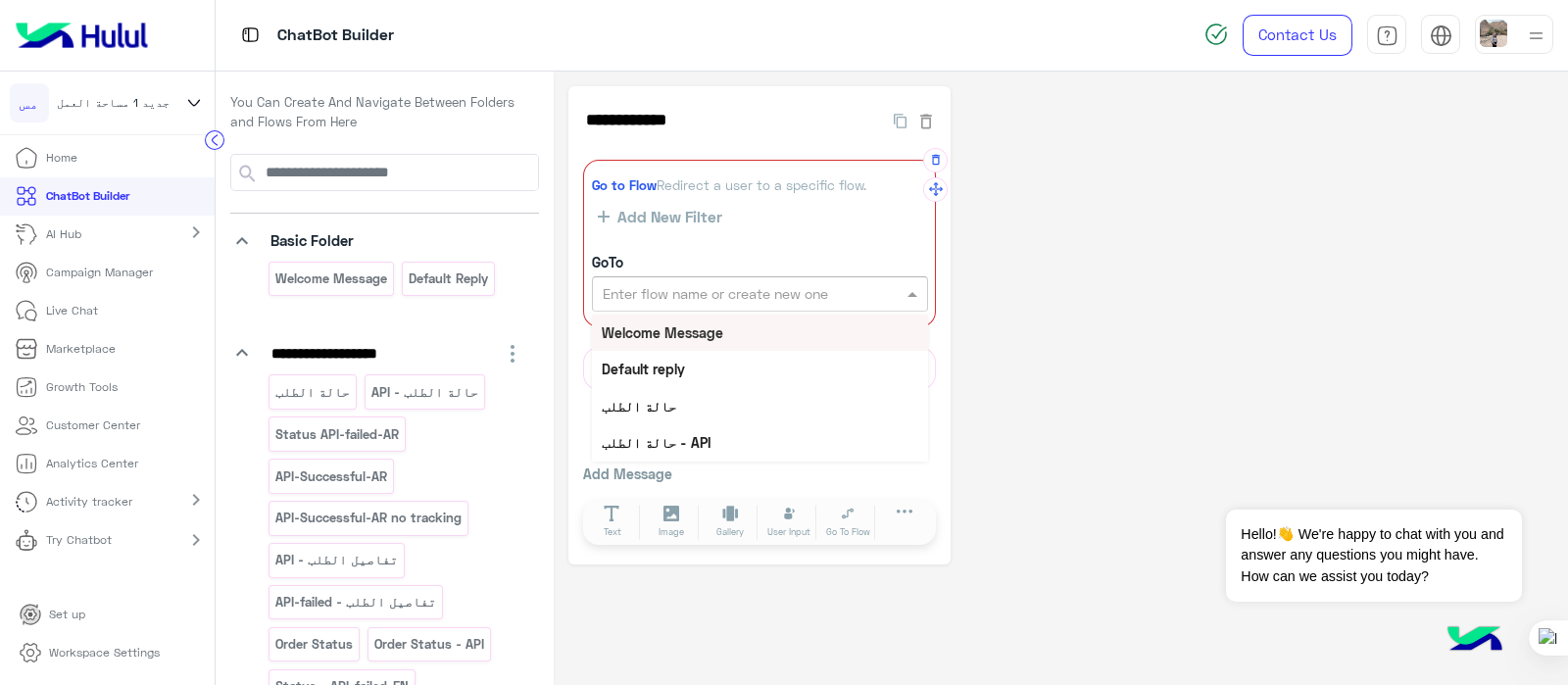 click on "Welcome Message" at bounding box center (662, 332) 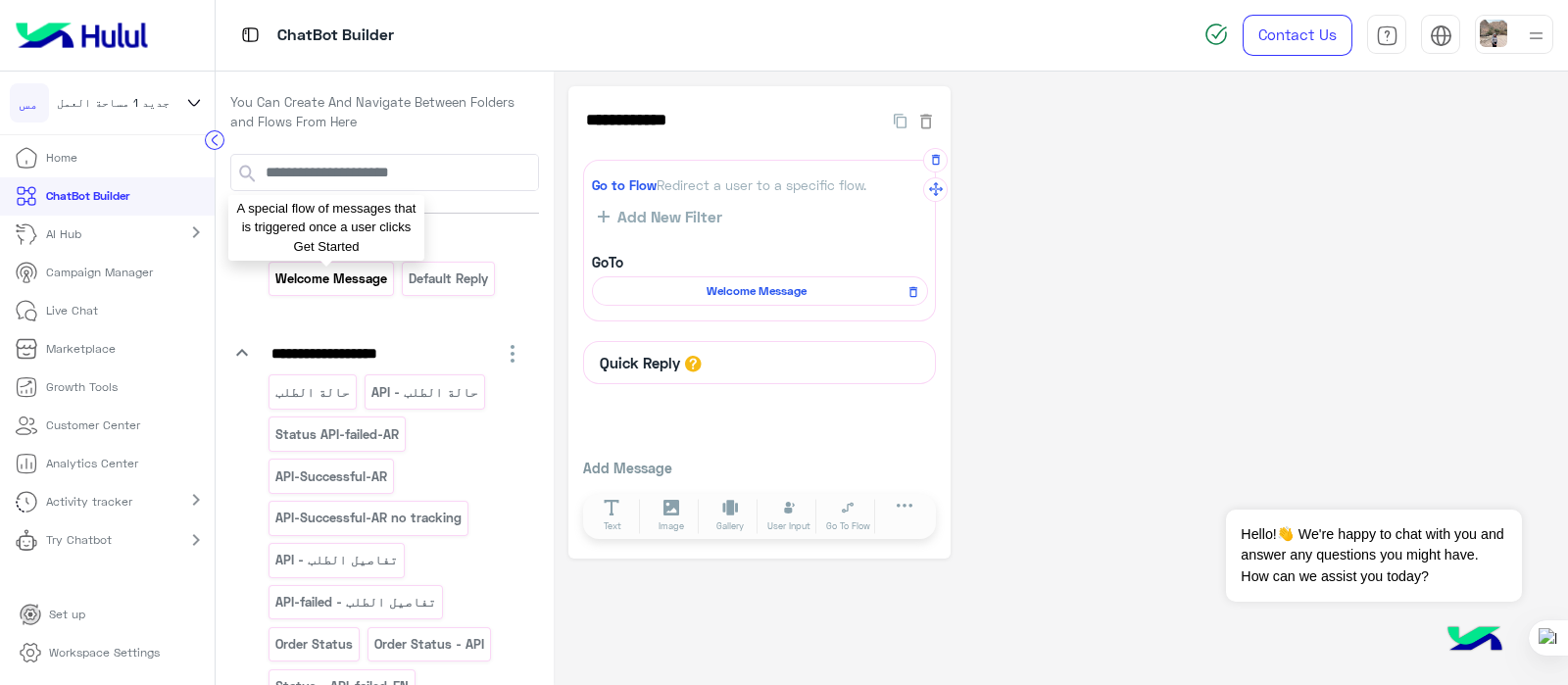 click on "Welcome Message" at bounding box center [331, 278] 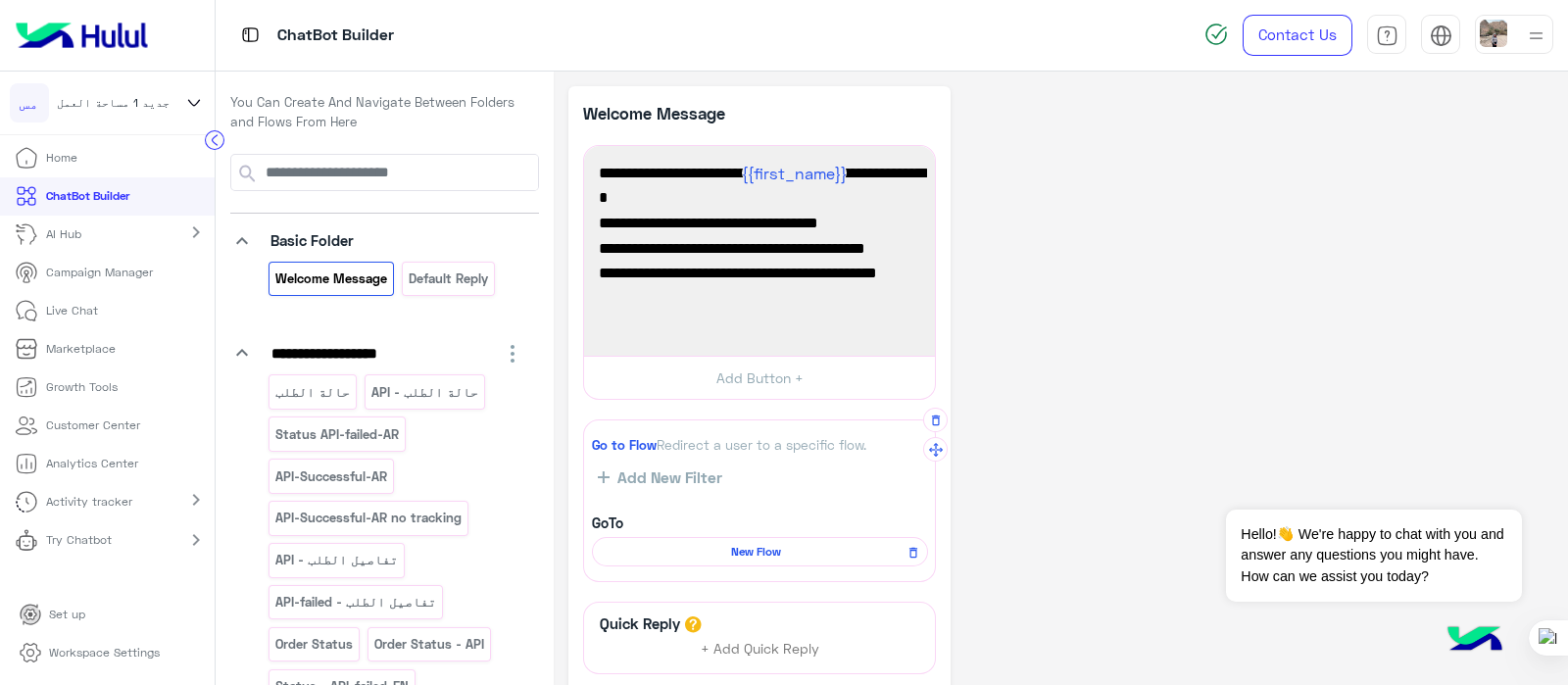 click on "New Flow" at bounding box center (757, 552) 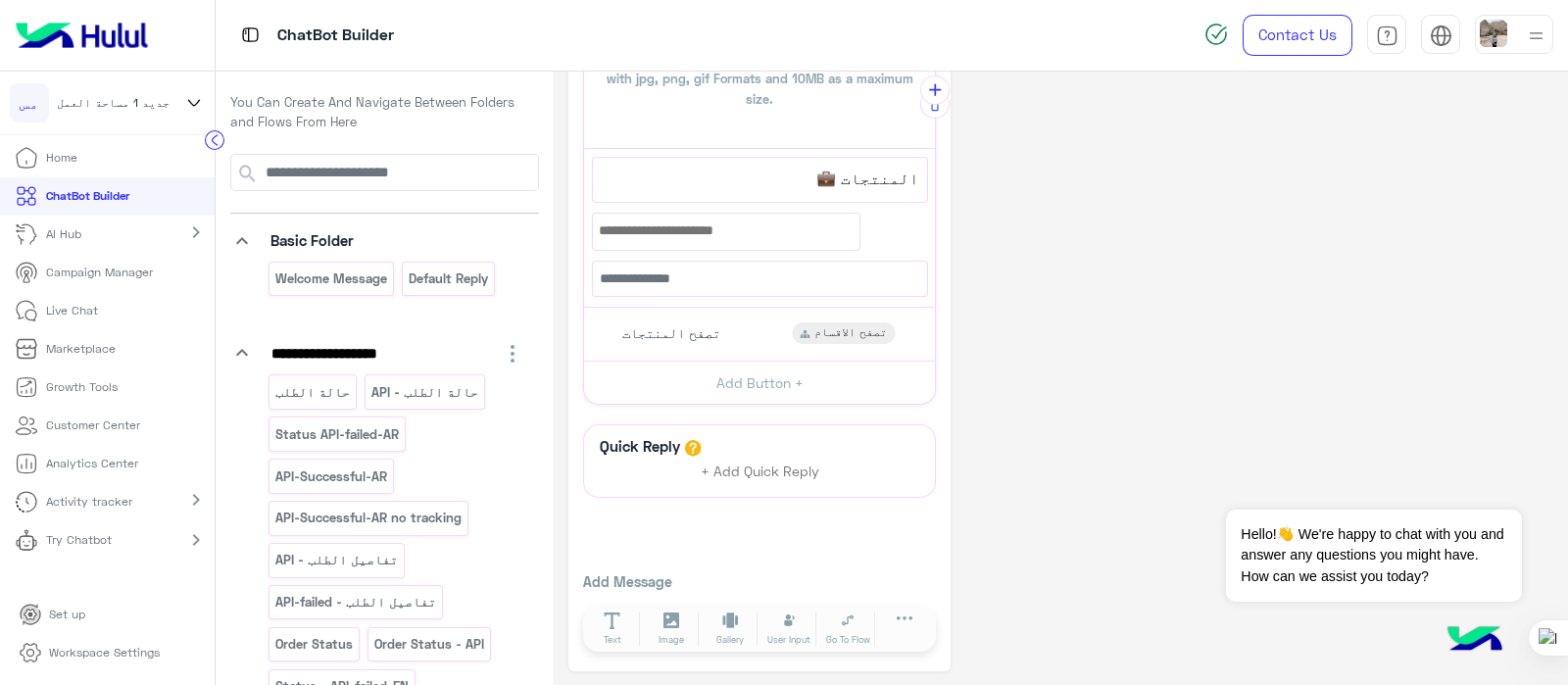 scroll, scrollTop: 0, scrollLeft: 0, axis: both 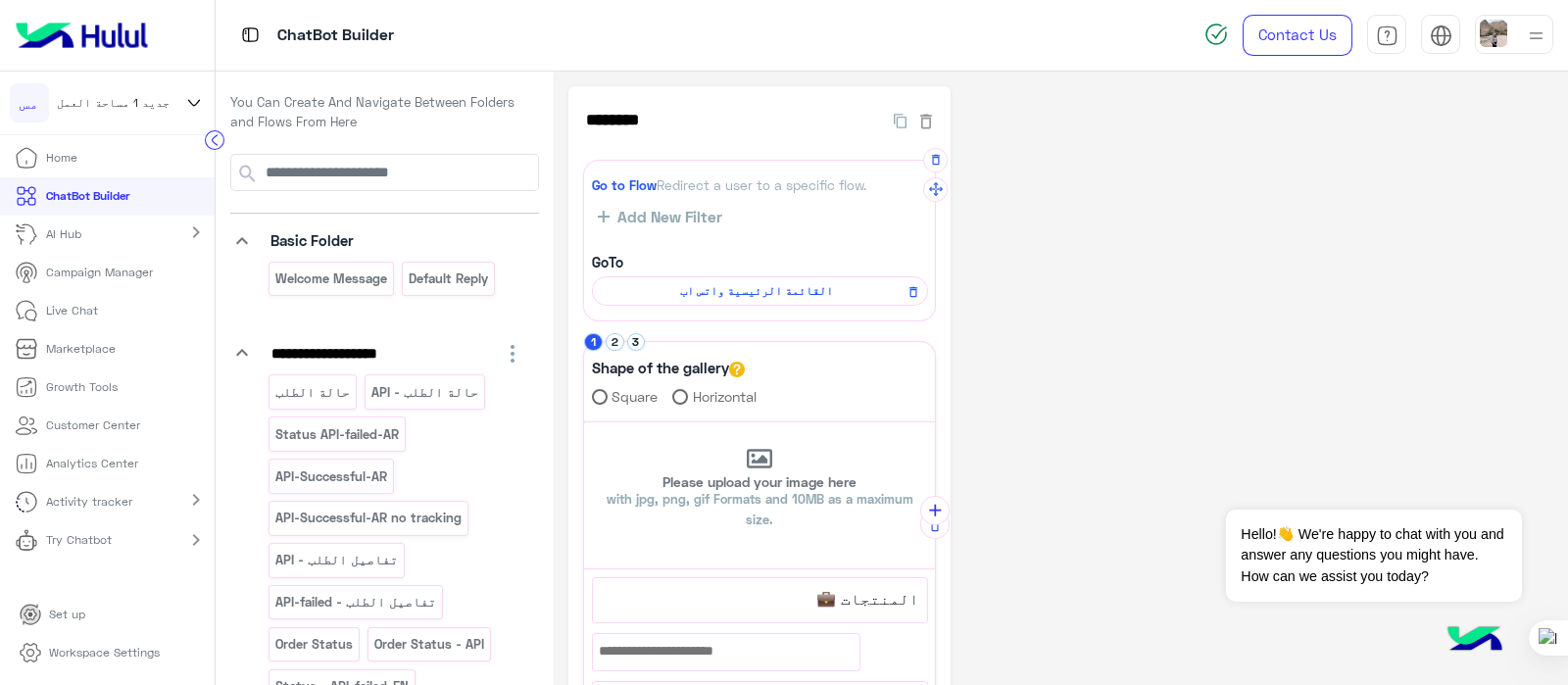 click on "القائمة الرئيسية واتس اب" at bounding box center [757, 291] 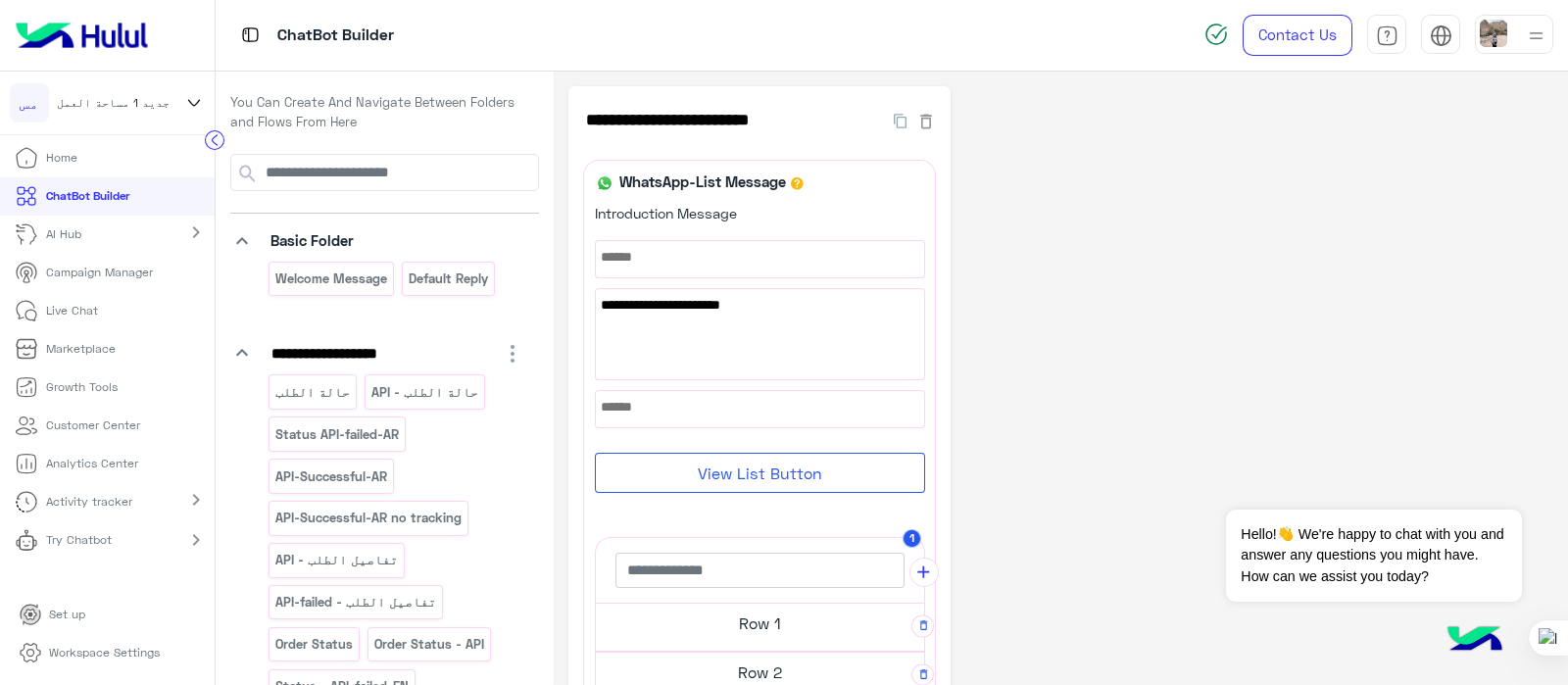 scroll, scrollTop: 348, scrollLeft: 0, axis: vertical 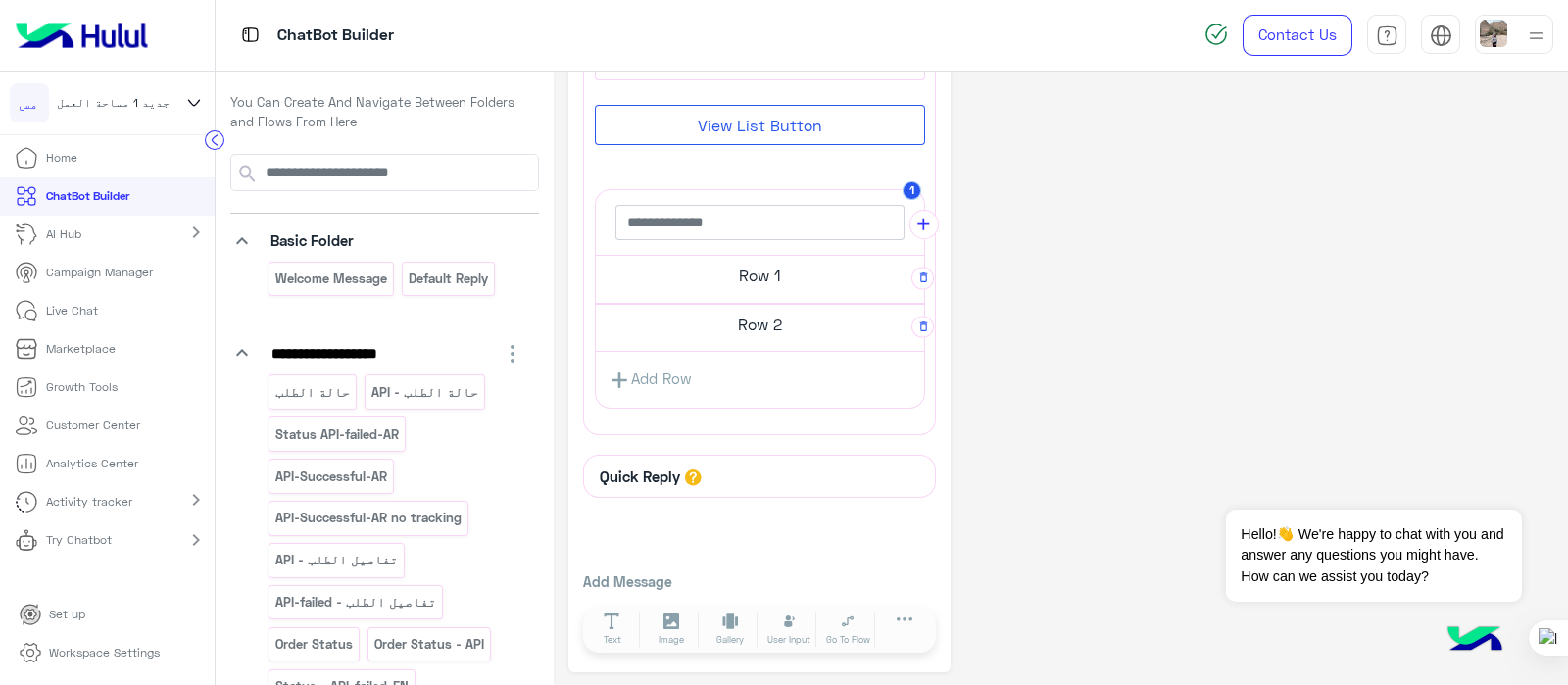 click on "Row 2" at bounding box center (760, 275) 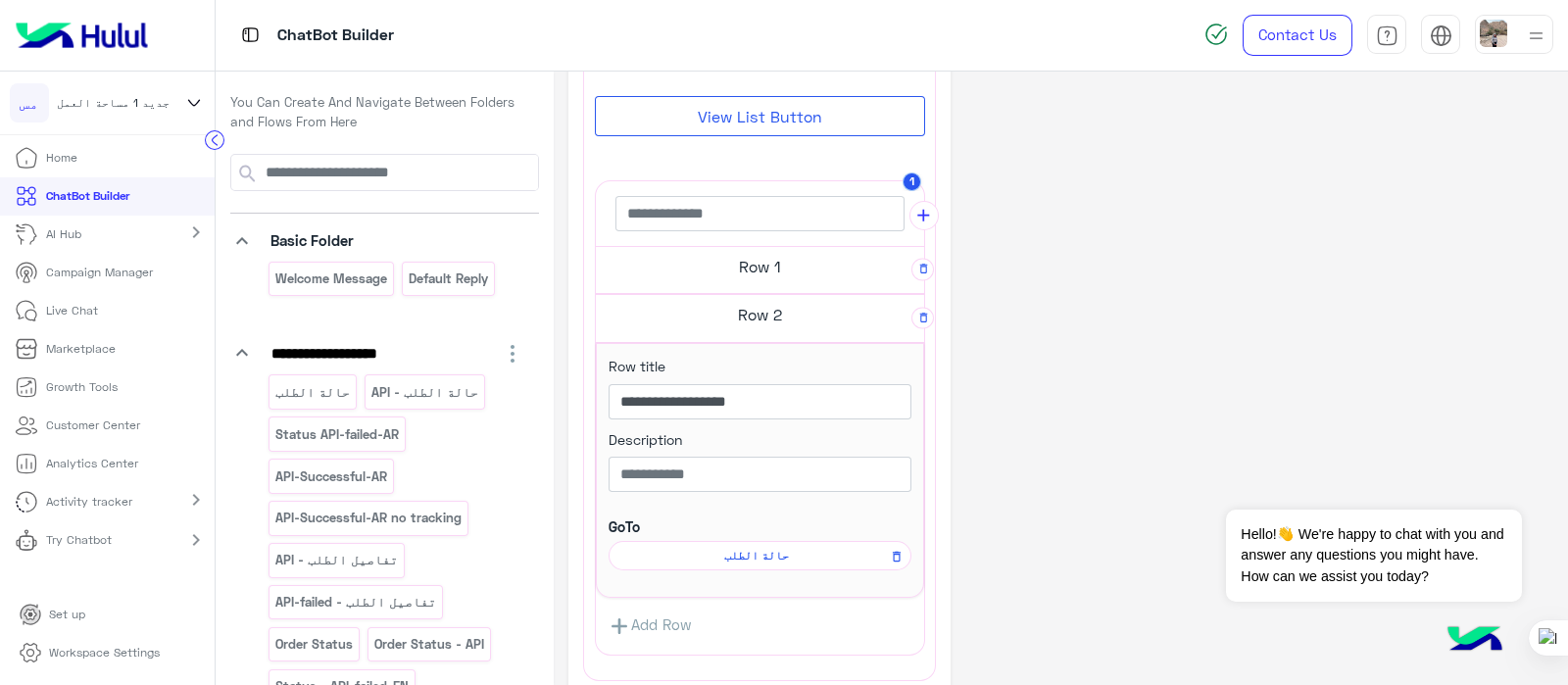 scroll, scrollTop: 593, scrollLeft: 0, axis: vertical 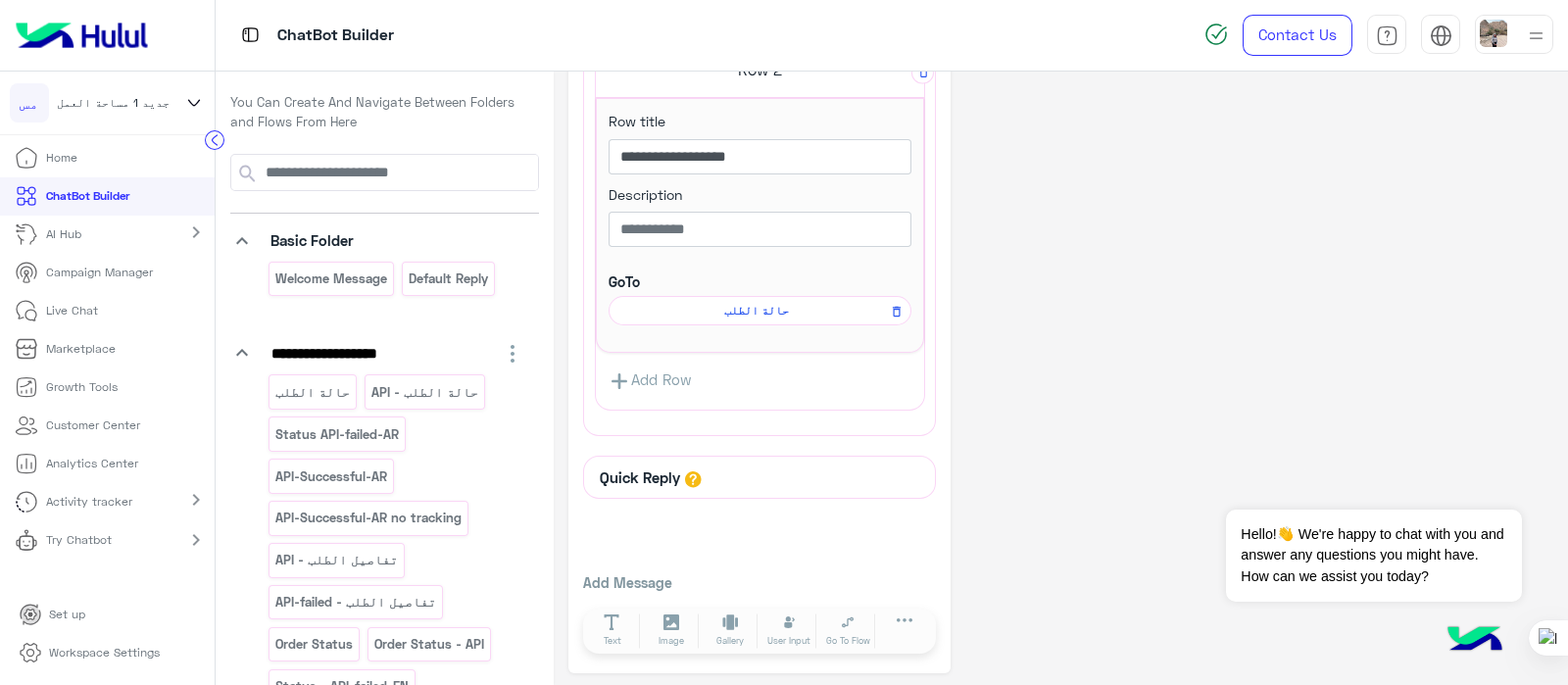 click on "Add Row" at bounding box center [650, 380] 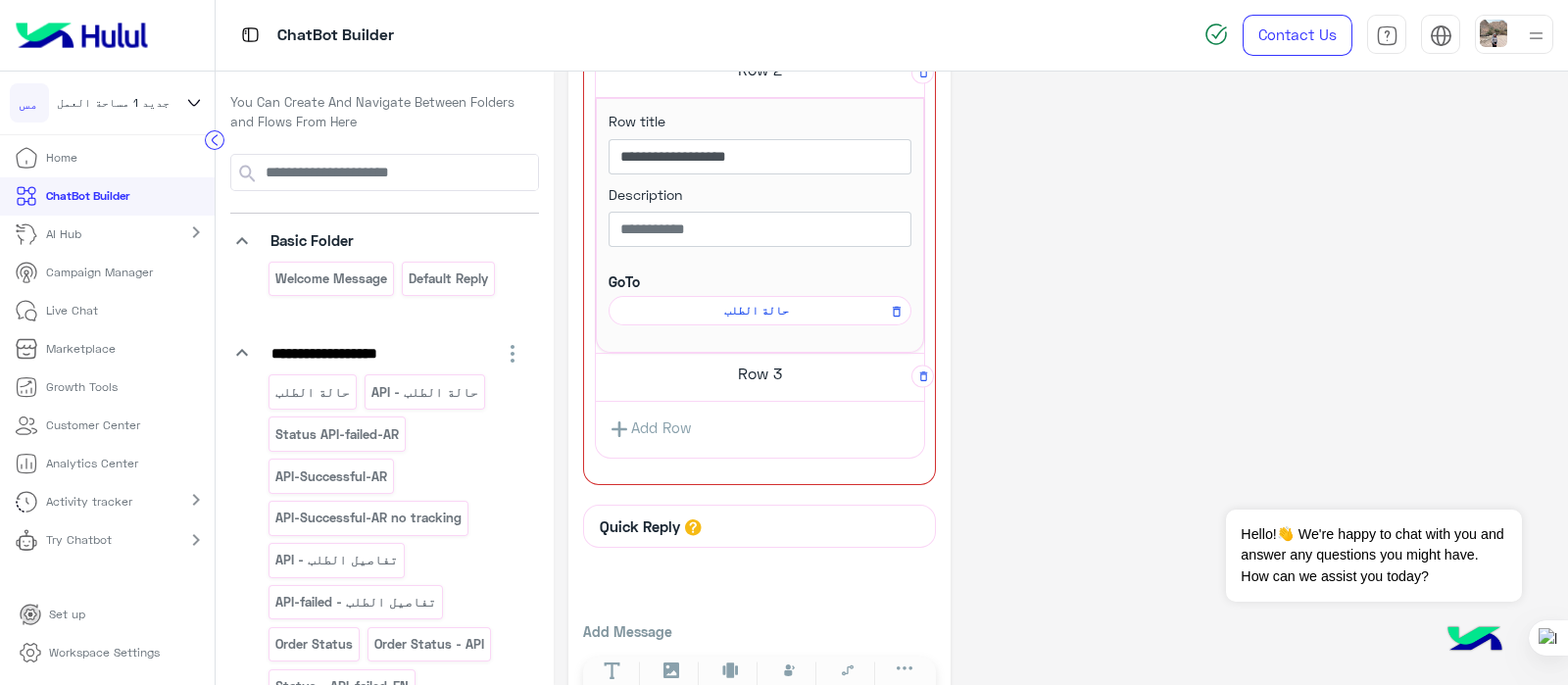 click on "Row 3" at bounding box center [760, 22] 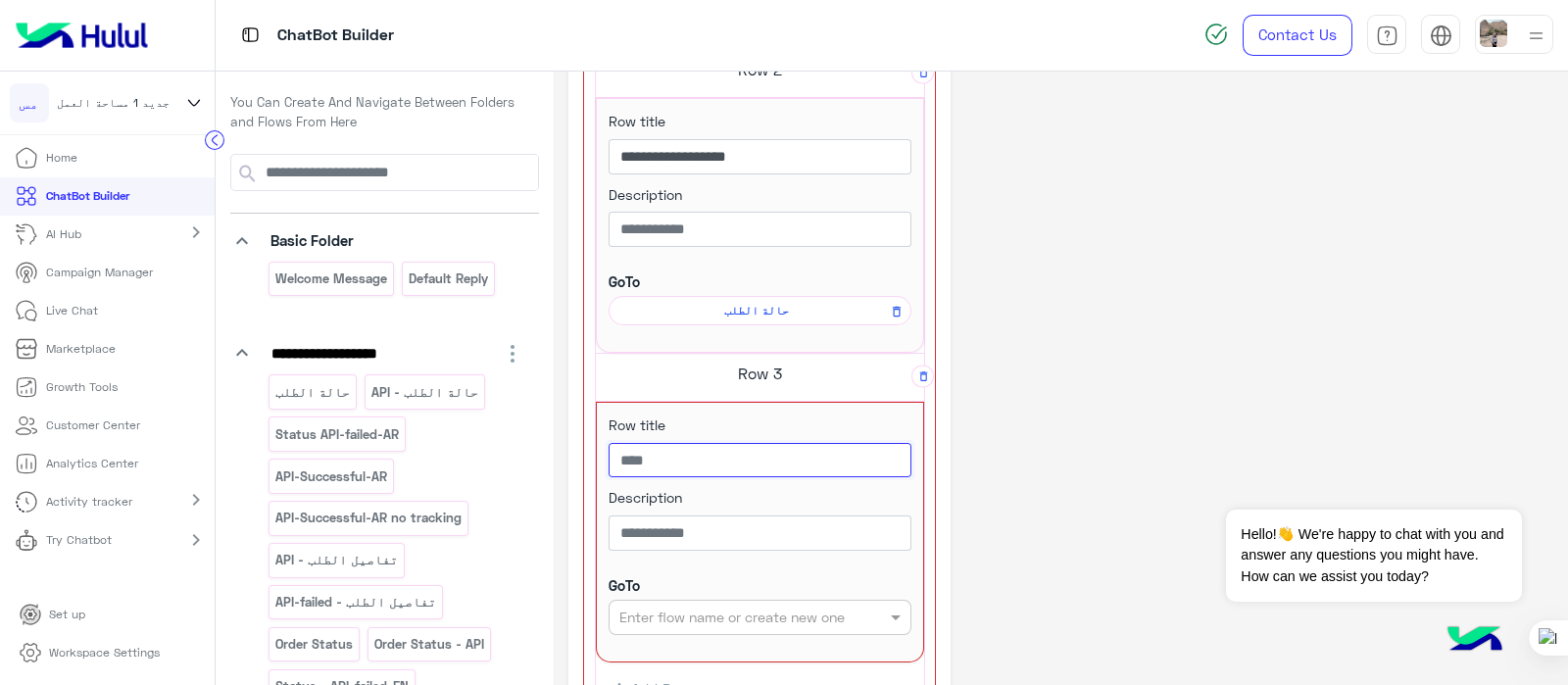 click at bounding box center (760, 461) 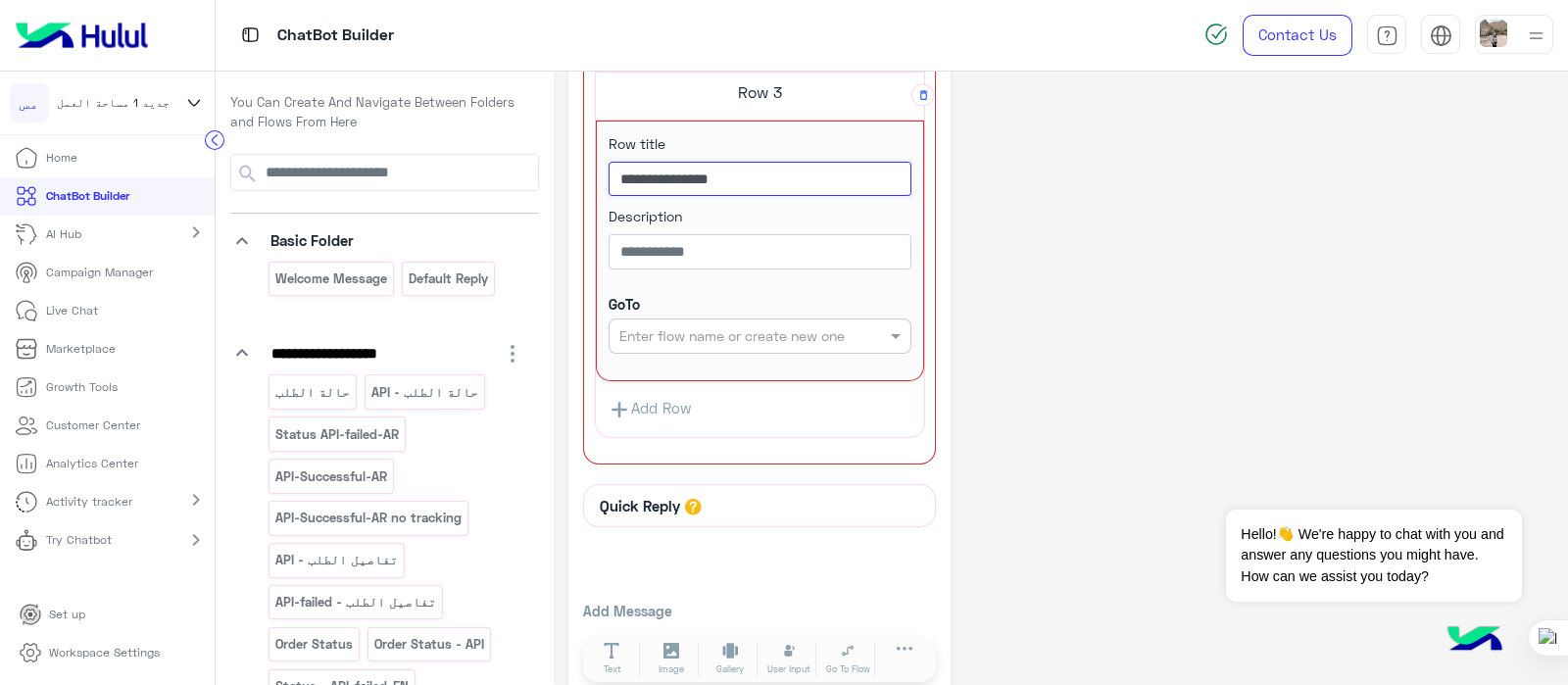 scroll, scrollTop: 902, scrollLeft: 0, axis: vertical 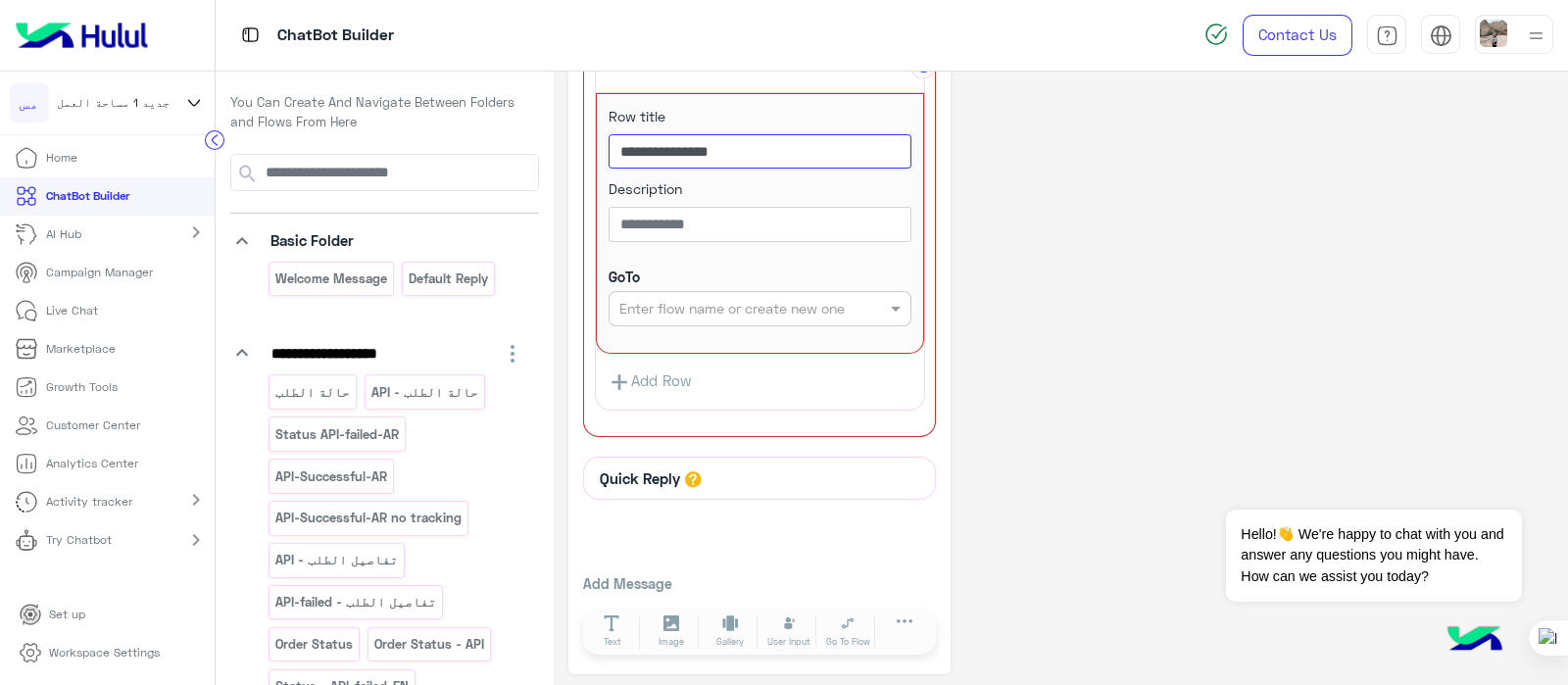 type on "**********" 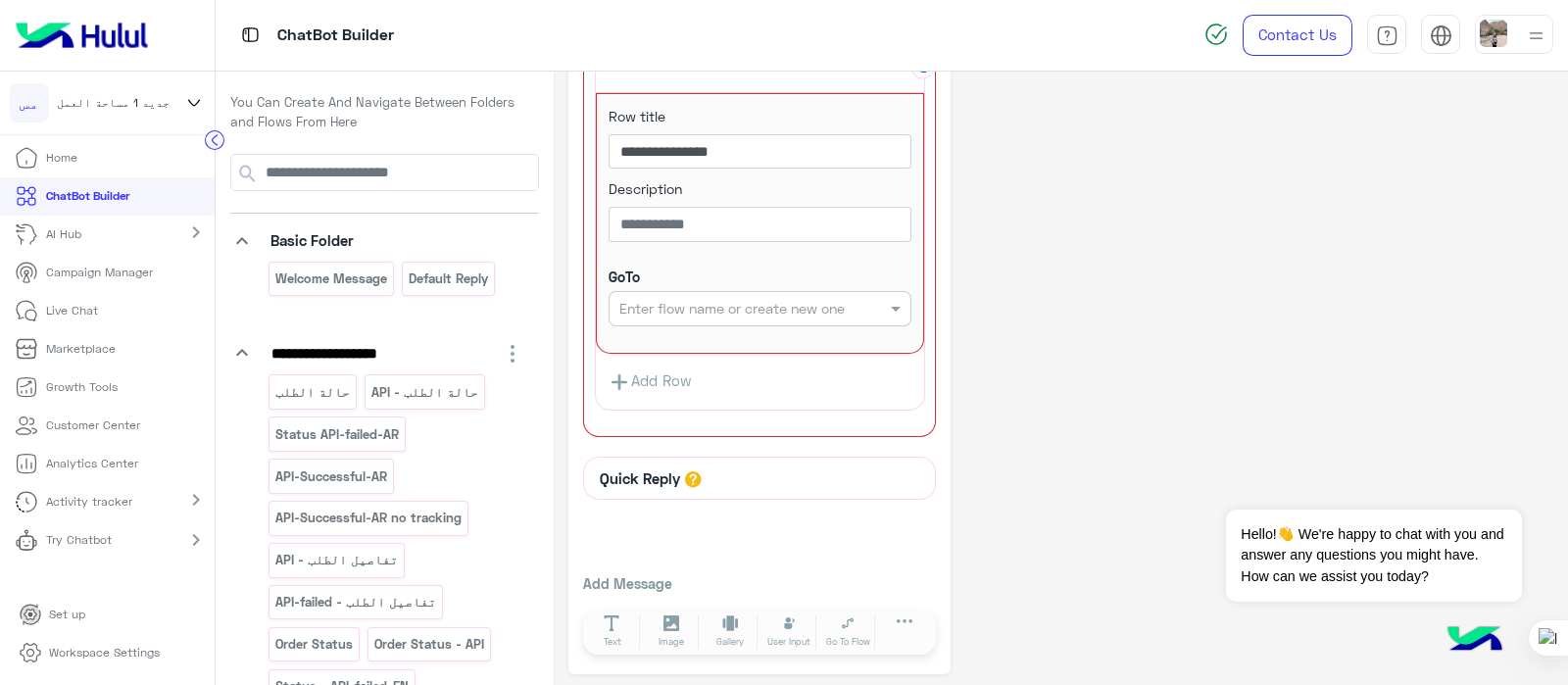 click at bounding box center (728, 309) 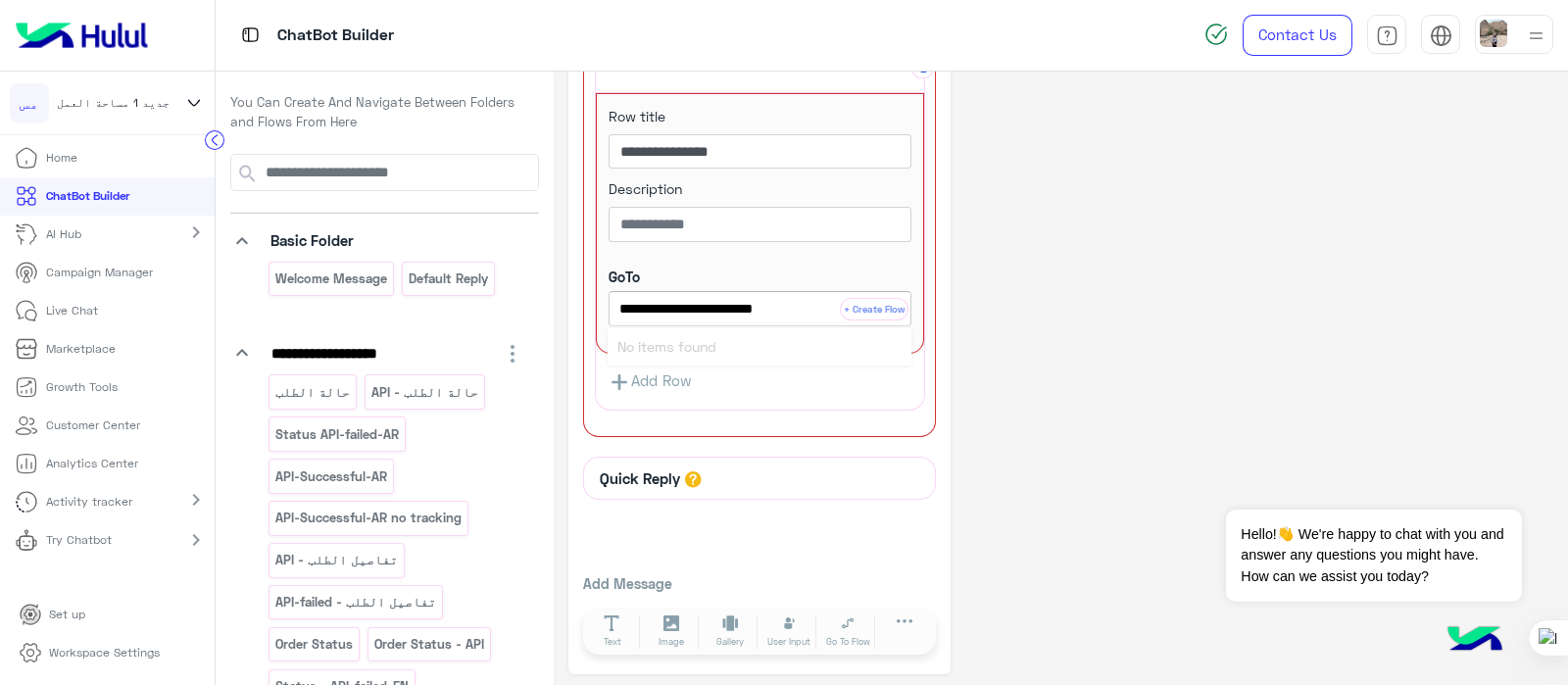 type on "**********" 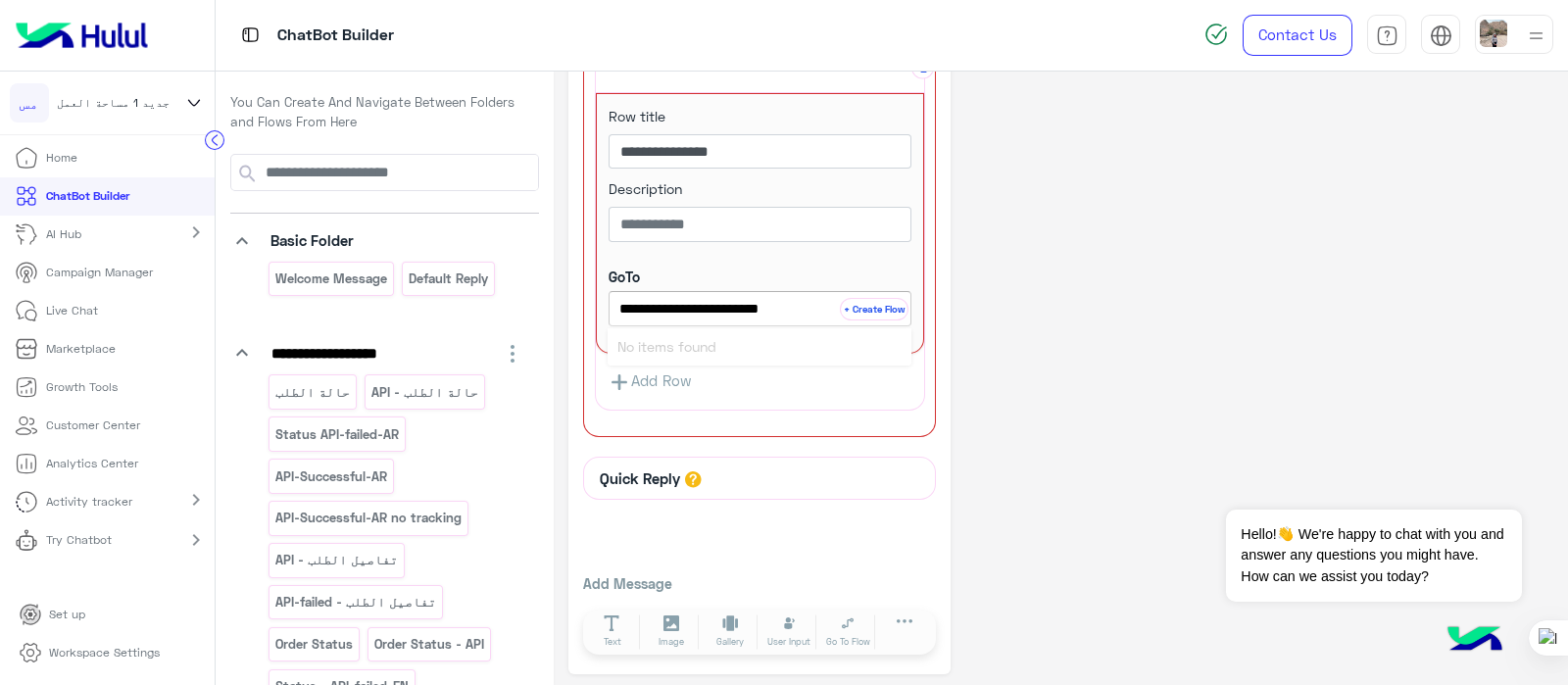 type 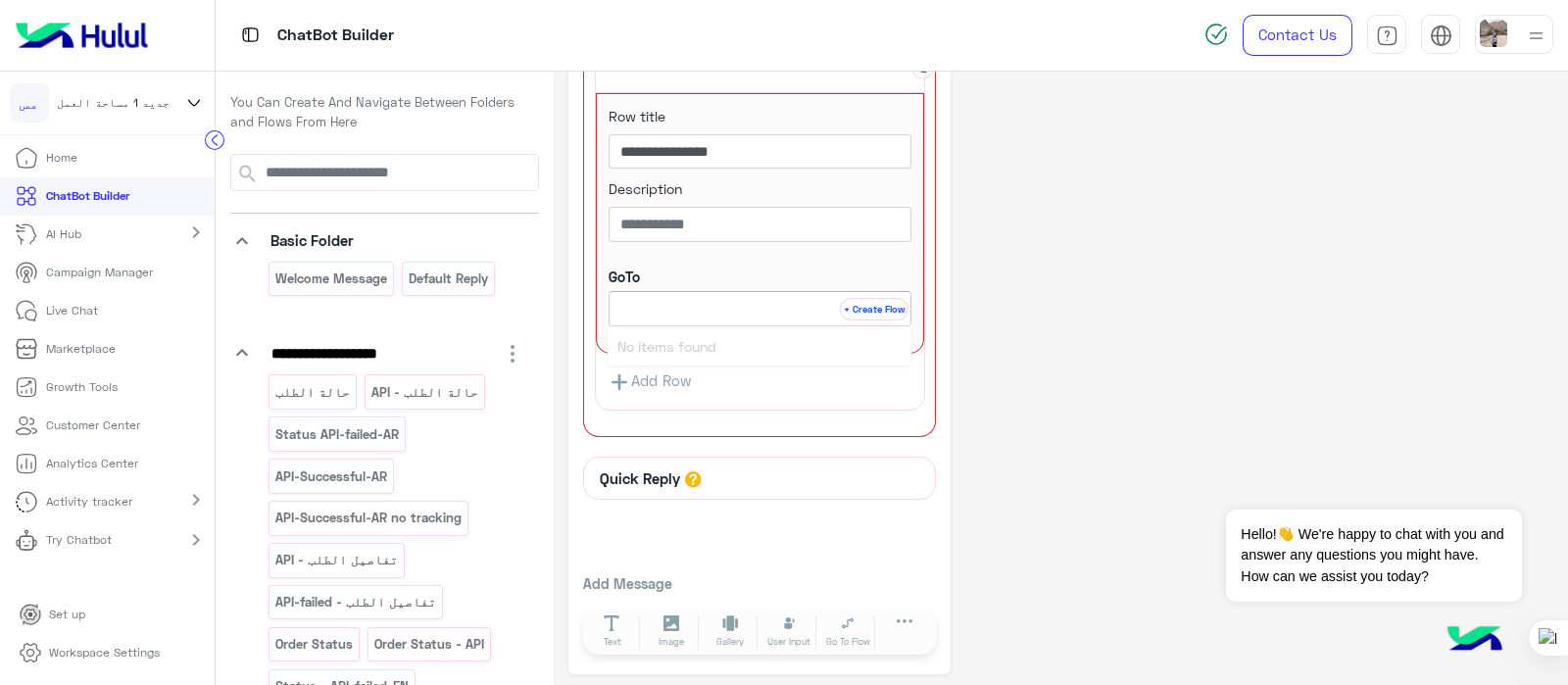 click on "+ Create Flow" at bounding box center (874, 309) 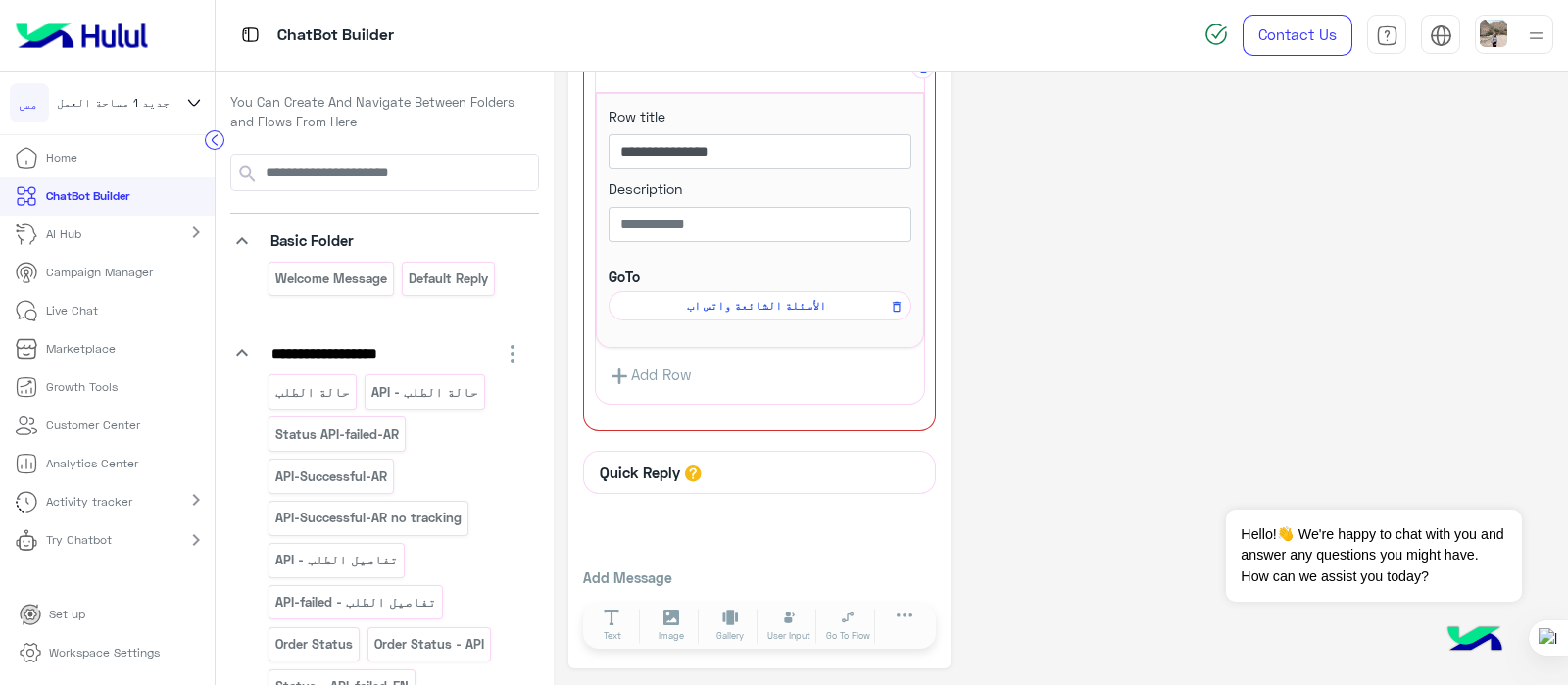 scroll, scrollTop: 896, scrollLeft: 0, axis: vertical 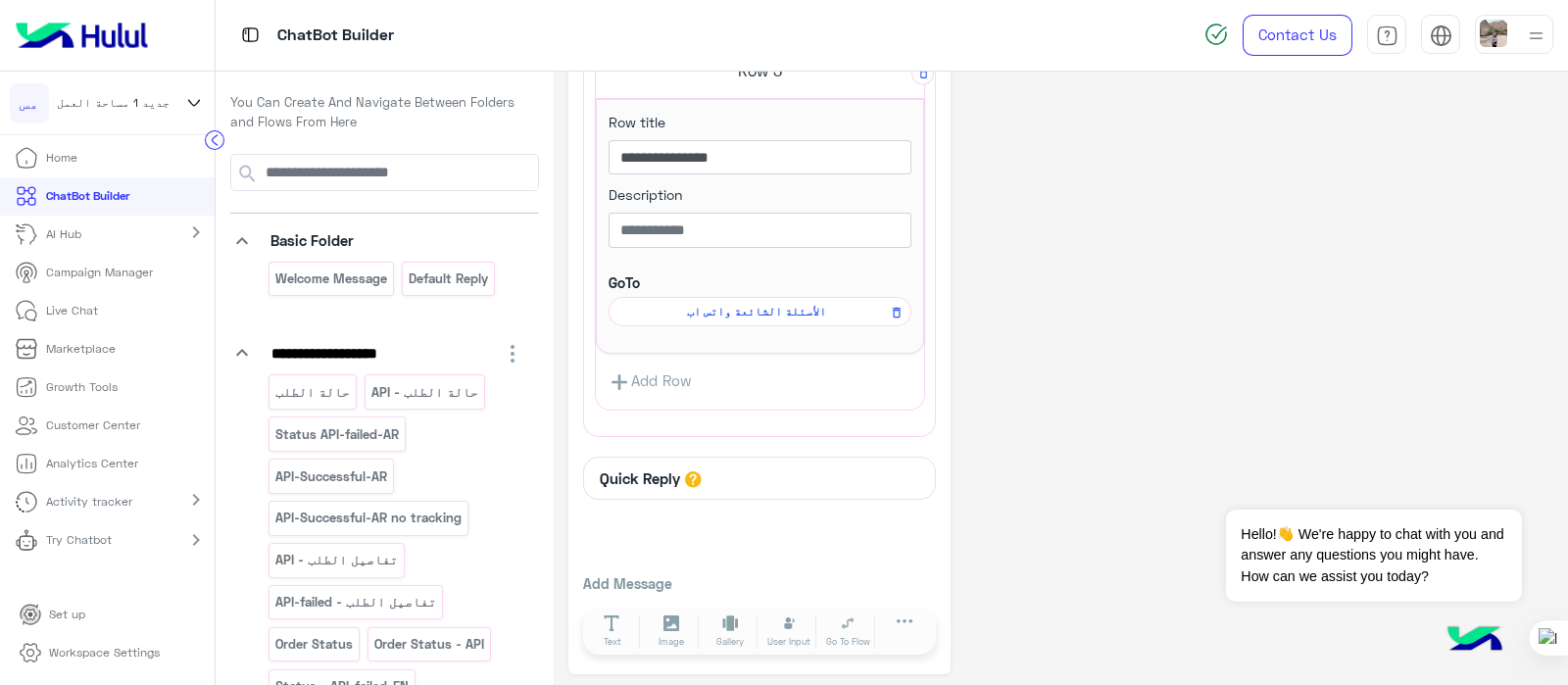 click on "Try Chatbot" at bounding box center [67, 540] 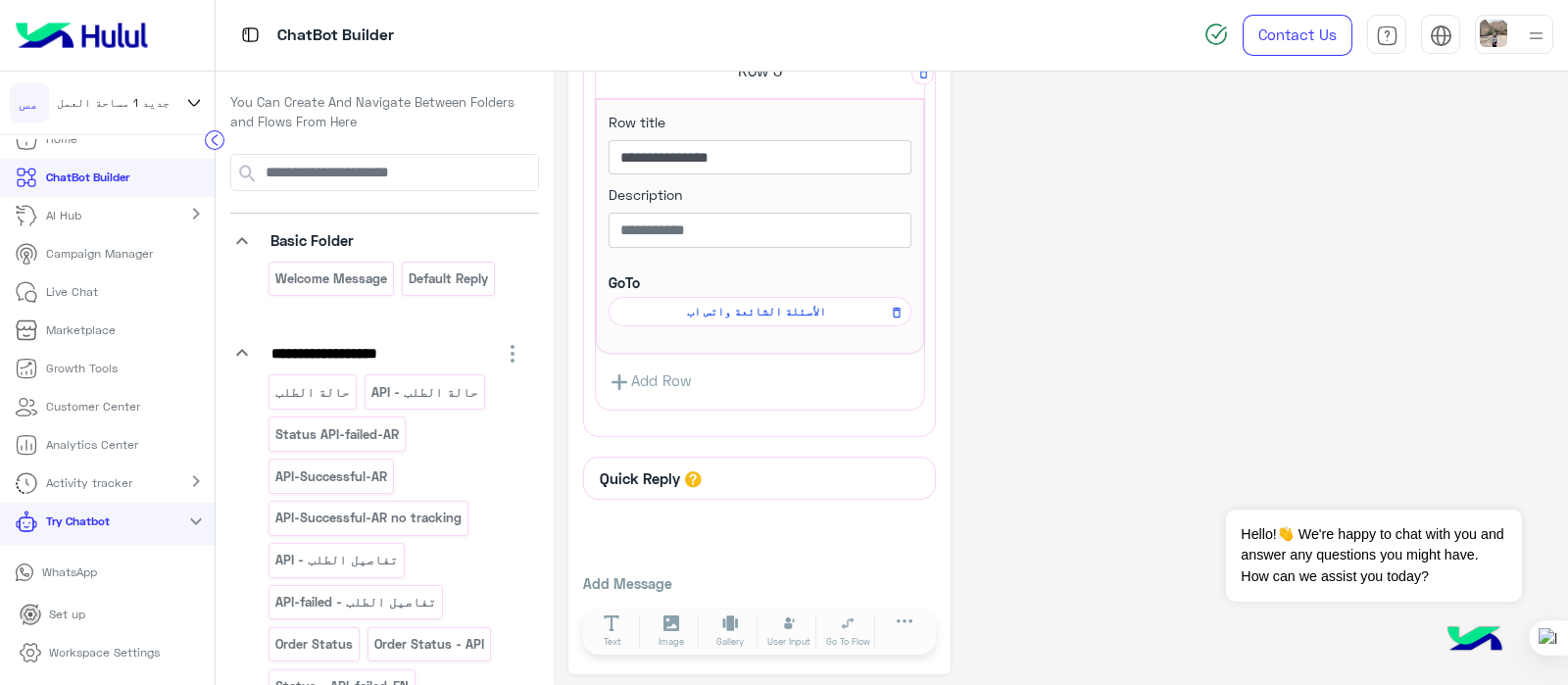 scroll, scrollTop: 54, scrollLeft: 0, axis: vertical 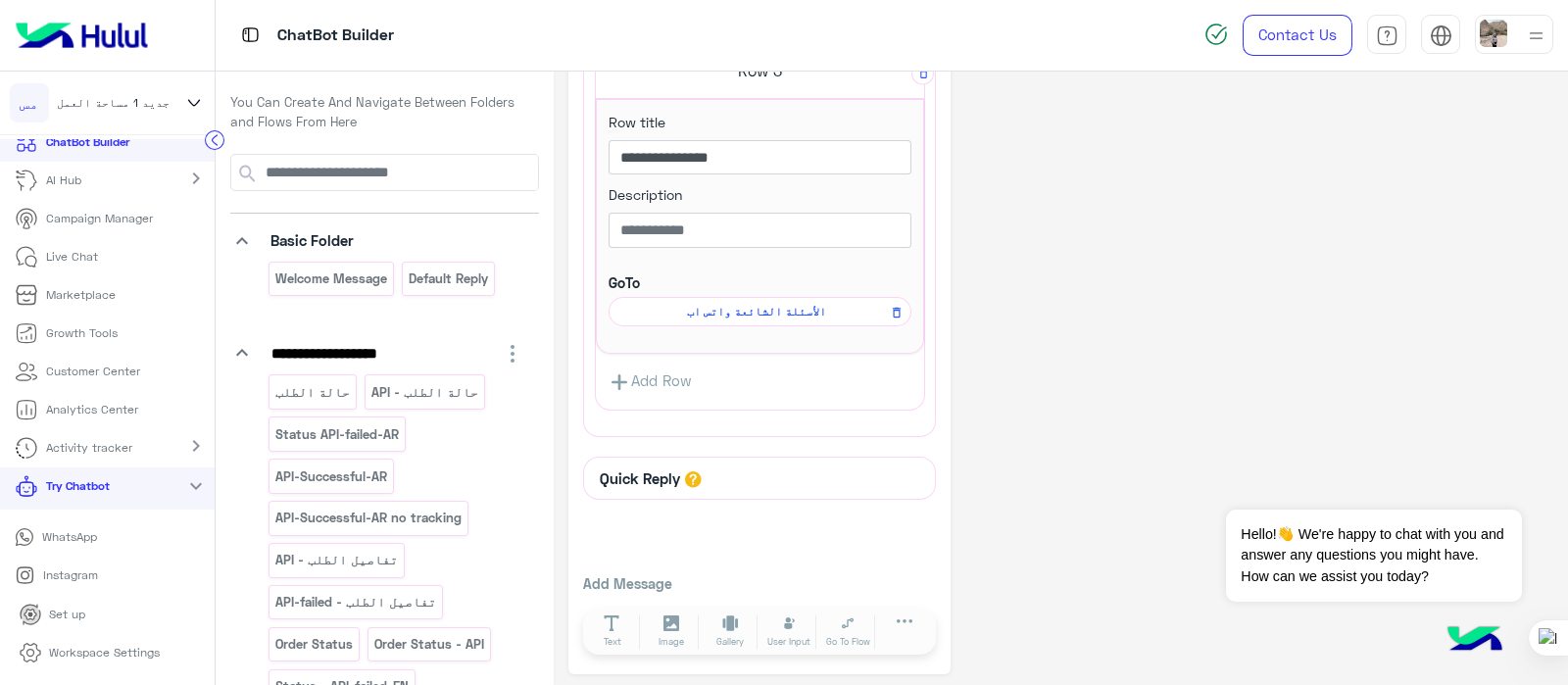 click on "expand_more" 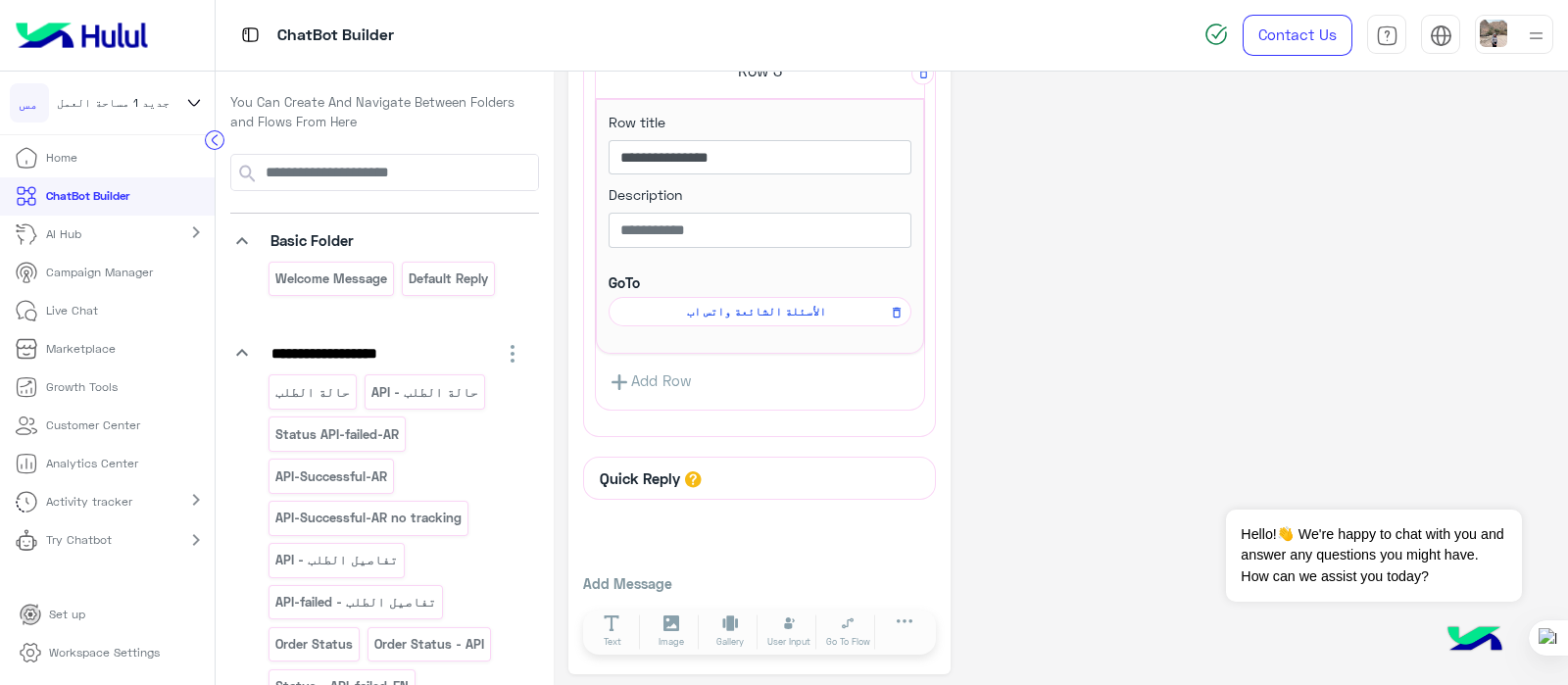 click on "Try Chatbot" at bounding box center [67, 540] 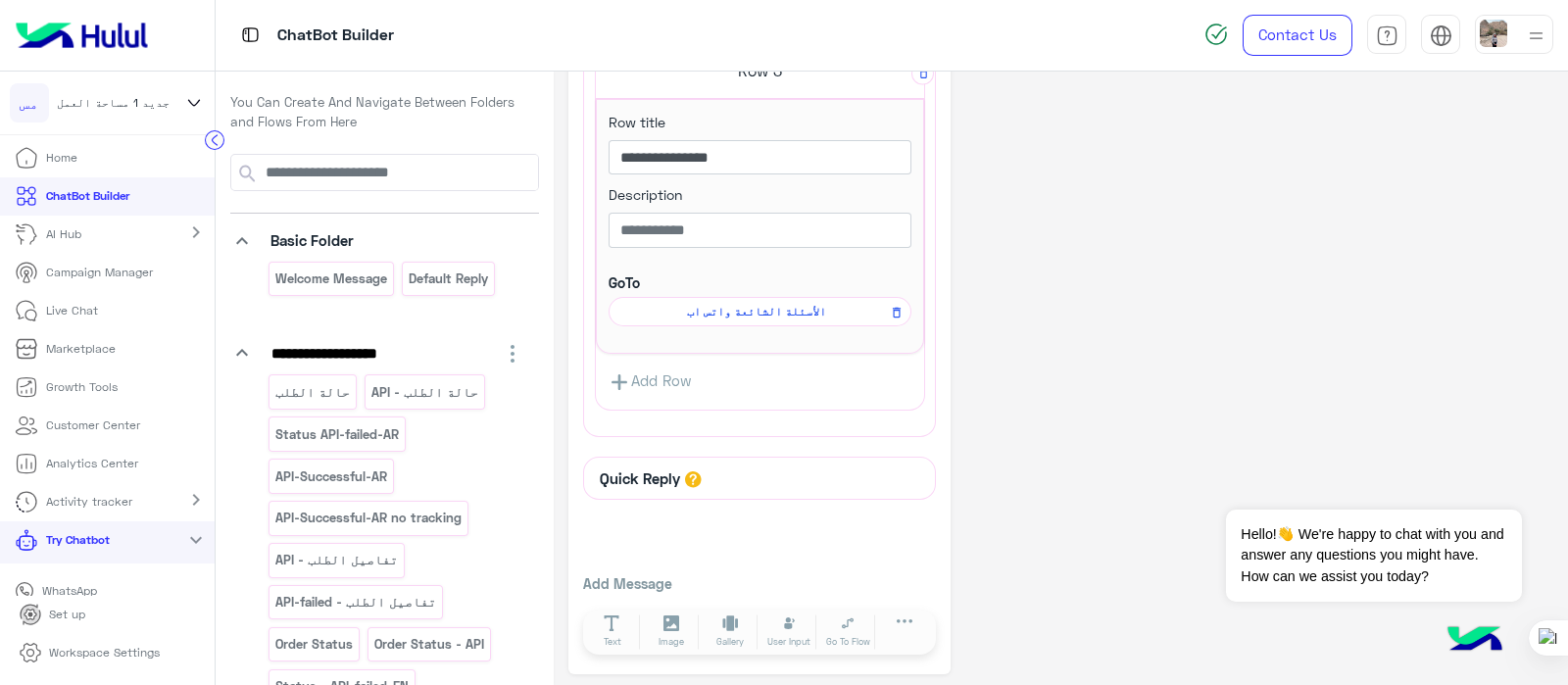 click on "الأسئلة الشائعة واتس اب" at bounding box center [0, 0] 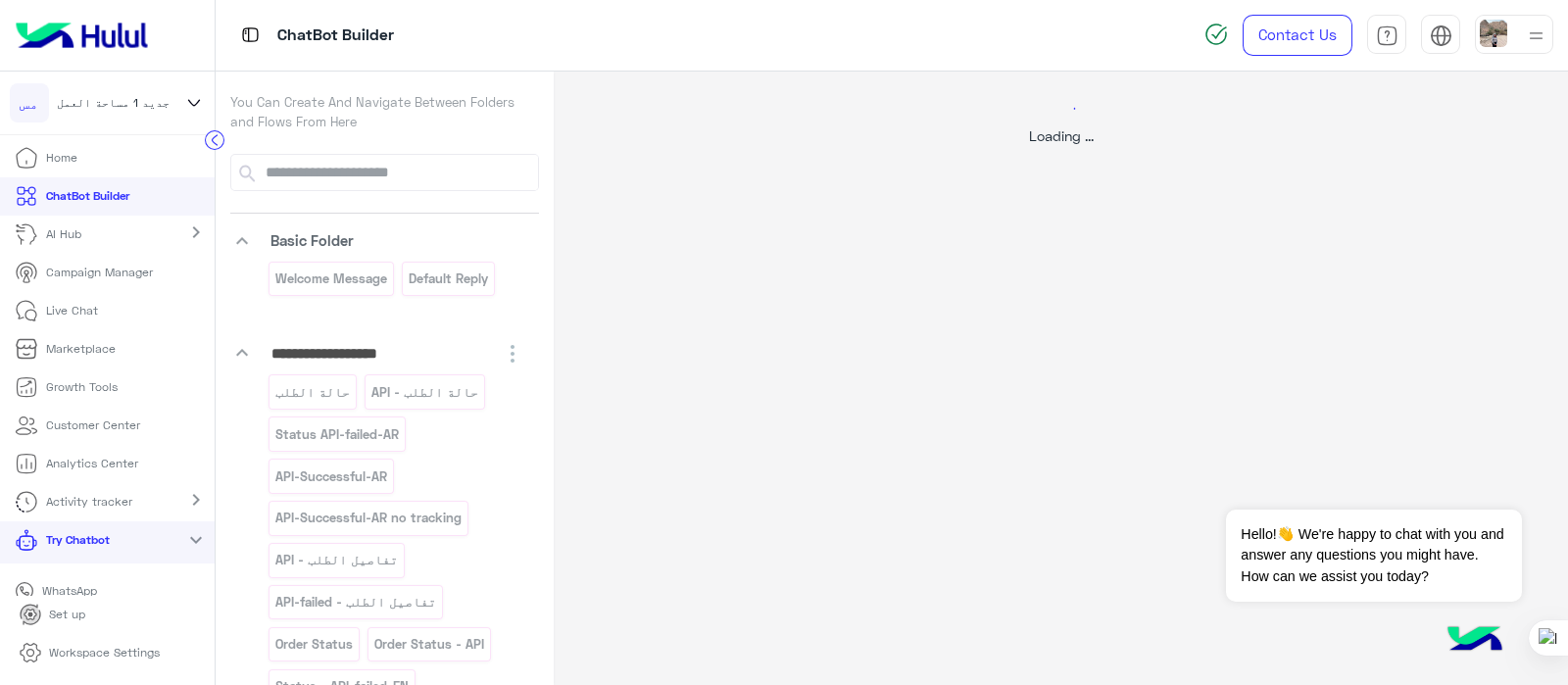 scroll, scrollTop: 0, scrollLeft: 0, axis: both 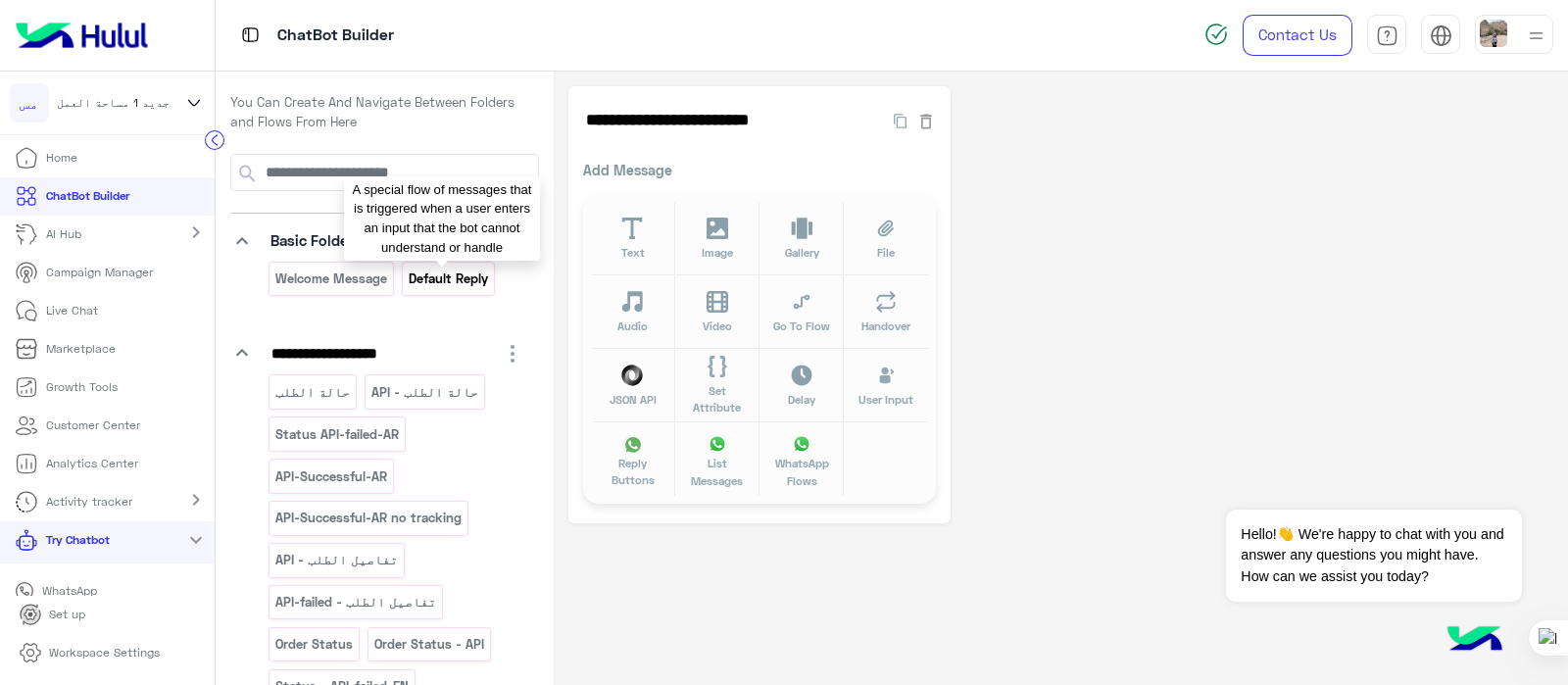 click on "Default reply" at bounding box center [448, 278] 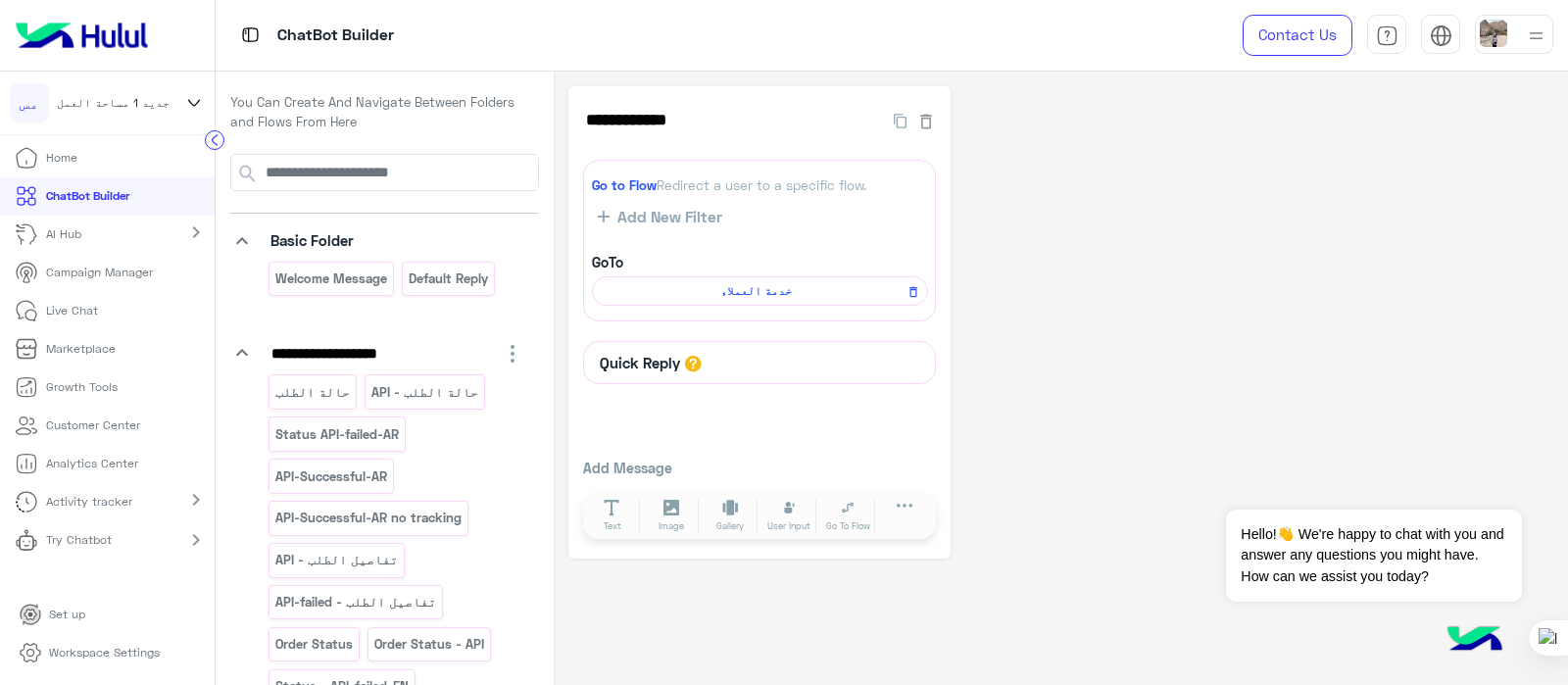 scroll, scrollTop: 0, scrollLeft: 0, axis: both 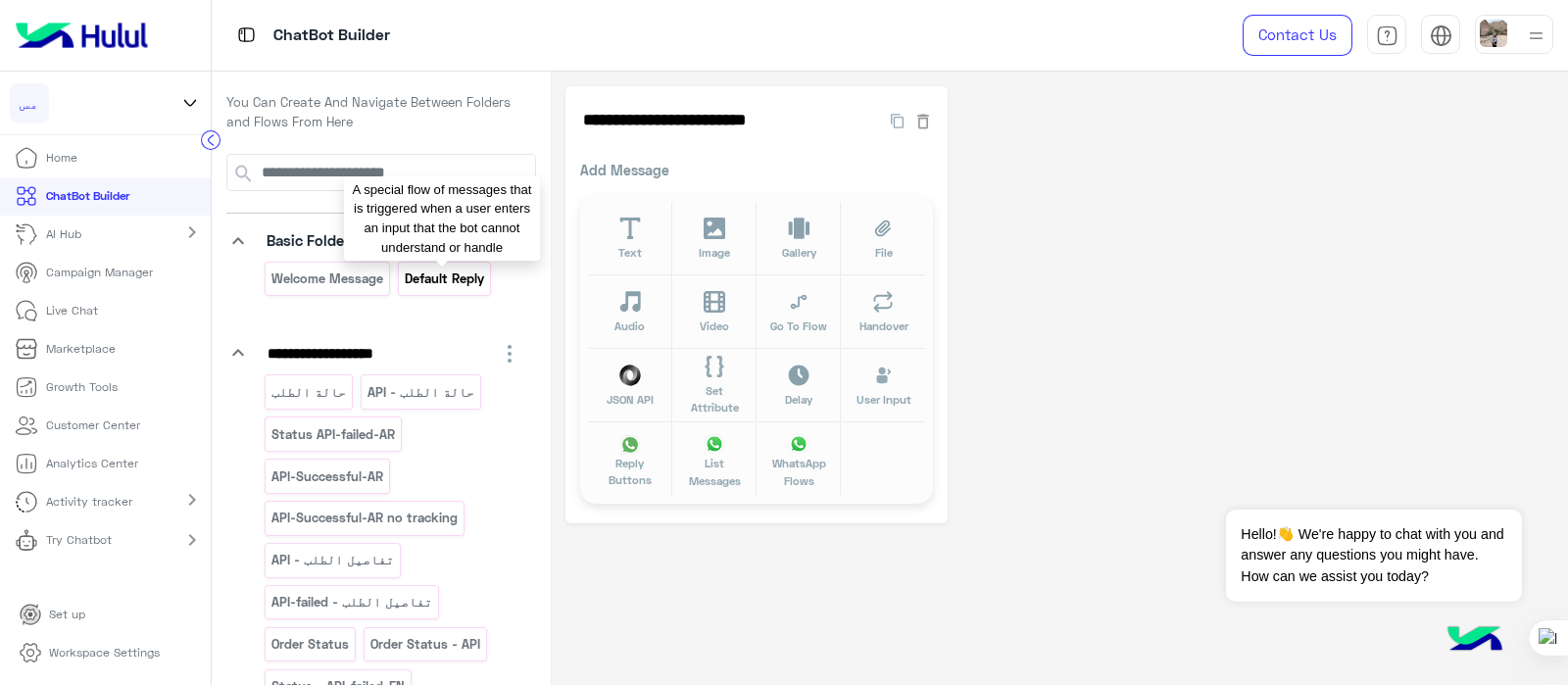 click on "Default reply" at bounding box center [444, 278] 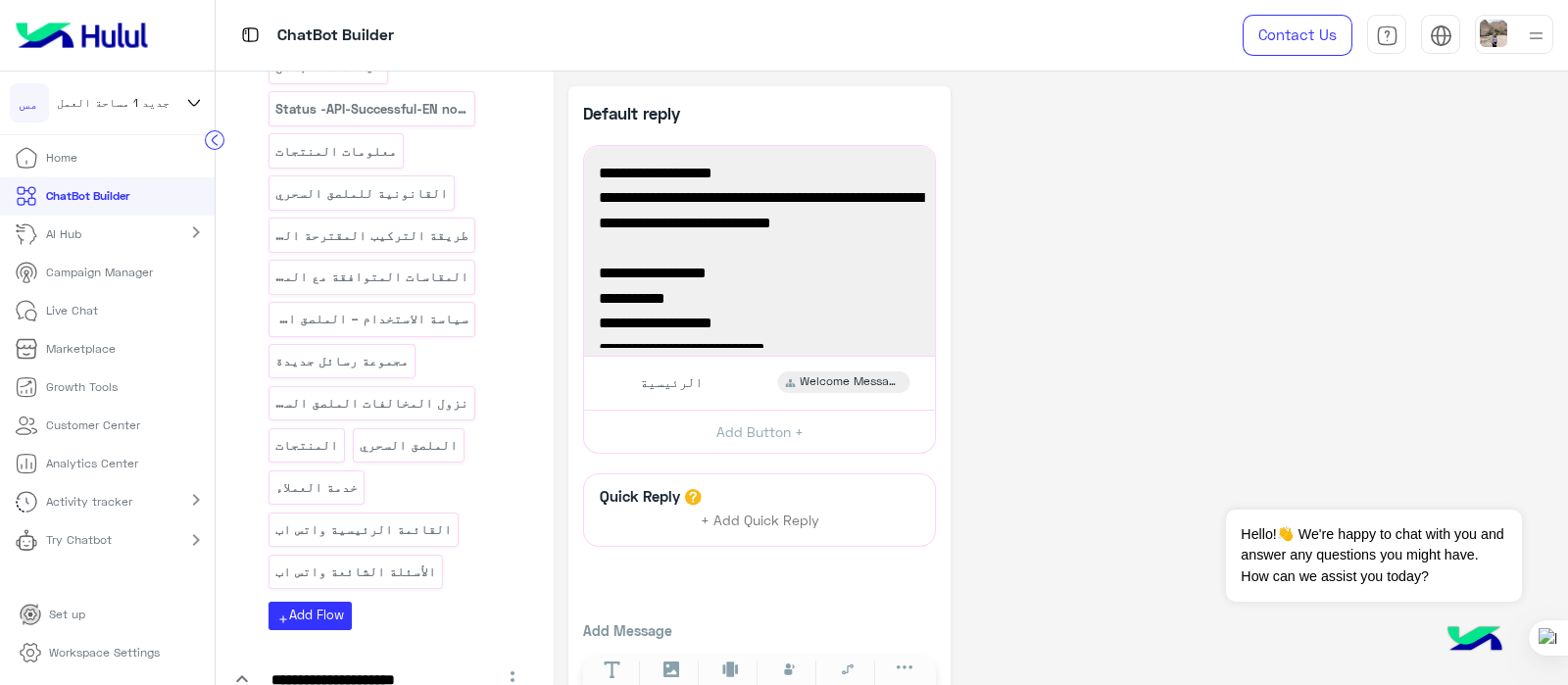 scroll, scrollTop: 841, scrollLeft: 0, axis: vertical 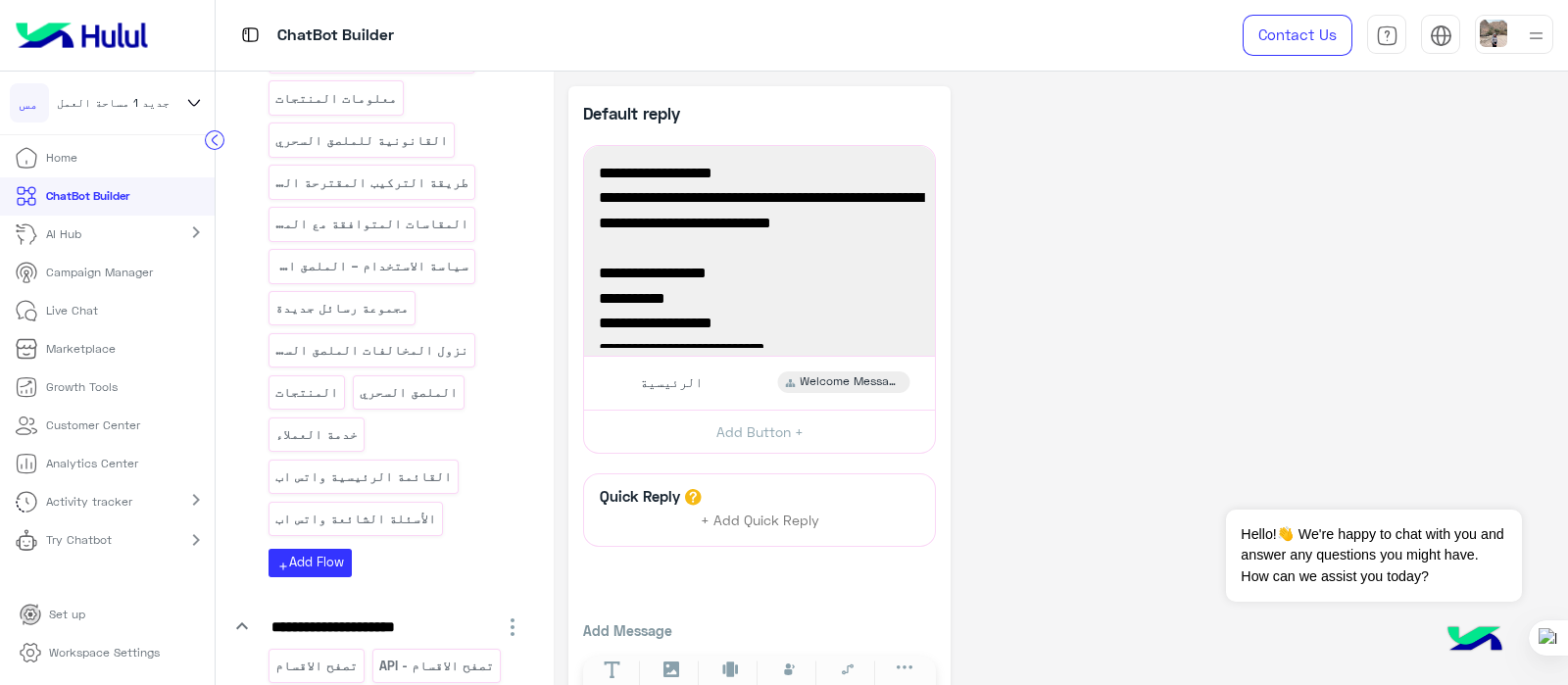 drag, startPoint x: 543, startPoint y: 376, endPoint x: 549, endPoint y: 352, distance: 24.73863 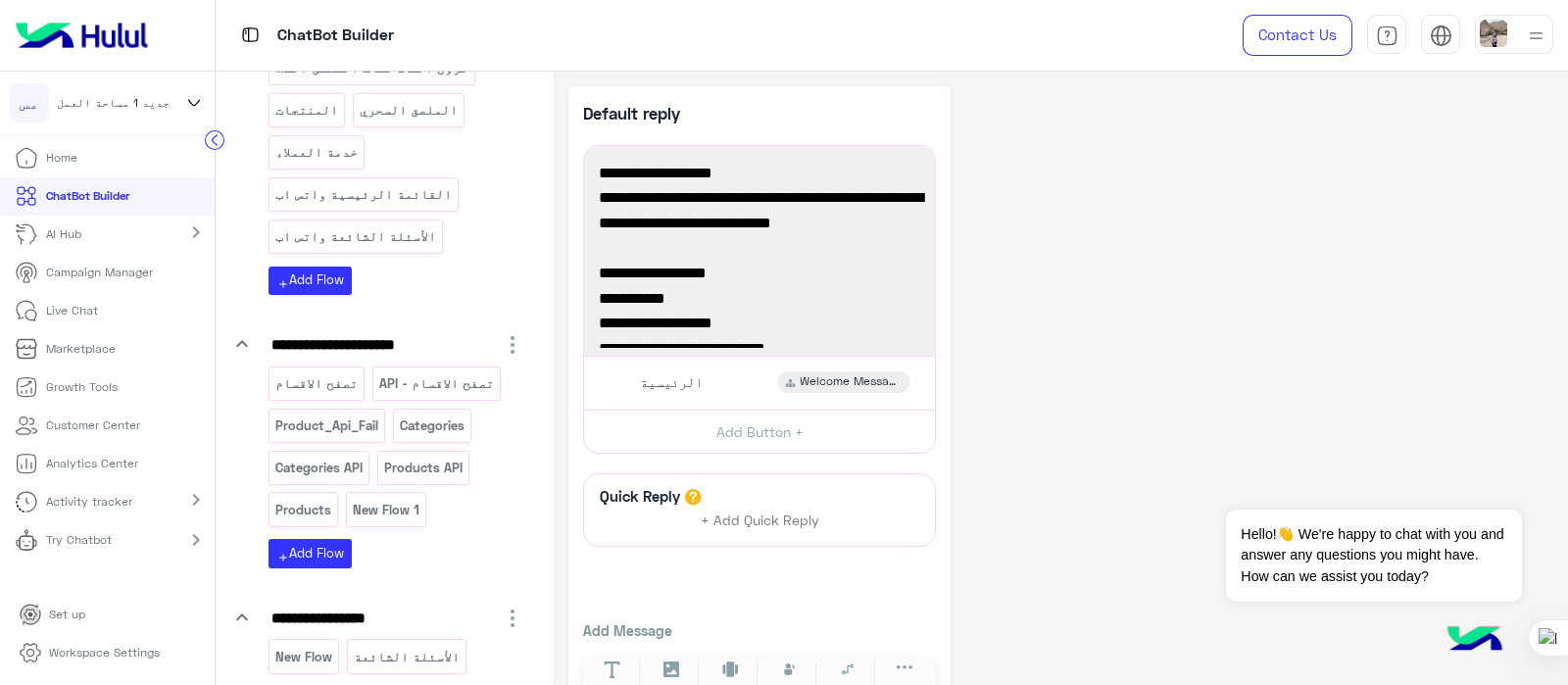 scroll, scrollTop: 1181, scrollLeft: 0, axis: vertical 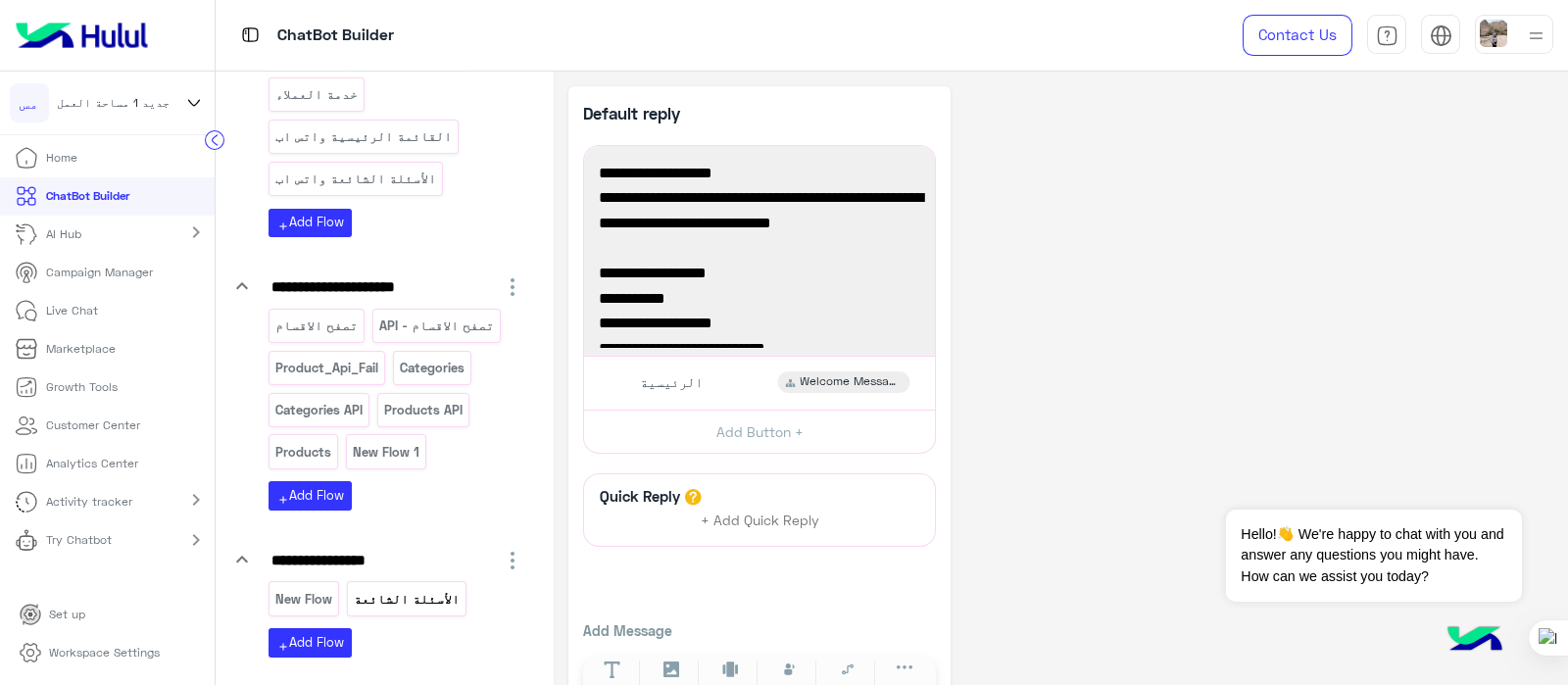 click on "الأسئلة الشائعة" at bounding box center (406, 599) 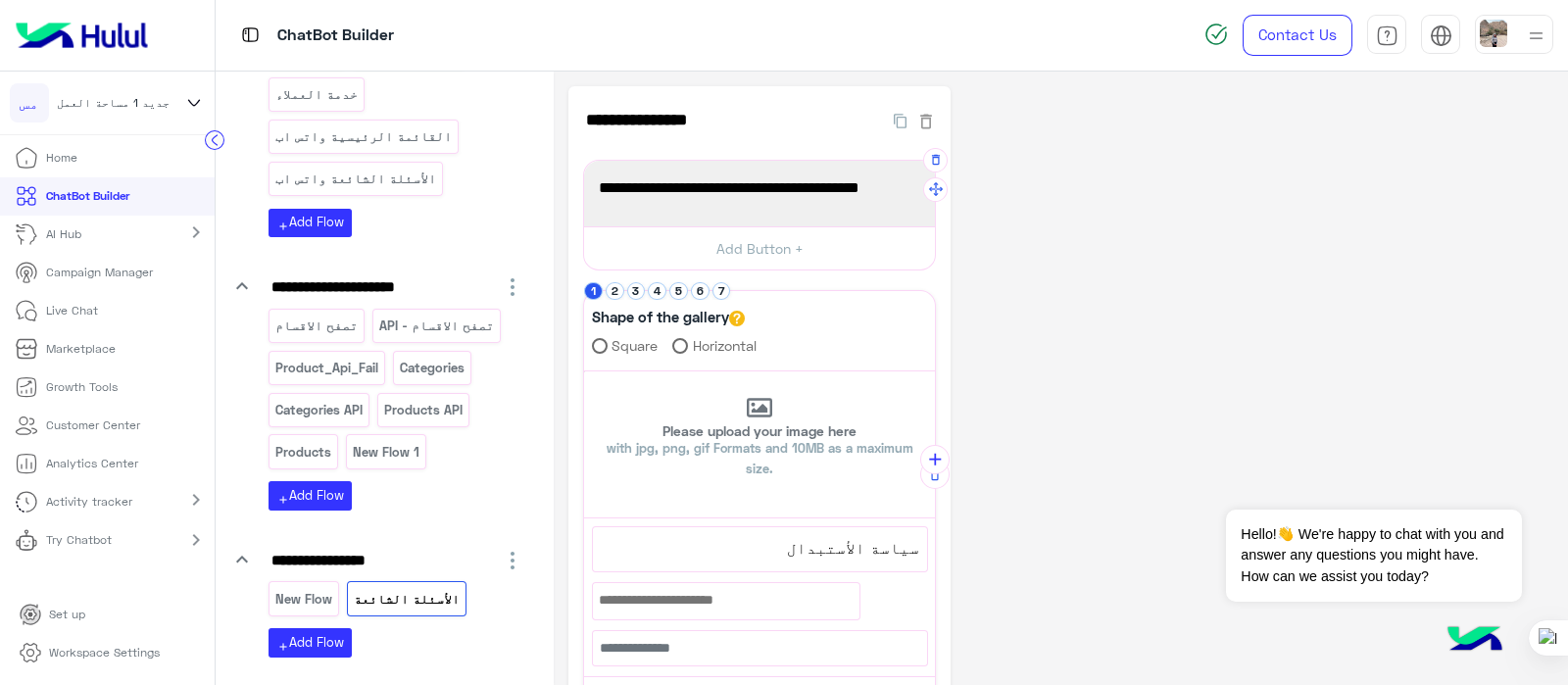 drag, startPoint x: 617, startPoint y: 179, endPoint x: 917, endPoint y: 185, distance: 300.06 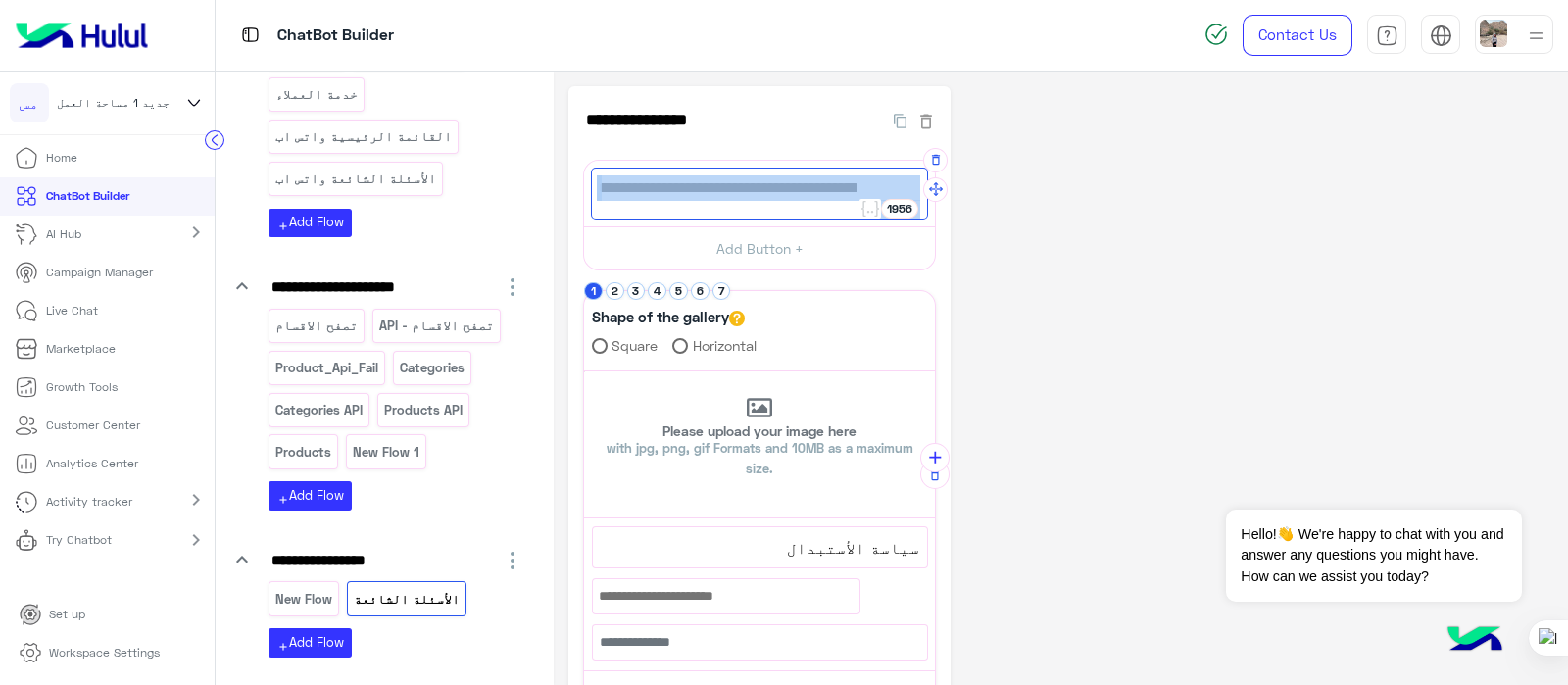 drag, startPoint x: 616, startPoint y: 186, endPoint x: 916, endPoint y: 174, distance: 300.2399 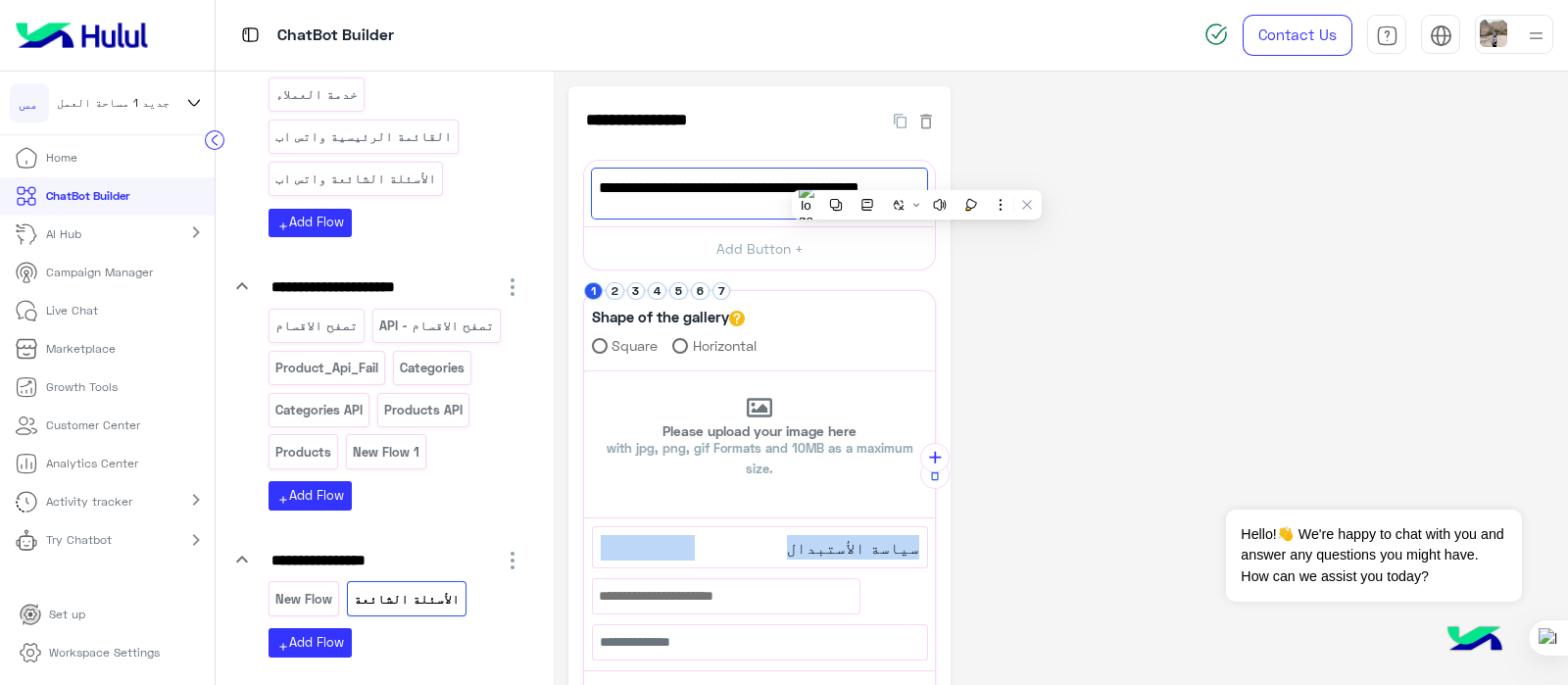 drag, startPoint x: 795, startPoint y: 540, endPoint x: 972, endPoint y: 549, distance: 177.22867 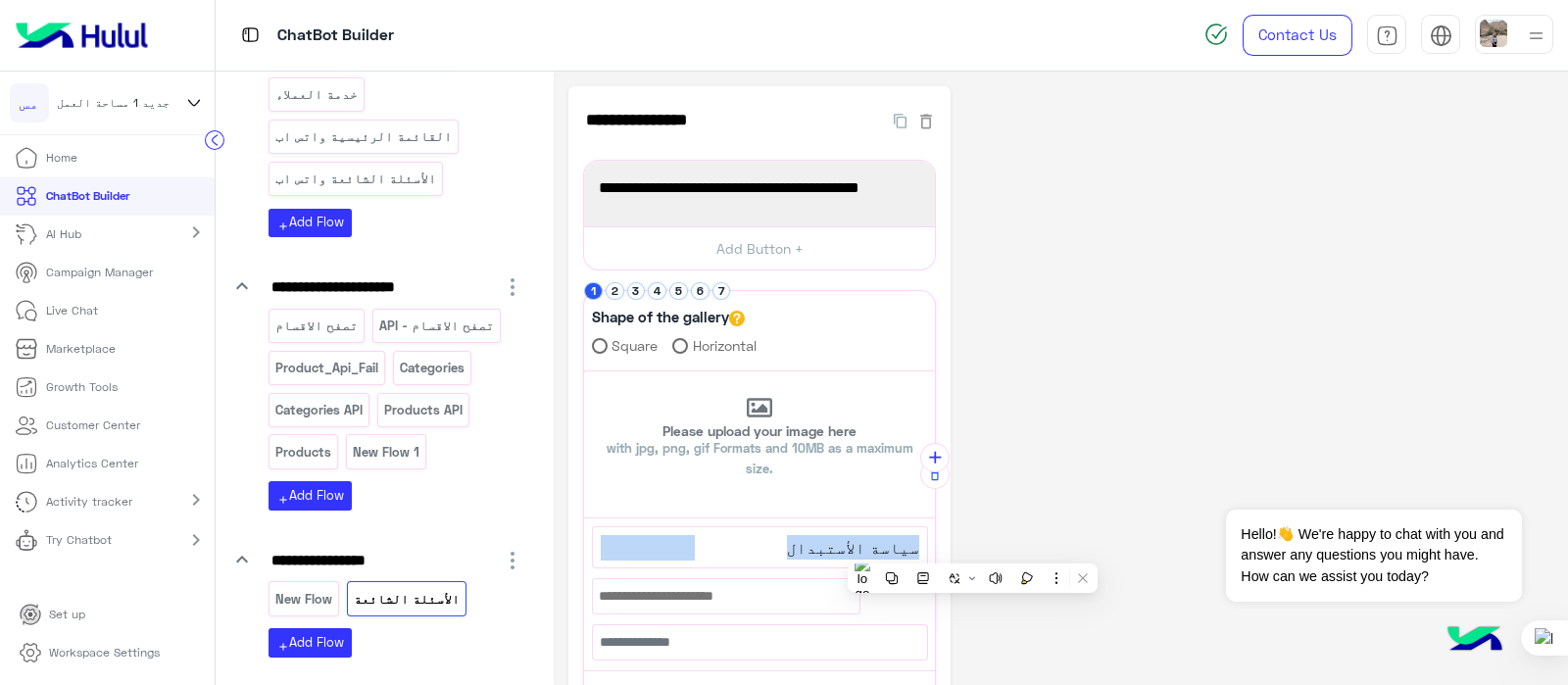 copy on "65  سياسة الأستبدال" 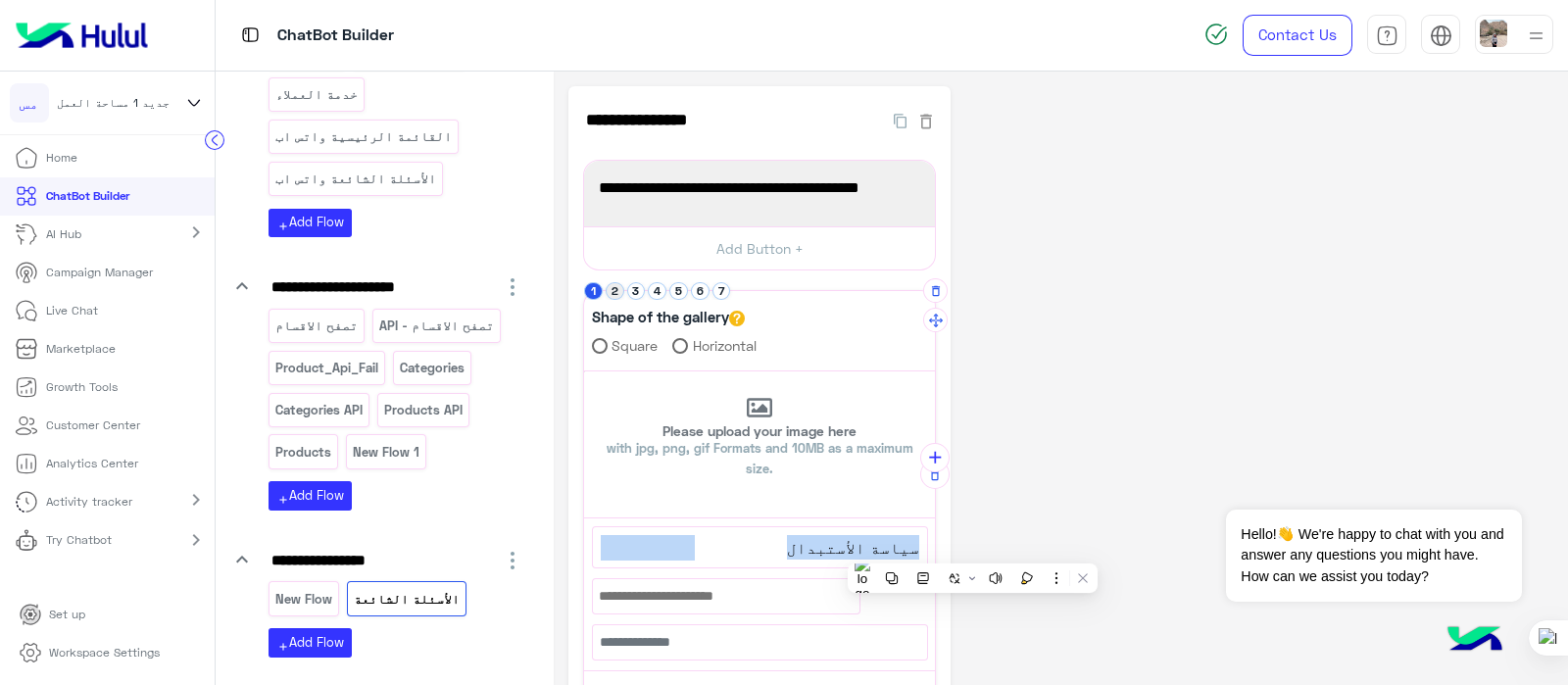 click on "2" at bounding box center [614, 291] 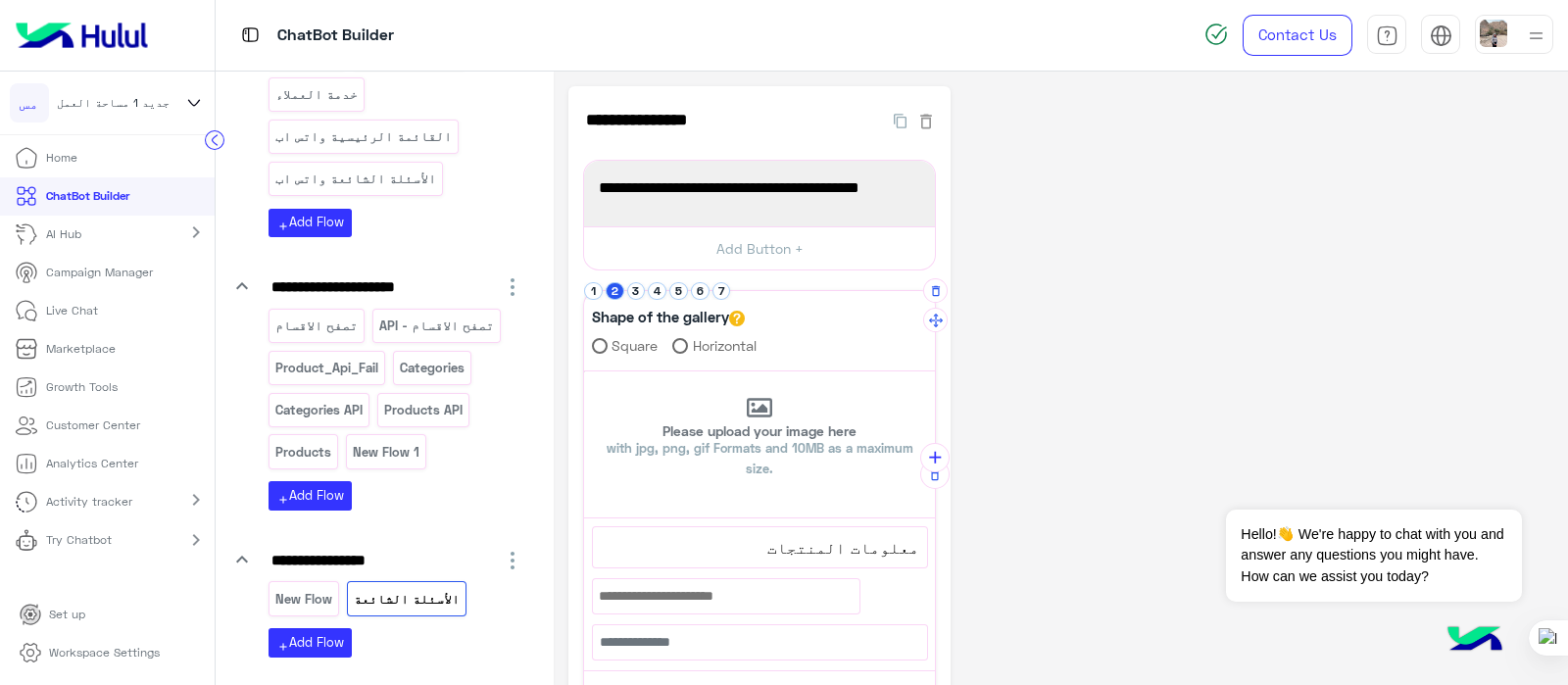 drag, startPoint x: 774, startPoint y: 537, endPoint x: 918, endPoint y: 547, distance: 144.3468 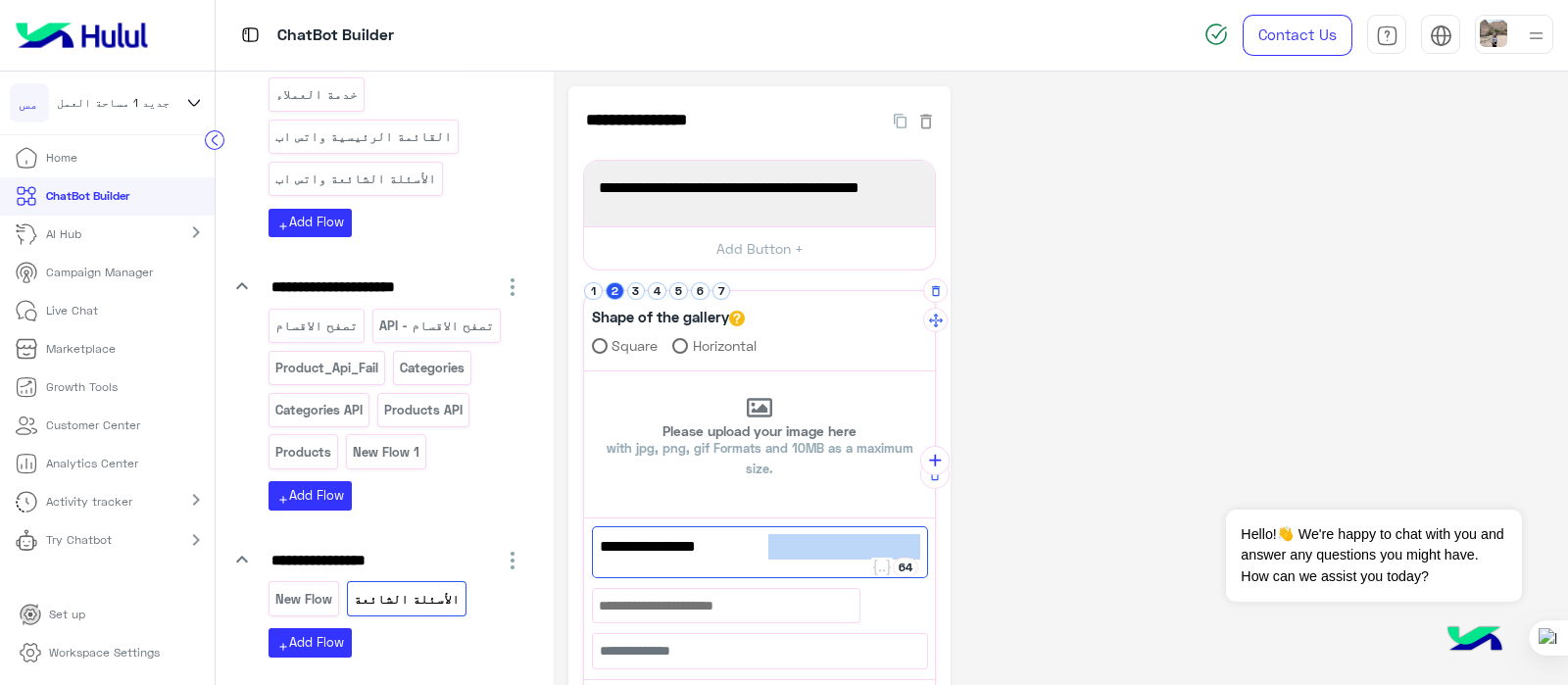 drag, startPoint x: 790, startPoint y: 546, endPoint x: 911, endPoint y: 529, distance: 122.1884 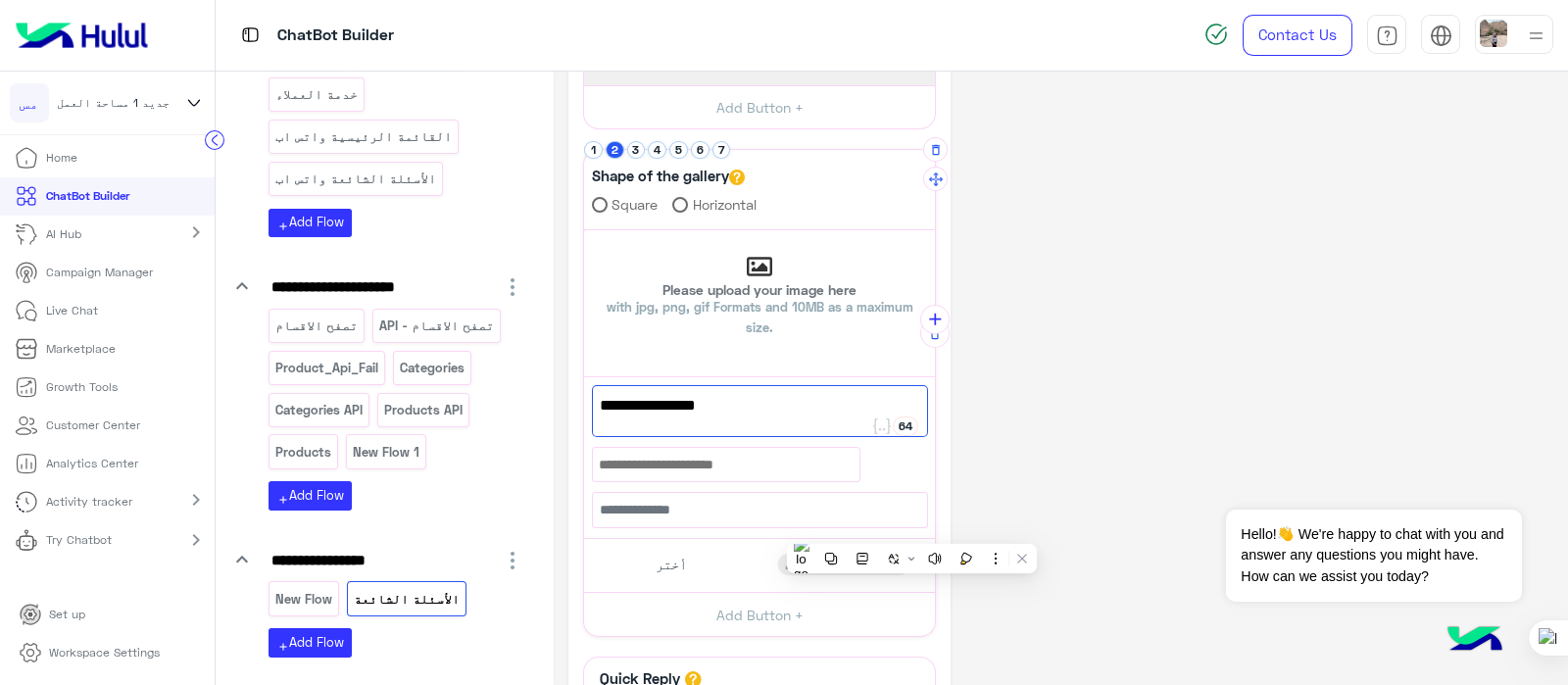 scroll, scrollTop: 142, scrollLeft: 0, axis: vertical 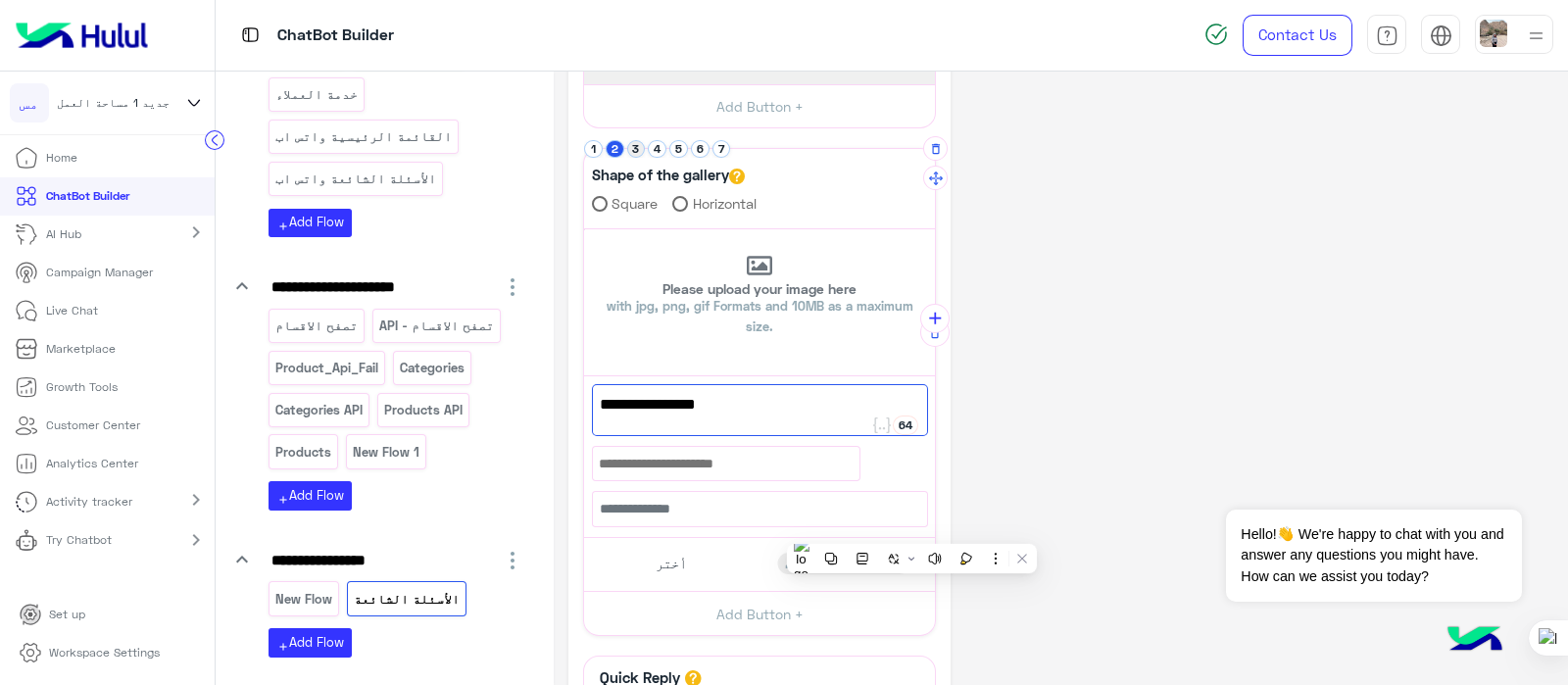 click on "3" at bounding box center [636, 149] 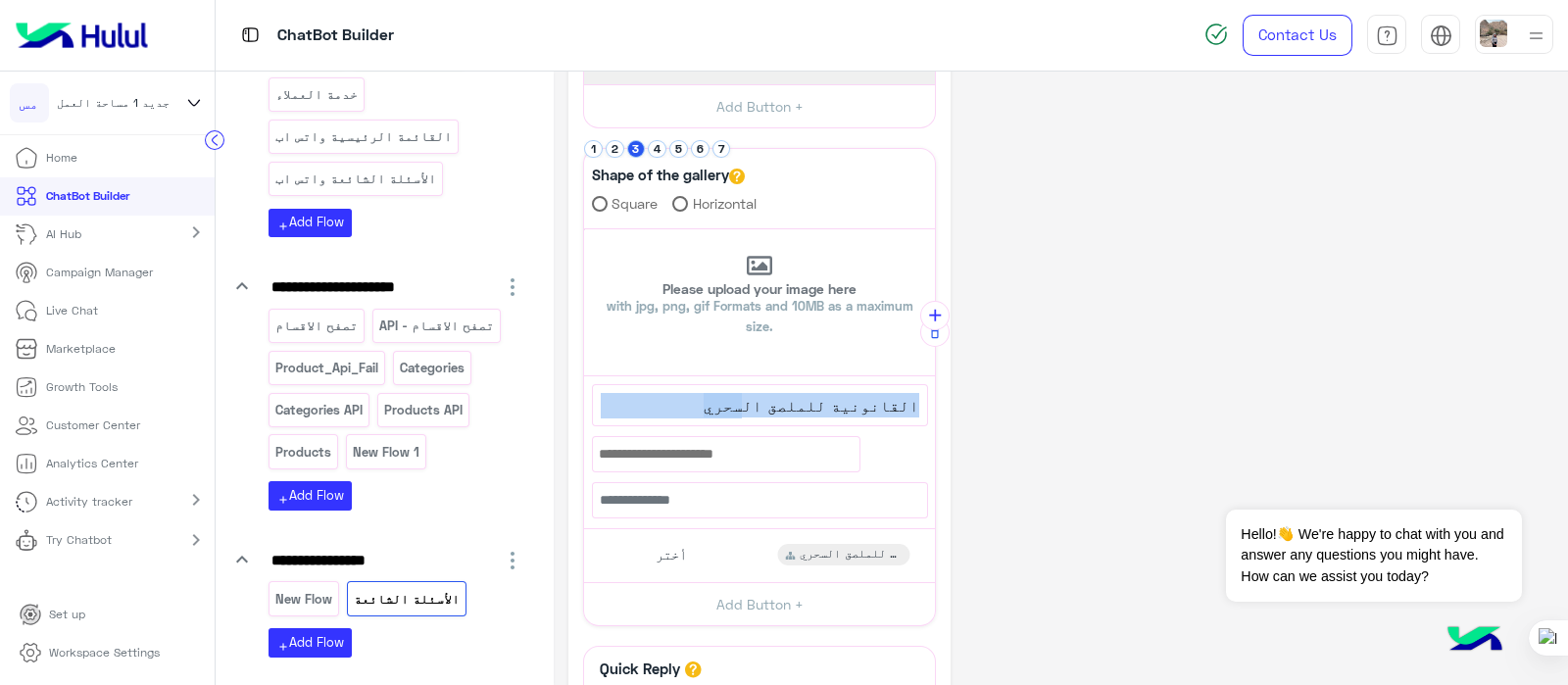 drag, startPoint x: 731, startPoint y: 392, endPoint x: 959, endPoint y: 406, distance: 228.42942 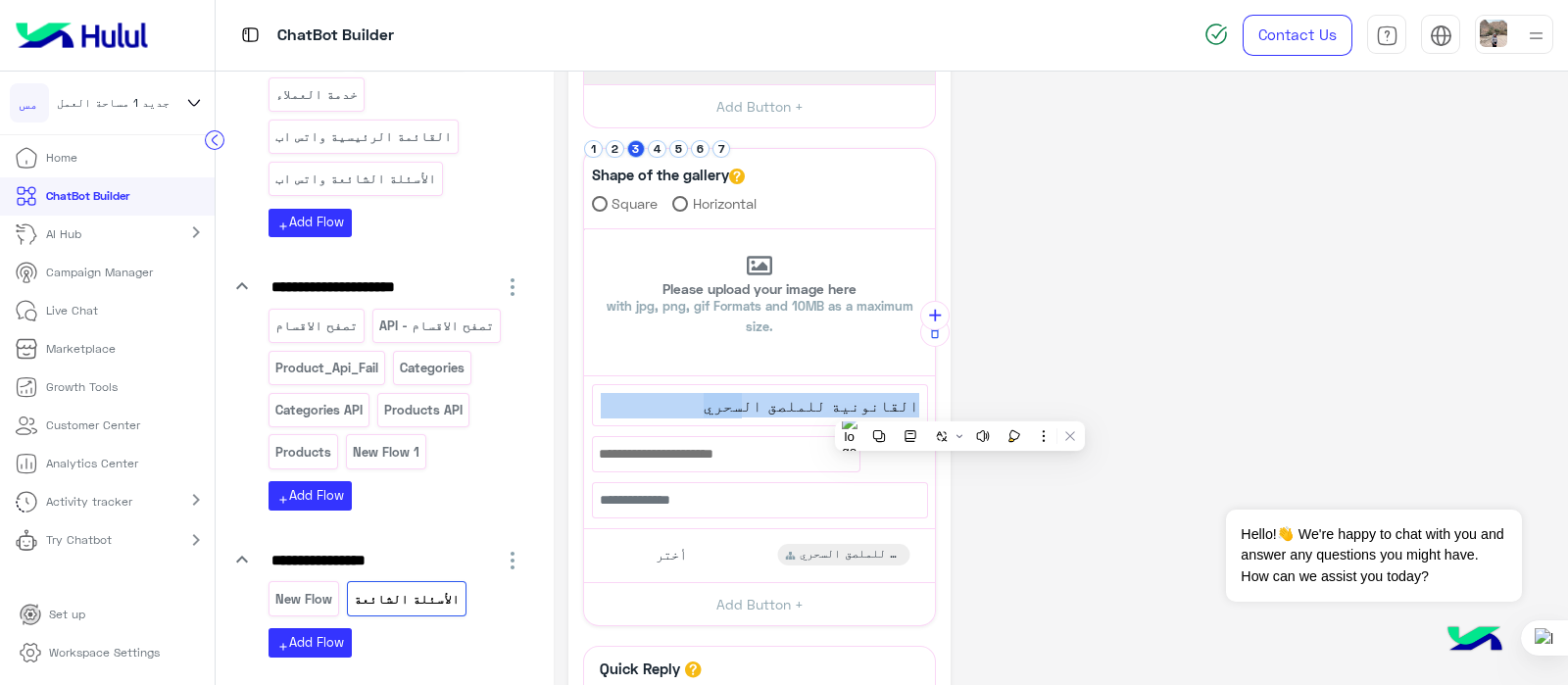 copy on "57  القانونية للملصق السحري" 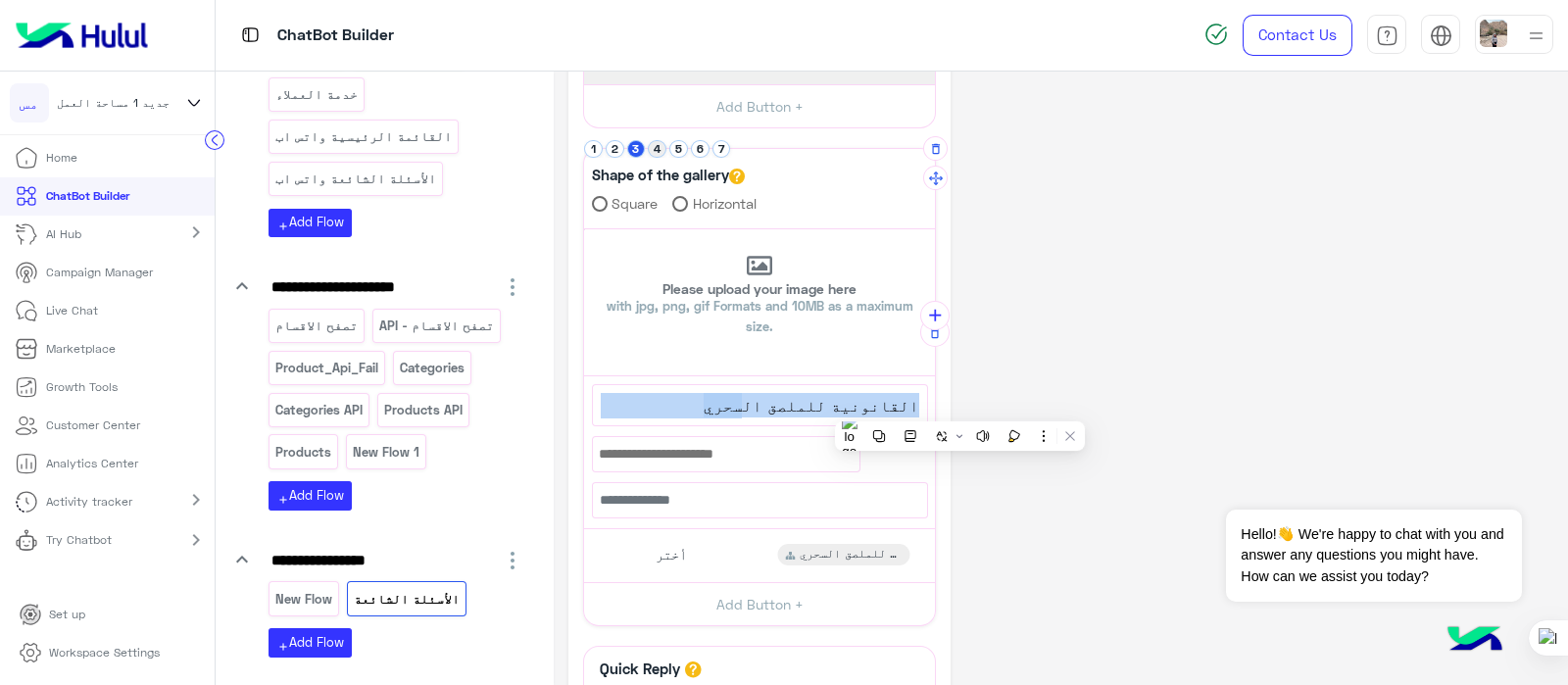 click on "4" at bounding box center (657, 149) 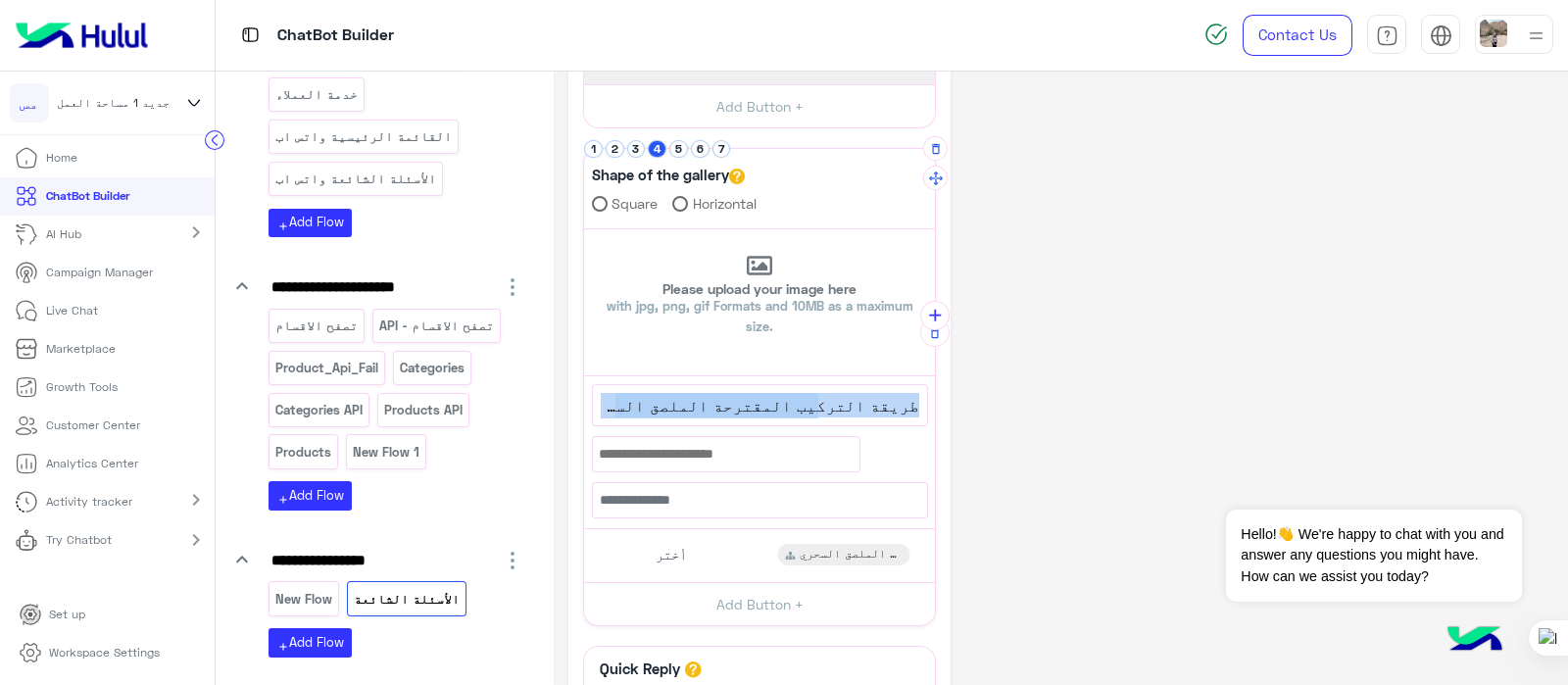 drag, startPoint x: 636, startPoint y: 404, endPoint x: 927, endPoint y: 408, distance: 291.02749 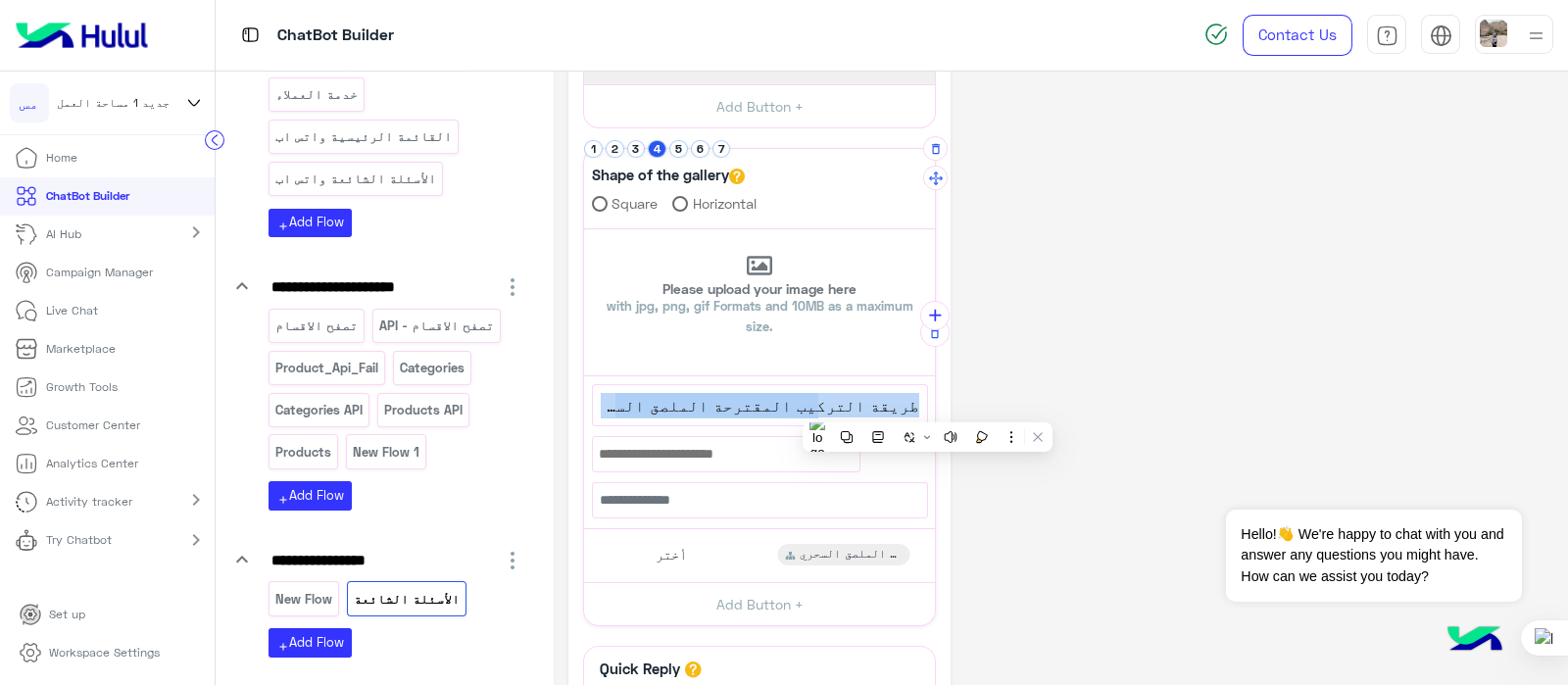 copy on "44  طريقة التركيب المقترحة الملصق السحري" 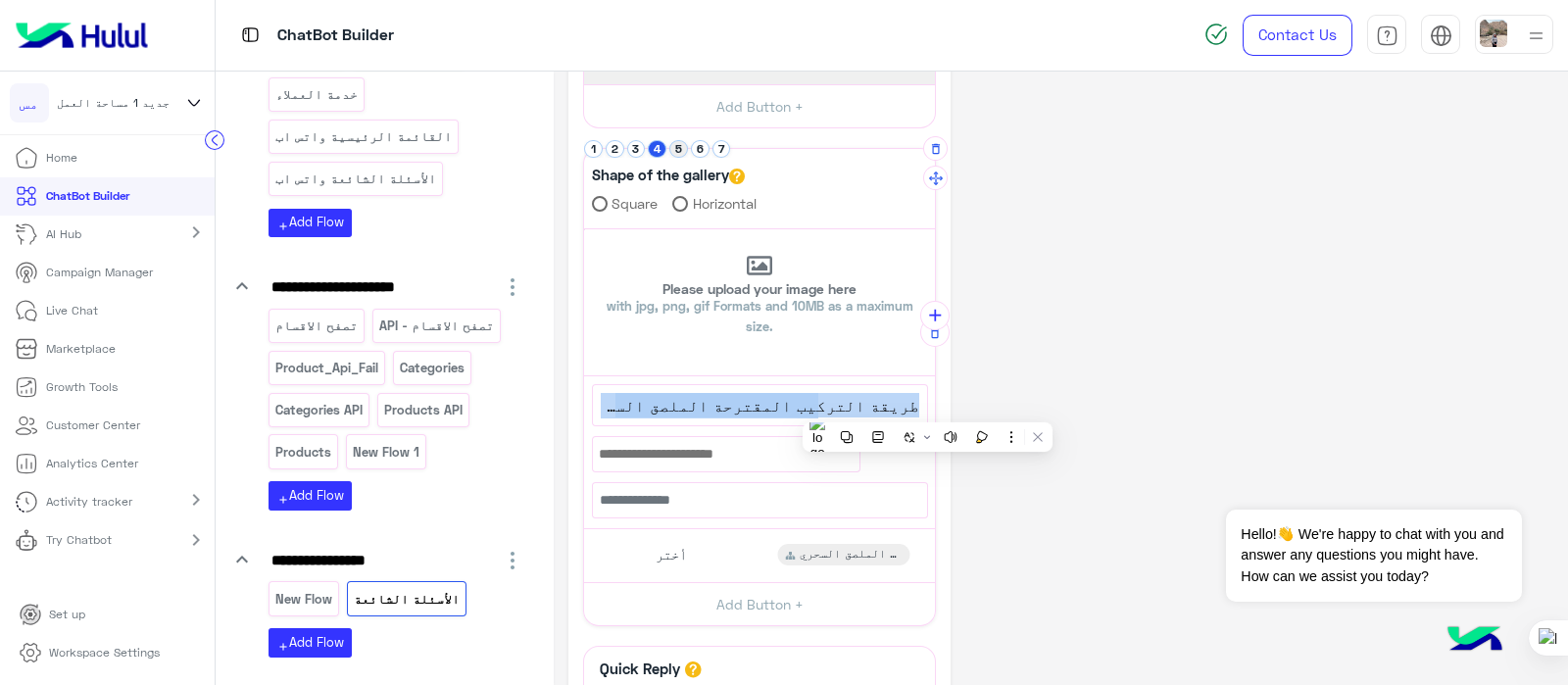 click on "5" at bounding box center (678, 149) 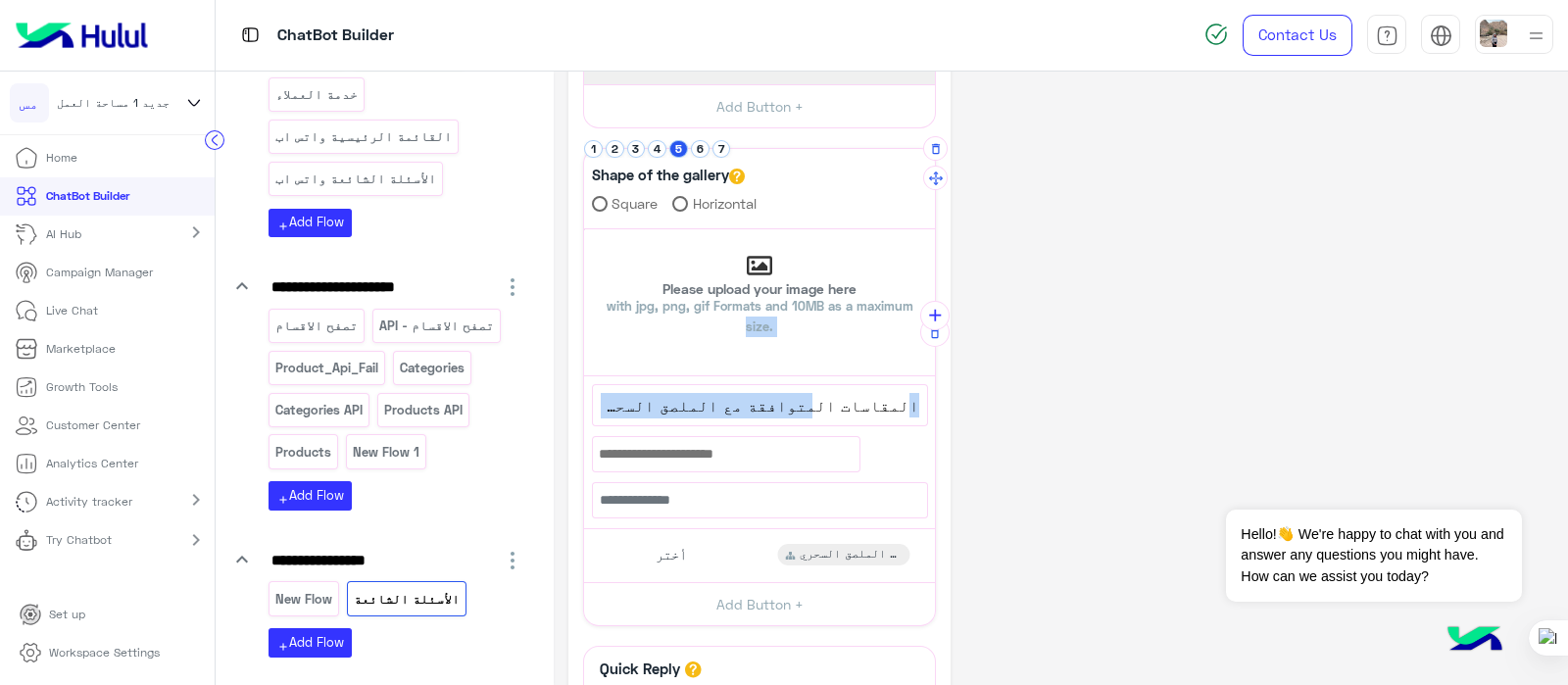 drag, startPoint x: 639, startPoint y: 399, endPoint x: 680, endPoint y: 367, distance: 52.009614 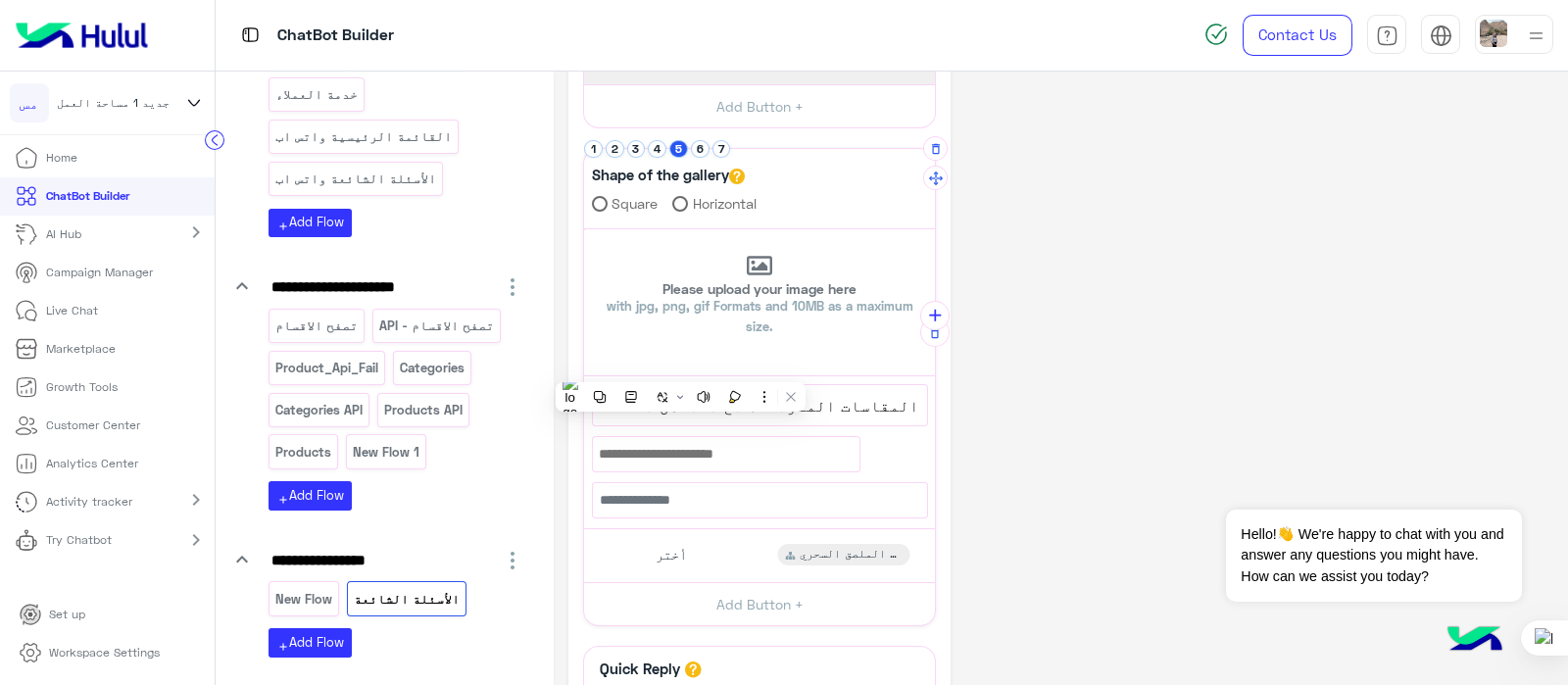 click on "المقاسات المتوافقة مع الملصق السحري" at bounding box center (760, 406) 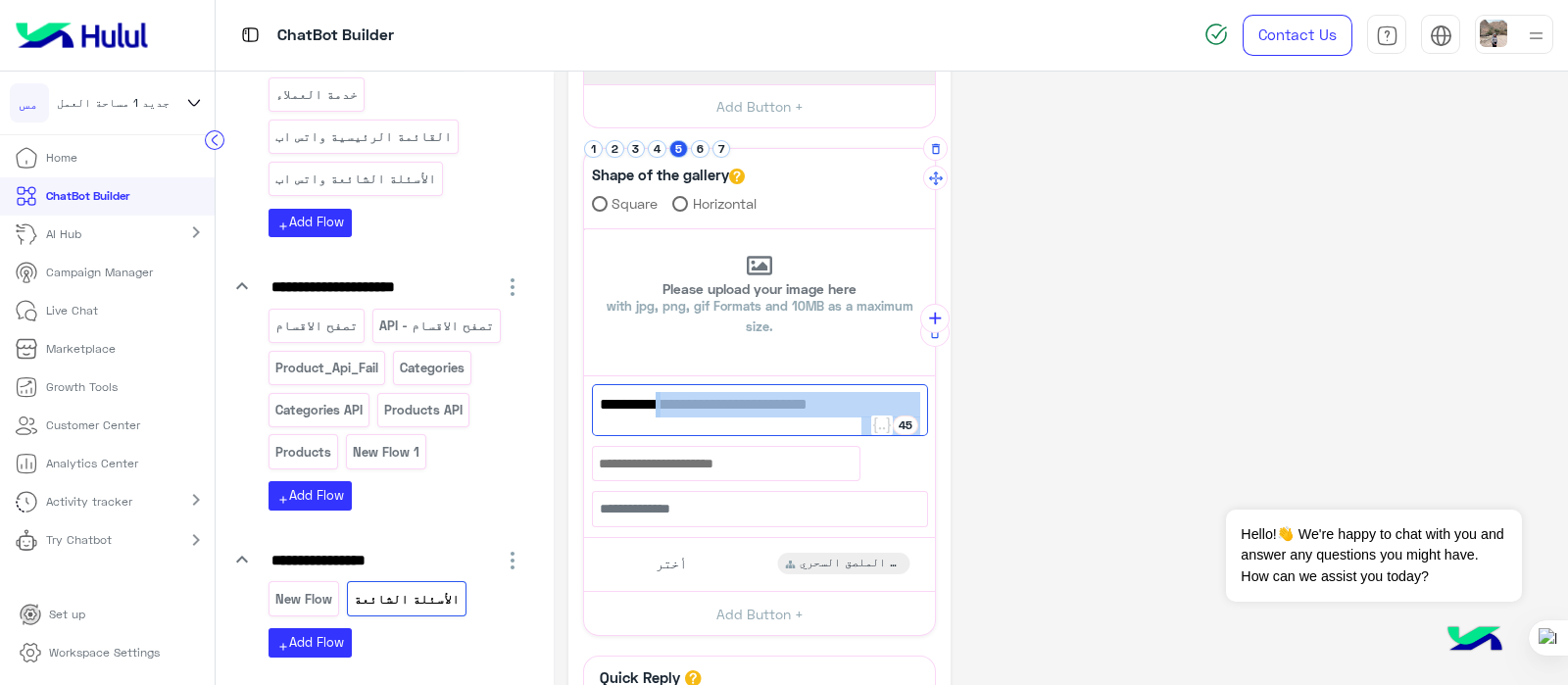 drag, startPoint x: 626, startPoint y: 405, endPoint x: 916, endPoint y: 404, distance: 290.00172 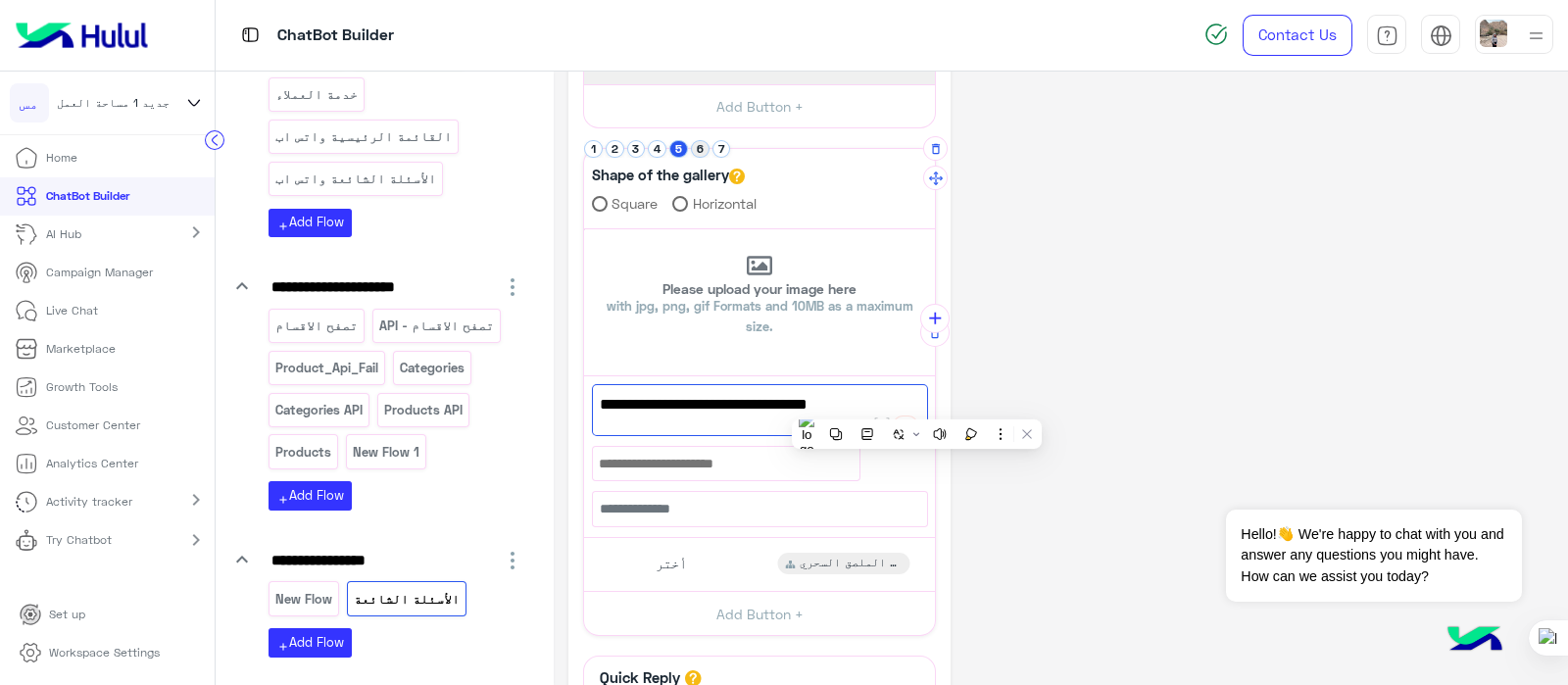 click on "6" at bounding box center (700, 149) 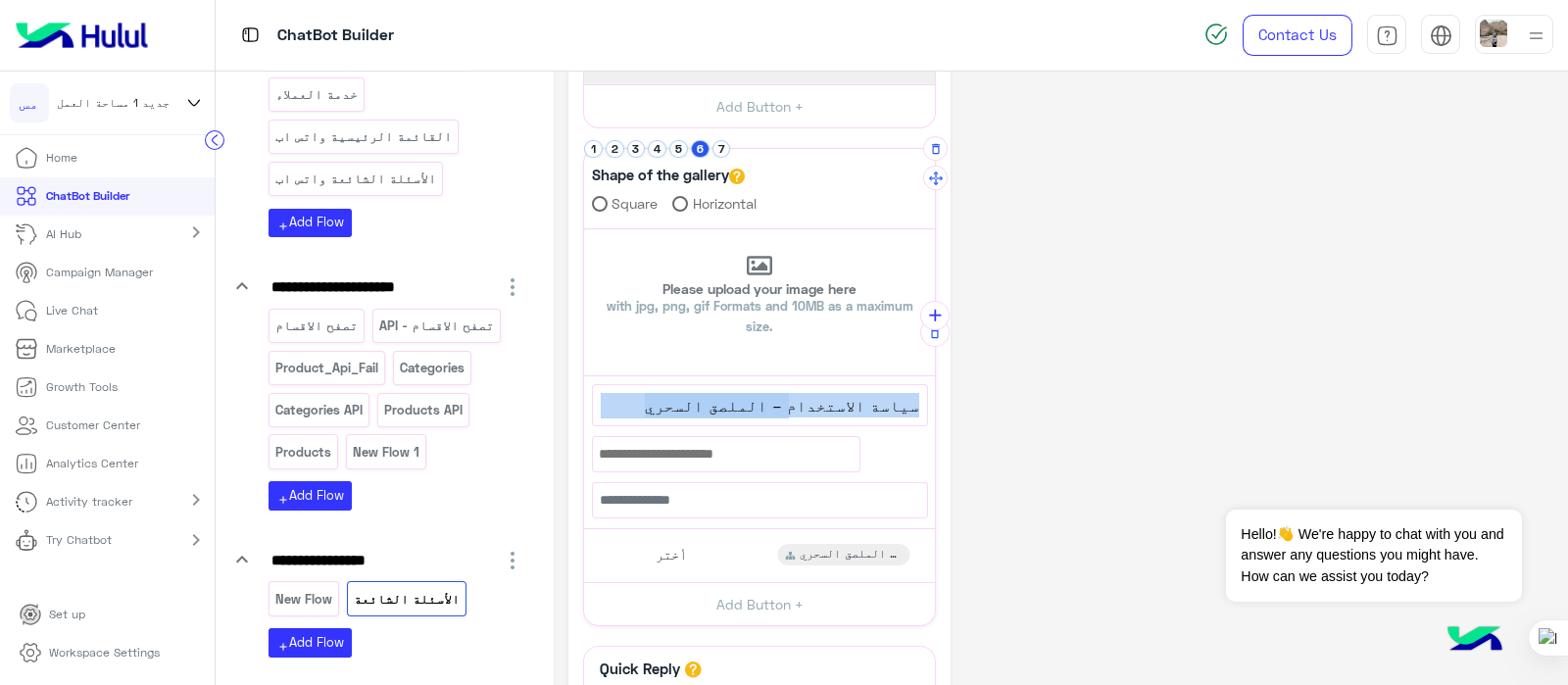 drag, startPoint x: 653, startPoint y: 398, endPoint x: 930, endPoint y: 400, distance: 277.00722 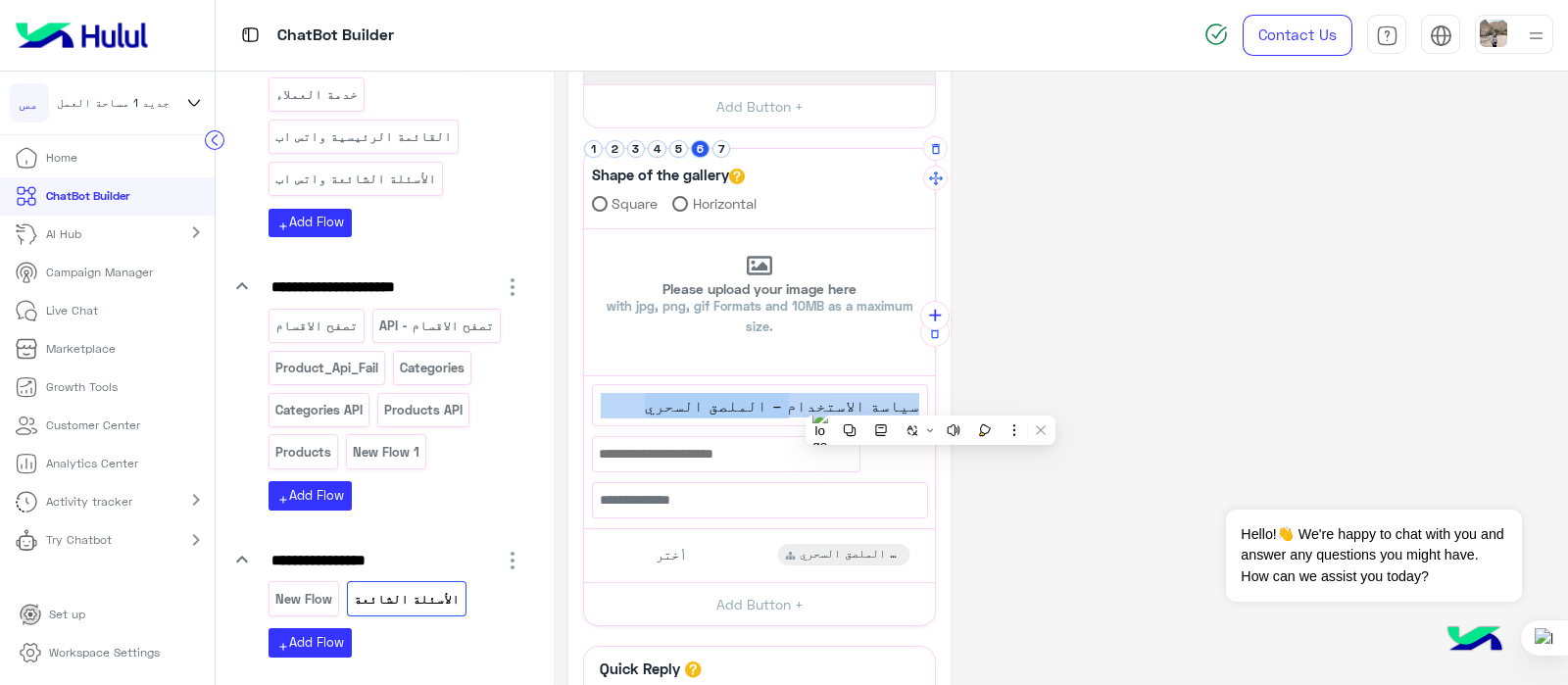 copy on "49  سياسة الاستخدام – الملصق السحري" 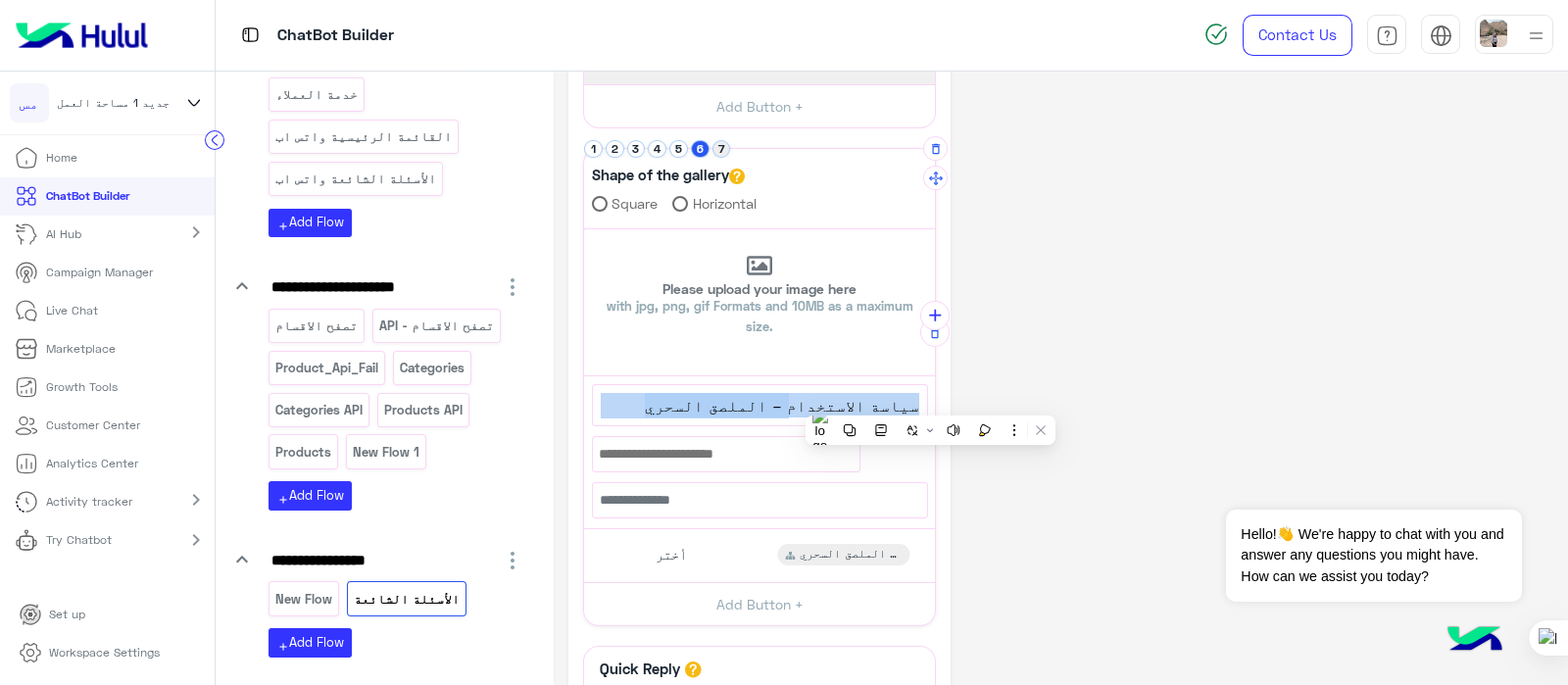 click on "7" at bounding box center [721, 149] 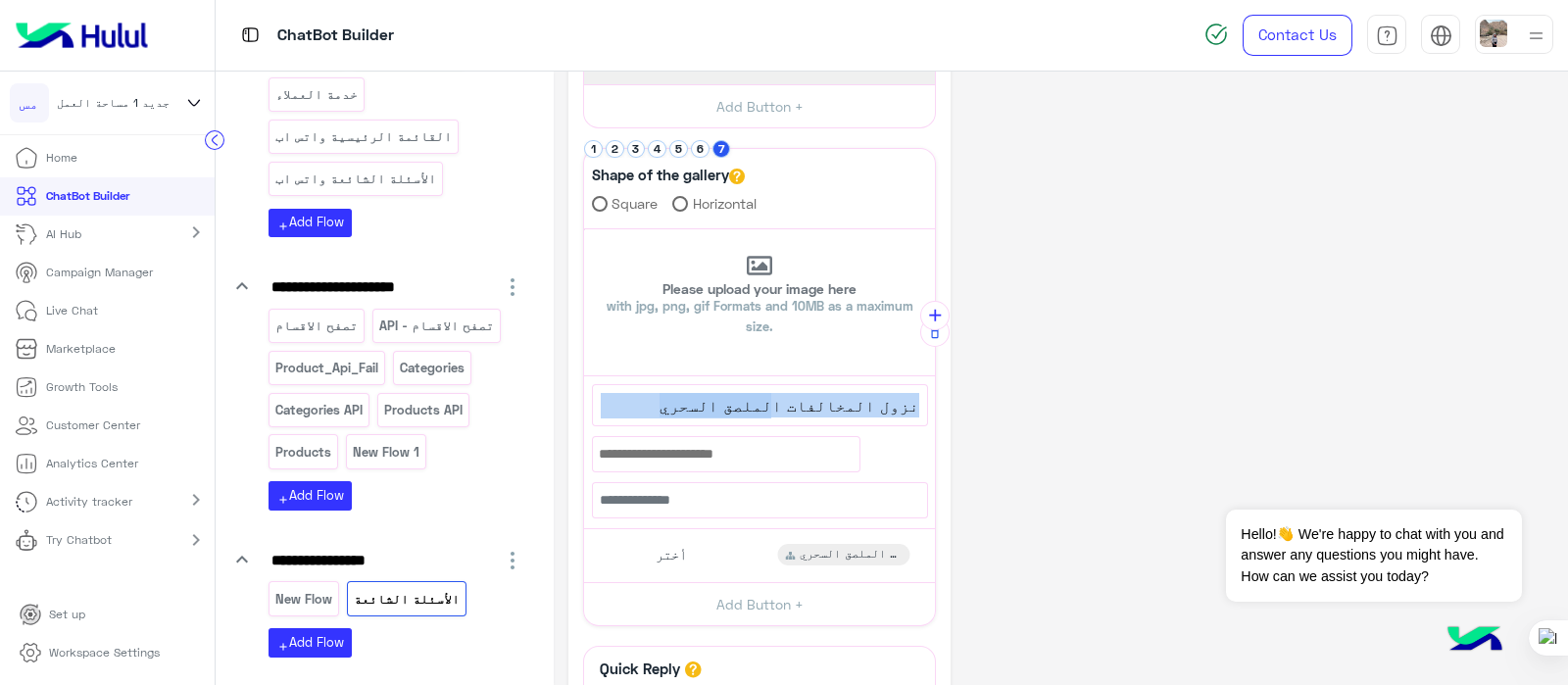 drag, startPoint x: 683, startPoint y: 412, endPoint x: 940, endPoint y: 420, distance: 257.12448 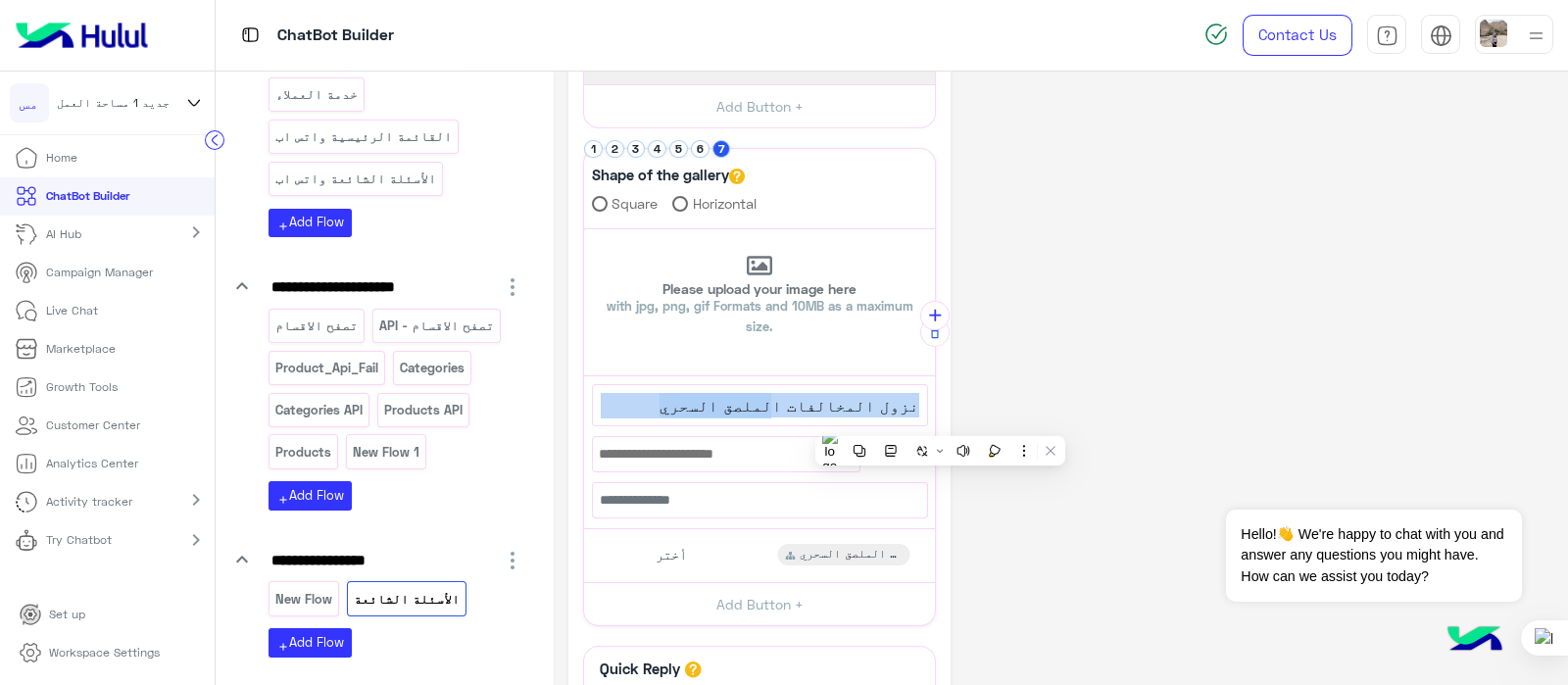 copy on "52  نزول المخالفات الملصق السحري" 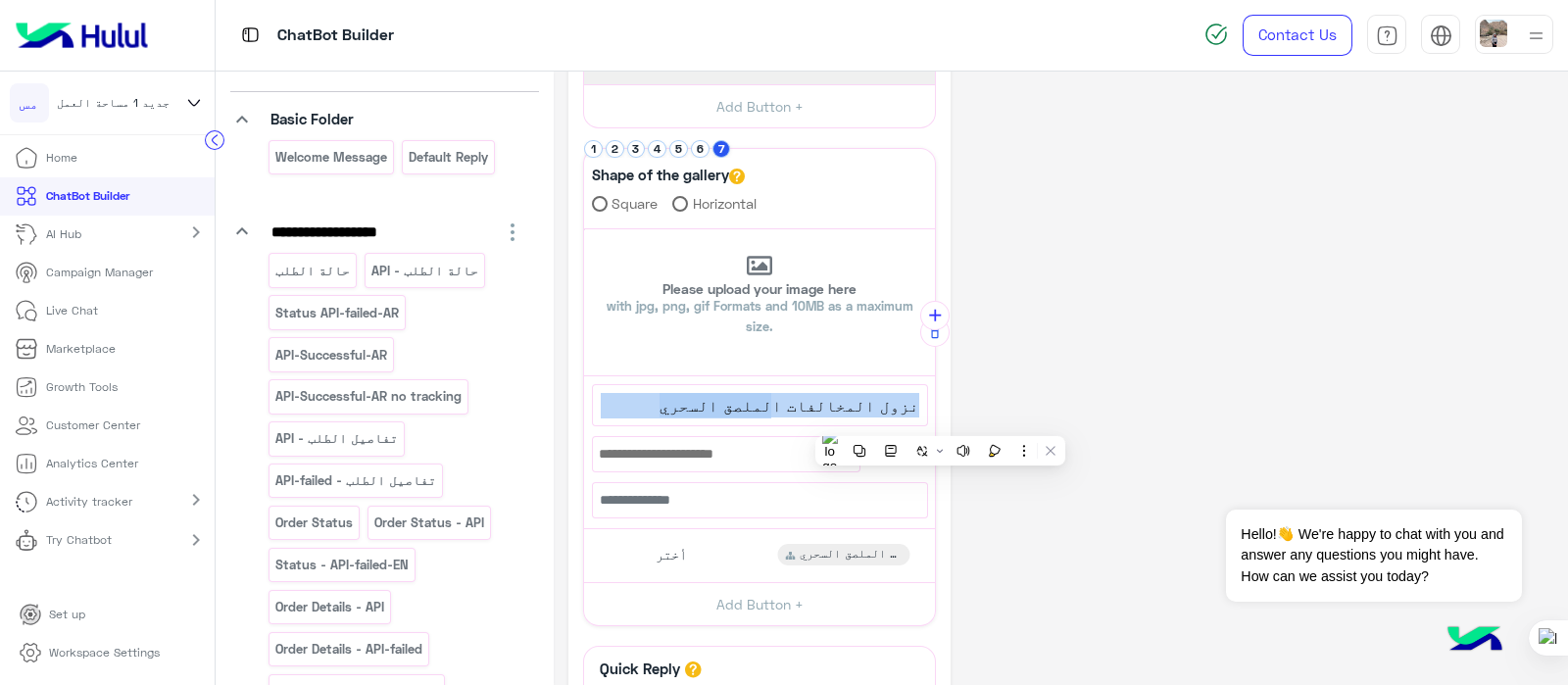 scroll, scrollTop: 0, scrollLeft: 0, axis: both 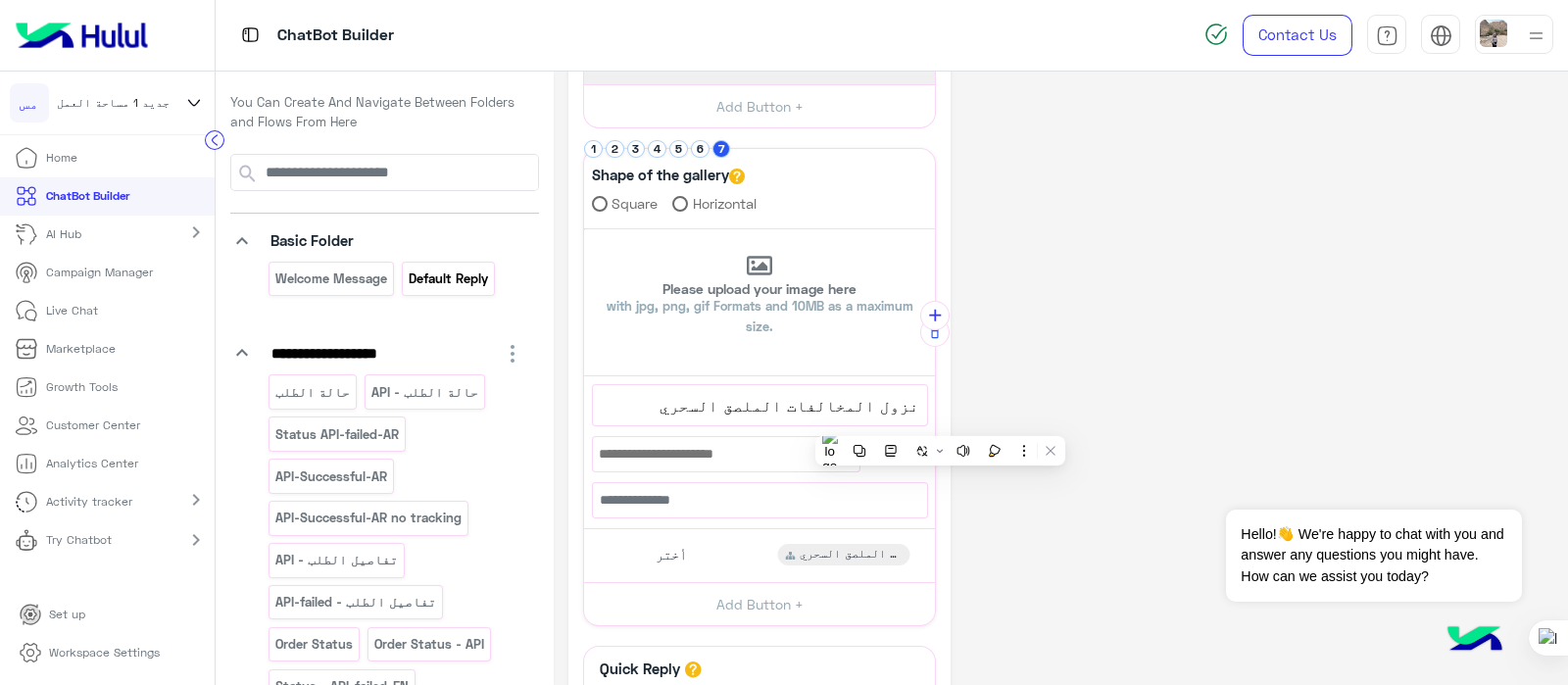 click on "Default reply" at bounding box center (448, 278) 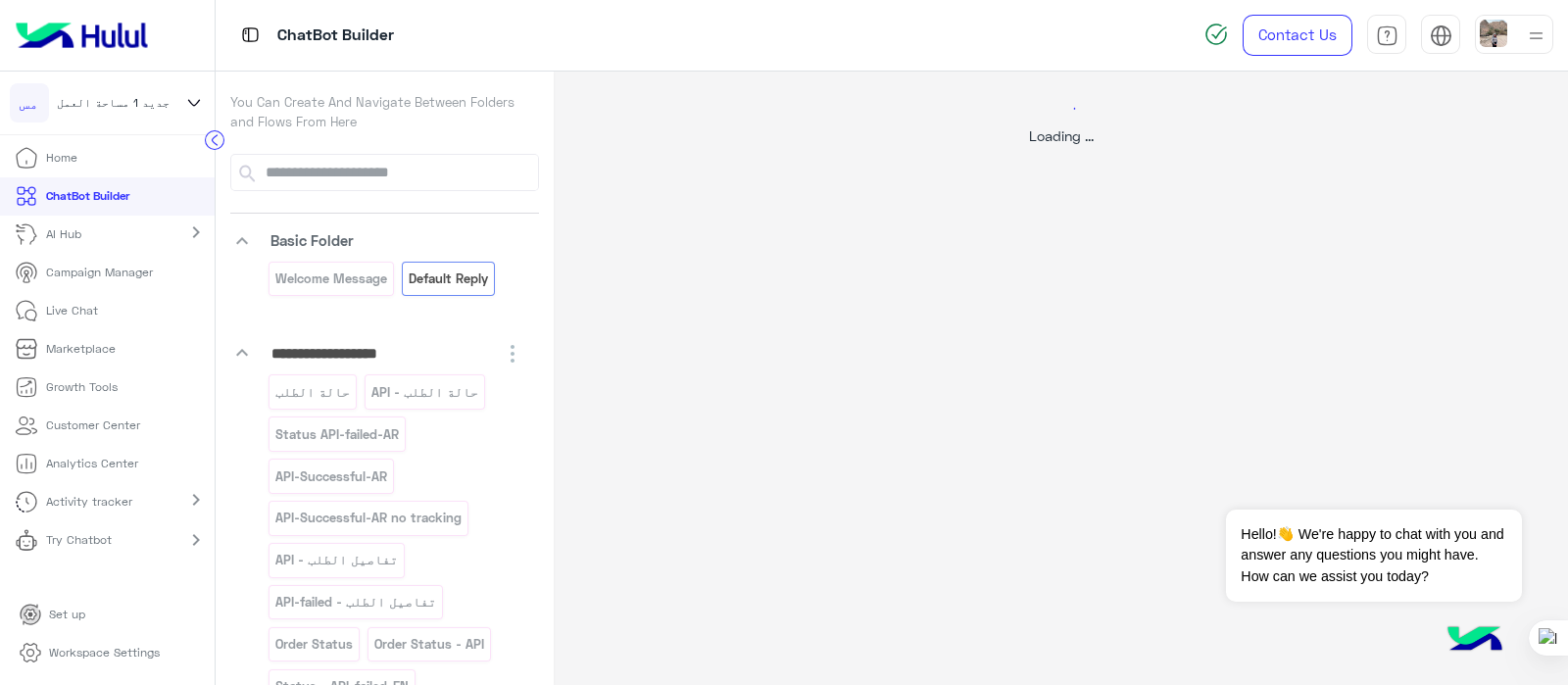 scroll, scrollTop: 0, scrollLeft: 0, axis: both 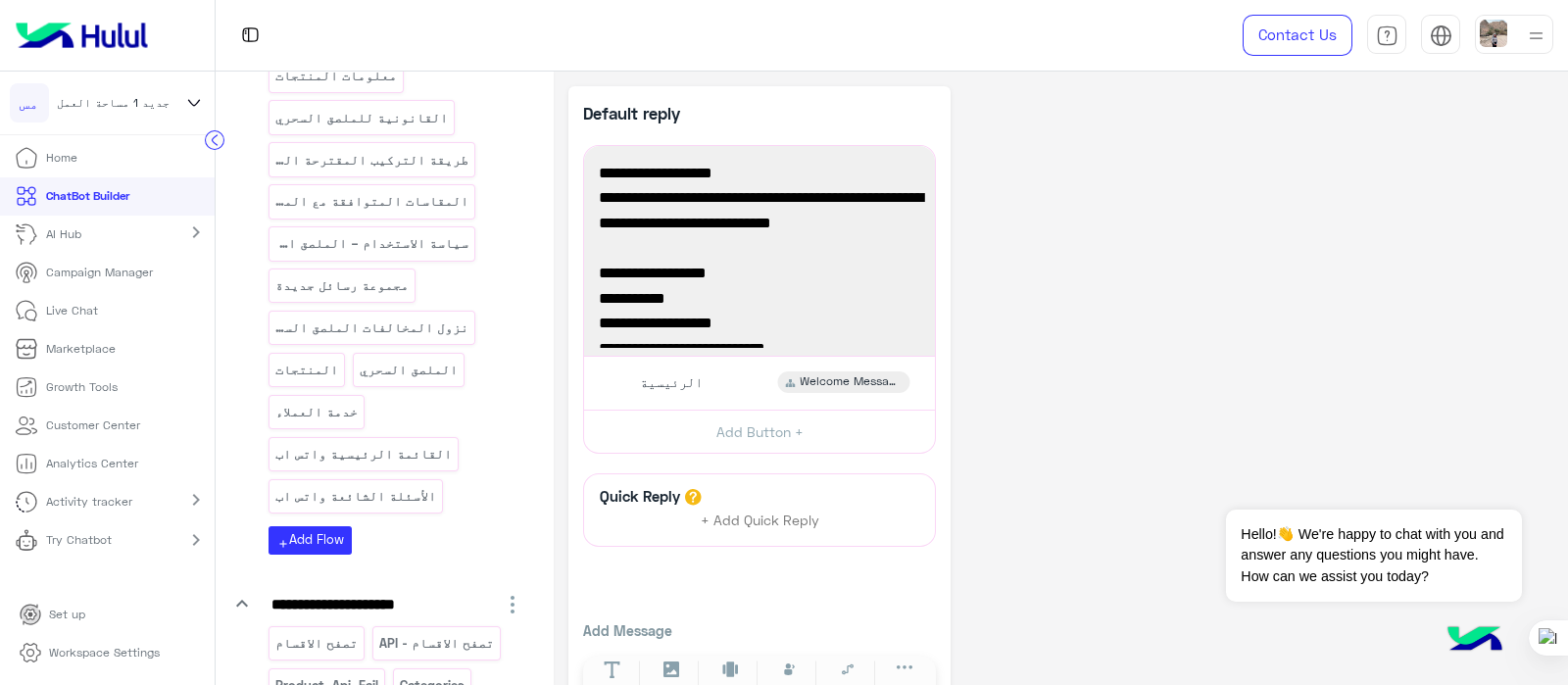 click on "حالة الطلب   حالة الطلب - API   Status API-failed-AR   API-Successful-AR   API-Successful-AR no tracking   تفاصيل الطلب - API   تفاصيل الطلب - API-failed   Order Status   Order Status - API   Status - API-failed-EN   Order Details - API   Order Details - API-failed   Status -API-Successful-EN   سياسة الاستبدال   Status -API-Successful-EN no tracking   معلومات المنتجات   القانونية للملصق السحري   طريقة التركيب المقترحة الملصق السحري   المقاسات المتوافقة مع الملصق السحري   سياسة الاستخدام – الملصق السحري   مجموعة رسائل جديدة   نزول المخالفات الملصق السحري   المنتجات   الملصق السحري   خدمة العملاء   القائمة الرئيسية واتس اب   الأسئلة الشائعة واتس اب" at bounding box center (396, 16) 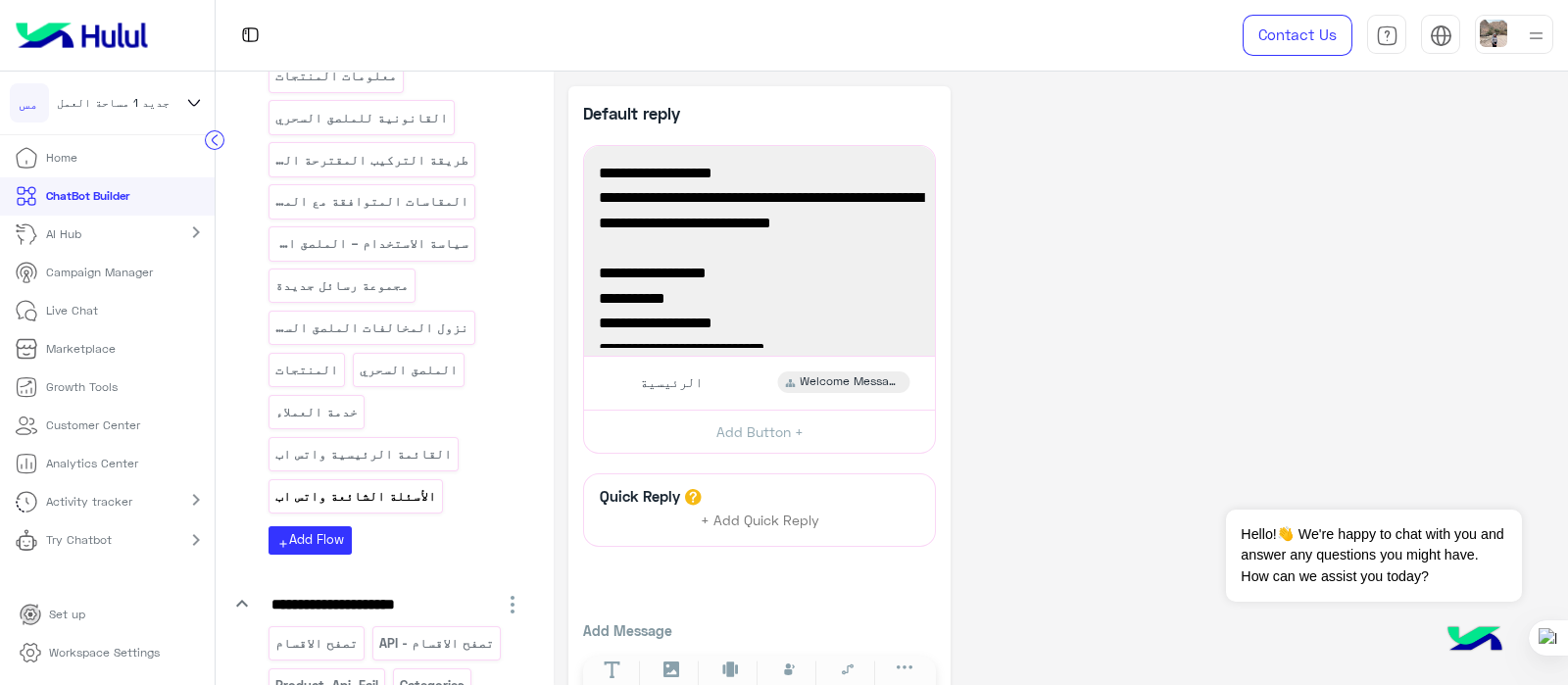click on "الأسئلة الشائعة واتس اب" at bounding box center (356, 496) 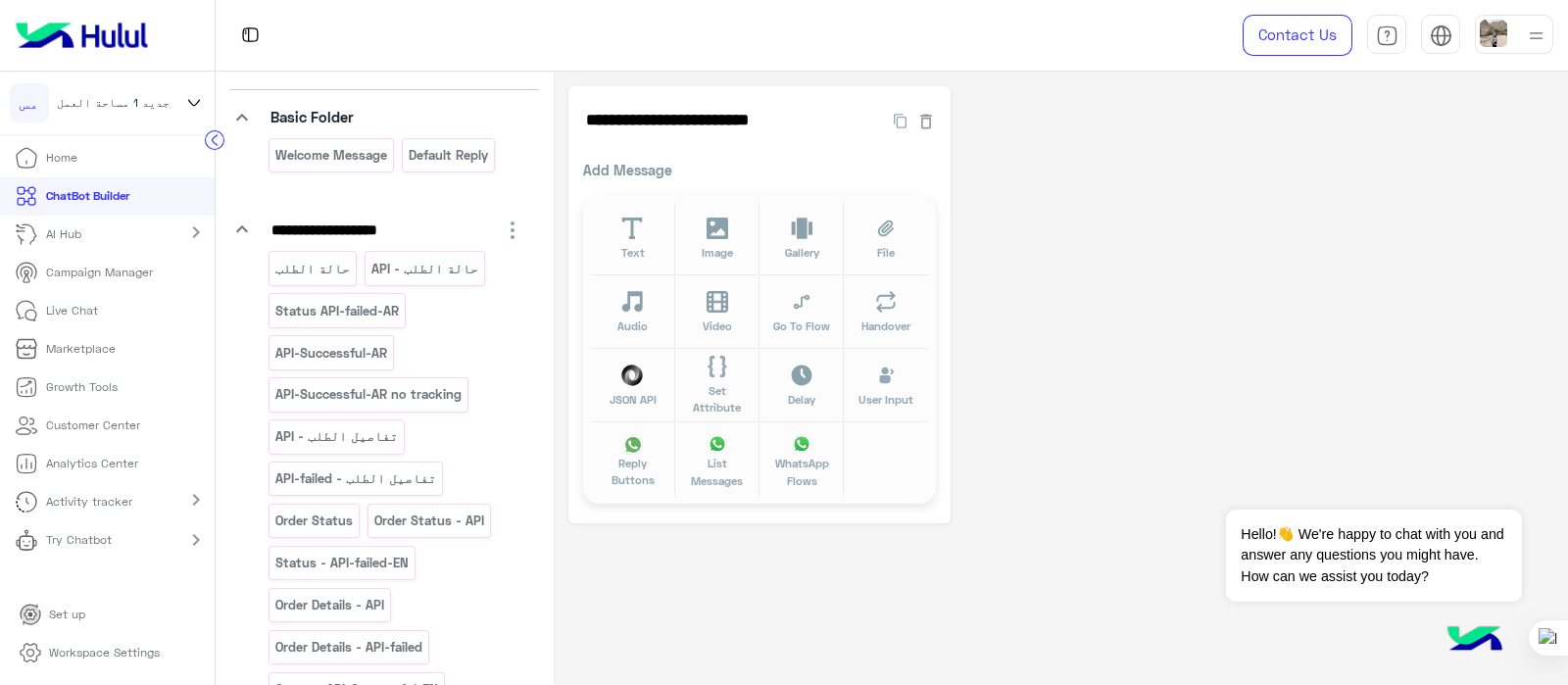 scroll, scrollTop: 83, scrollLeft: 0, axis: vertical 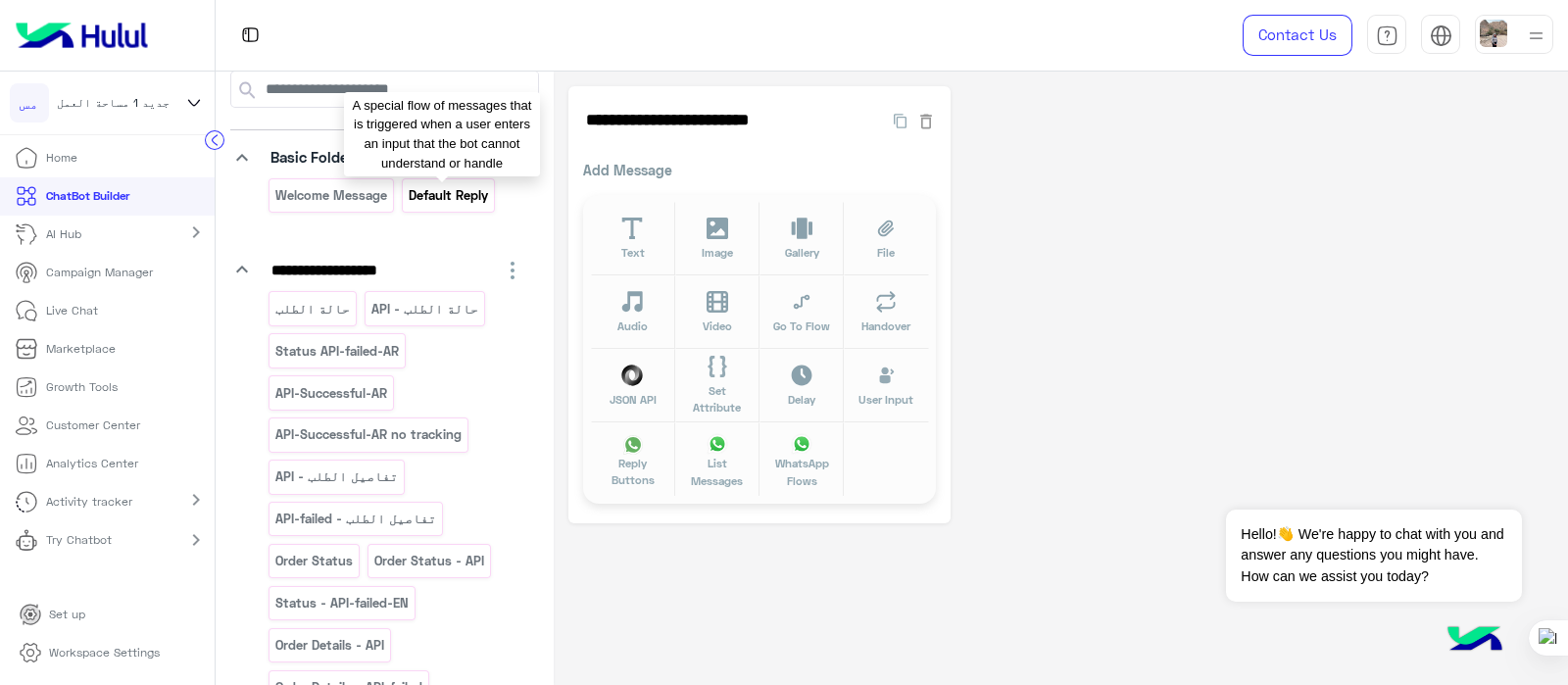 click on "Default reply" at bounding box center (448, 195) 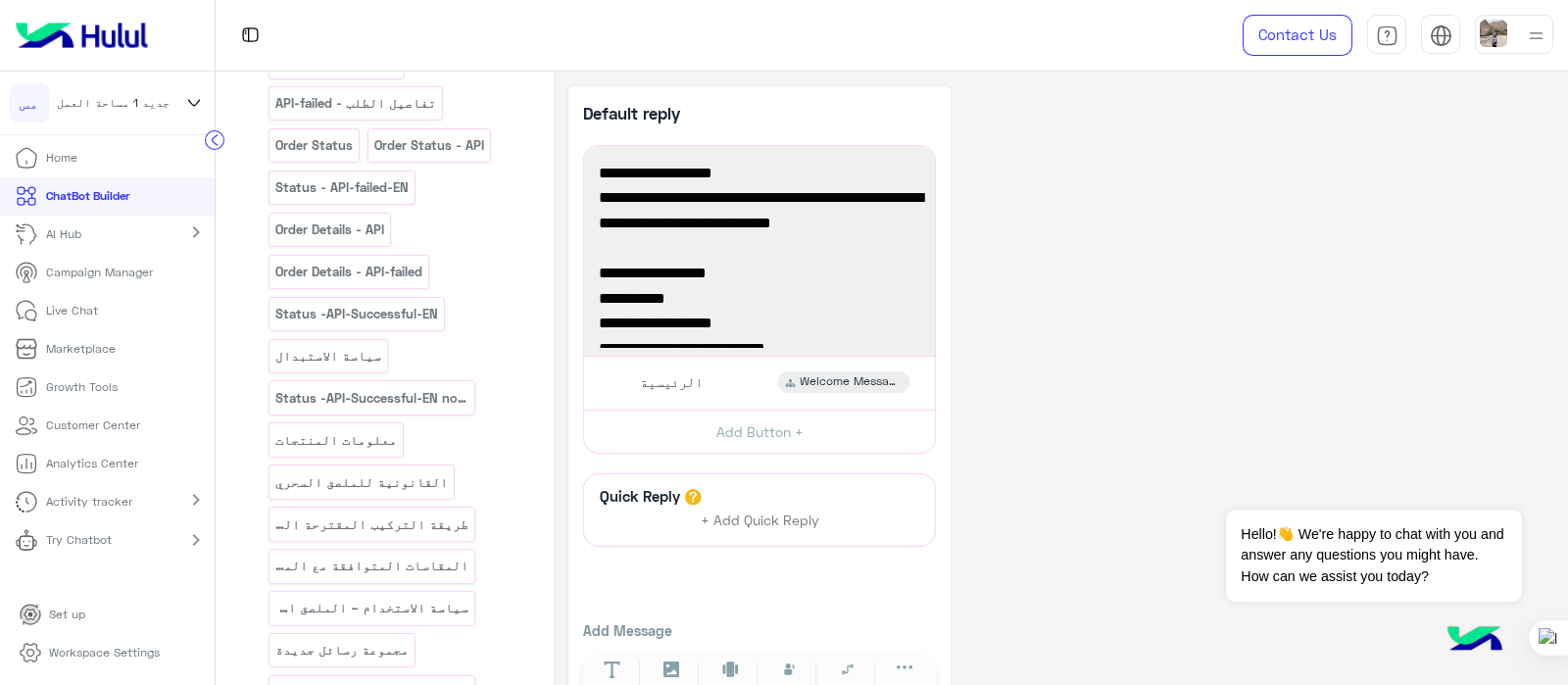 scroll, scrollTop: 548, scrollLeft: 0, axis: vertical 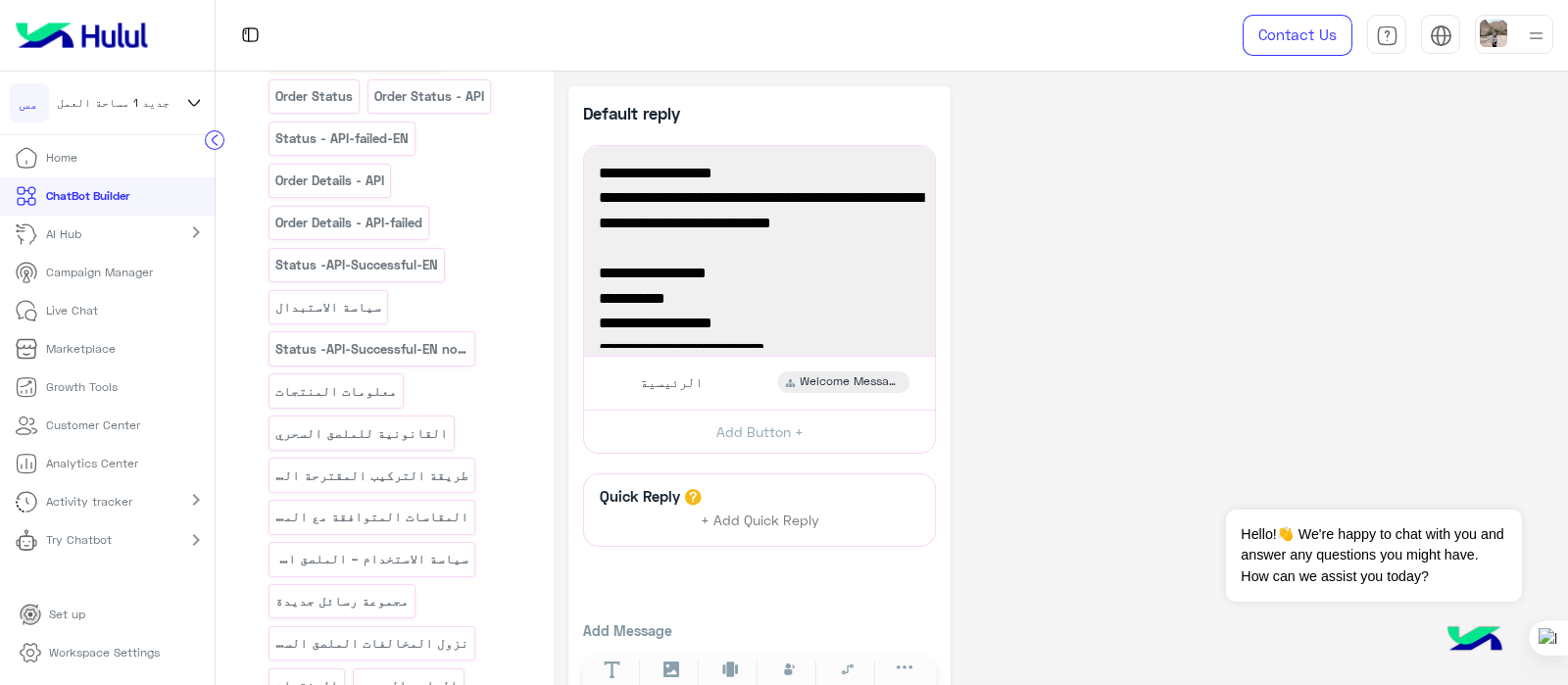 click on "**********" 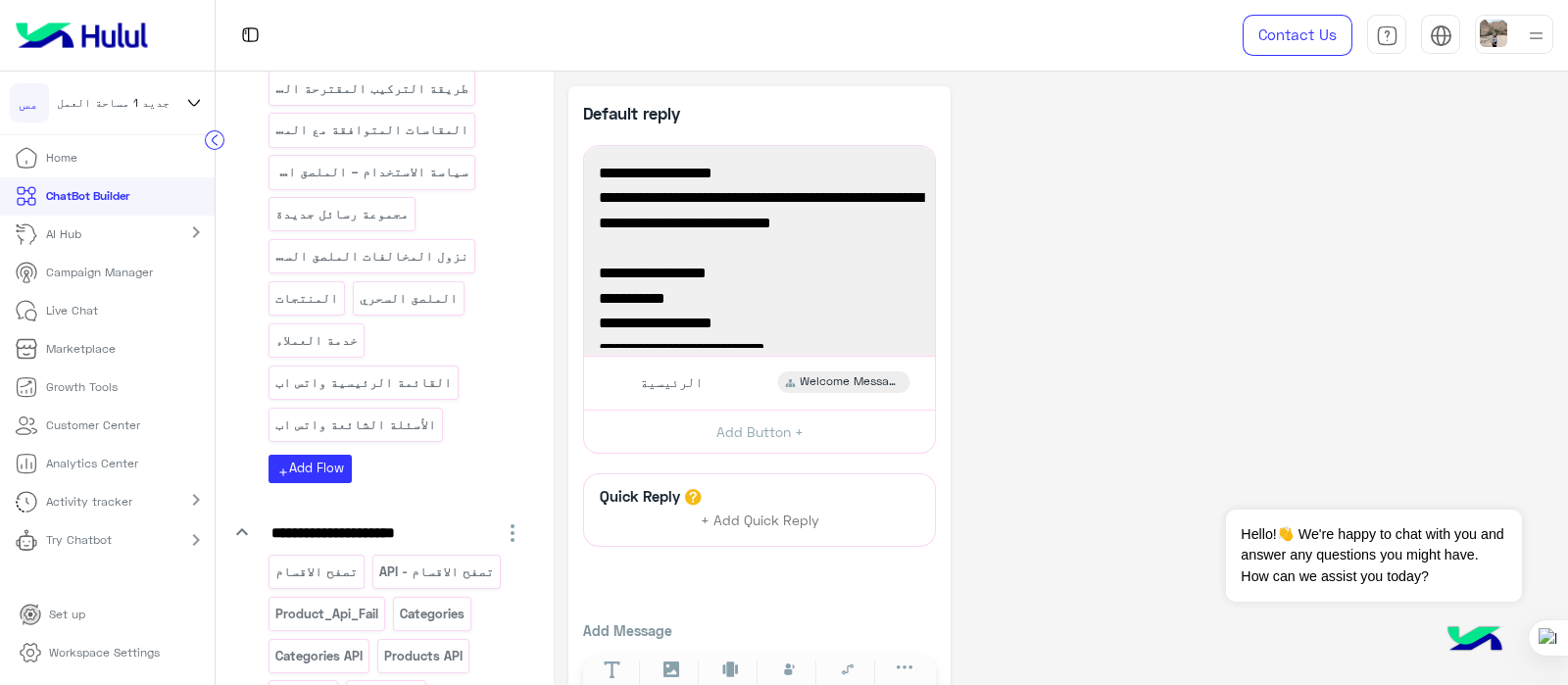 scroll, scrollTop: 946, scrollLeft: 0, axis: vertical 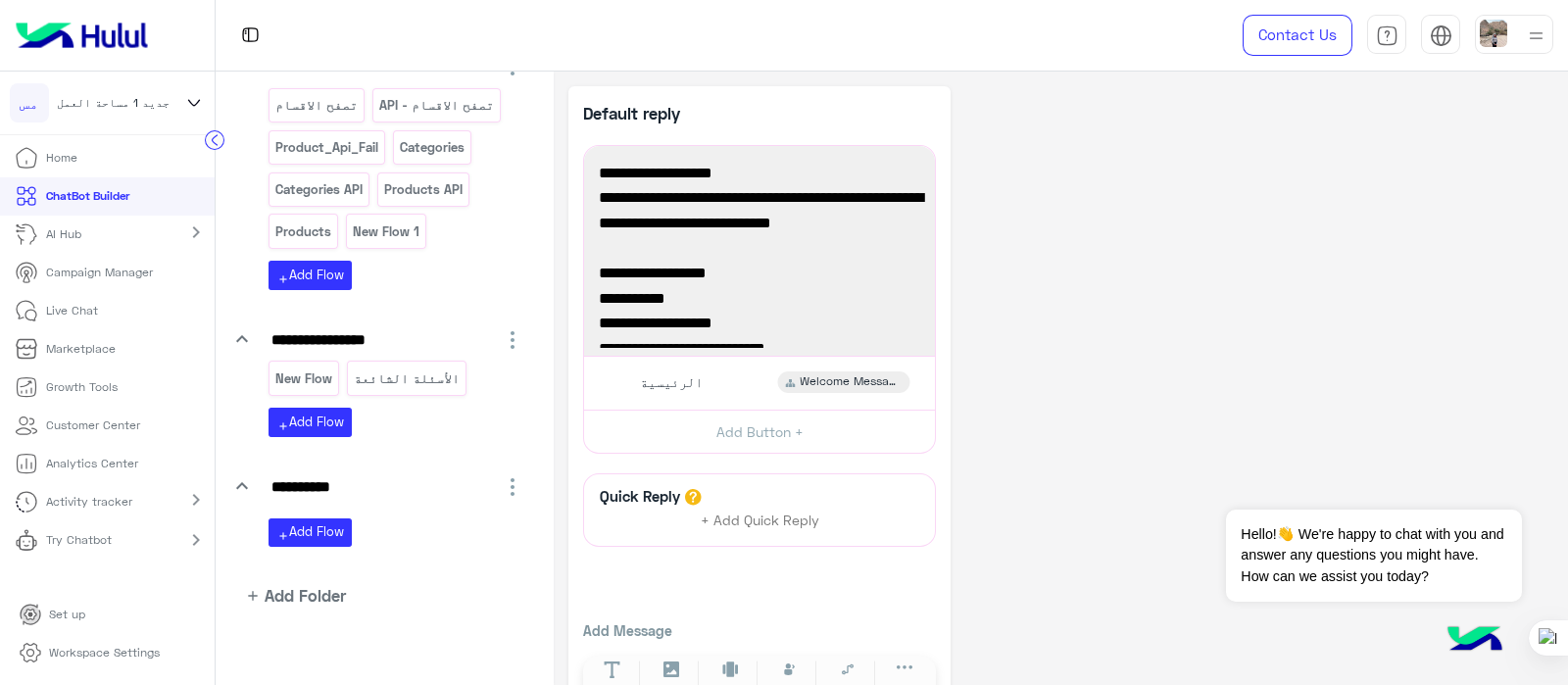 click 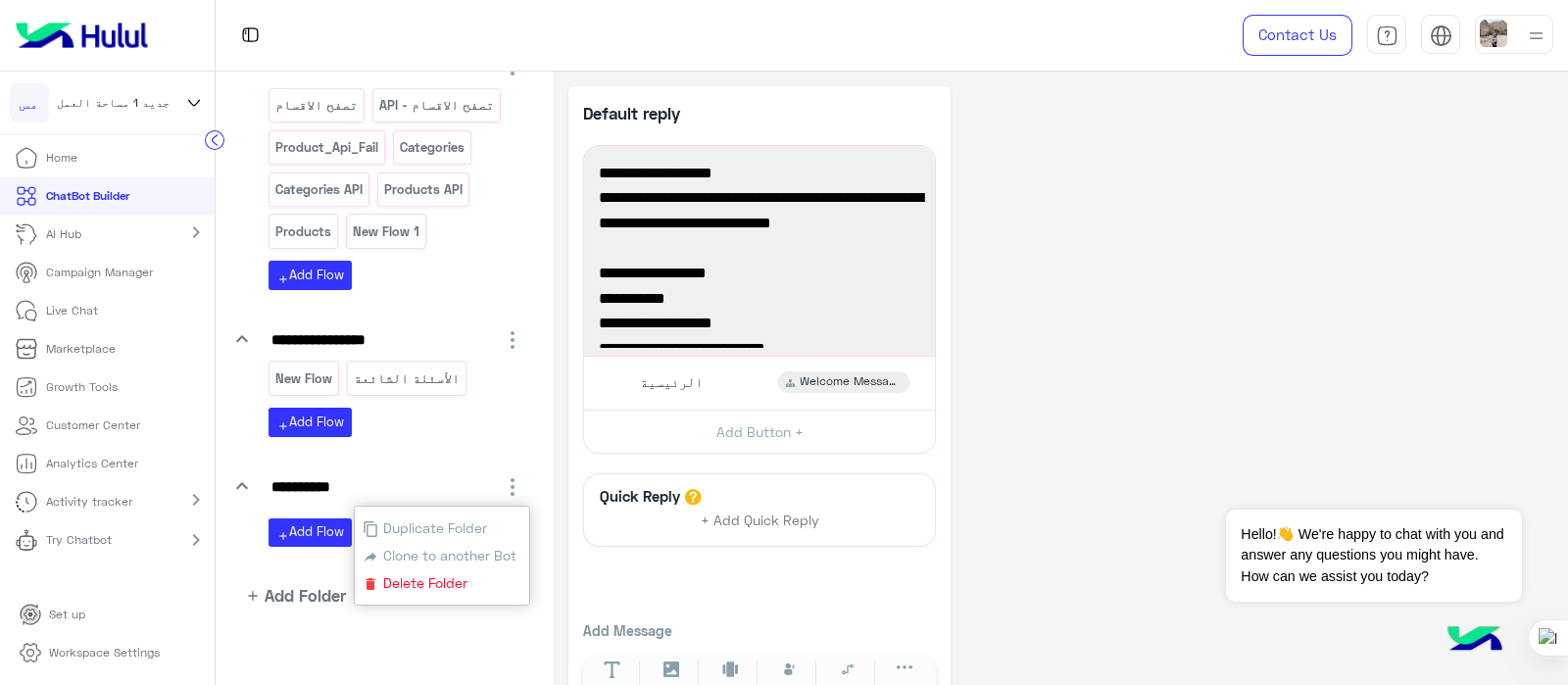 click on "Delete Folder" at bounding box center [422, 582] 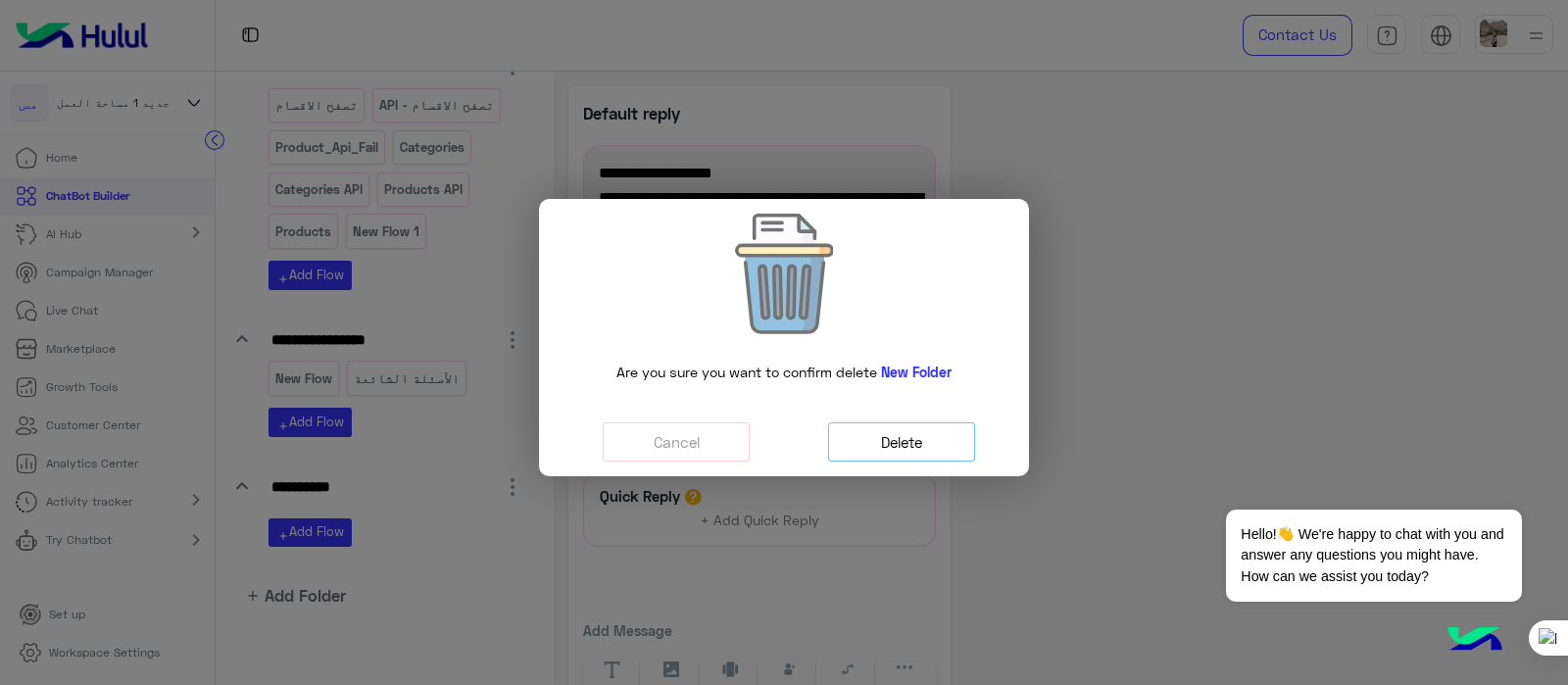 click on "Delete" 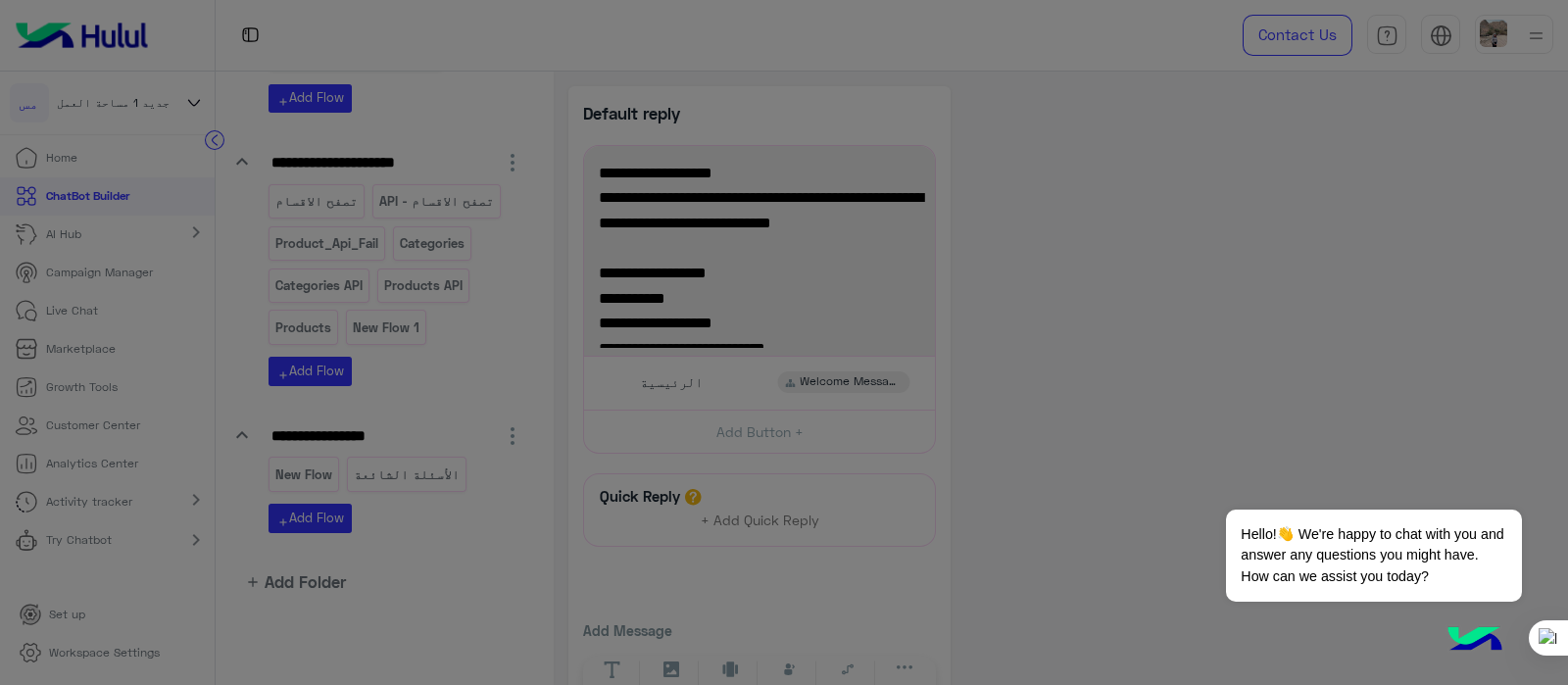 scroll, scrollTop: 1293, scrollLeft: 0, axis: vertical 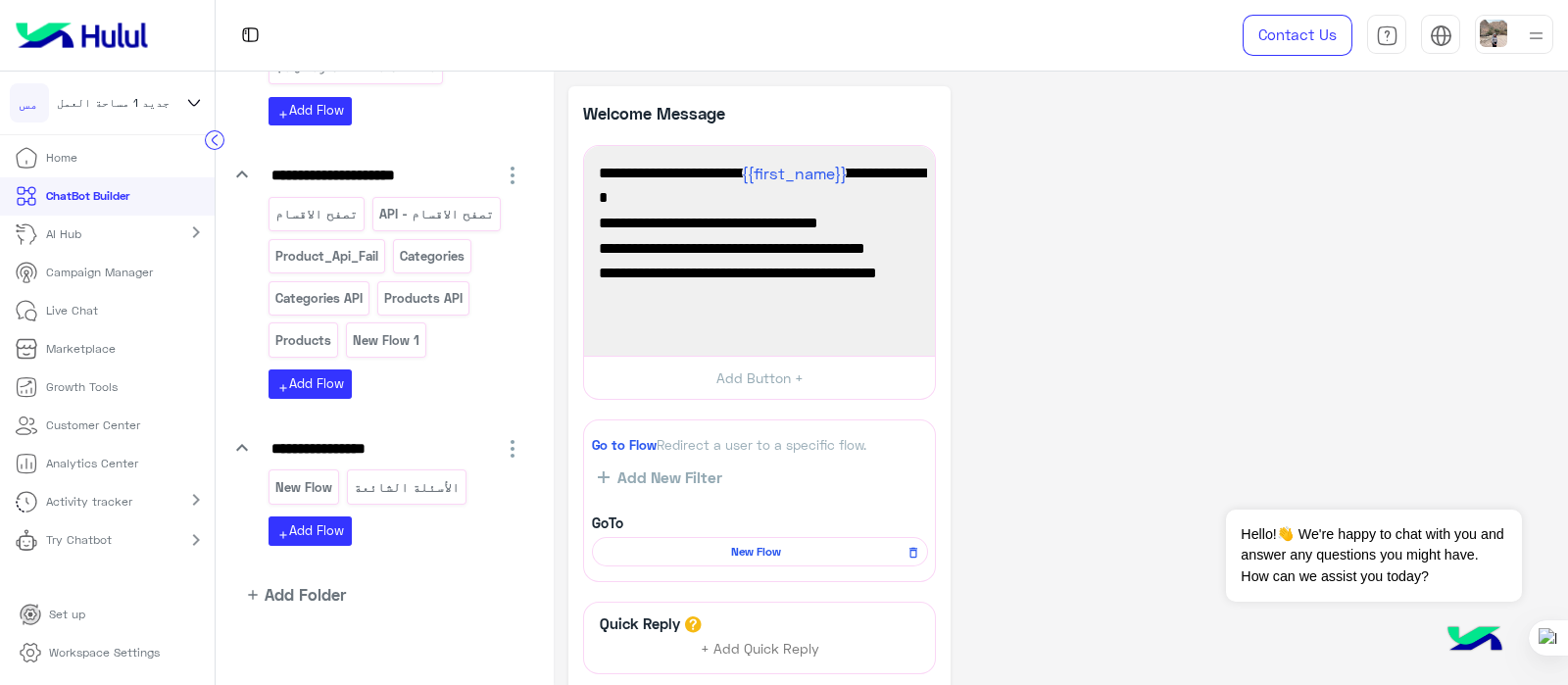 click 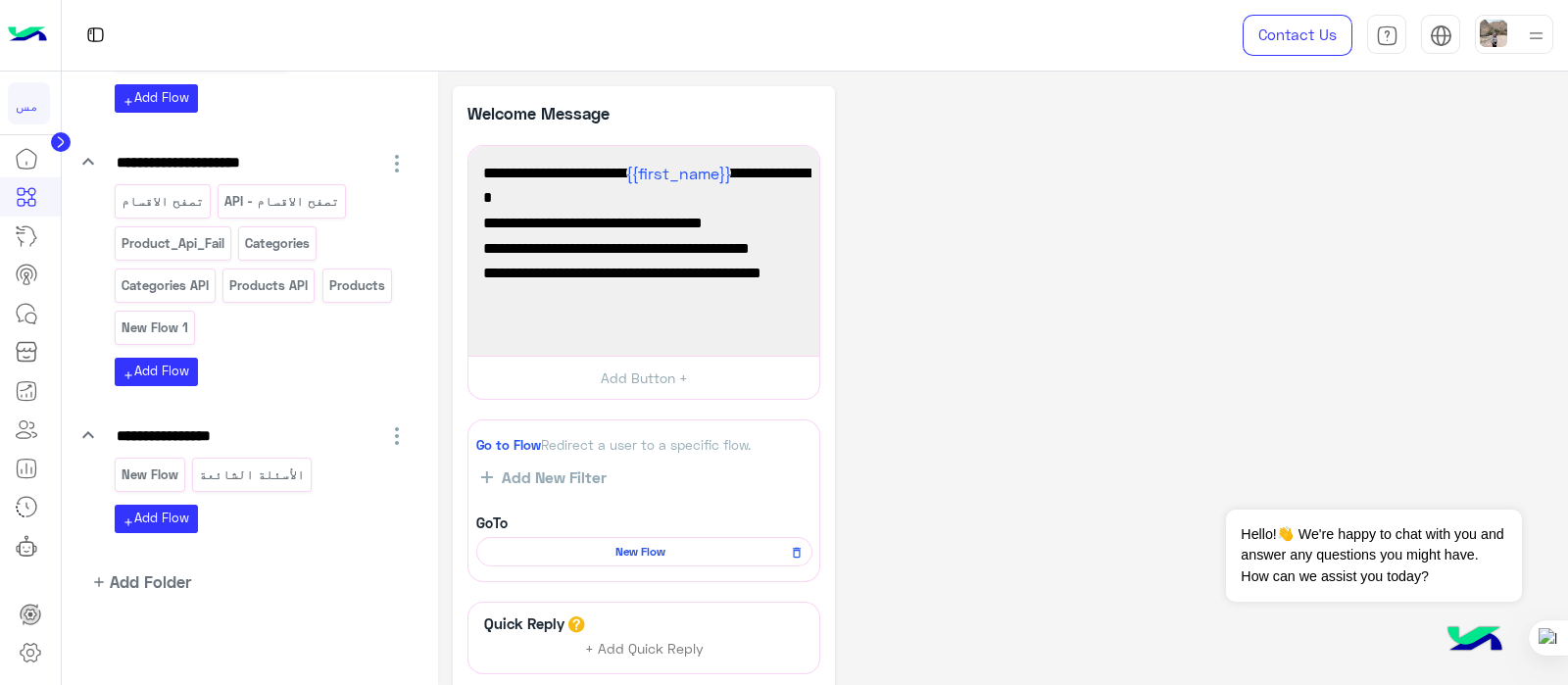 scroll, scrollTop: 1125, scrollLeft: 0, axis: vertical 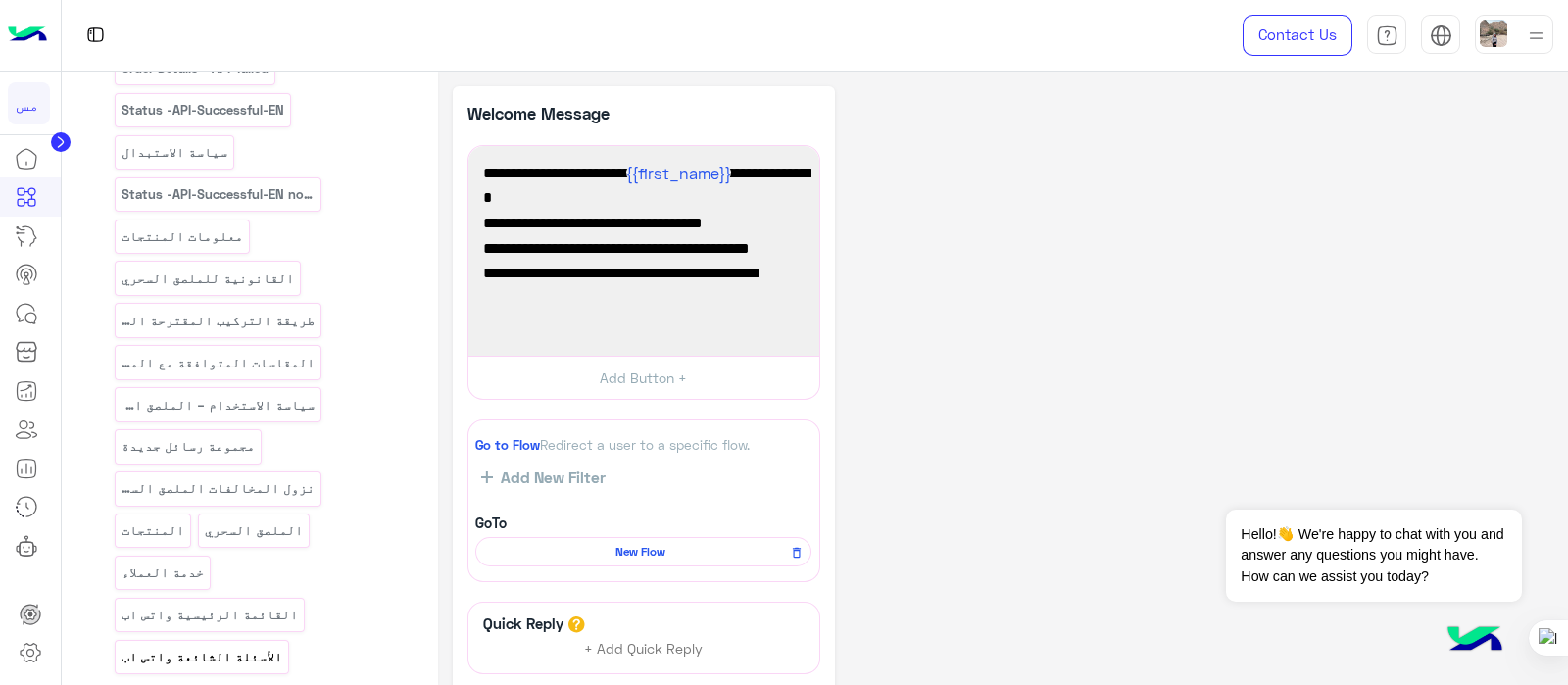 click on "الأسئلة الشائعة واتس اب" at bounding box center [201, 657] 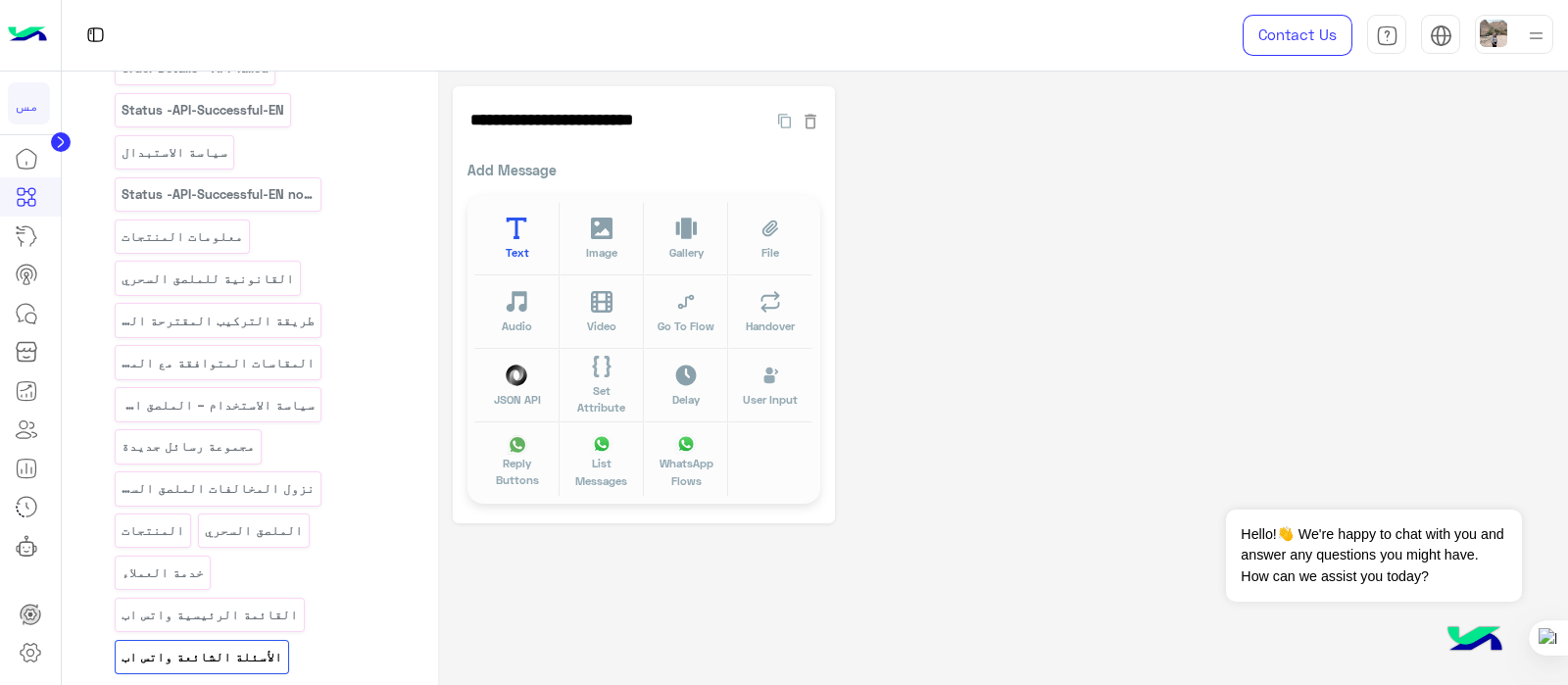 click on "Text" at bounding box center (516, 238) 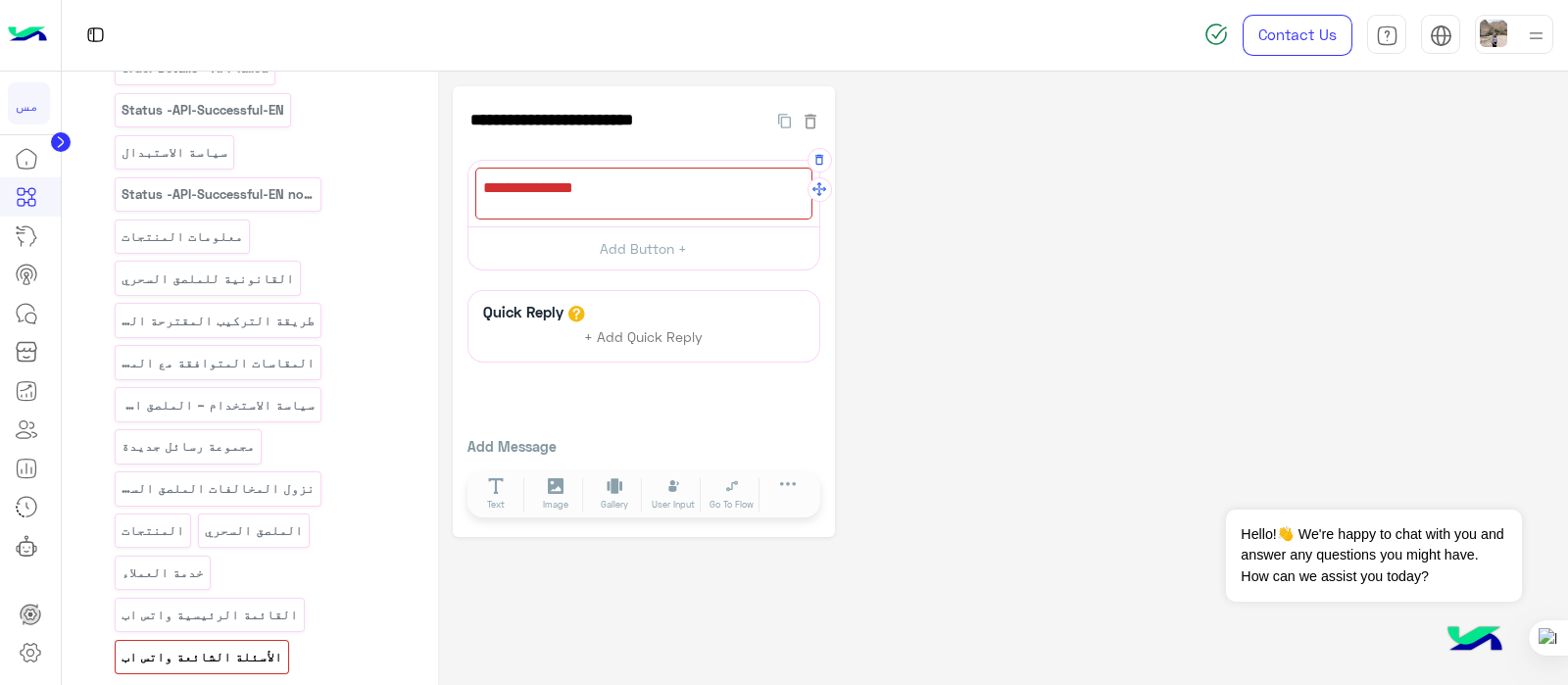 click at bounding box center [644, 193] 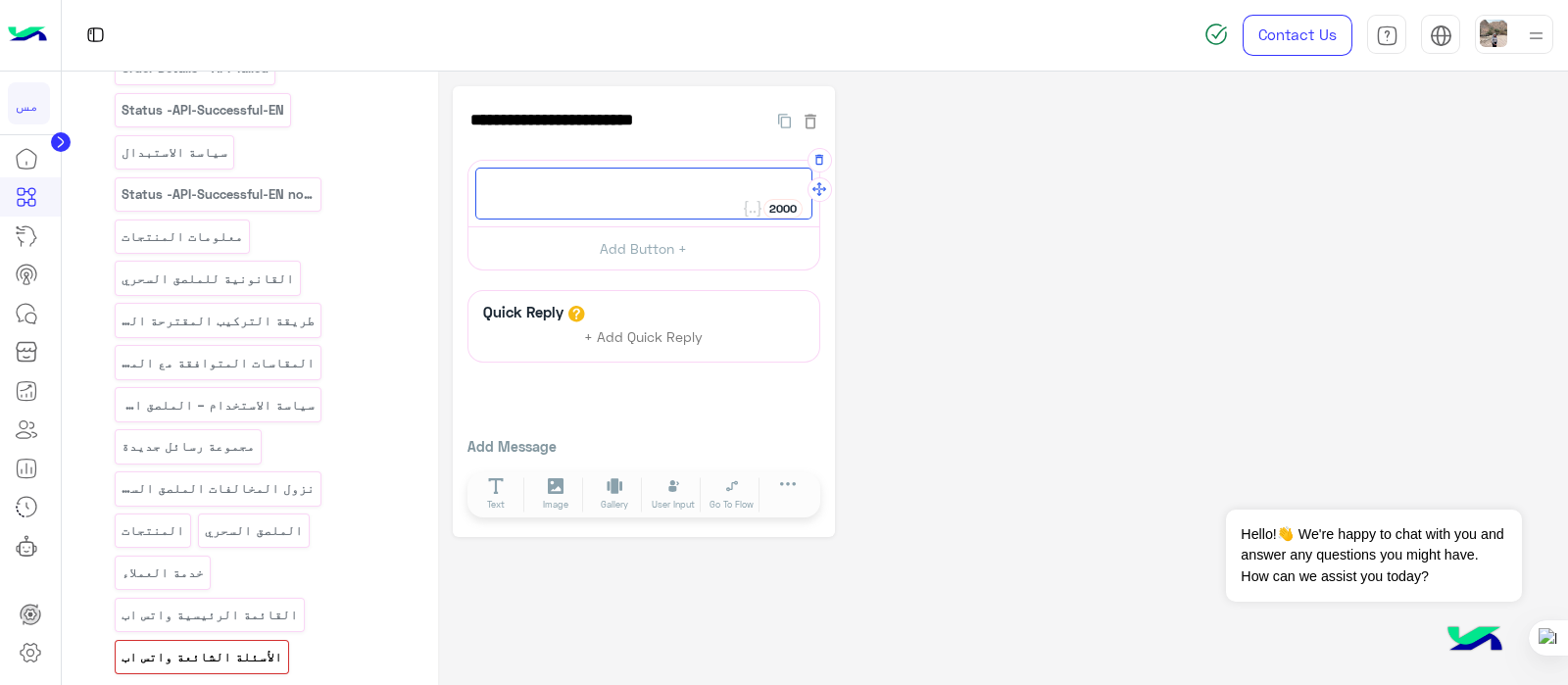 type on "*" 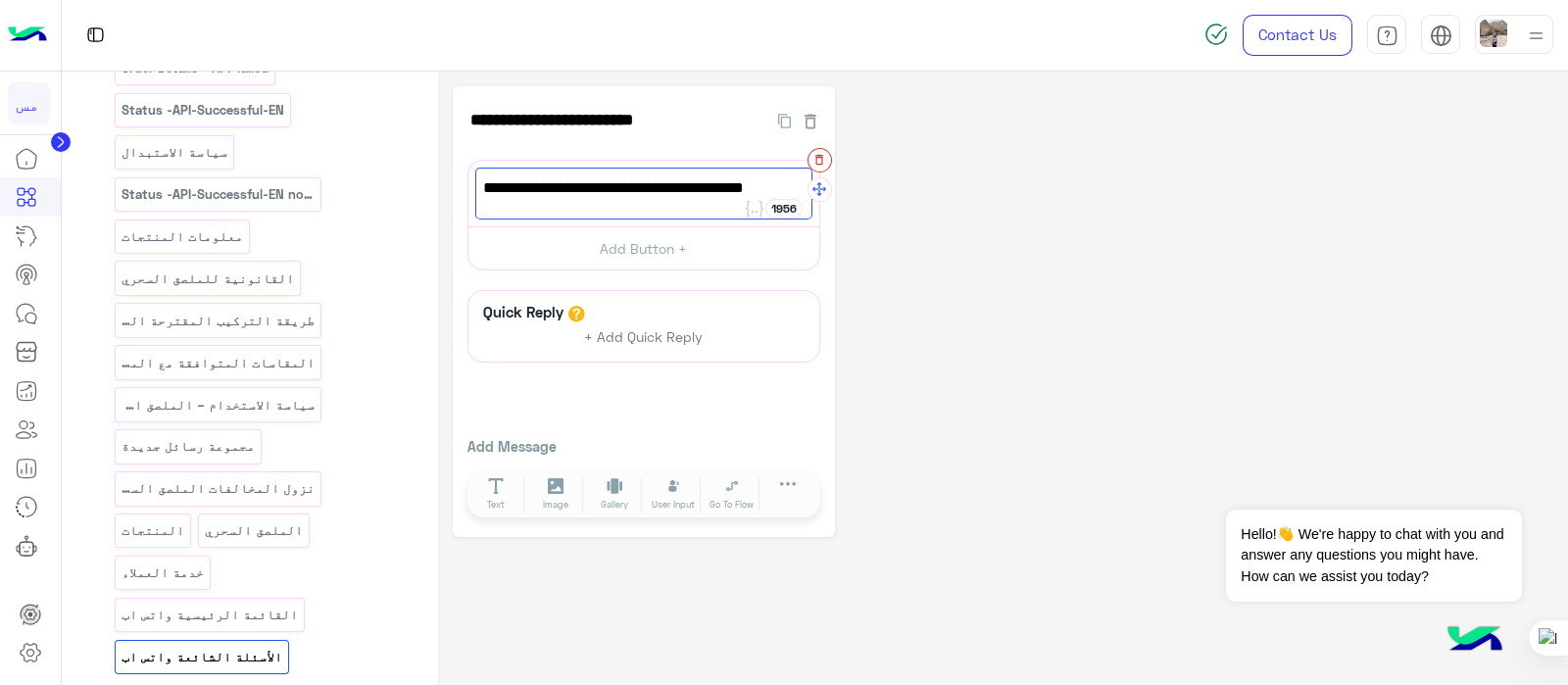 type on "**********" 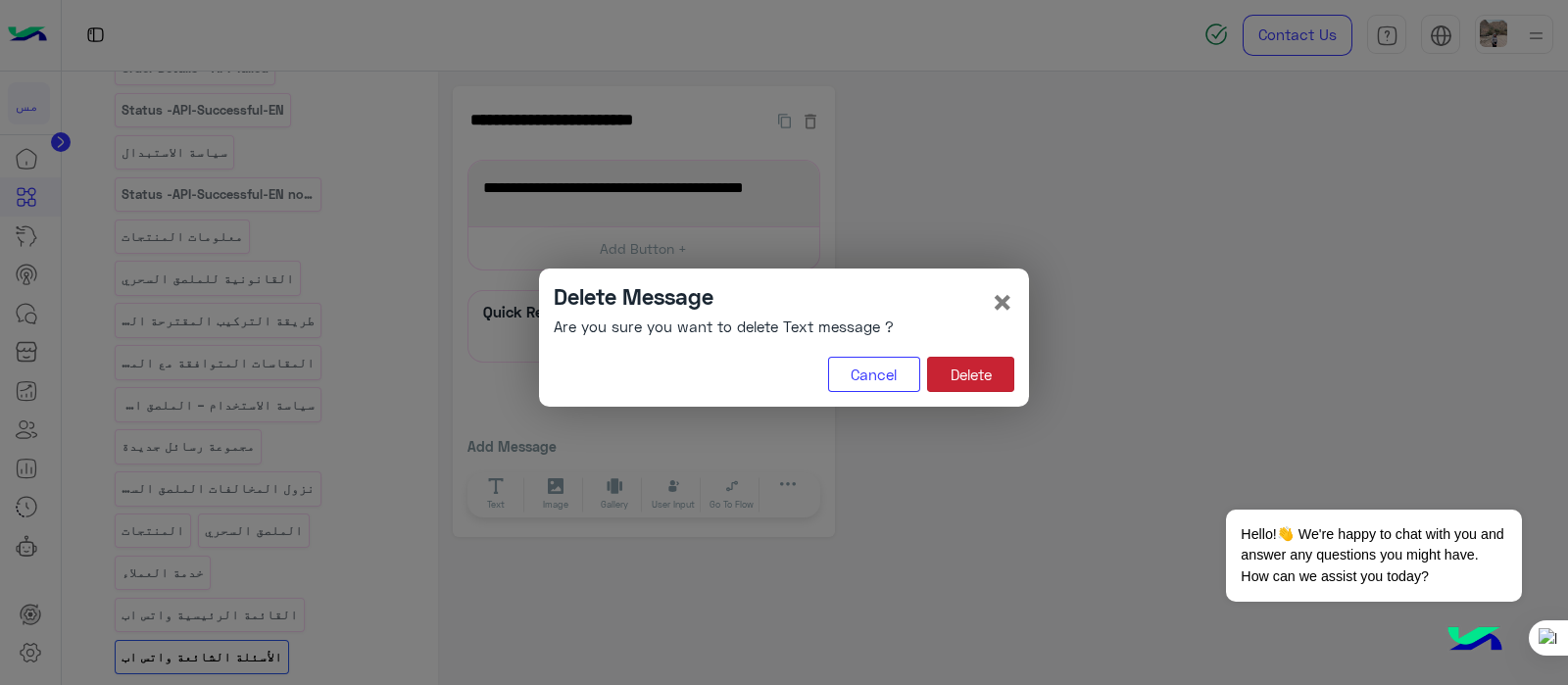 click on "Delete" 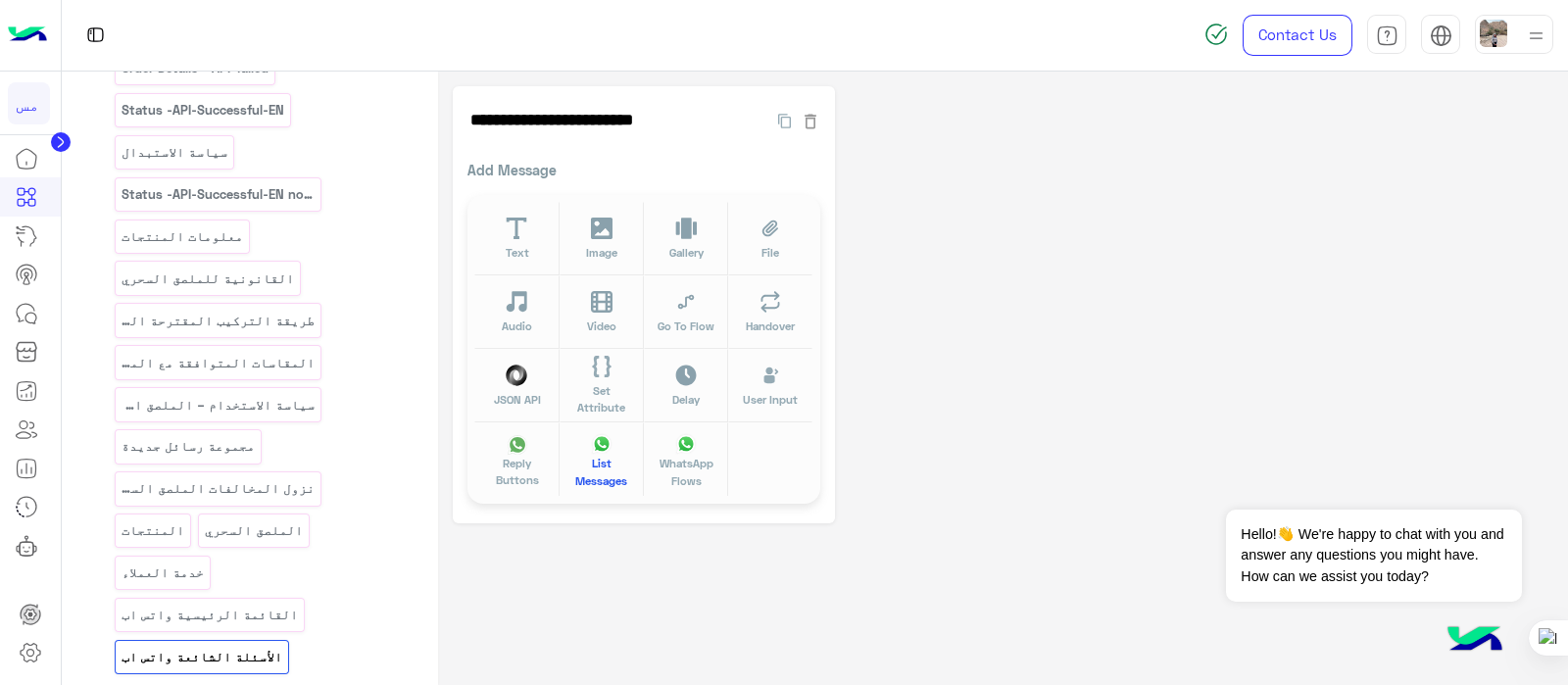 click 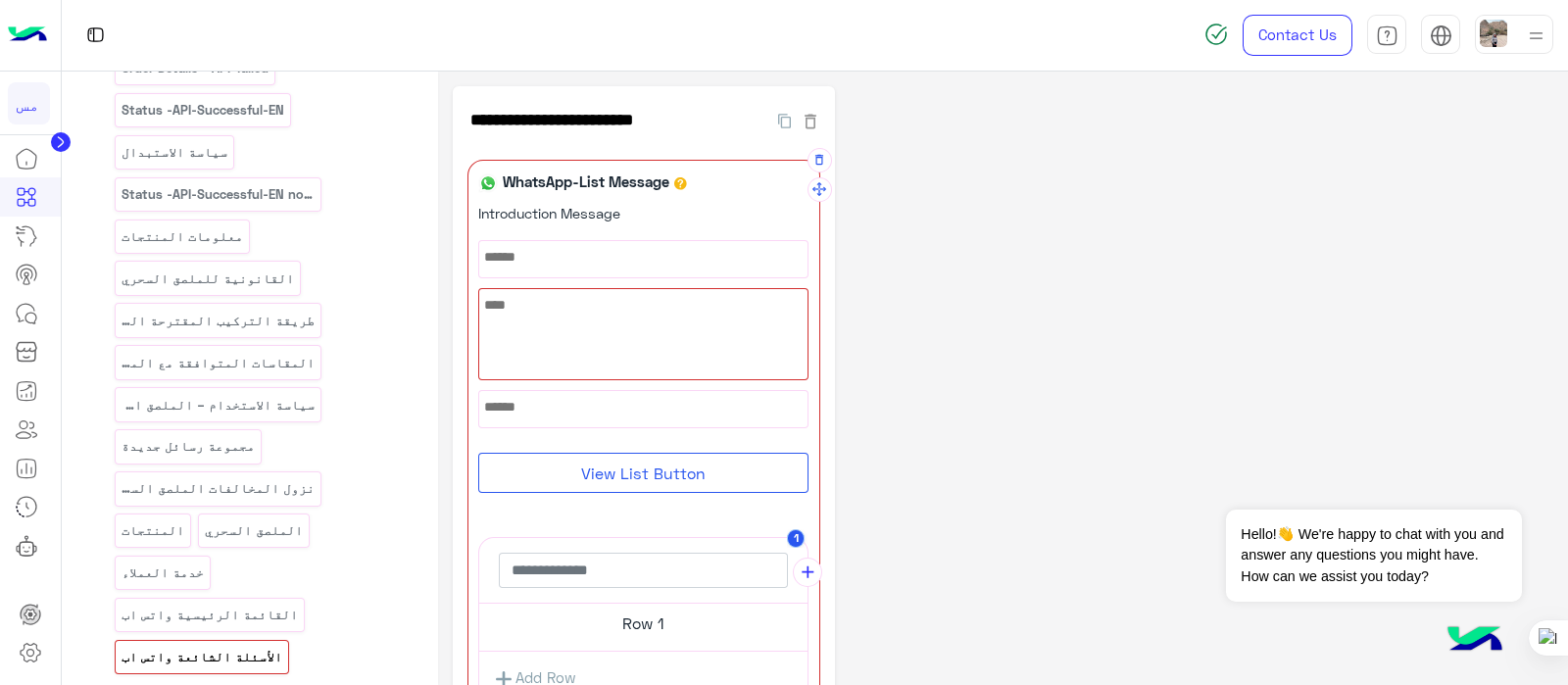 click at bounding box center [643, 334] 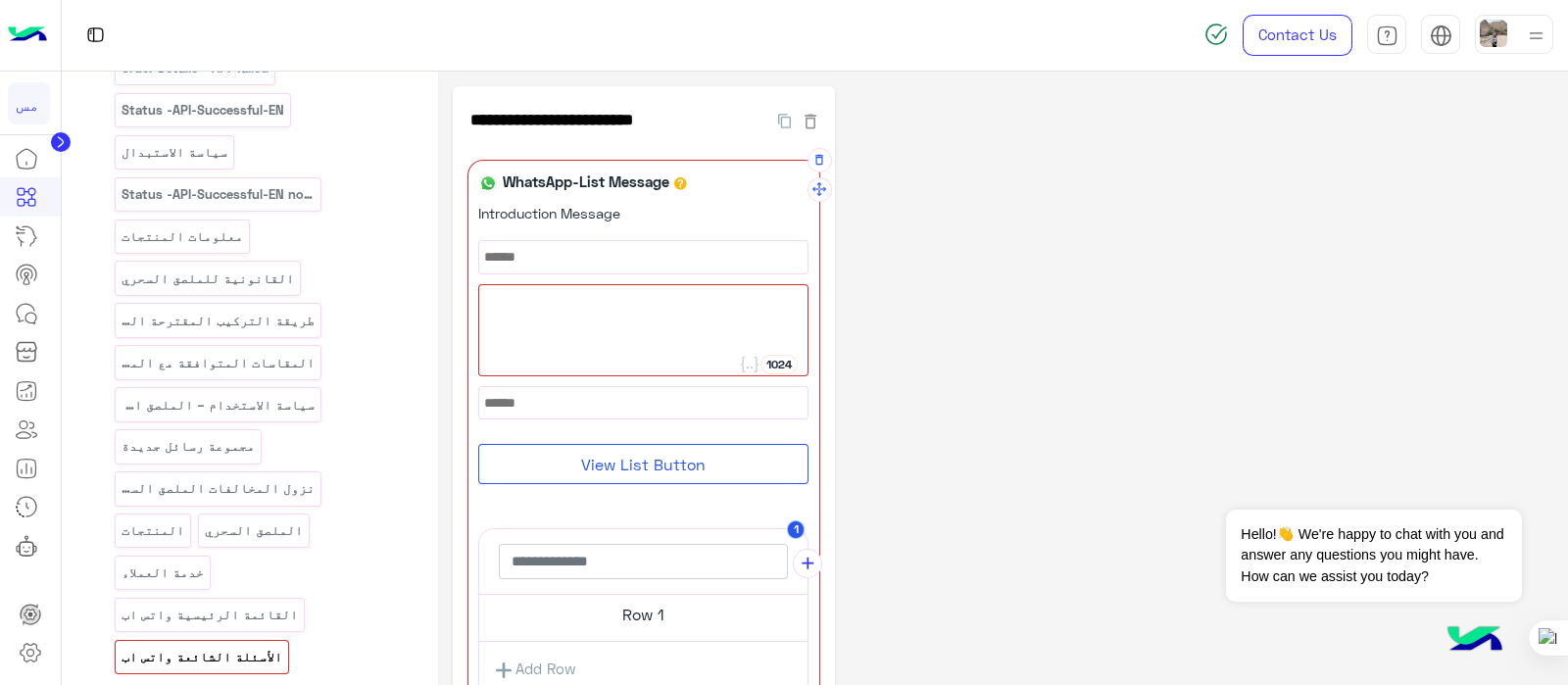paste on "**********" 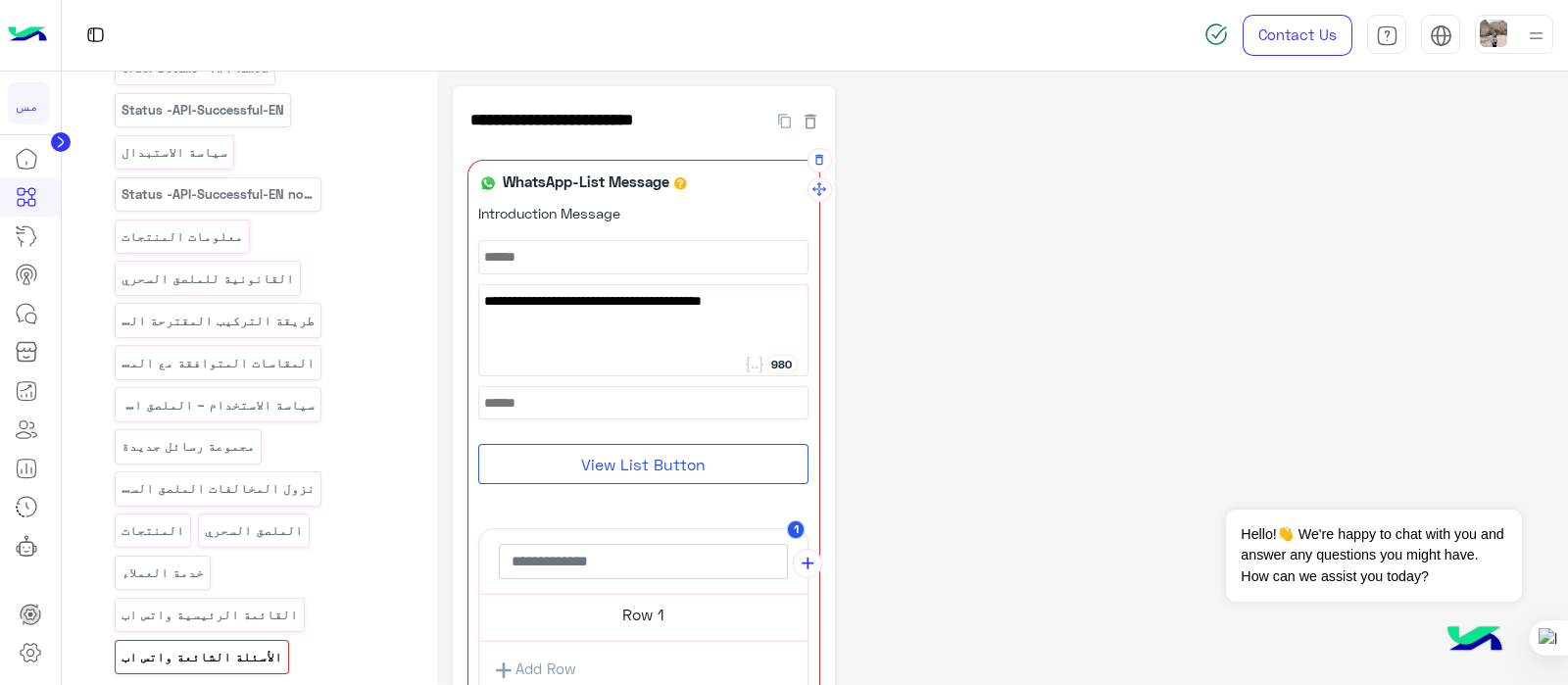 type on "**********" 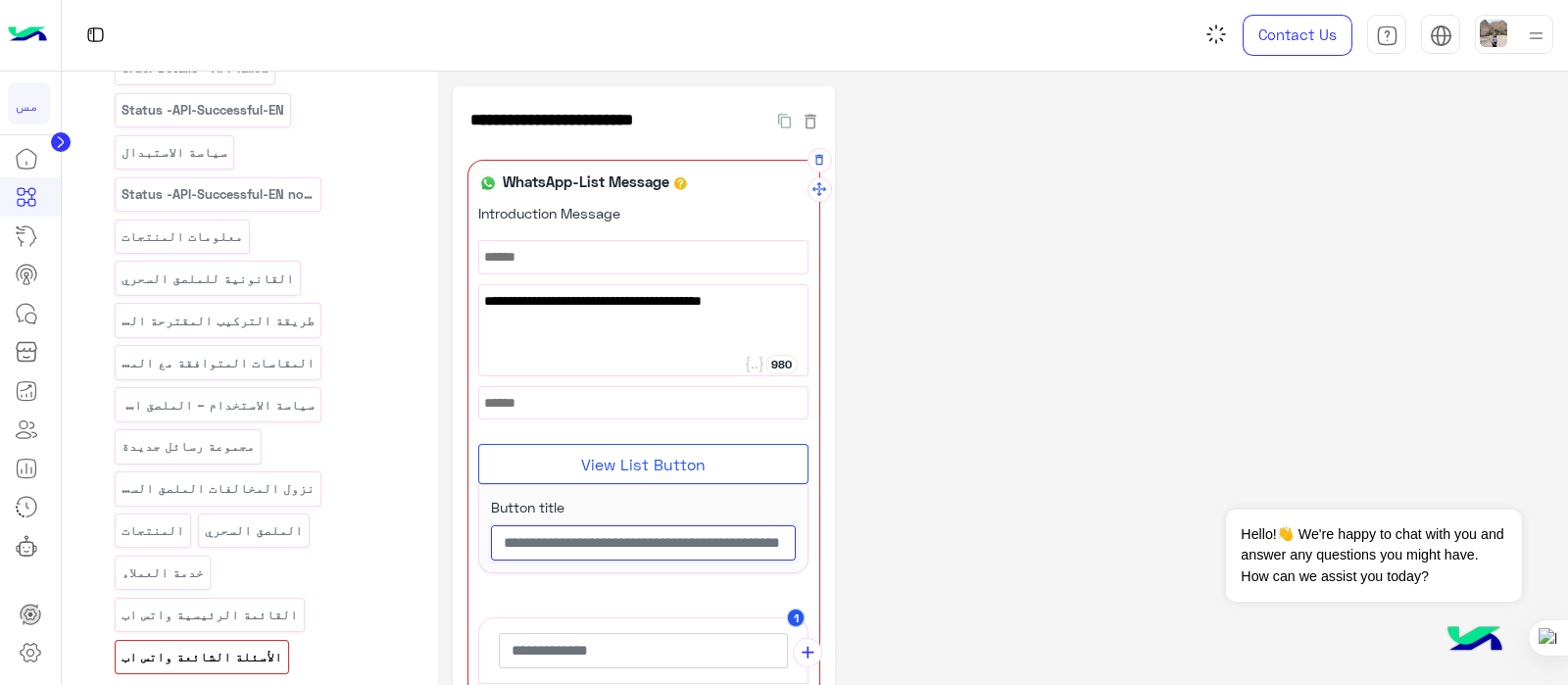 click at bounding box center (643, 543) 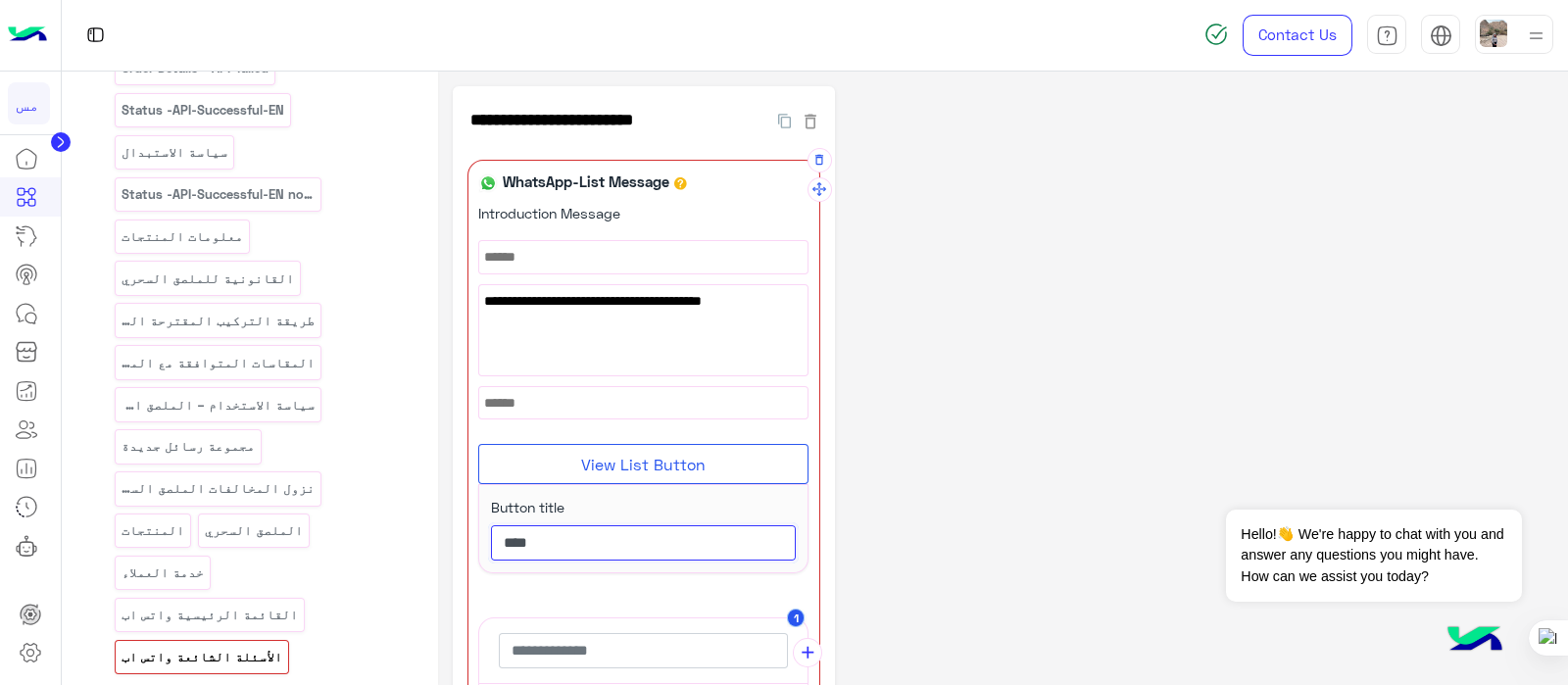 type on "****" 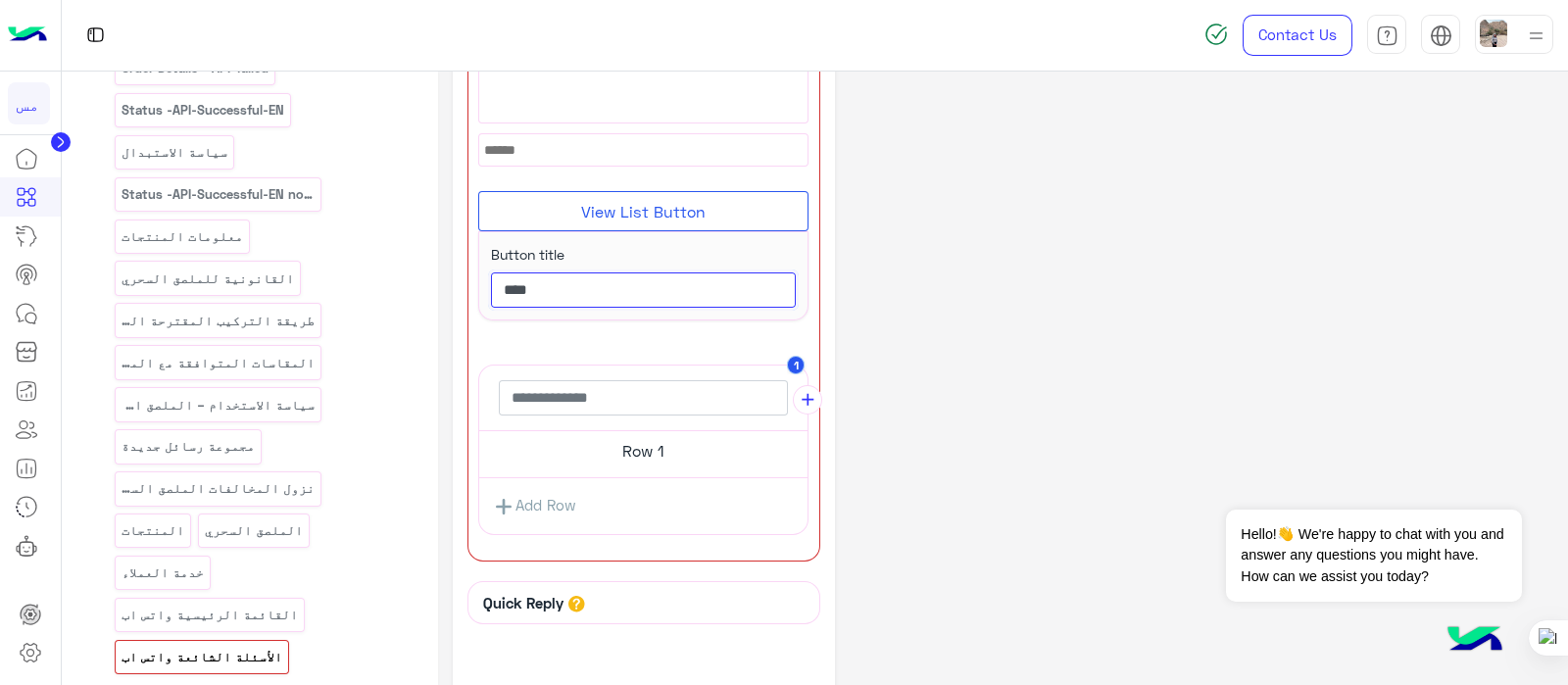 scroll, scrollTop: 298, scrollLeft: 0, axis: vertical 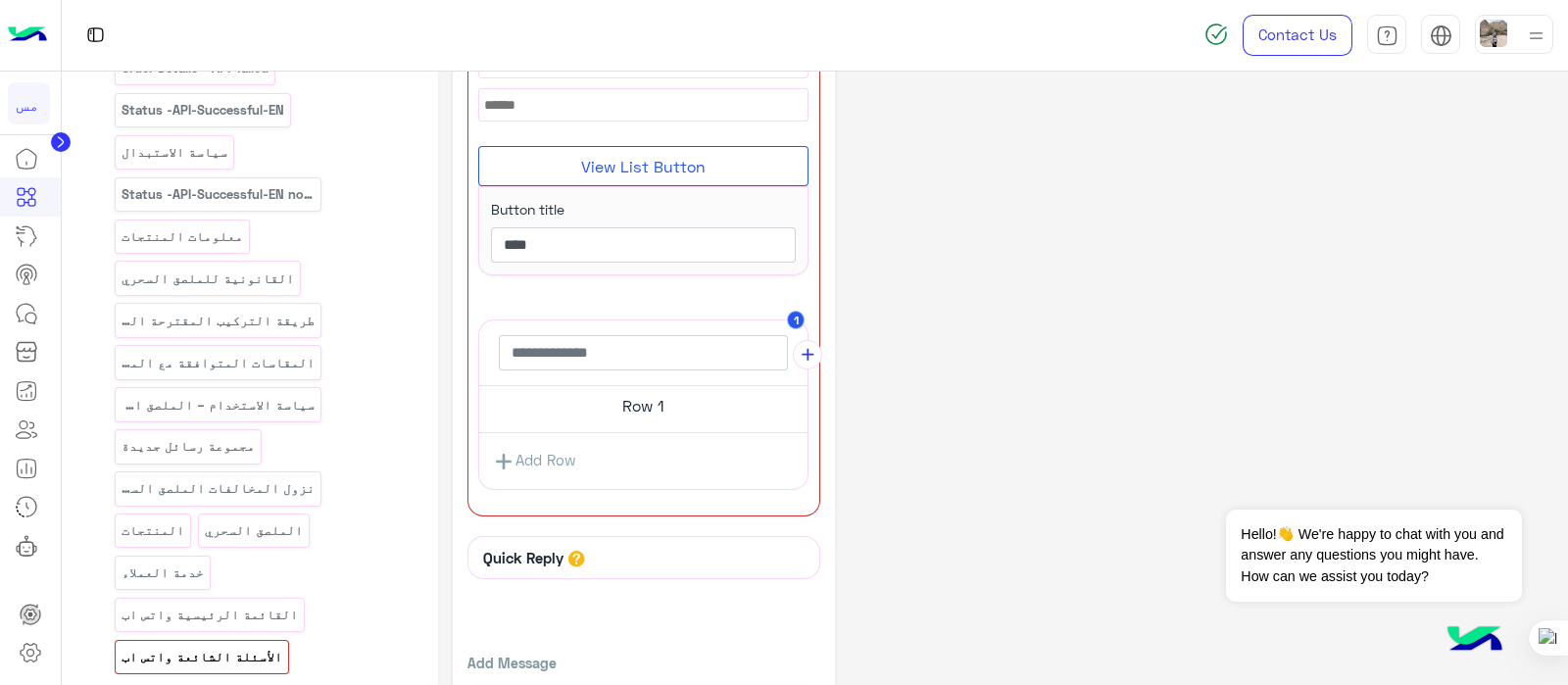 click on "Row 1" at bounding box center (643, 406) 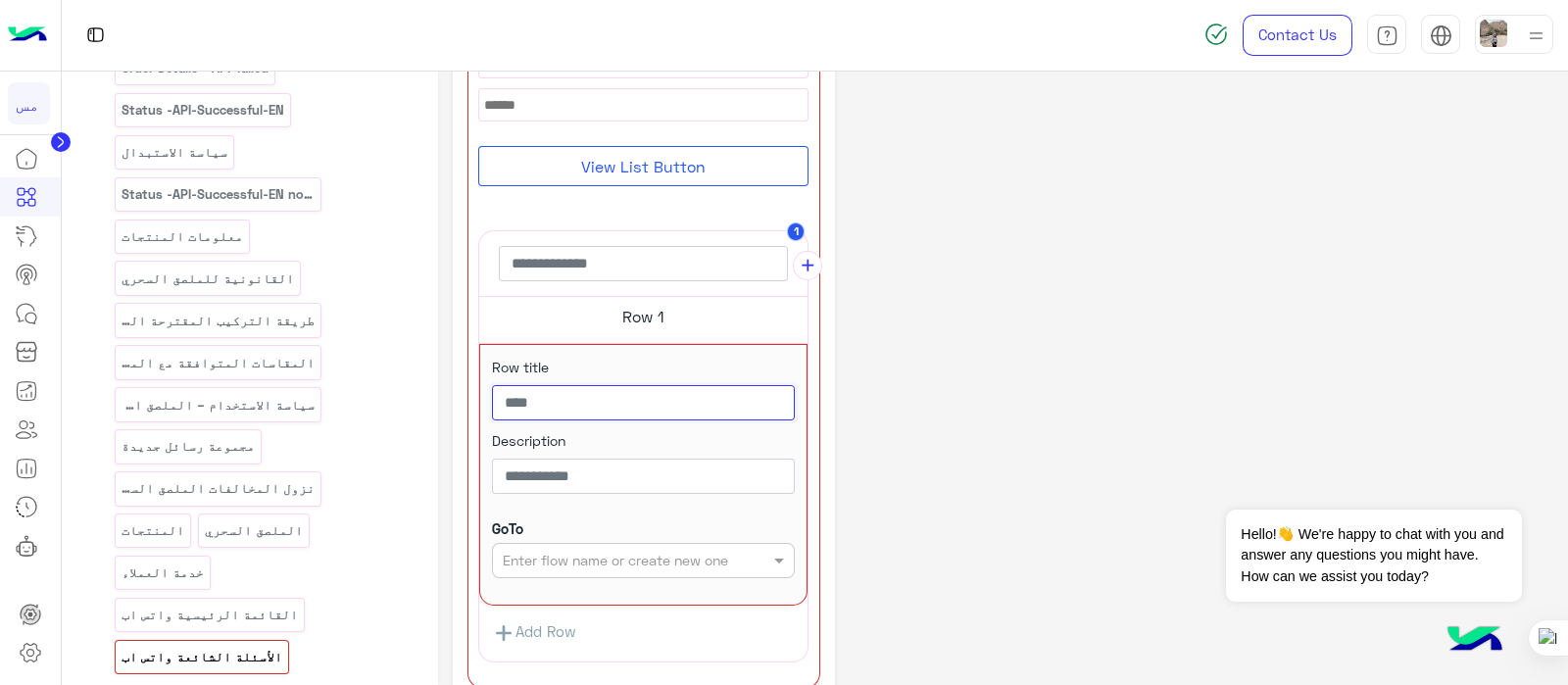 click at bounding box center [643, 403] 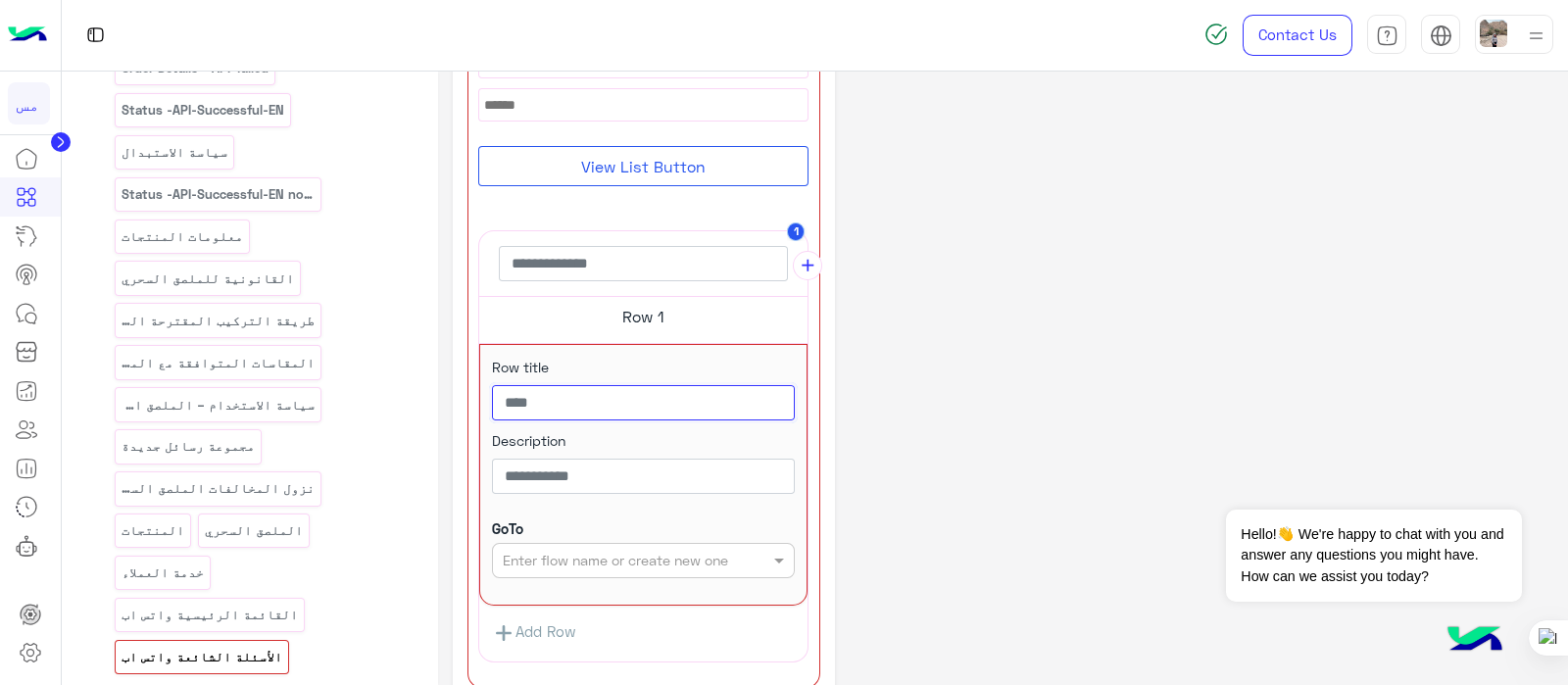 paste on "**********" 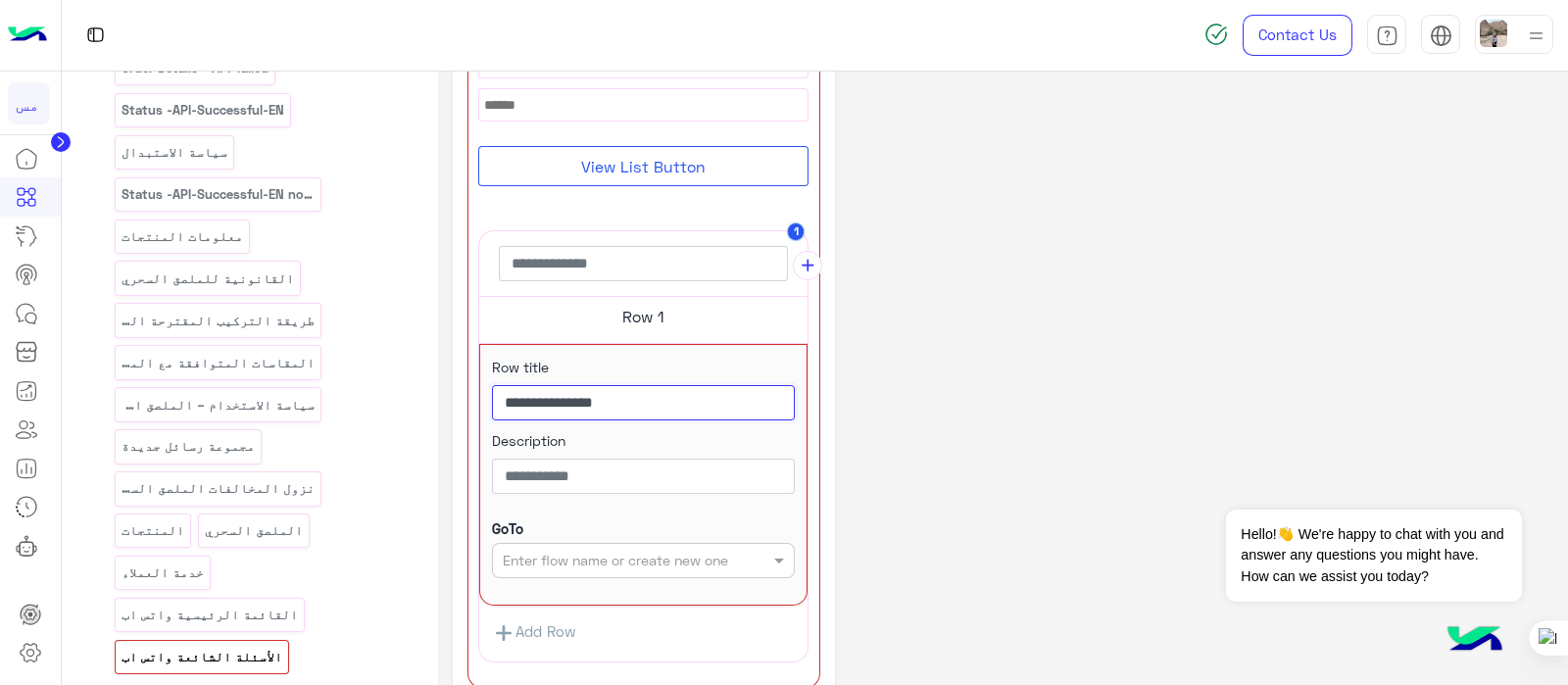 type on "**********" 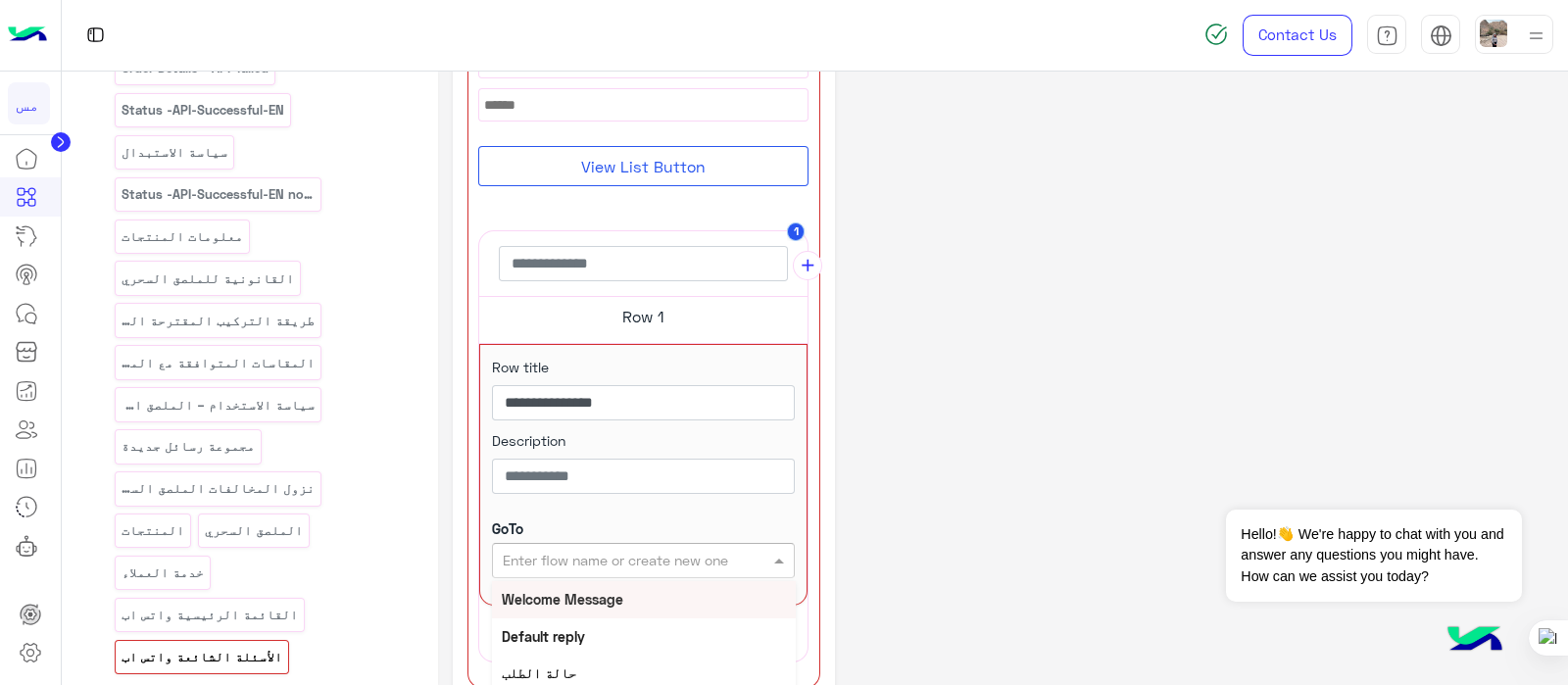 click on "Enter flow name or create new one" at bounding box center (643, 561) 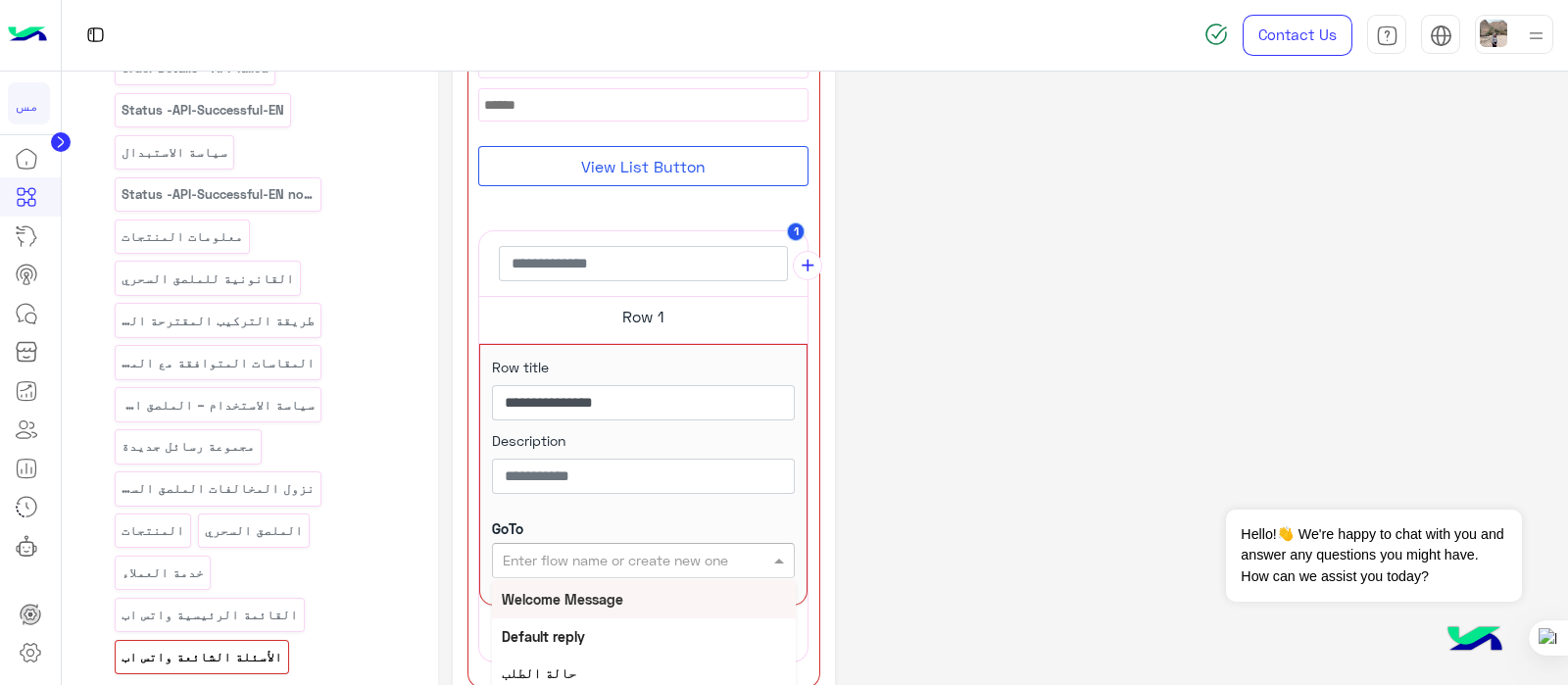 paste on "**********" 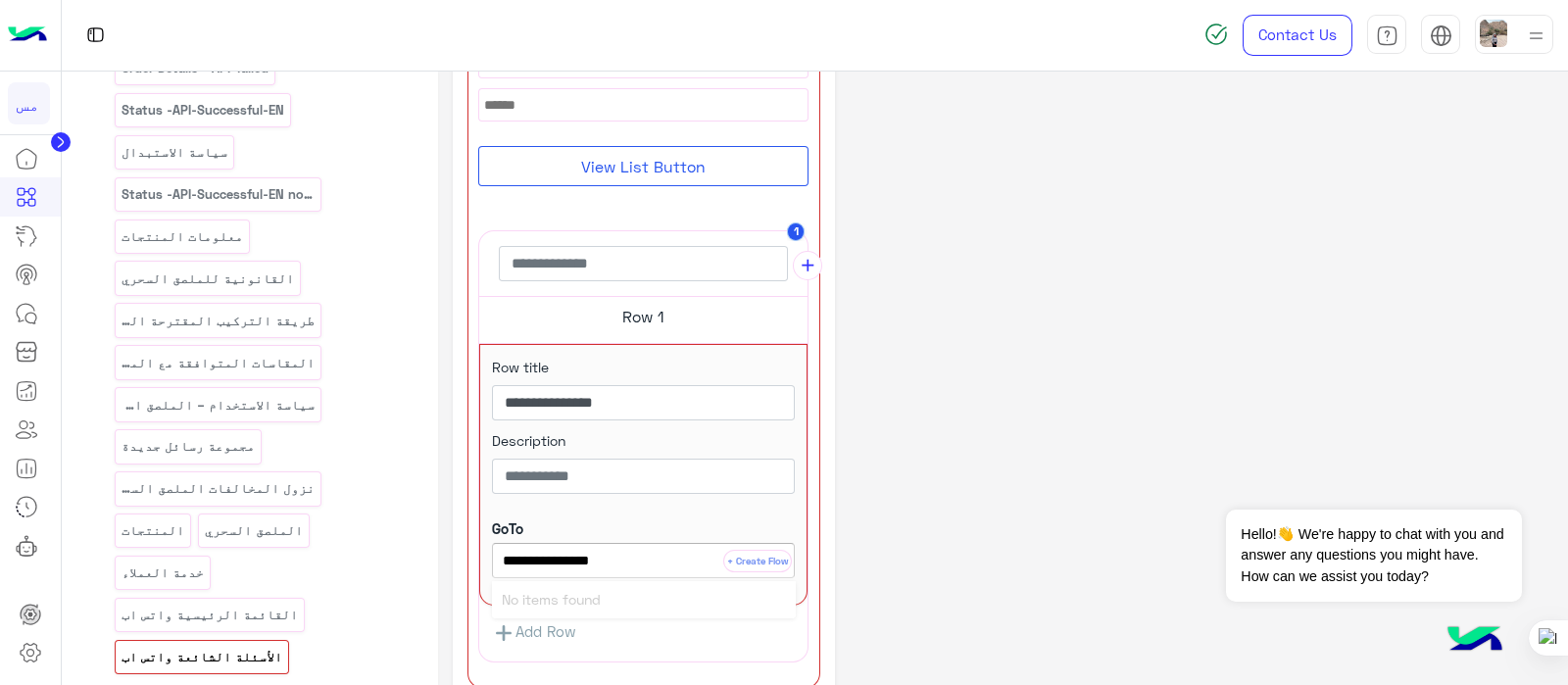 click on "**********" at bounding box center (643, 561) 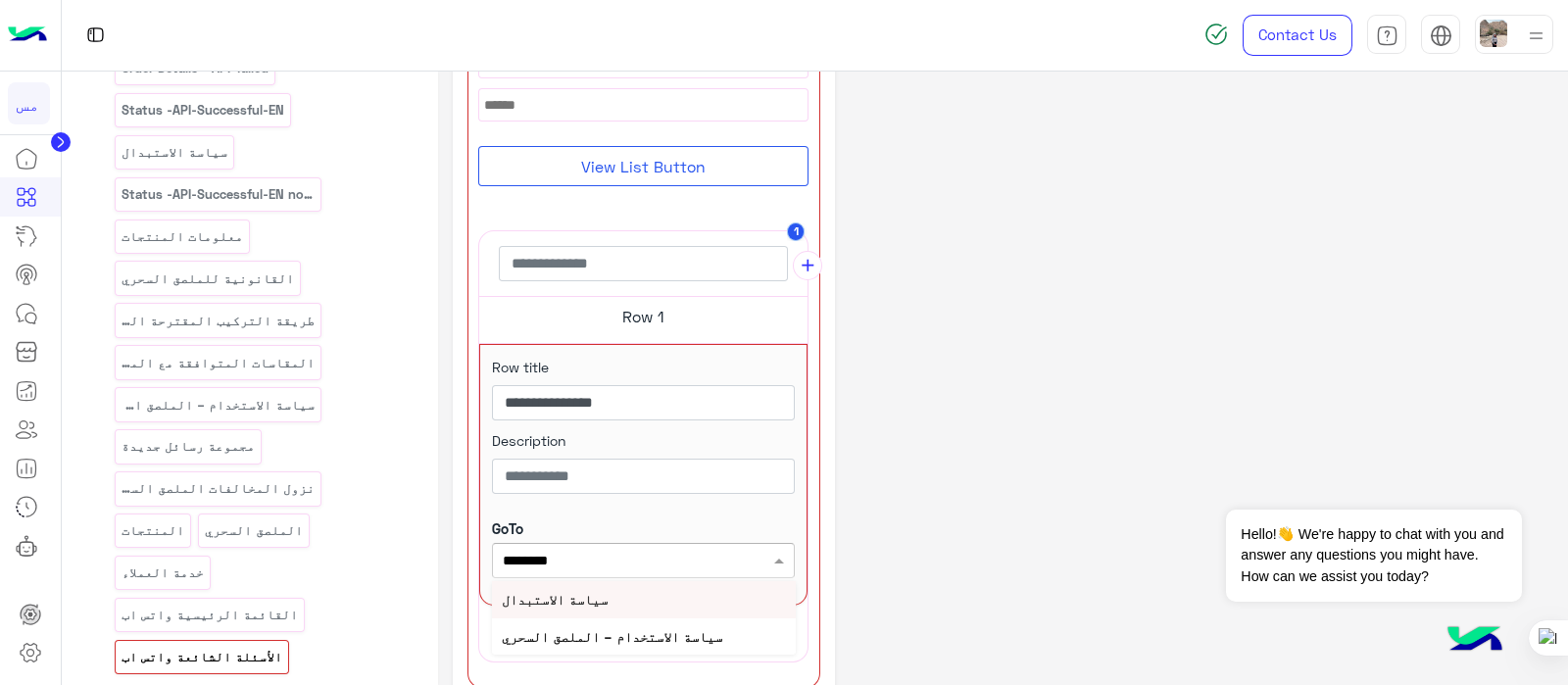 type on "*******" 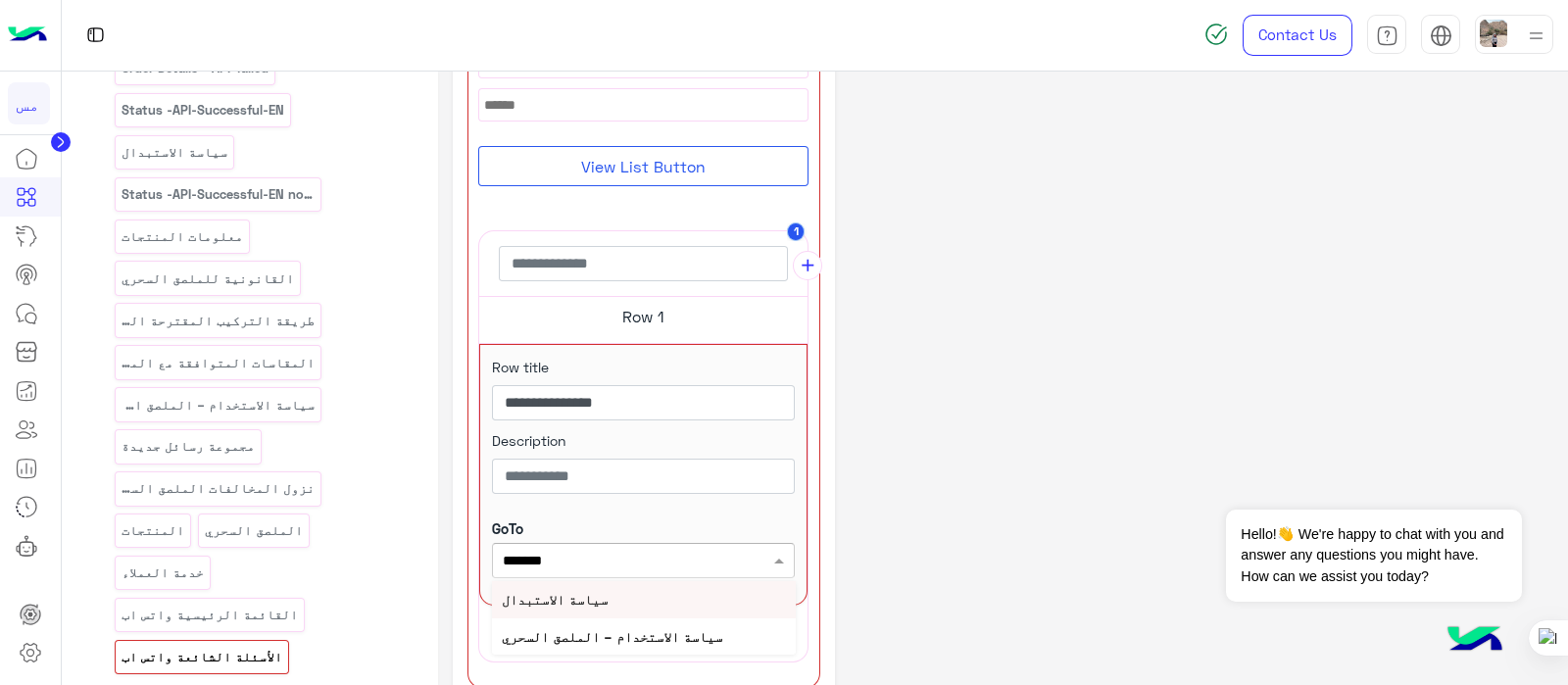 click on "سياسة الاستبدال" at bounding box center [644, 599] 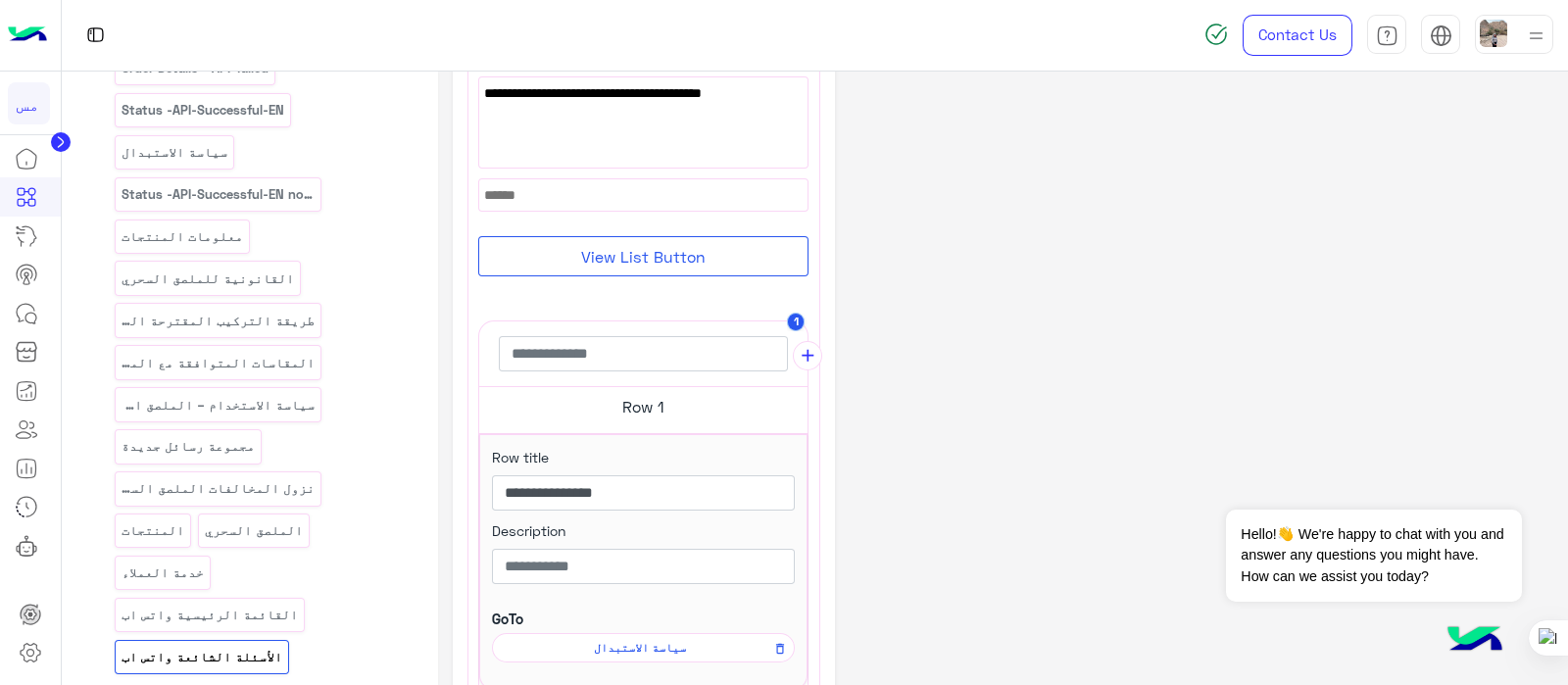 scroll, scrollTop: 0, scrollLeft: 0, axis: both 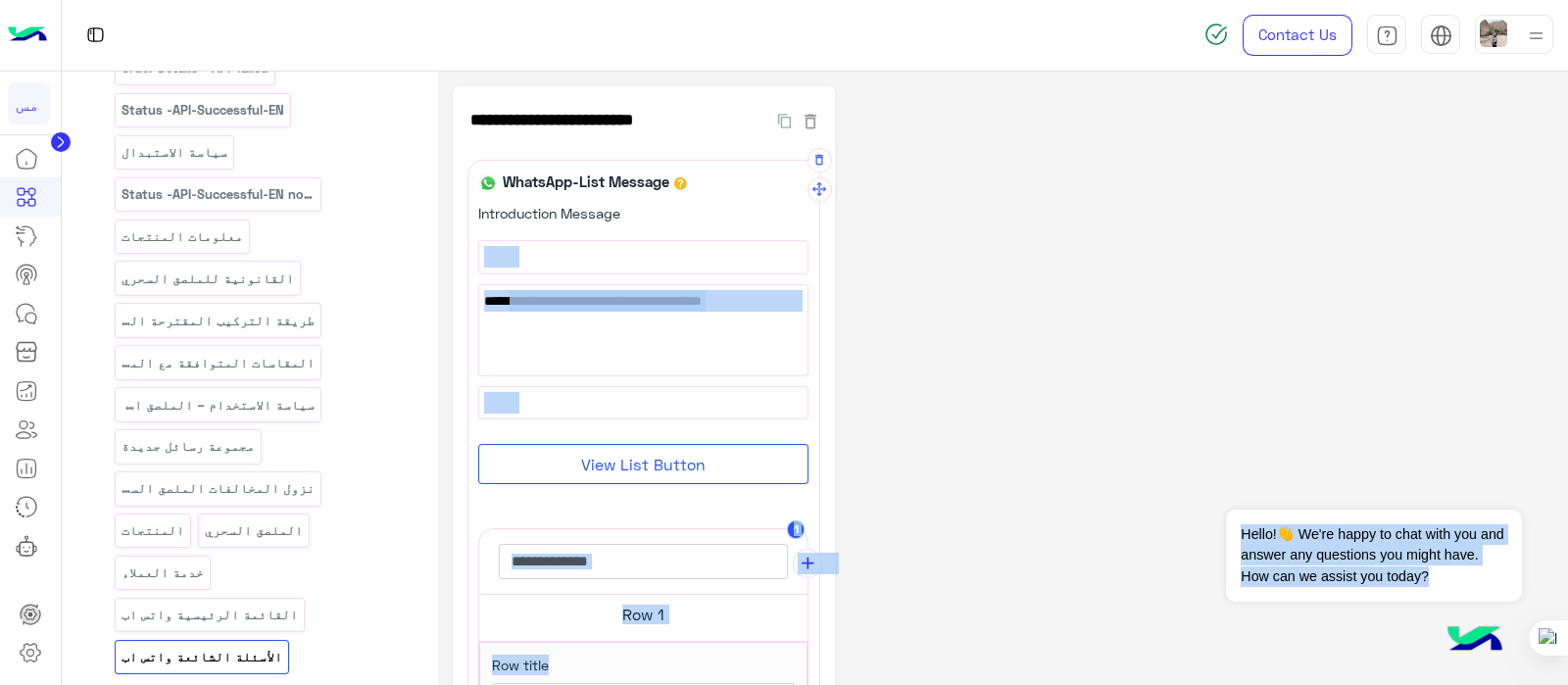drag, startPoint x: 1445, startPoint y: 582, endPoint x: 1294, endPoint y: 208, distance: 403.33237 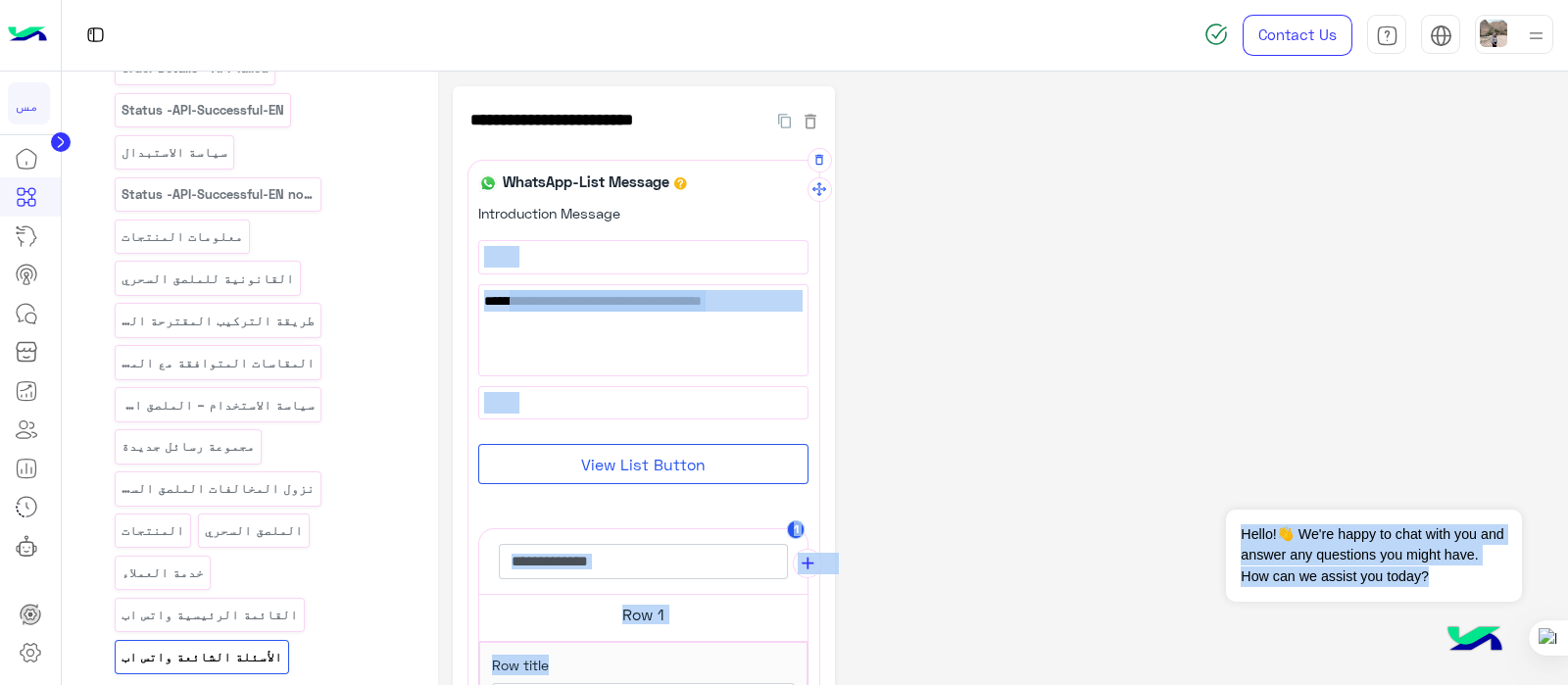 click on "**********" at bounding box center [784, 342] 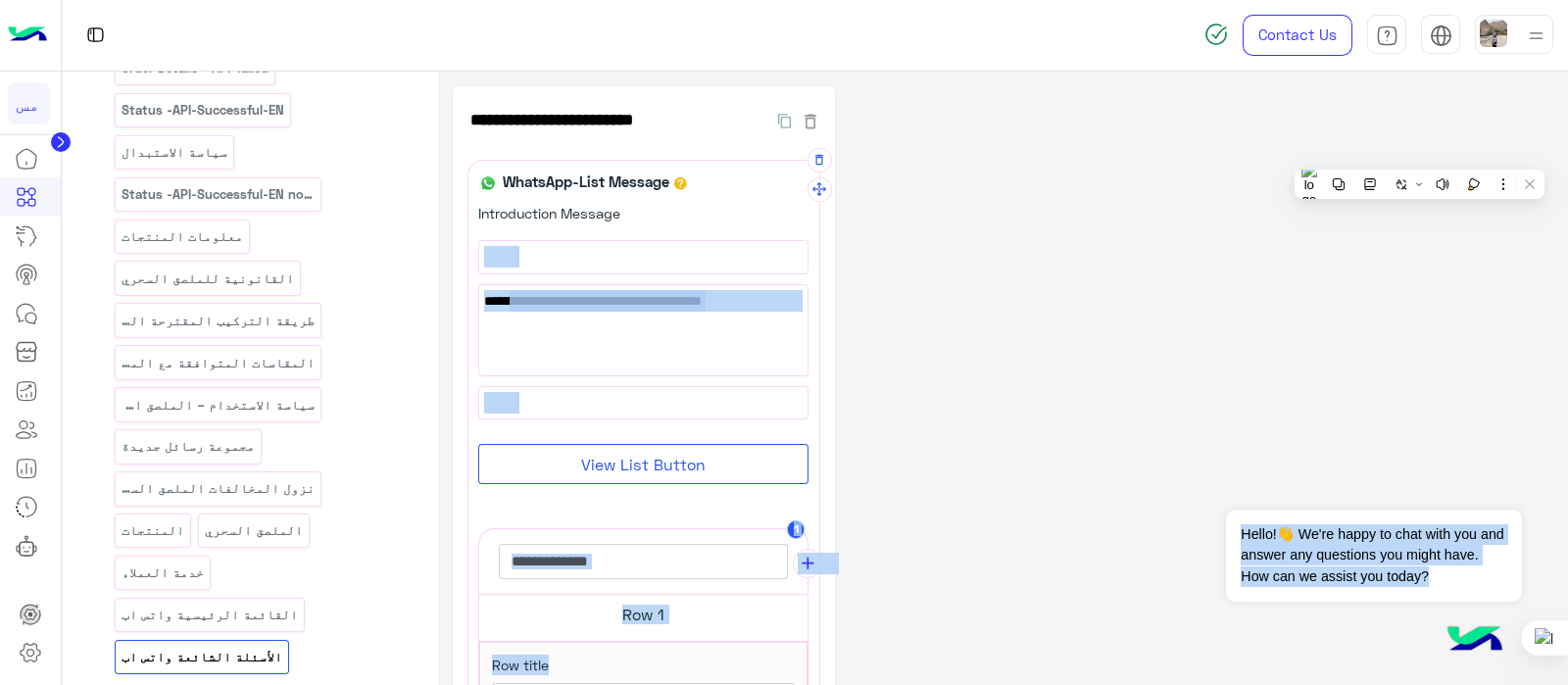 click on "**********" 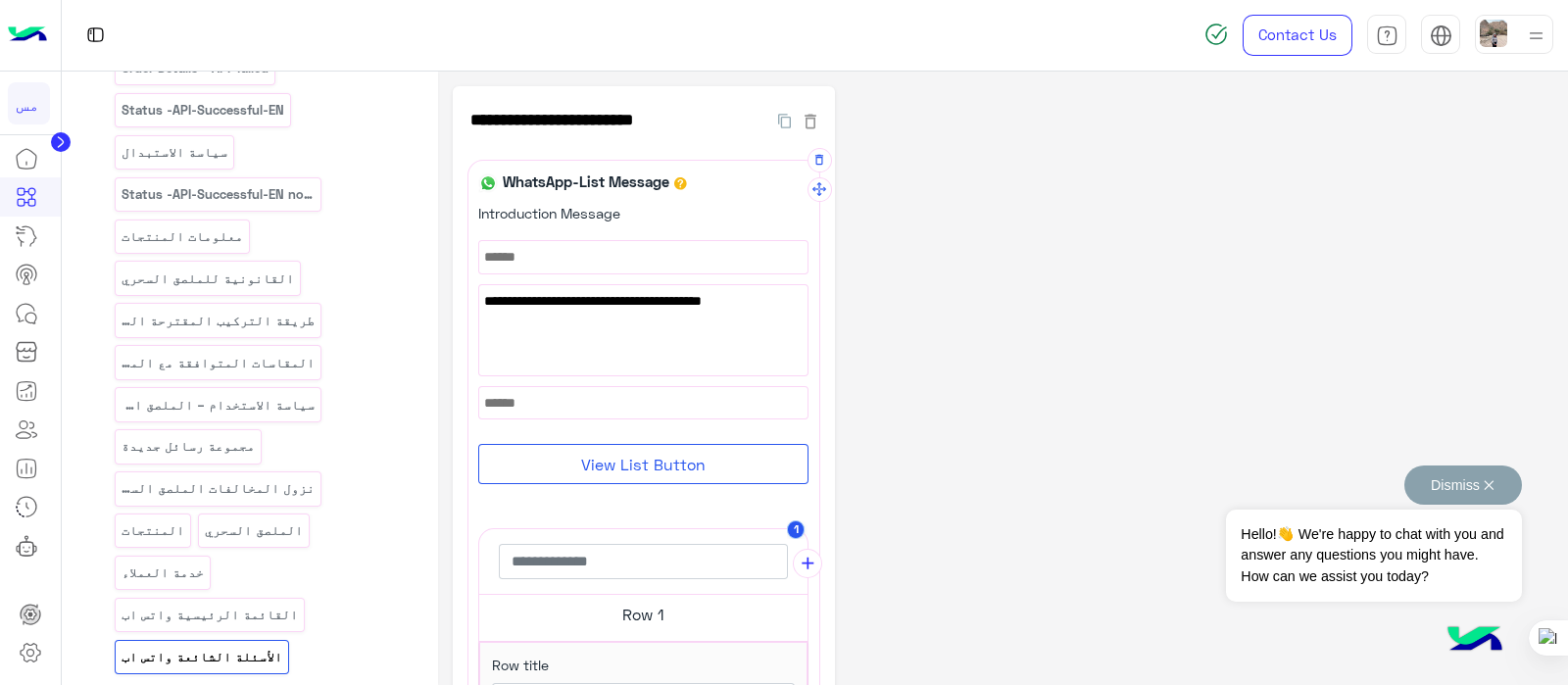 click on "Dismiss ✕" at bounding box center (1463, 485) 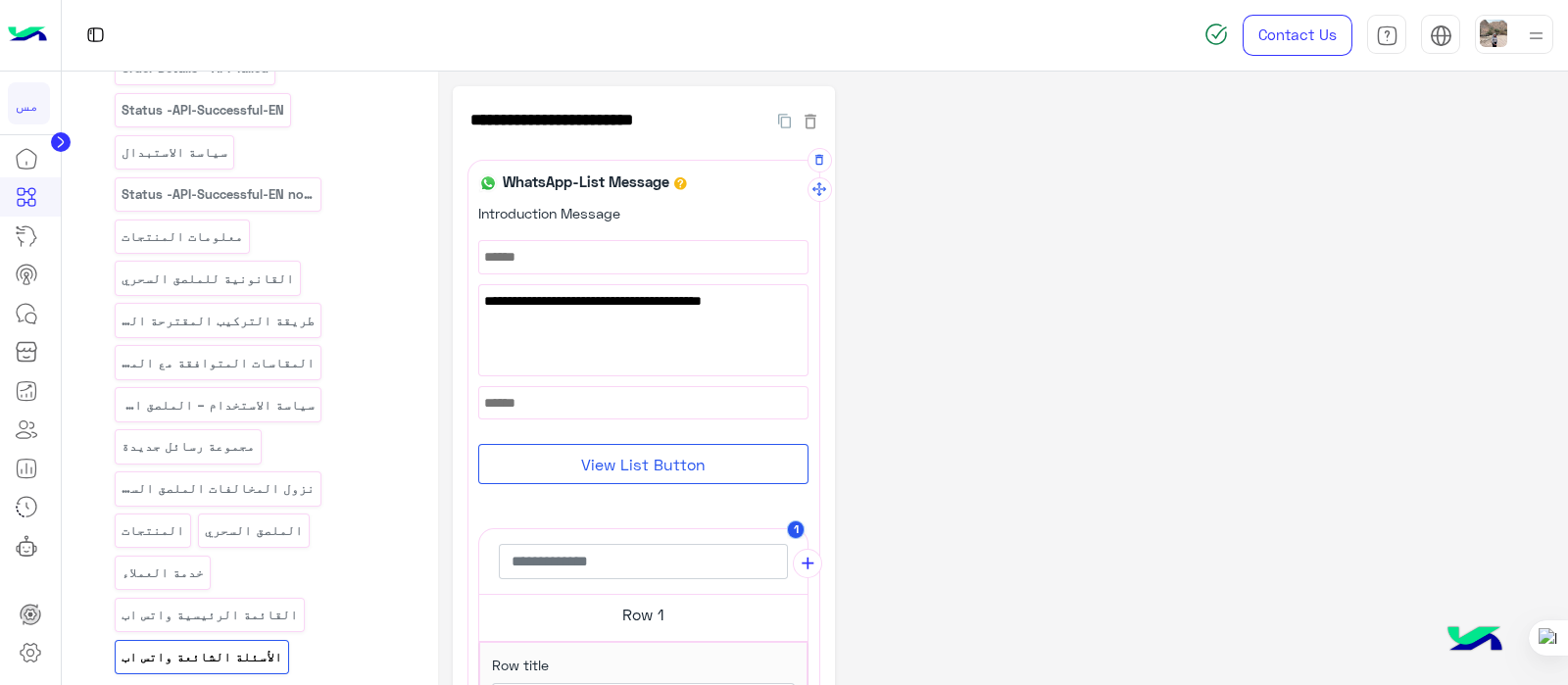click on "**********" 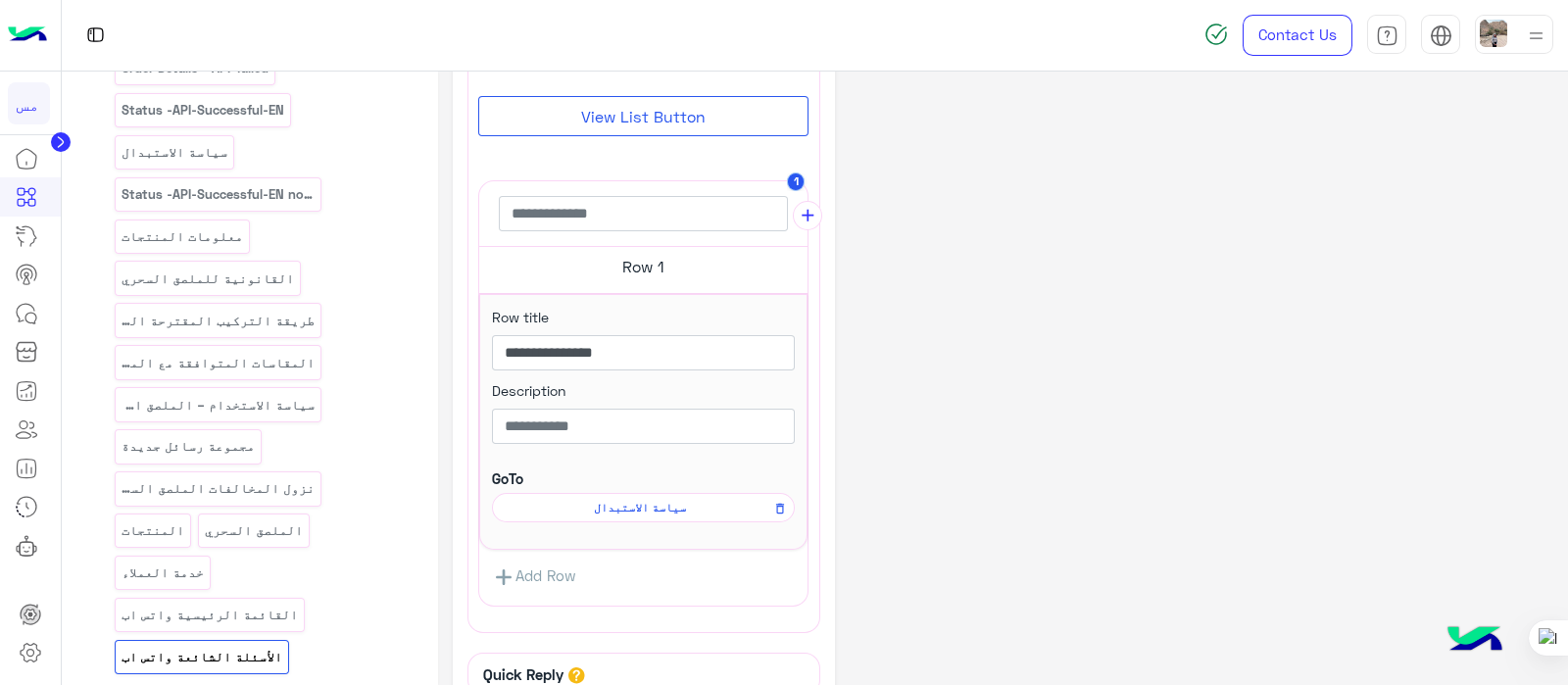 scroll, scrollTop: 376, scrollLeft: 0, axis: vertical 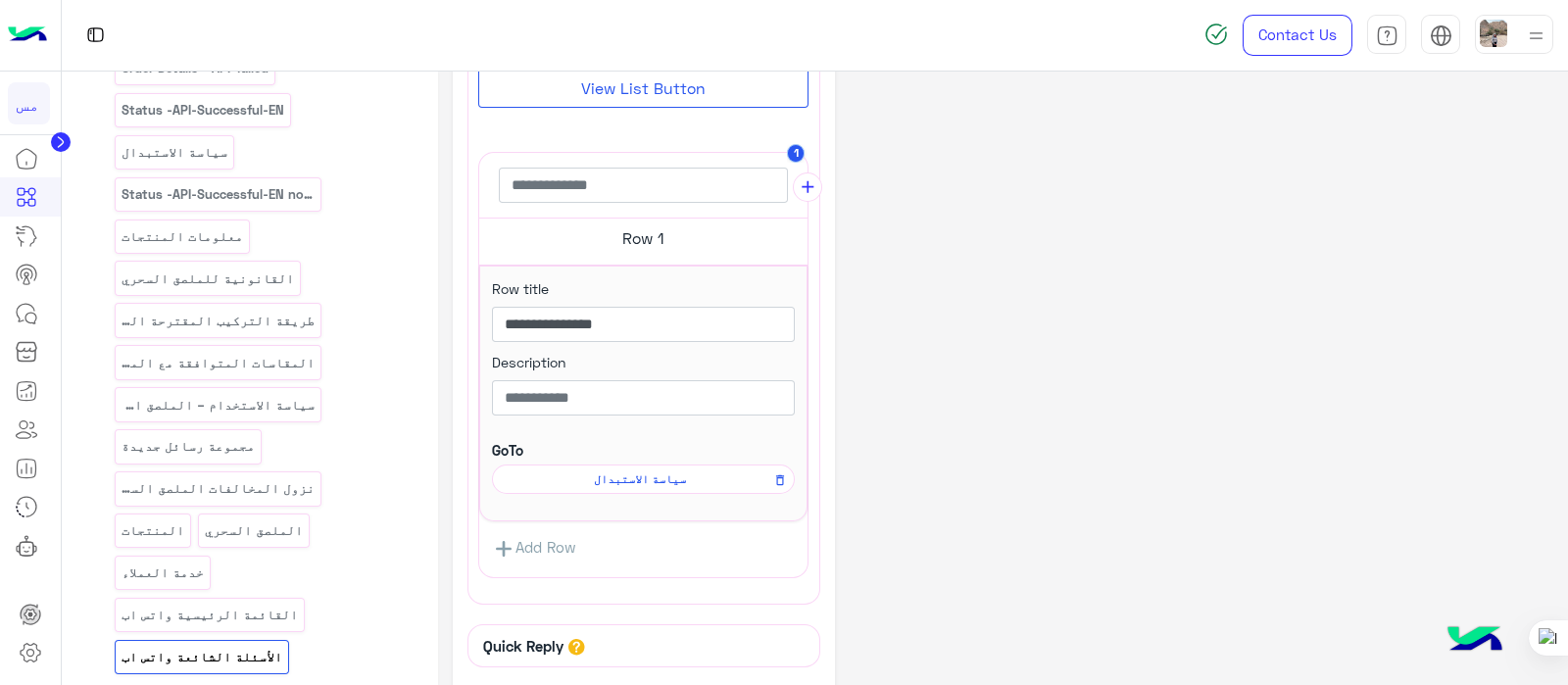 click on "Add Row" at bounding box center [533, 549] 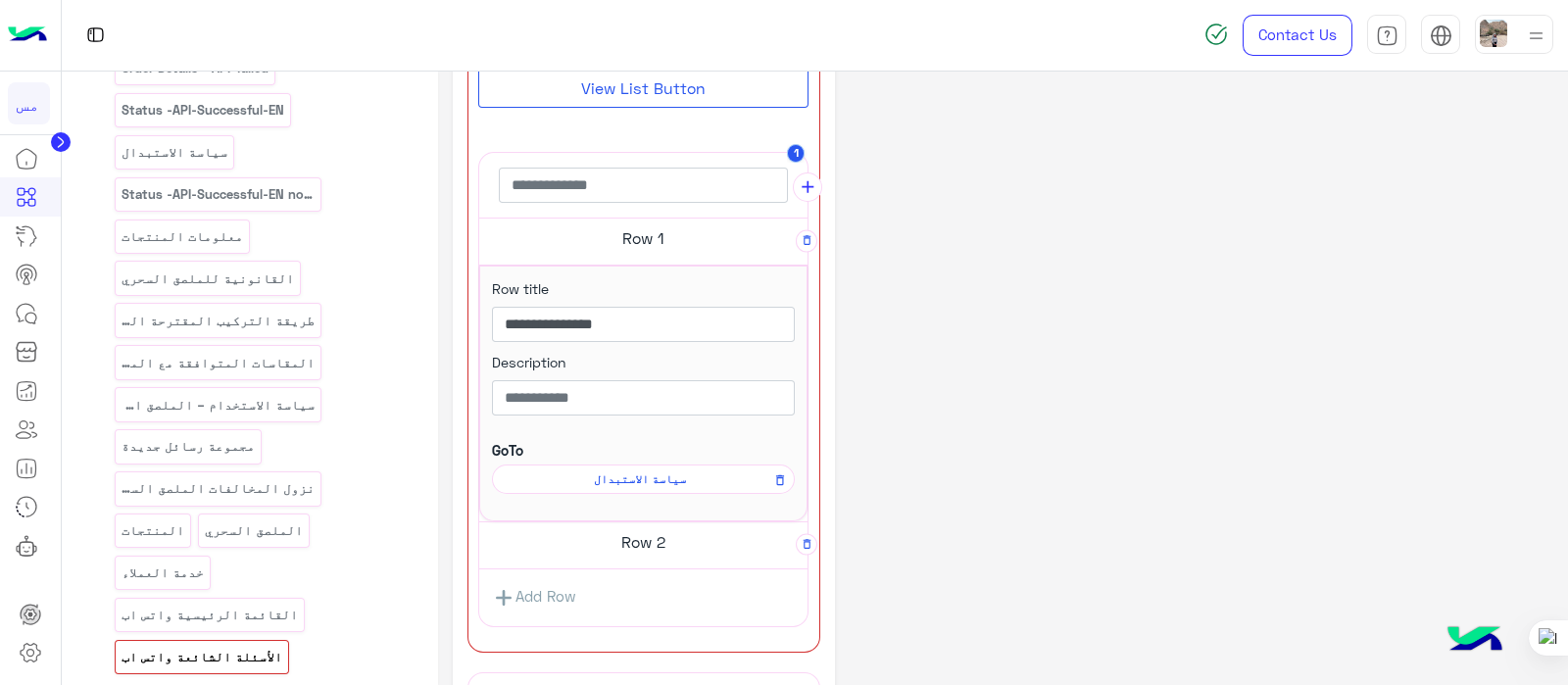 click on "Row 2" at bounding box center [643, 238] 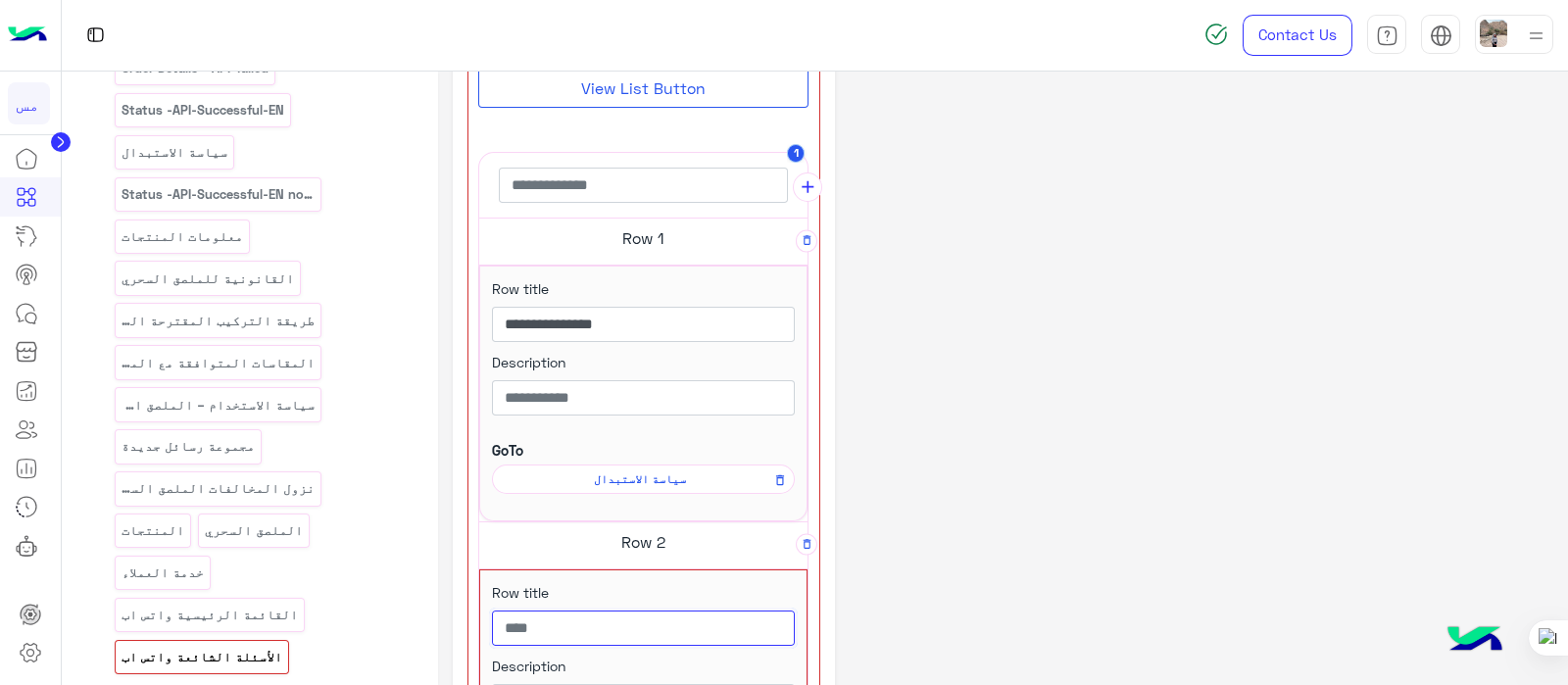 click at bounding box center (643, 628) 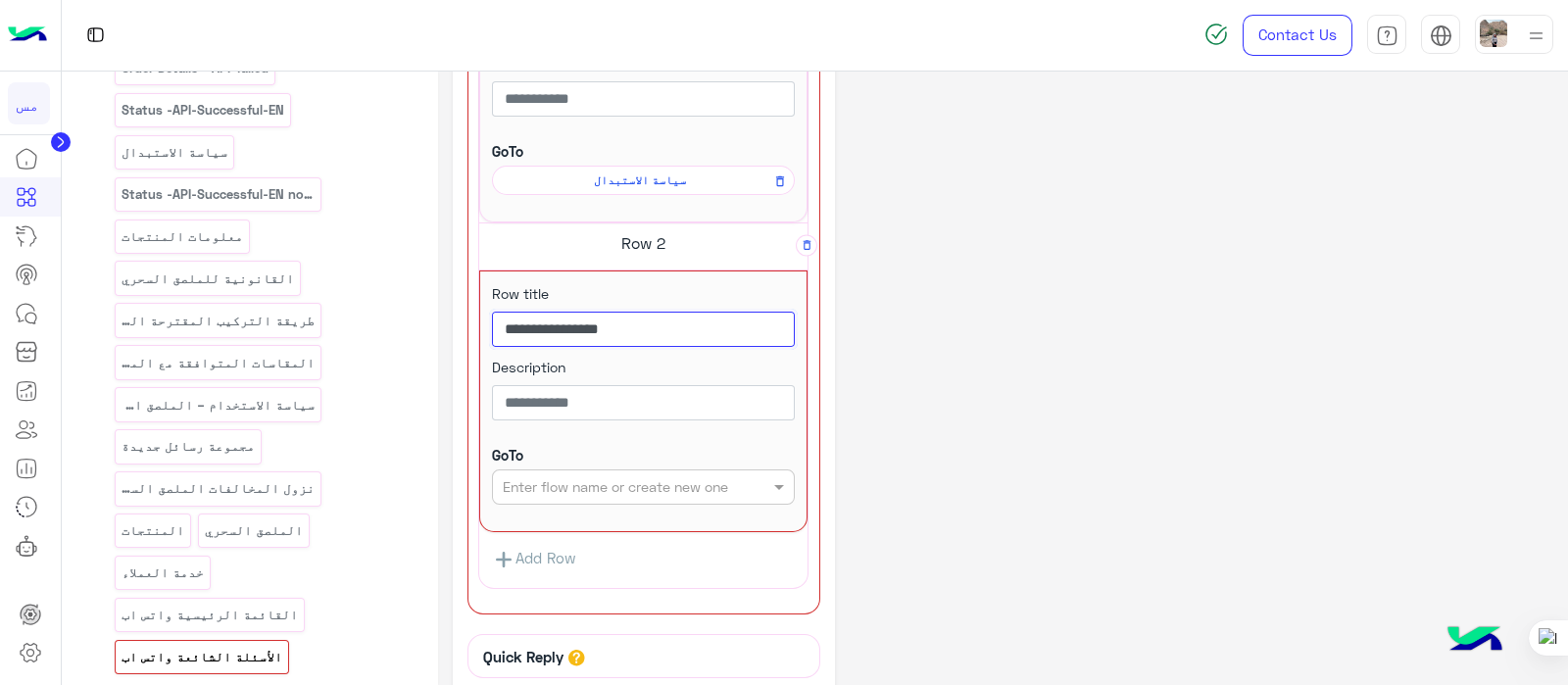 scroll, scrollTop: 695, scrollLeft: 0, axis: vertical 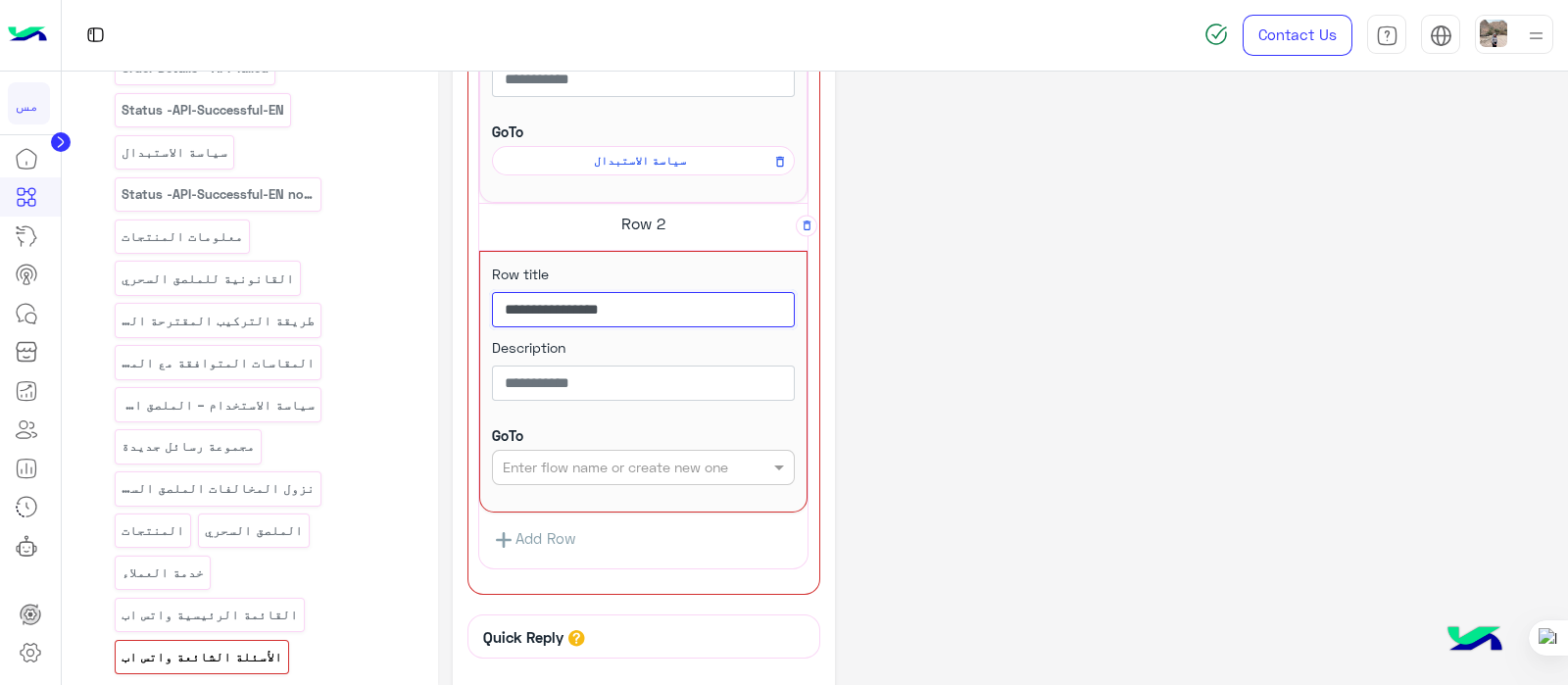 type on "**********" 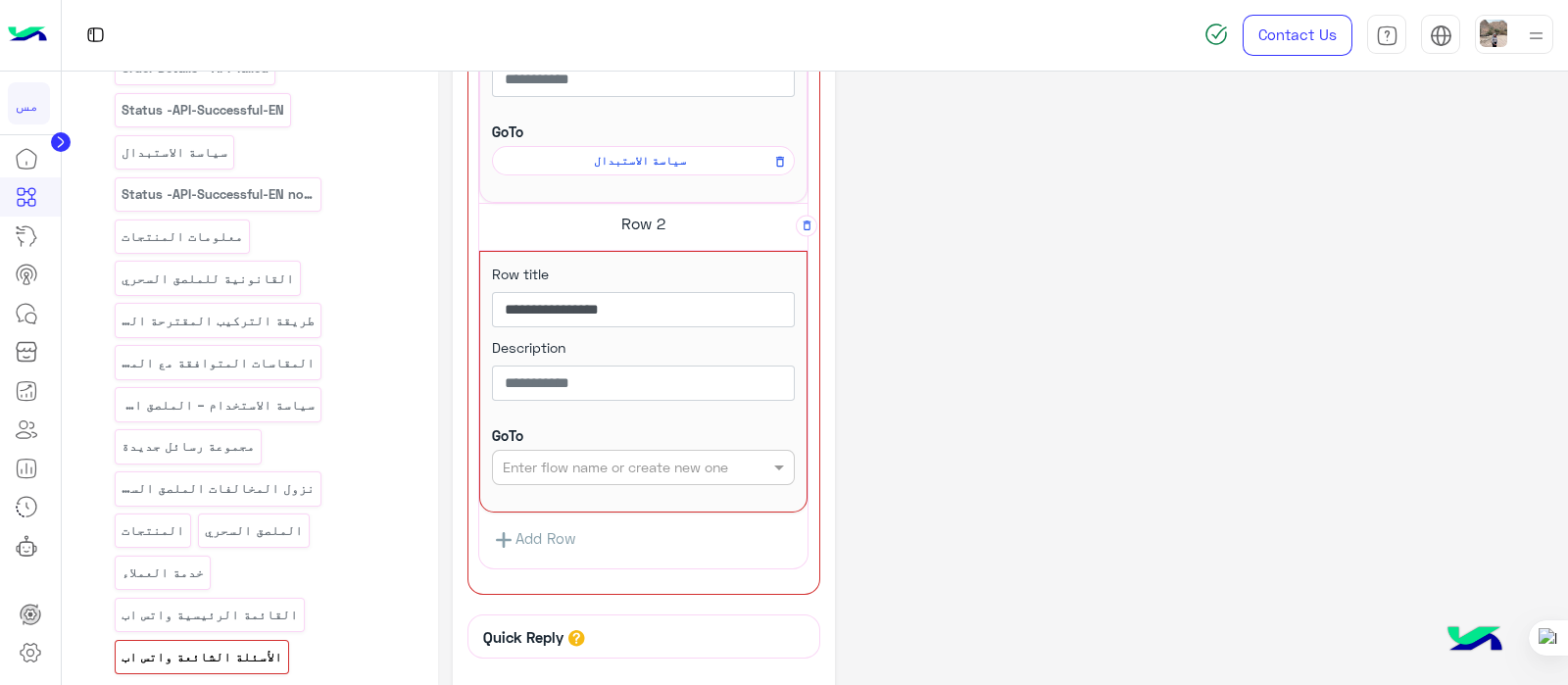 click at bounding box center (612, 467) 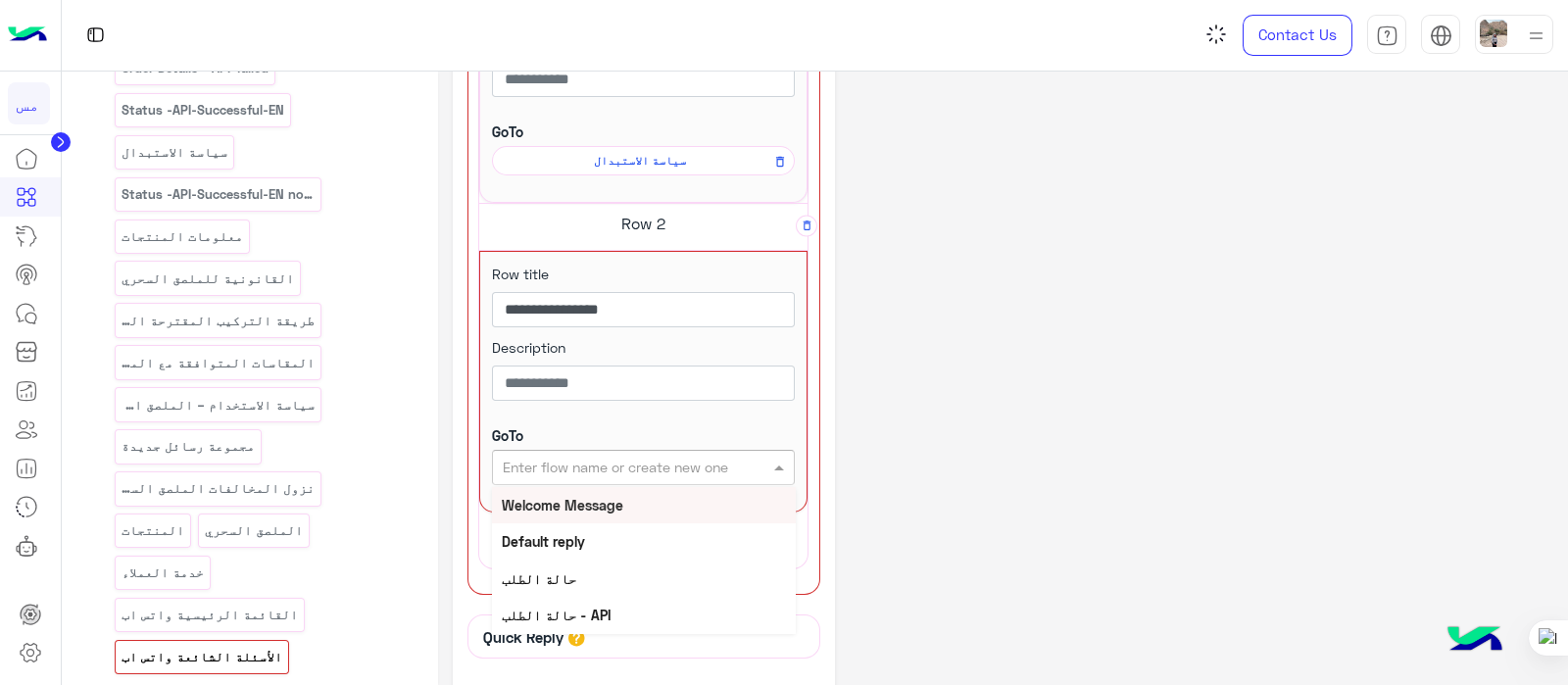 paste on "**********" 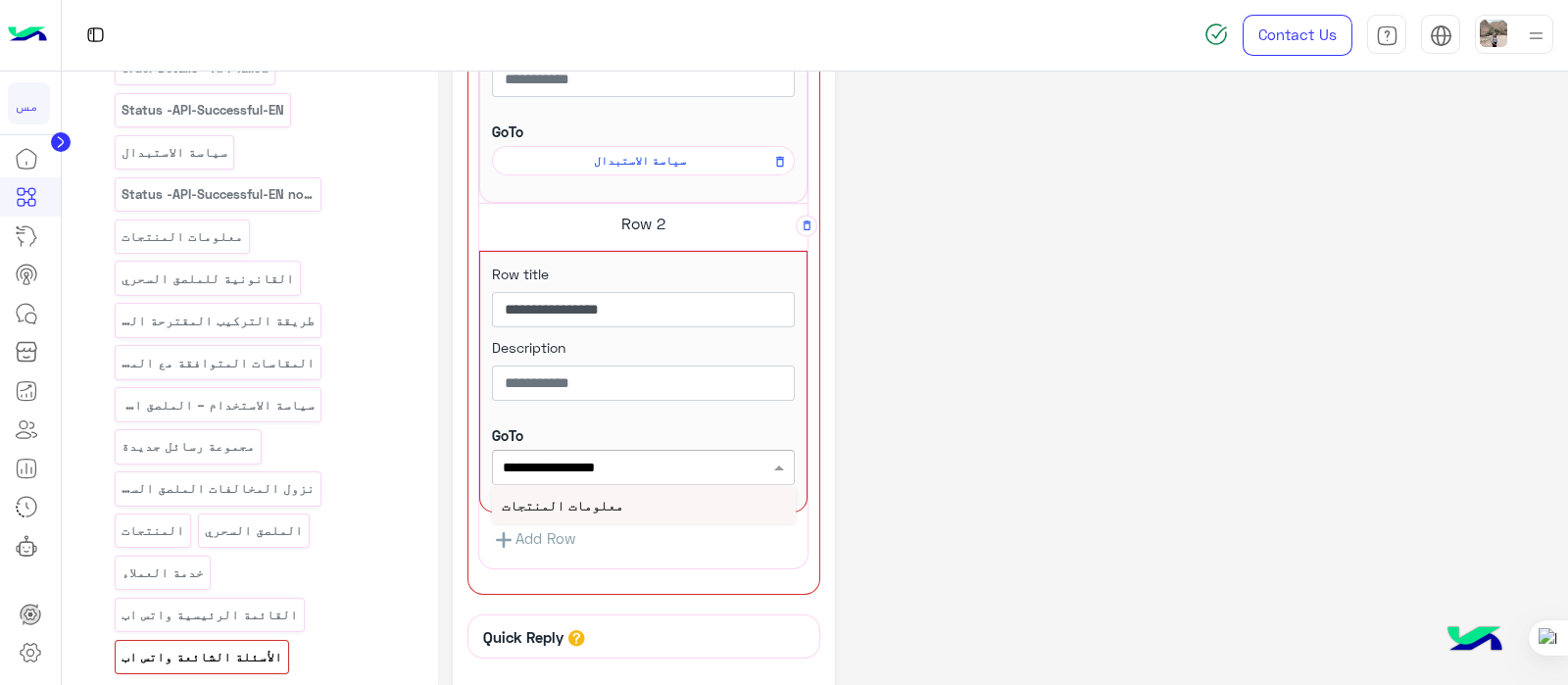click on "معلومات المنتجات" at bounding box center (644, 505) 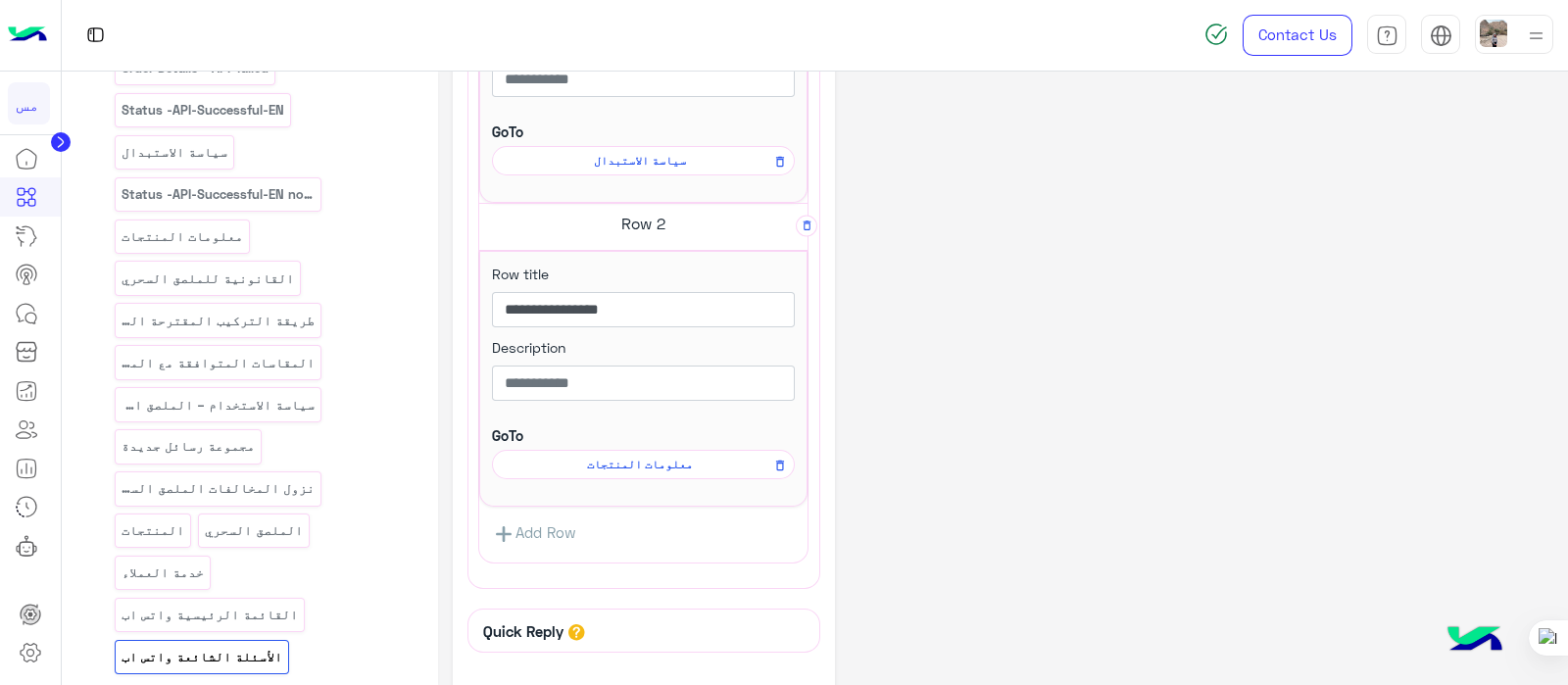 click on "Add Row" at bounding box center [533, 534] 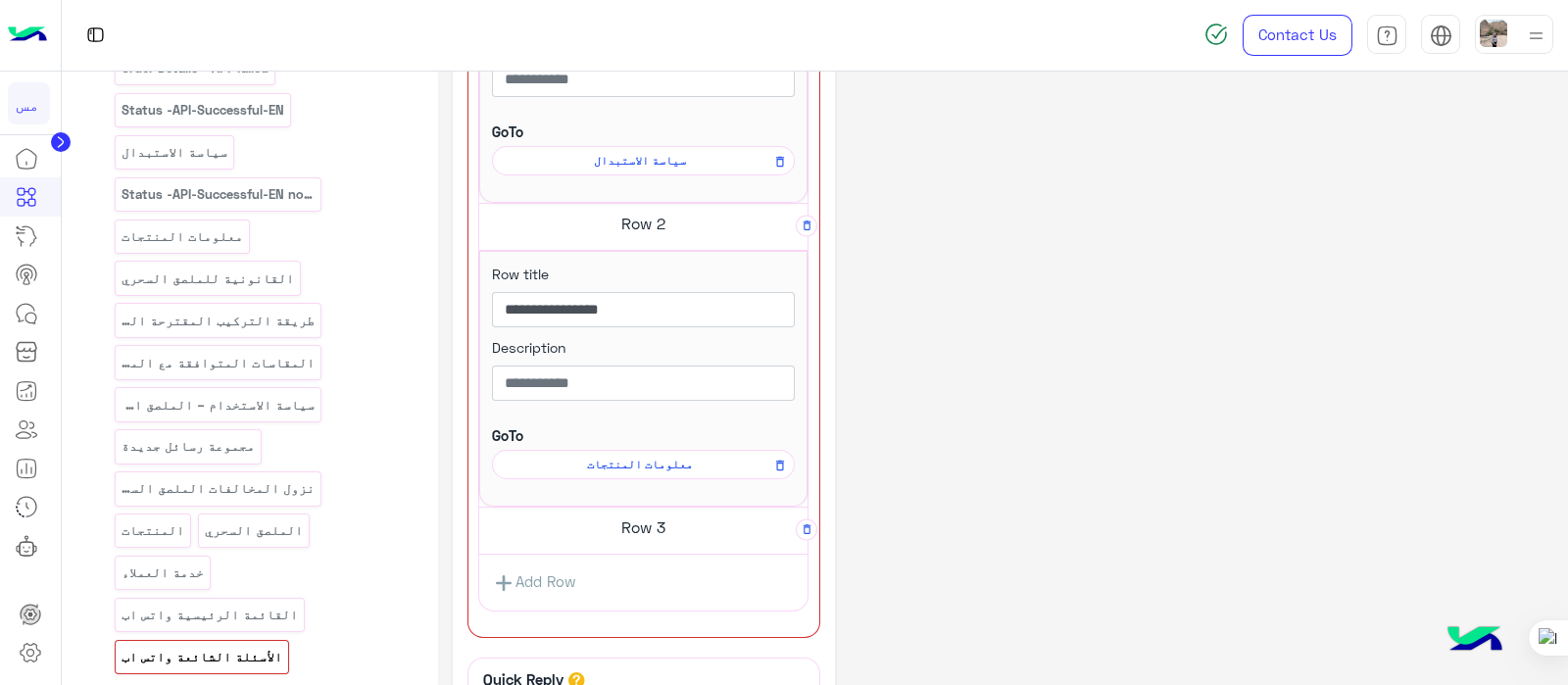 click on "Row 3" at bounding box center [643, -80] 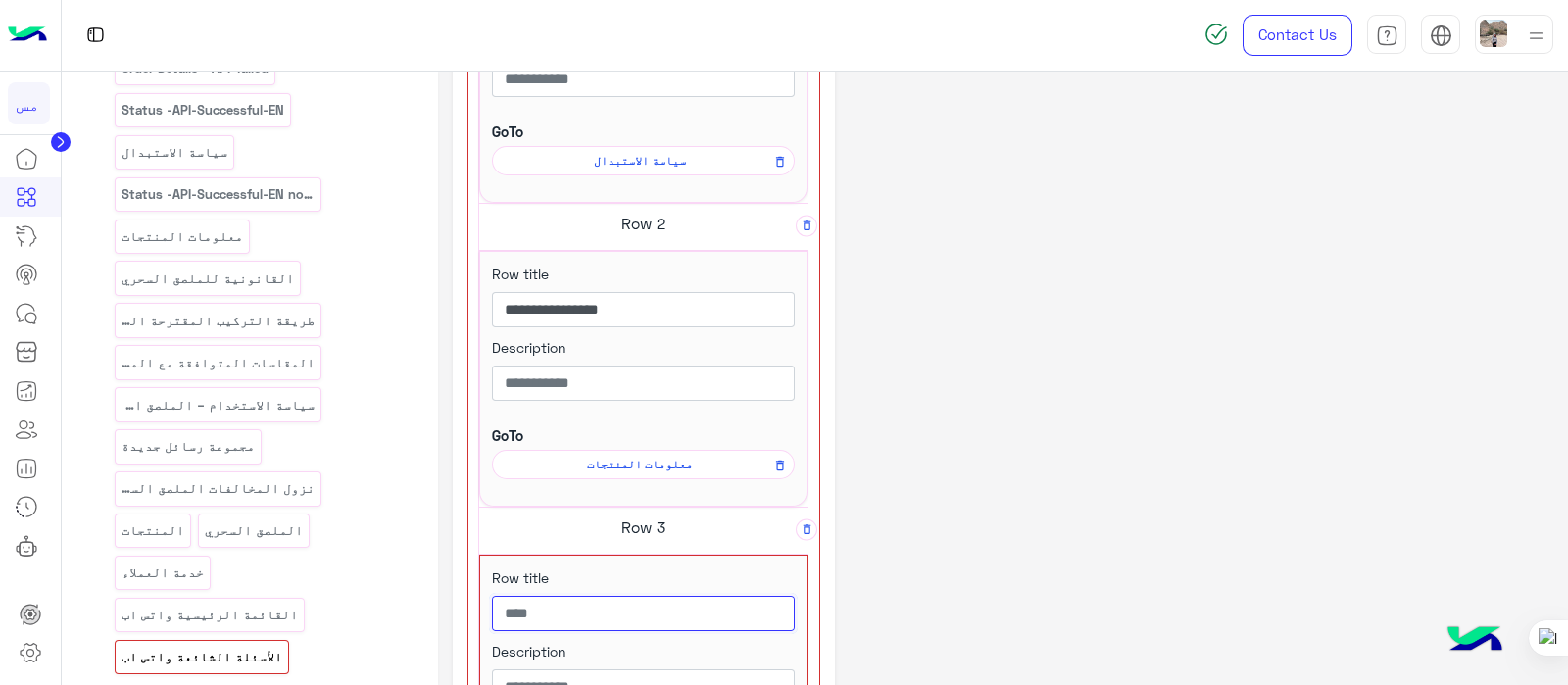 click at bounding box center [643, 613] 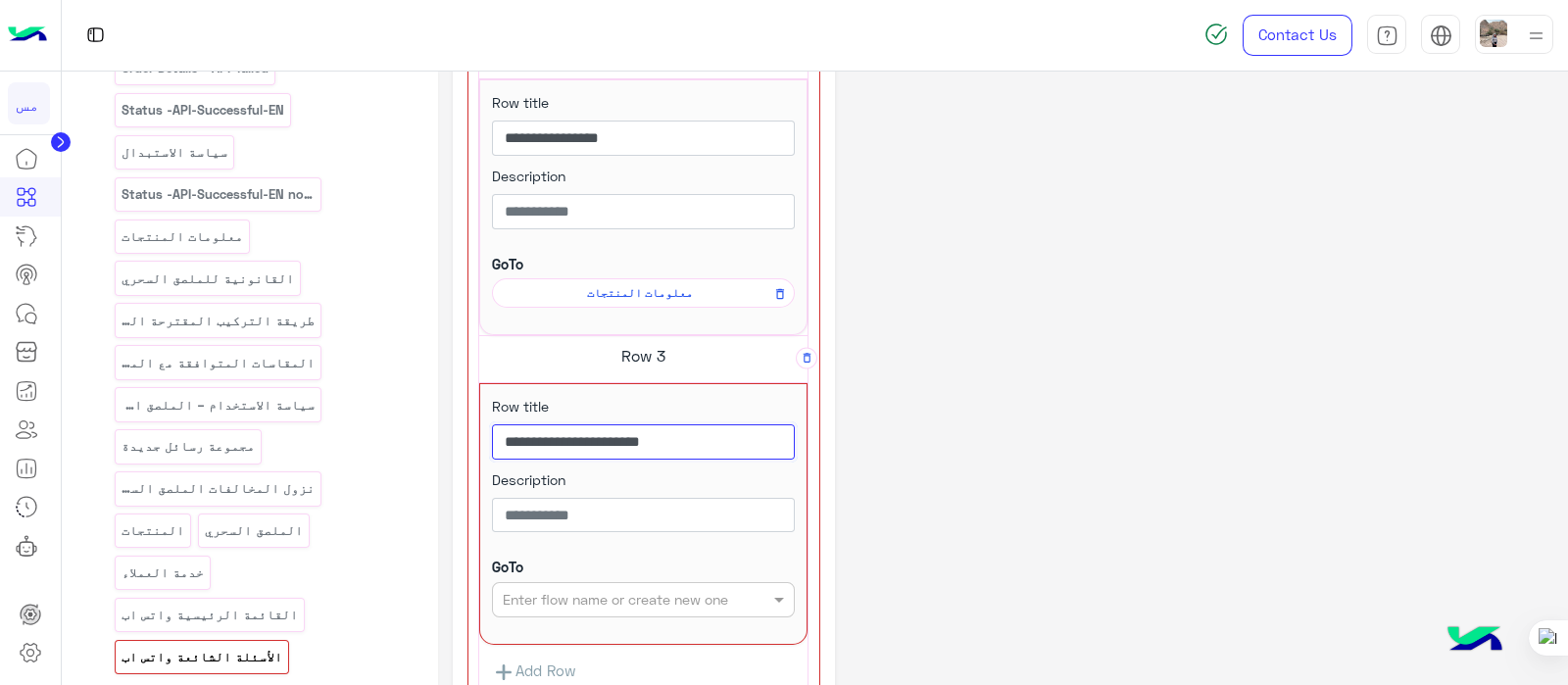 scroll, scrollTop: 869, scrollLeft: 0, axis: vertical 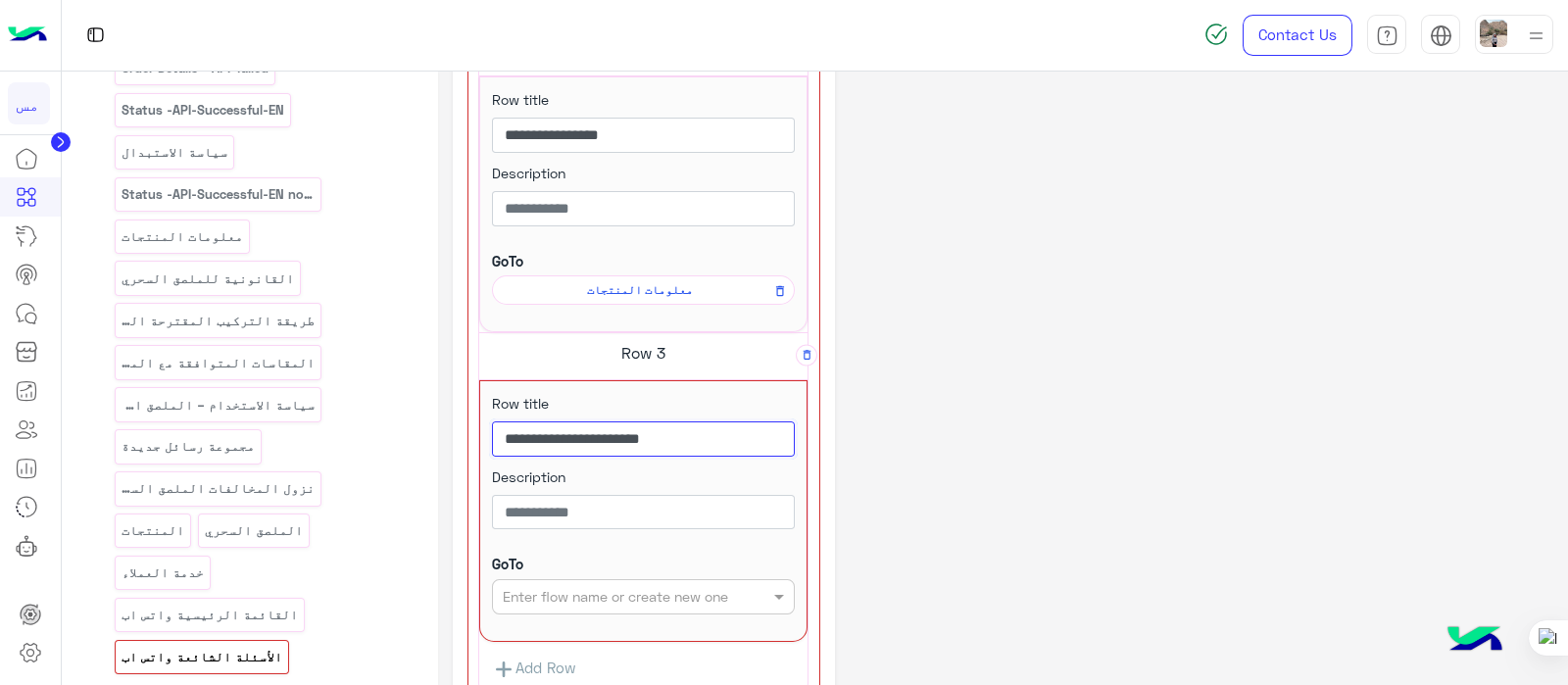 type on "**********" 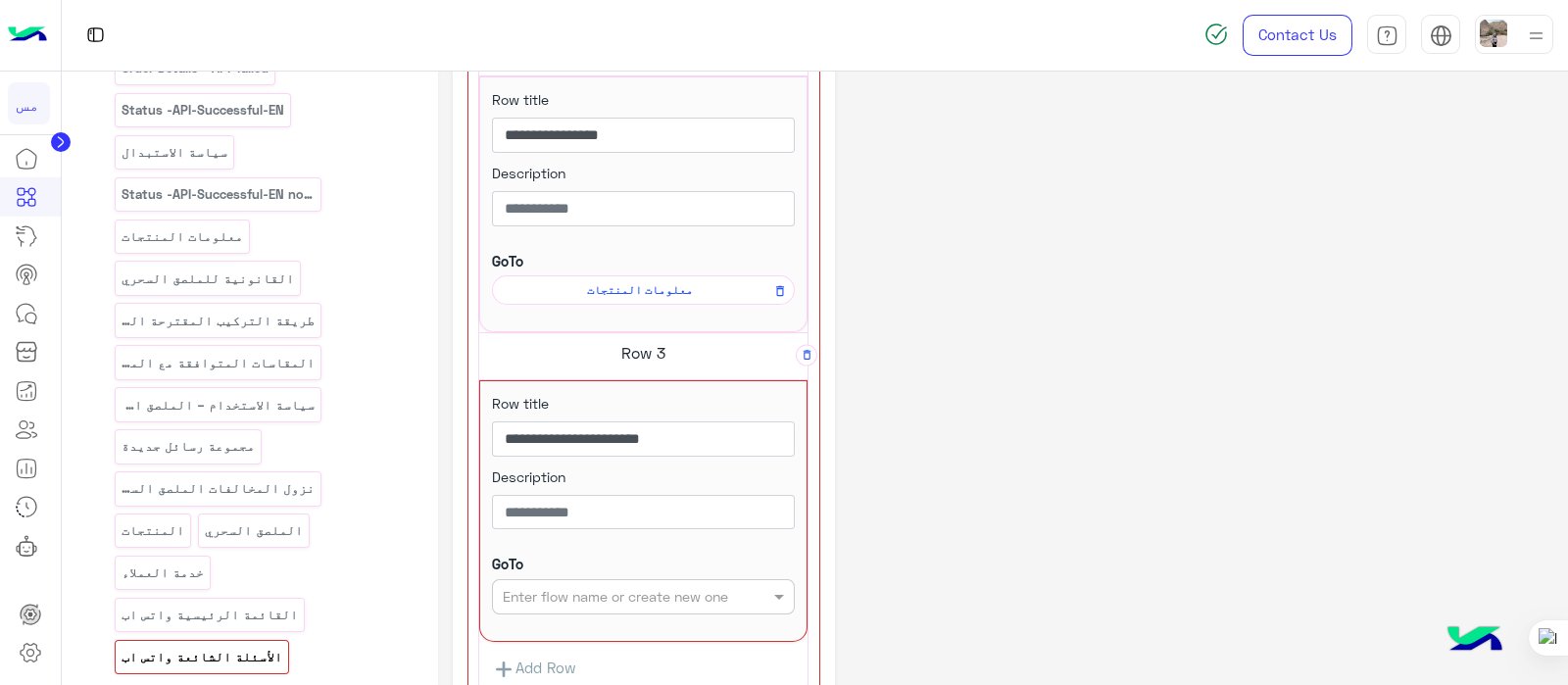 click at bounding box center (612, 597) 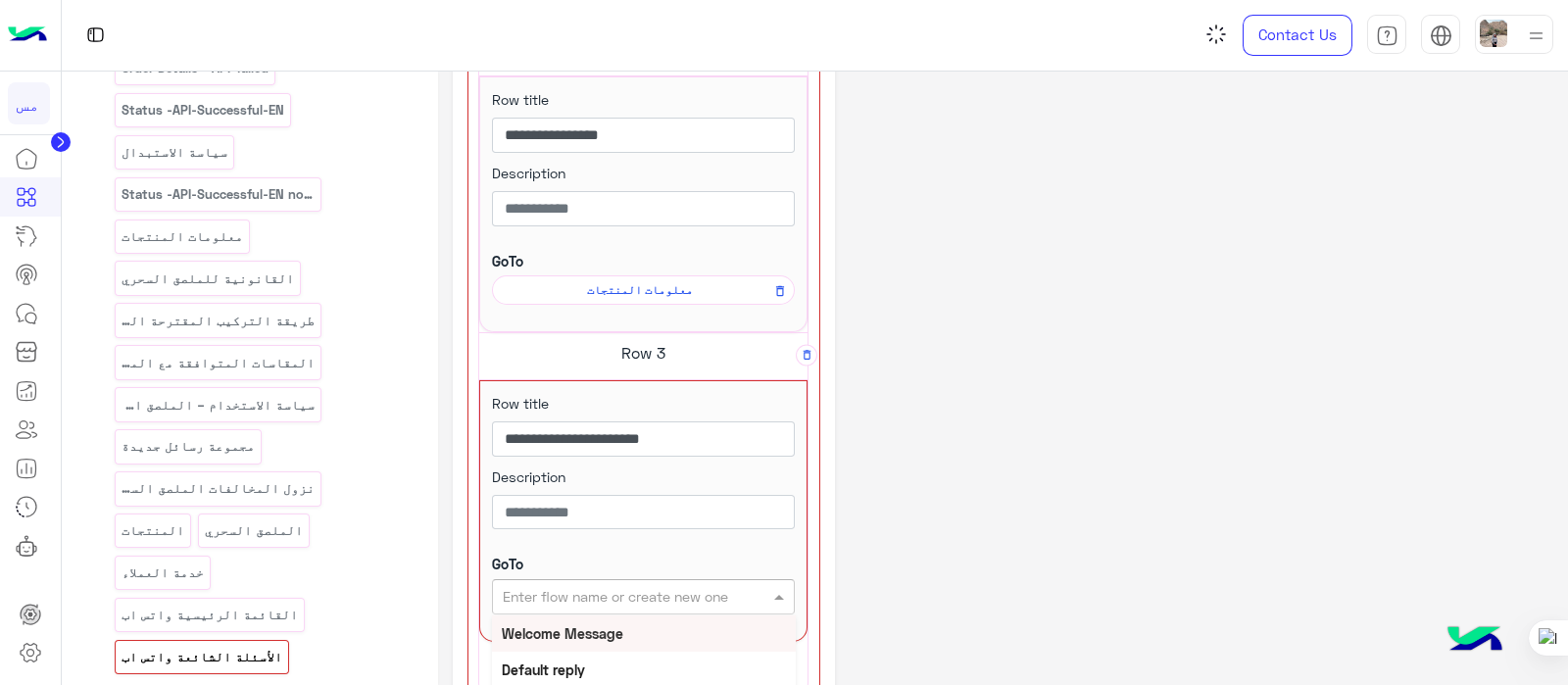 paste on "**********" 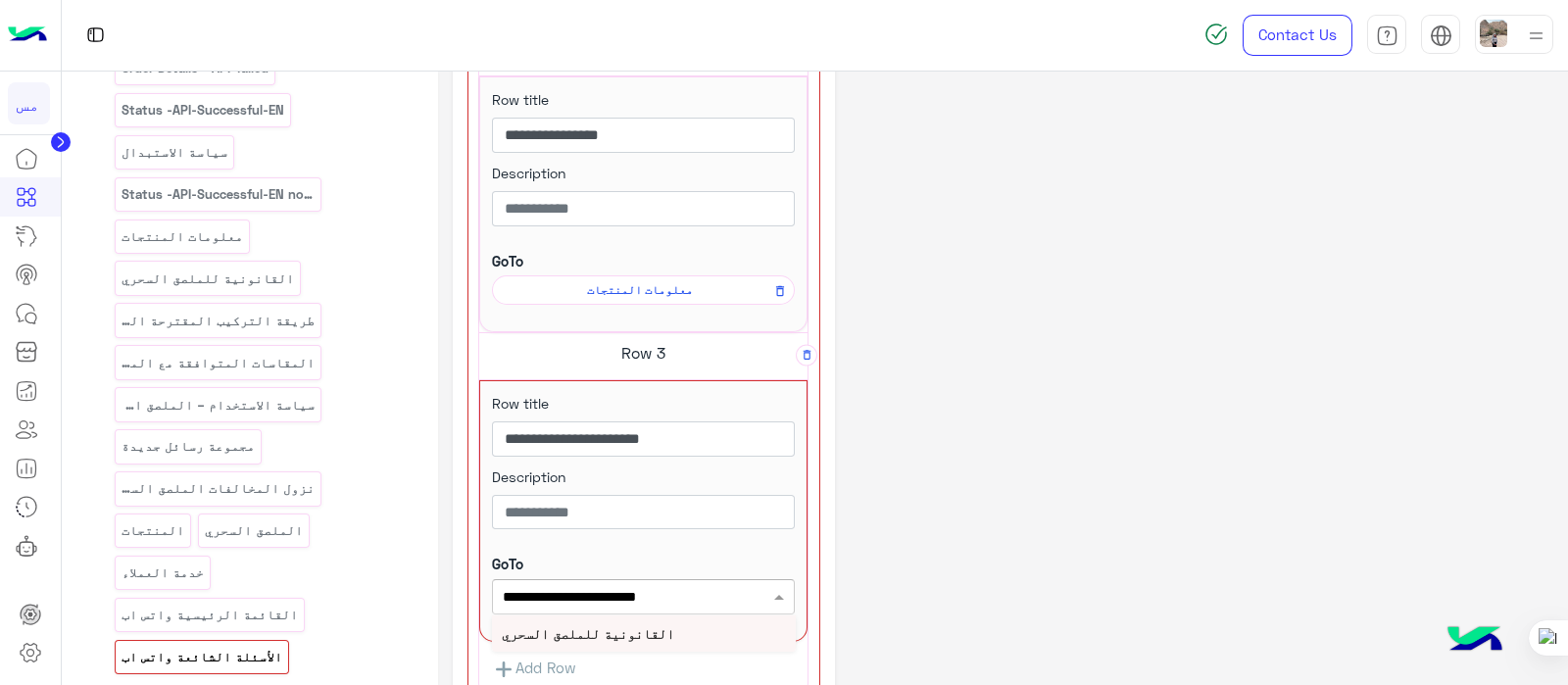 click on "القانونية للملصق السحري" at bounding box center [588, 633] 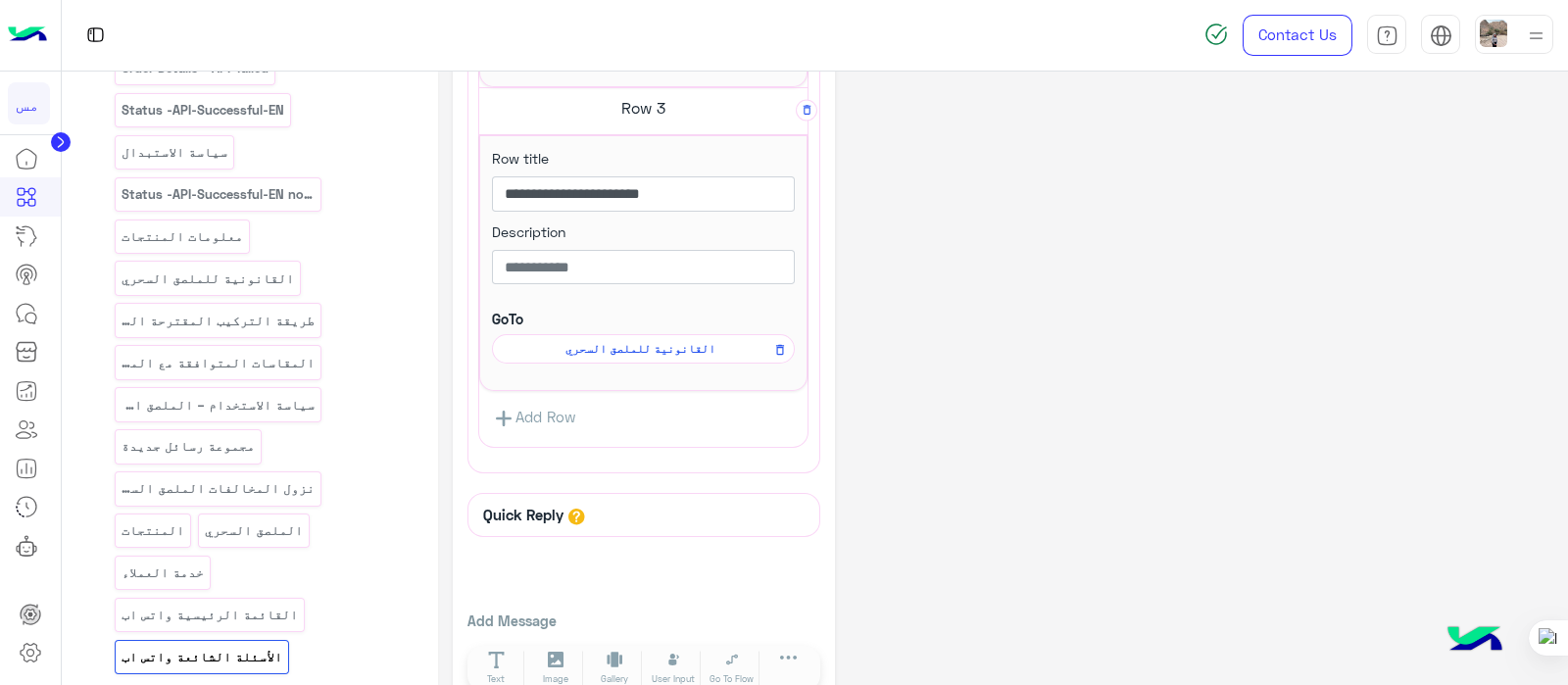 scroll, scrollTop: 1150, scrollLeft: 0, axis: vertical 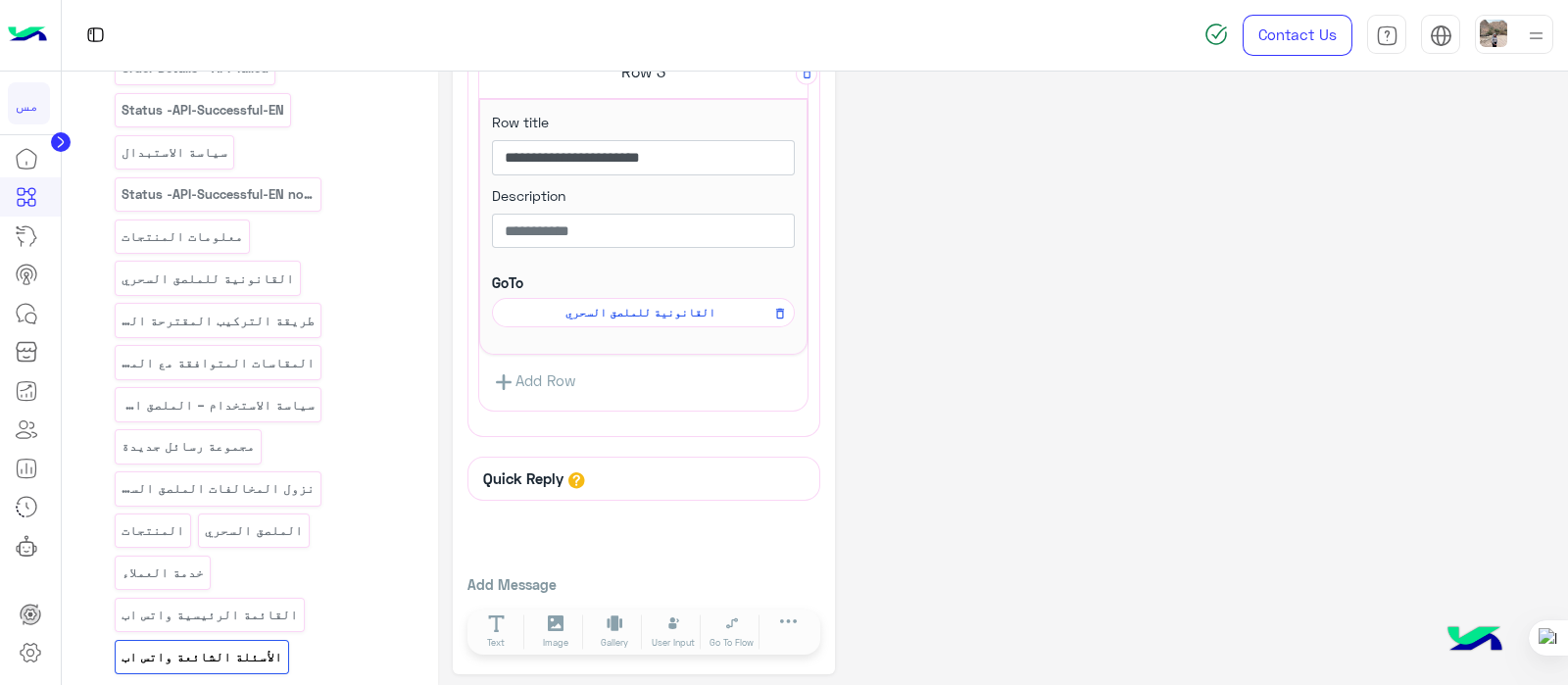 click on "Add Row" at bounding box center [533, 382] 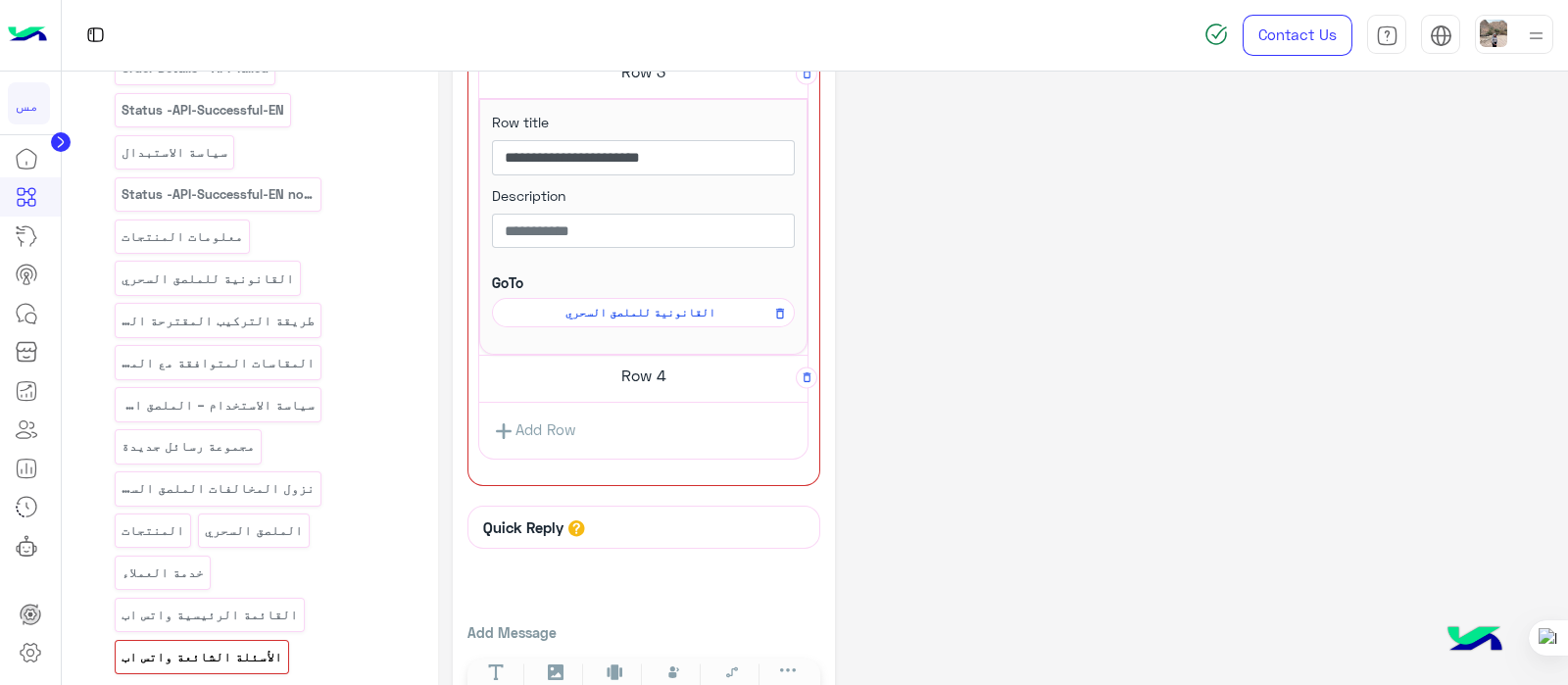 click on "Row 4" at bounding box center (643, -536) 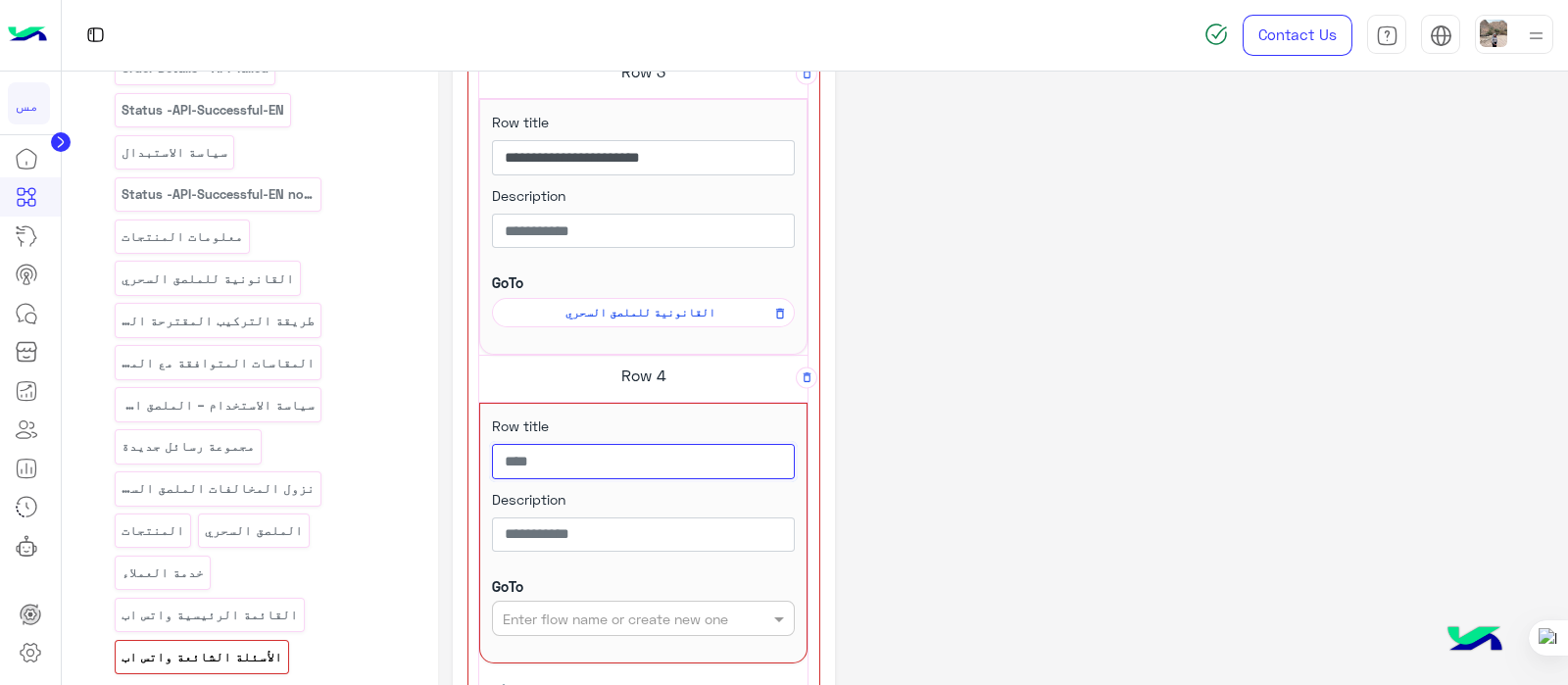 click at bounding box center [643, 462] 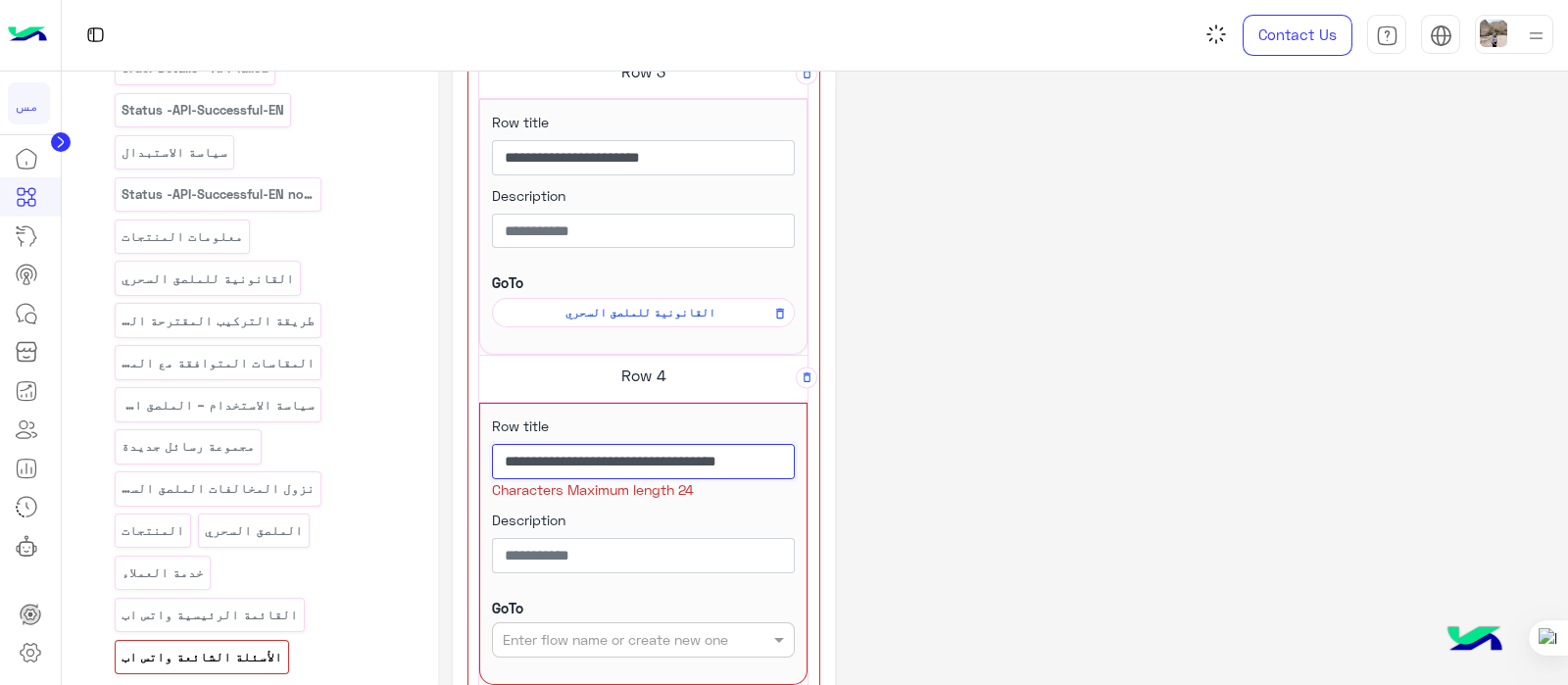 drag, startPoint x: 529, startPoint y: 462, endPoint x: 632, endPoint y: 457, distance: 103.12129 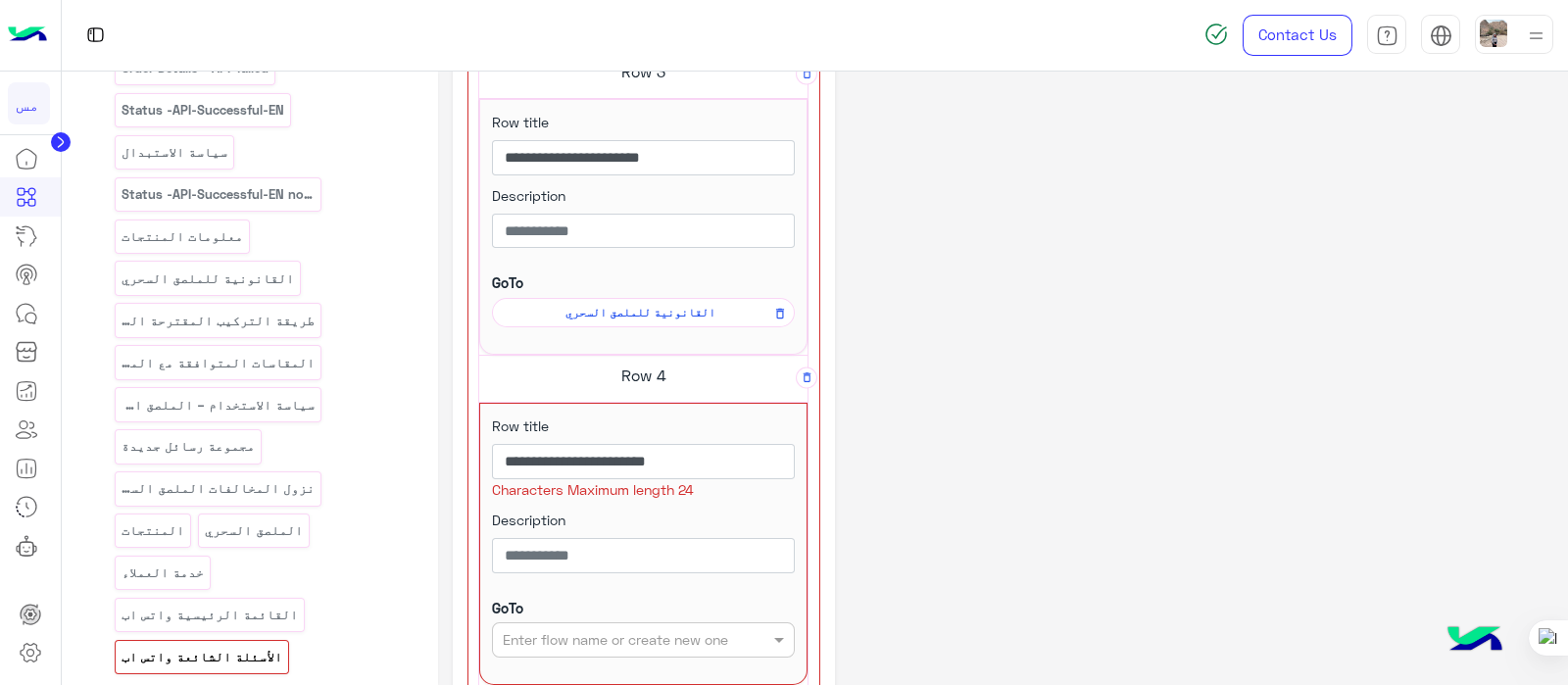 click on "Description" at bounding box center (643, 546) 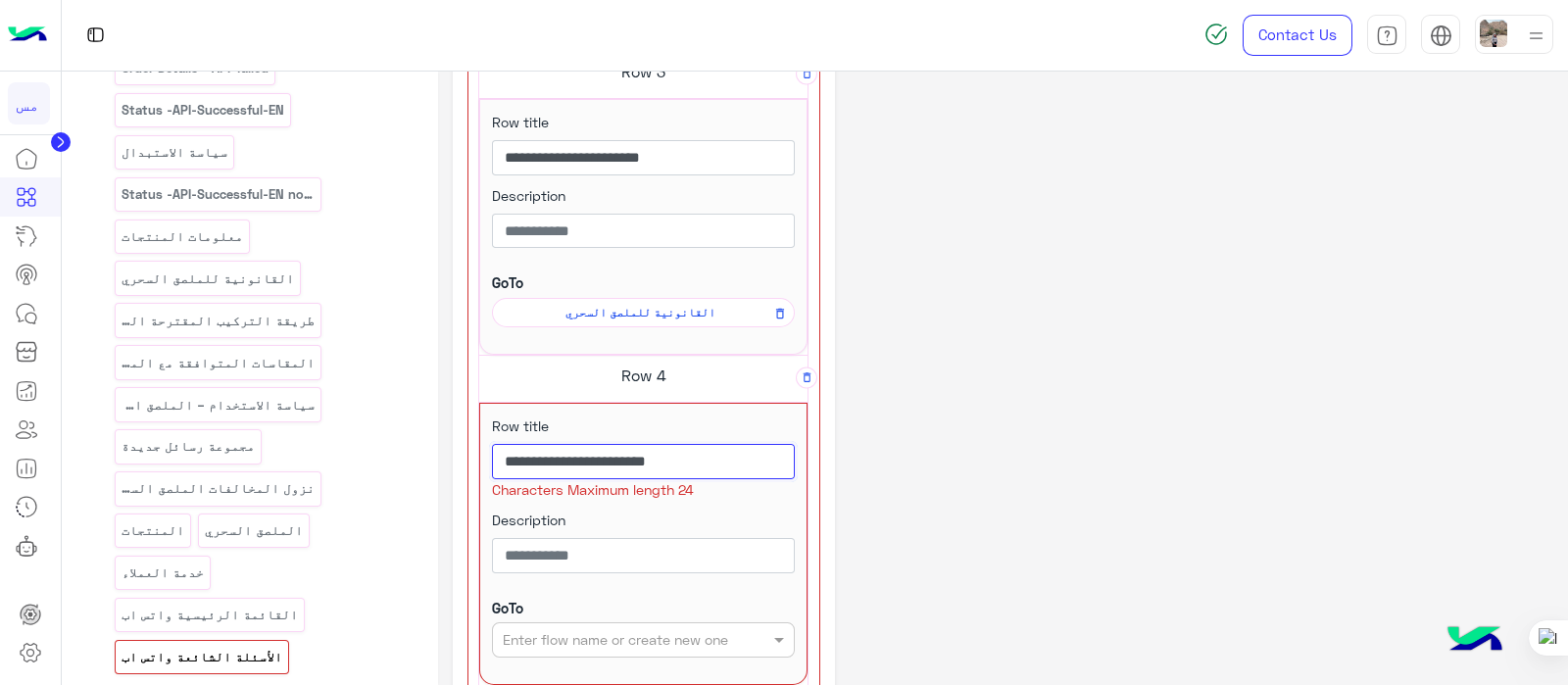 click on "**********" at bounding box center (643, 462) 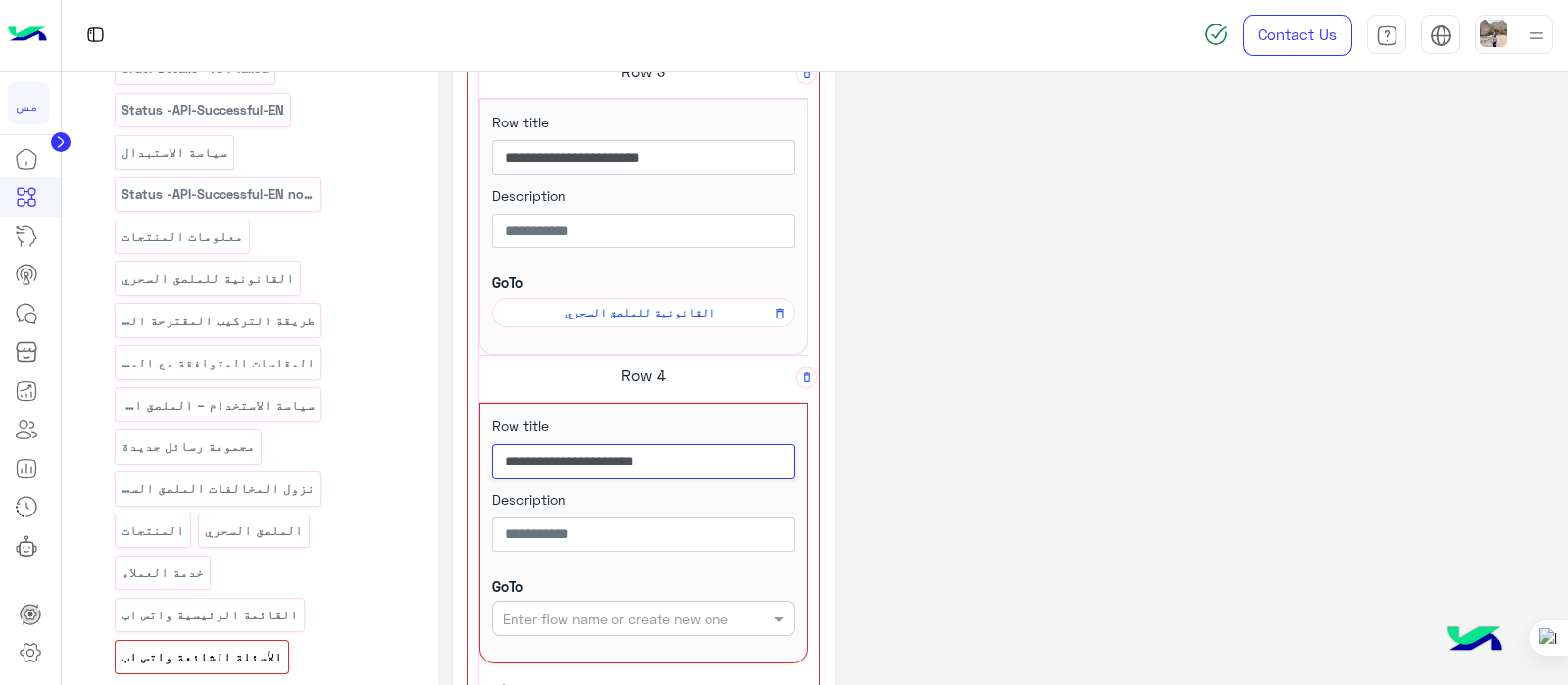 type on "**********" 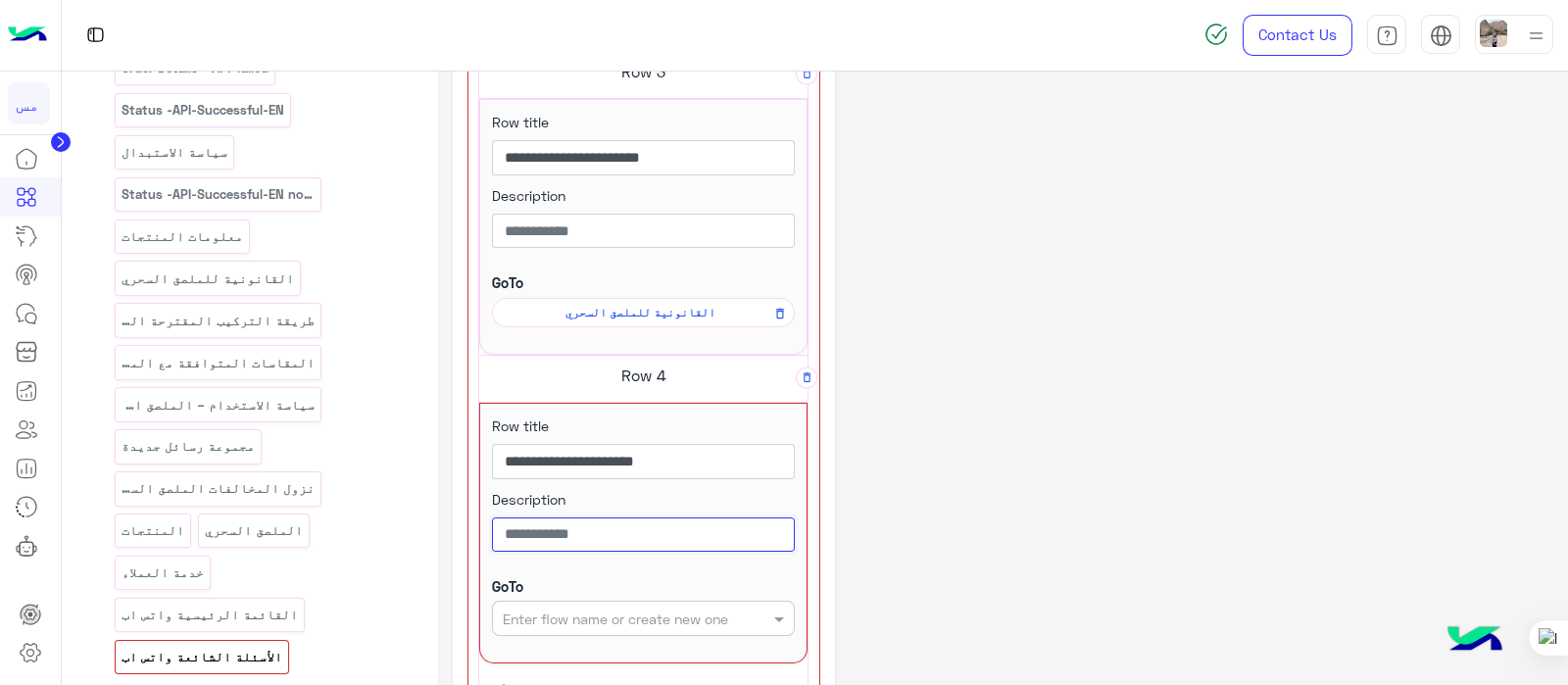 click at bounding box center (643, 535) 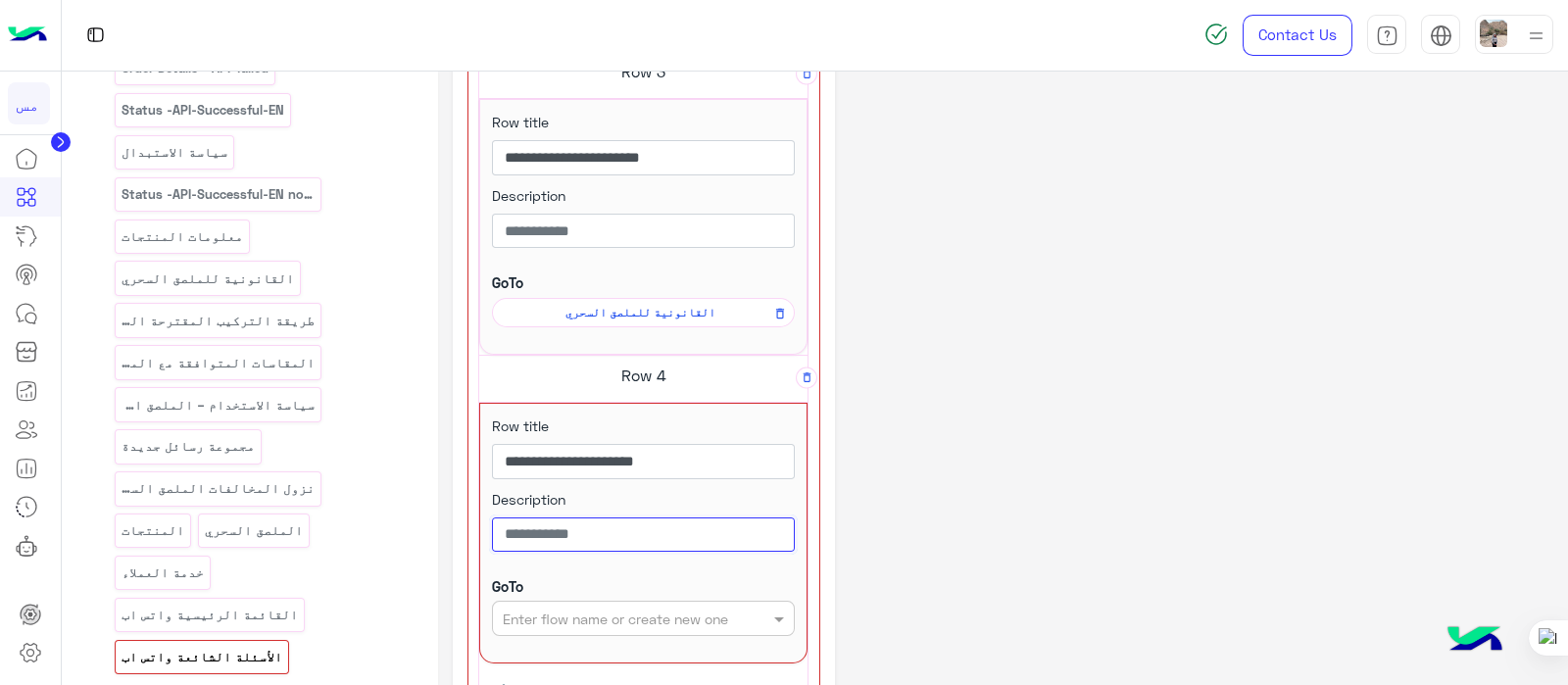 paste on "**********" 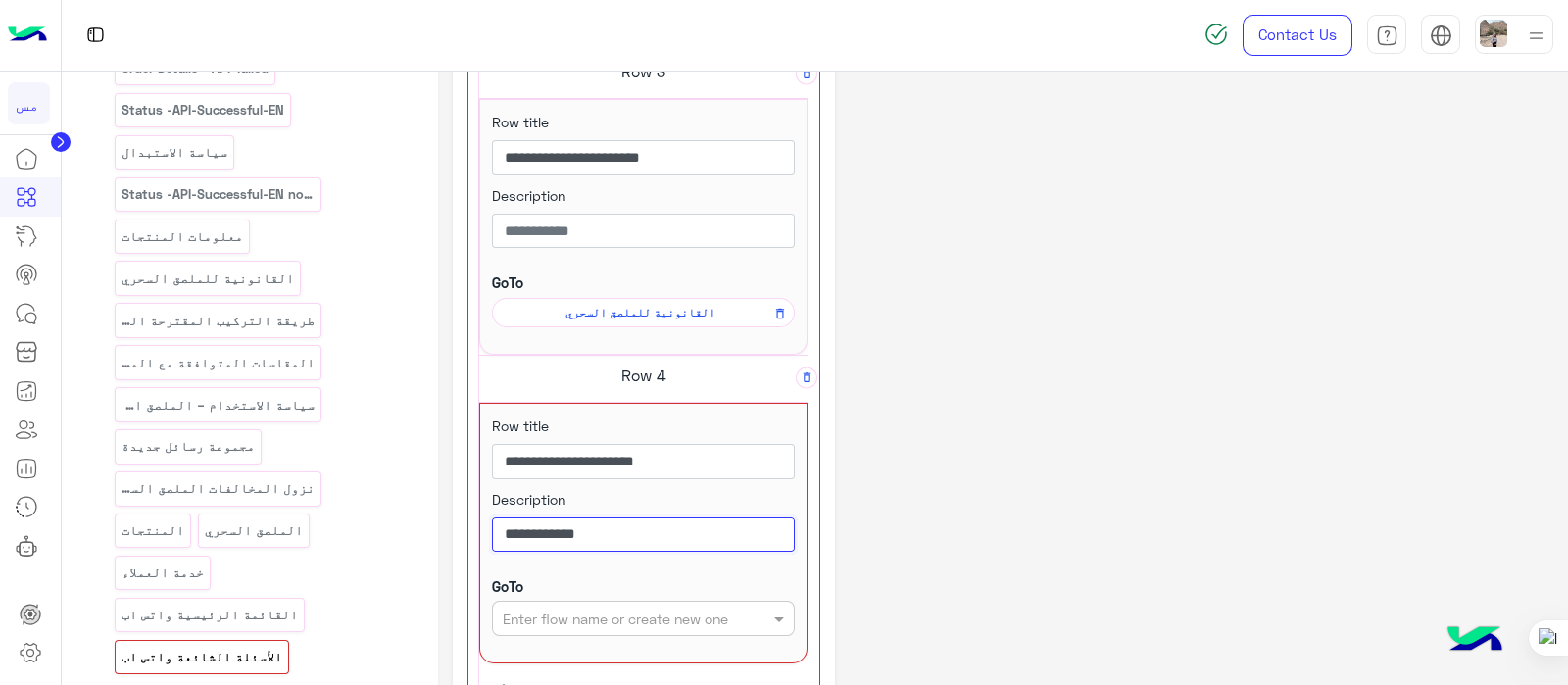 click on "**********" at bounding box center (643, 535) 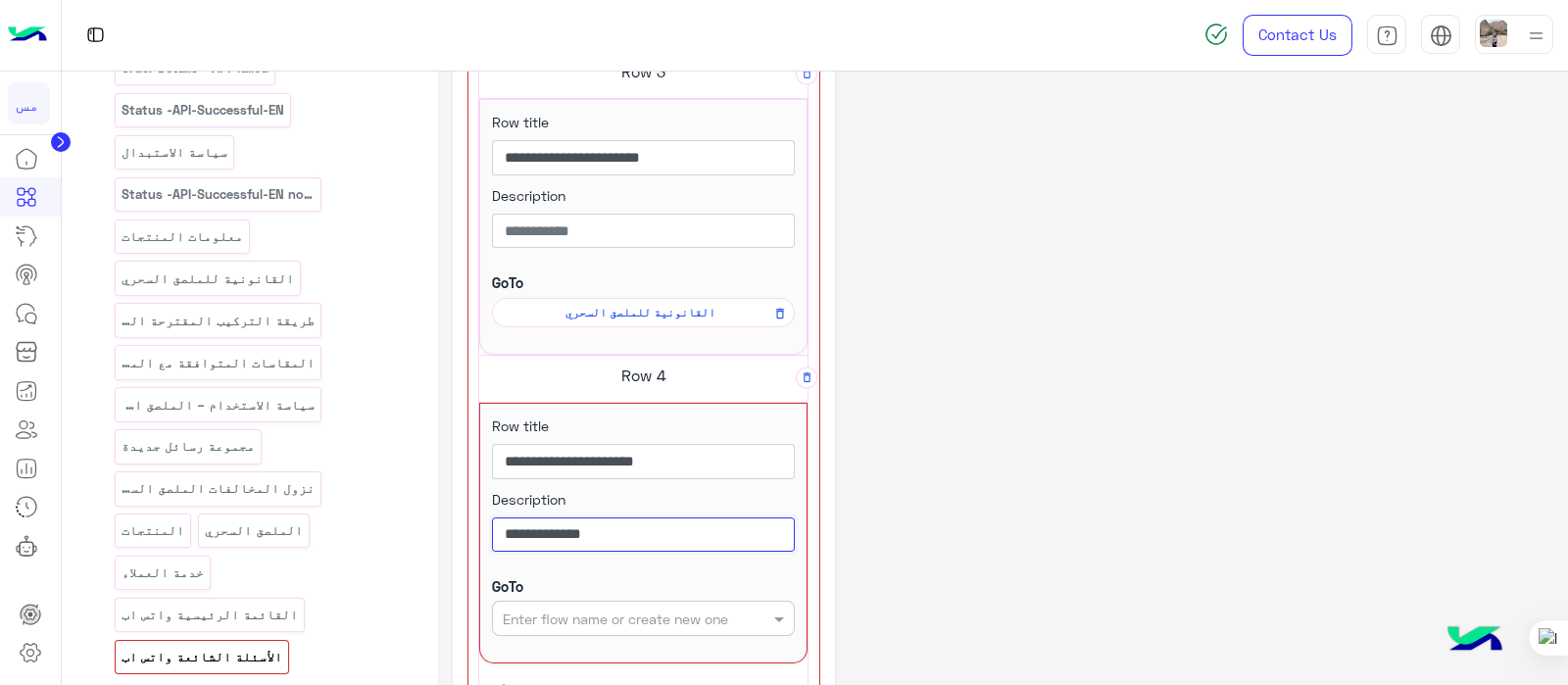 type on "**********" 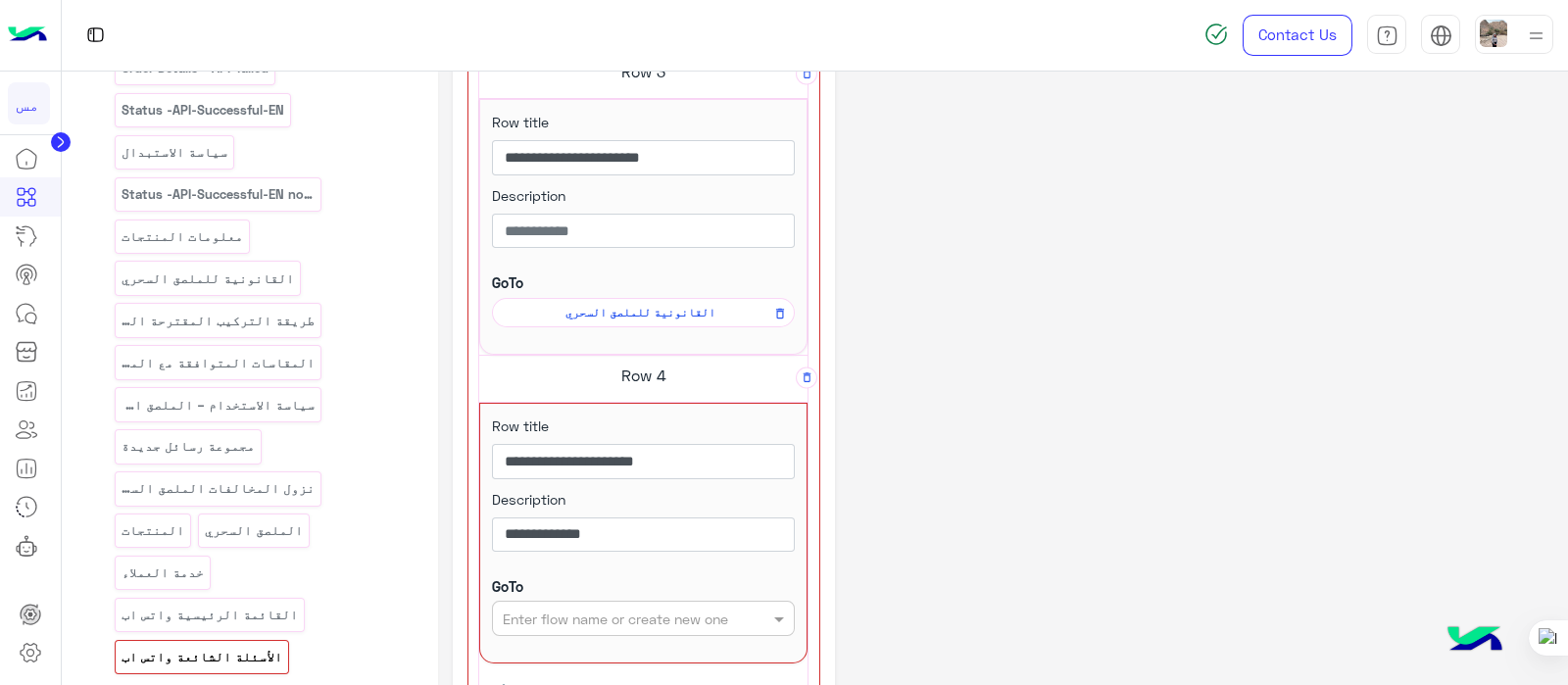 click at bounding box center [612, 618] 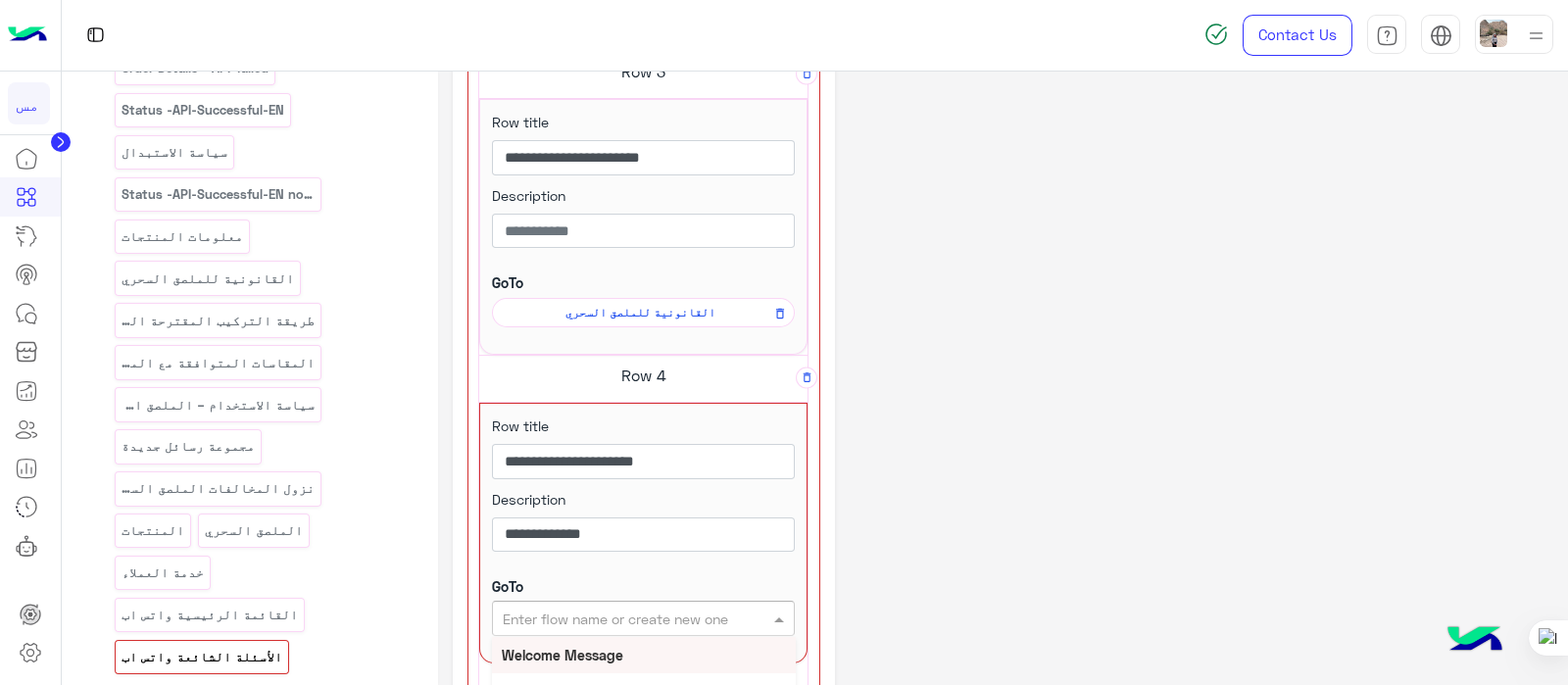 paste on "**********" 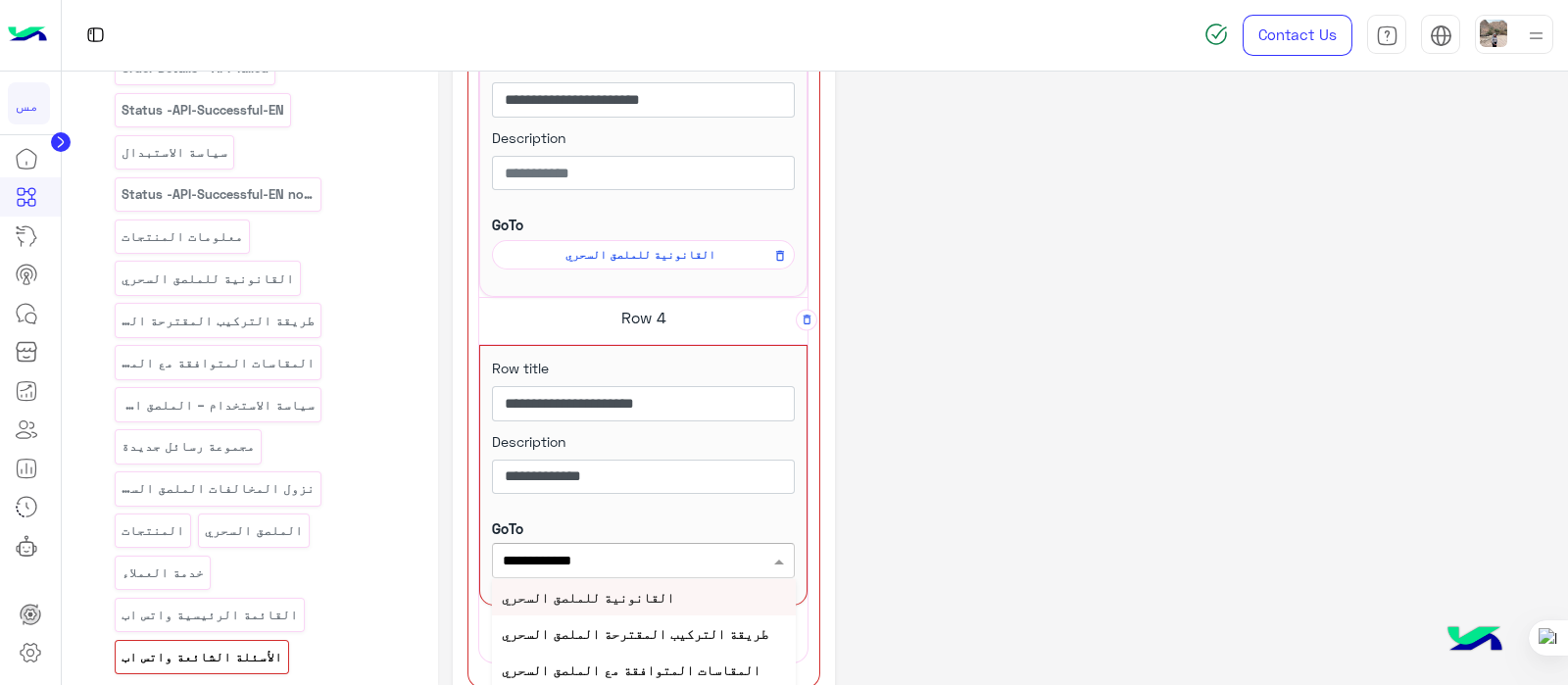 scroll, scrollTop: 1215, scrollLeft: 0, axis: vertical 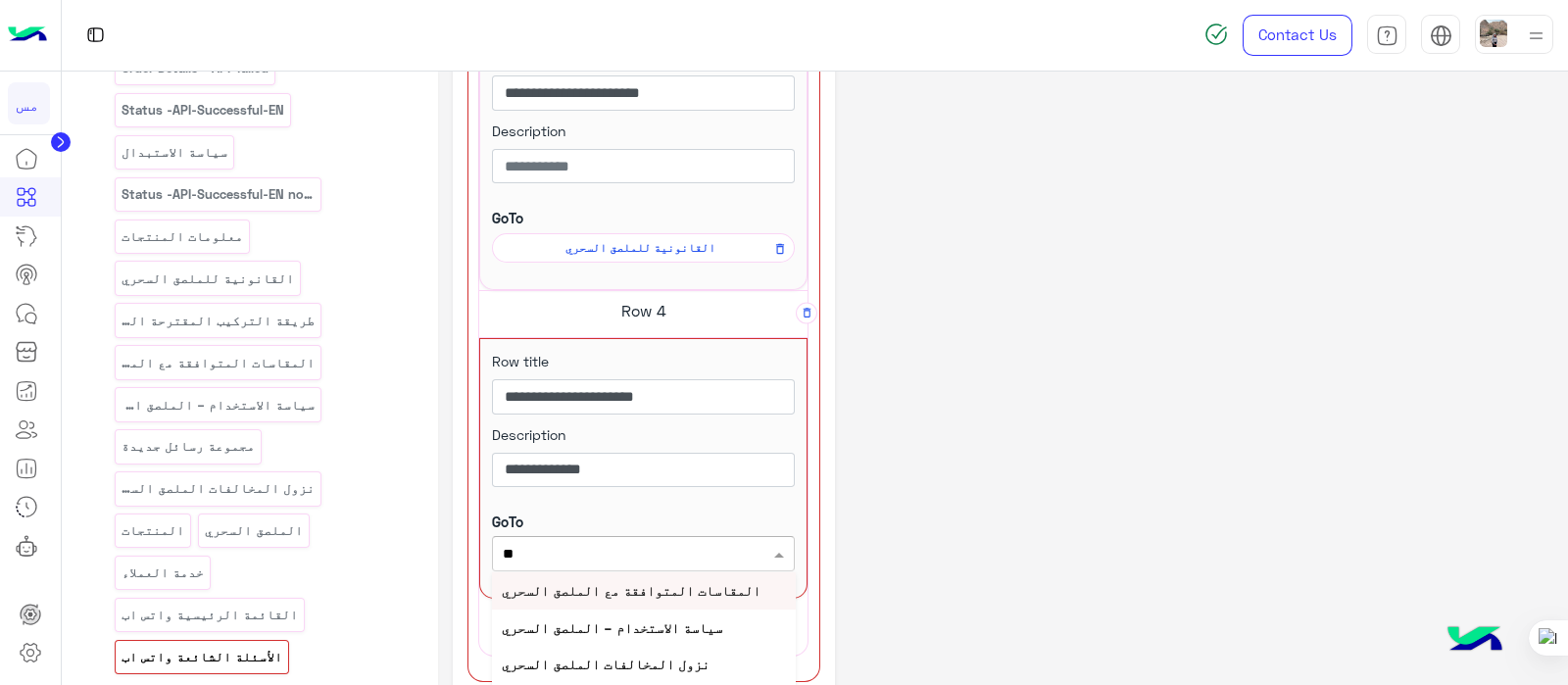 type on "*" 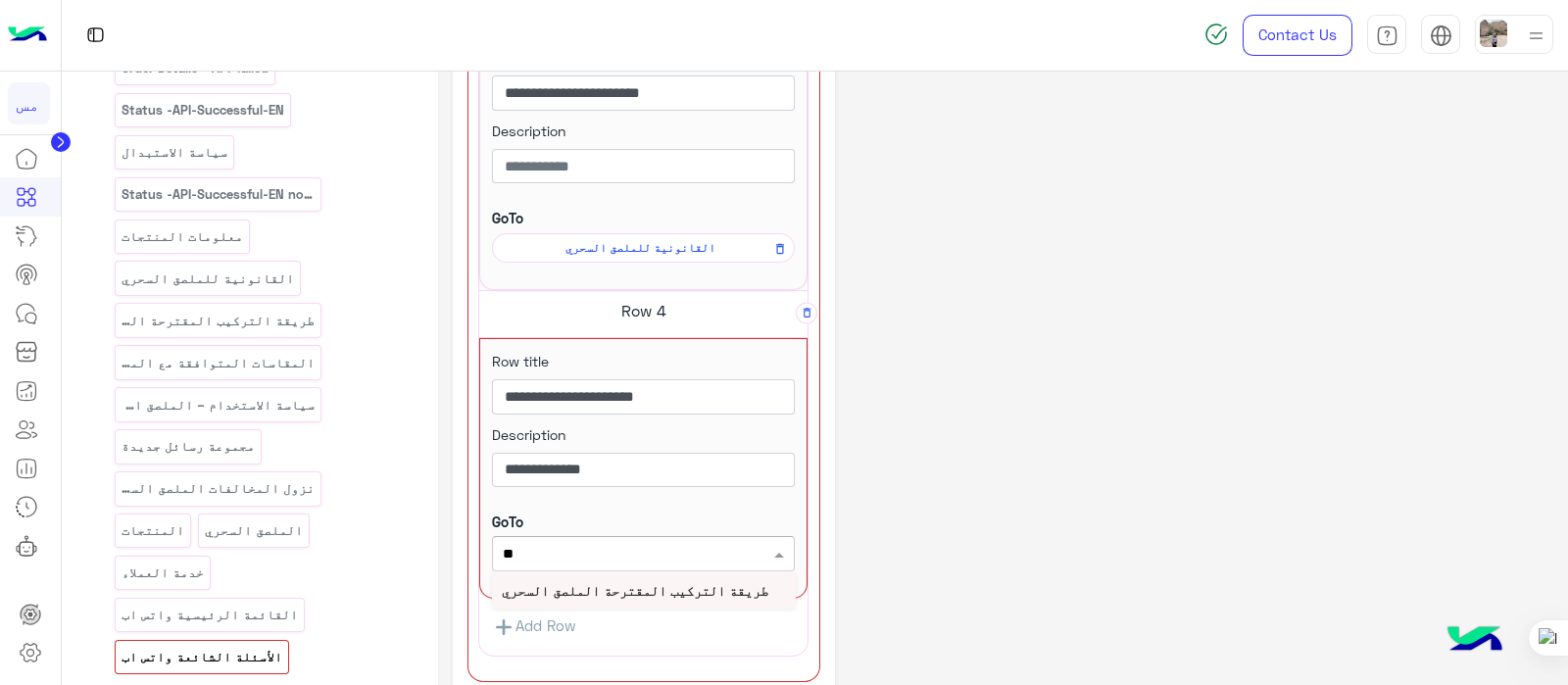scroll, scrollTop: 0, scrollLeft: 0, axis: both 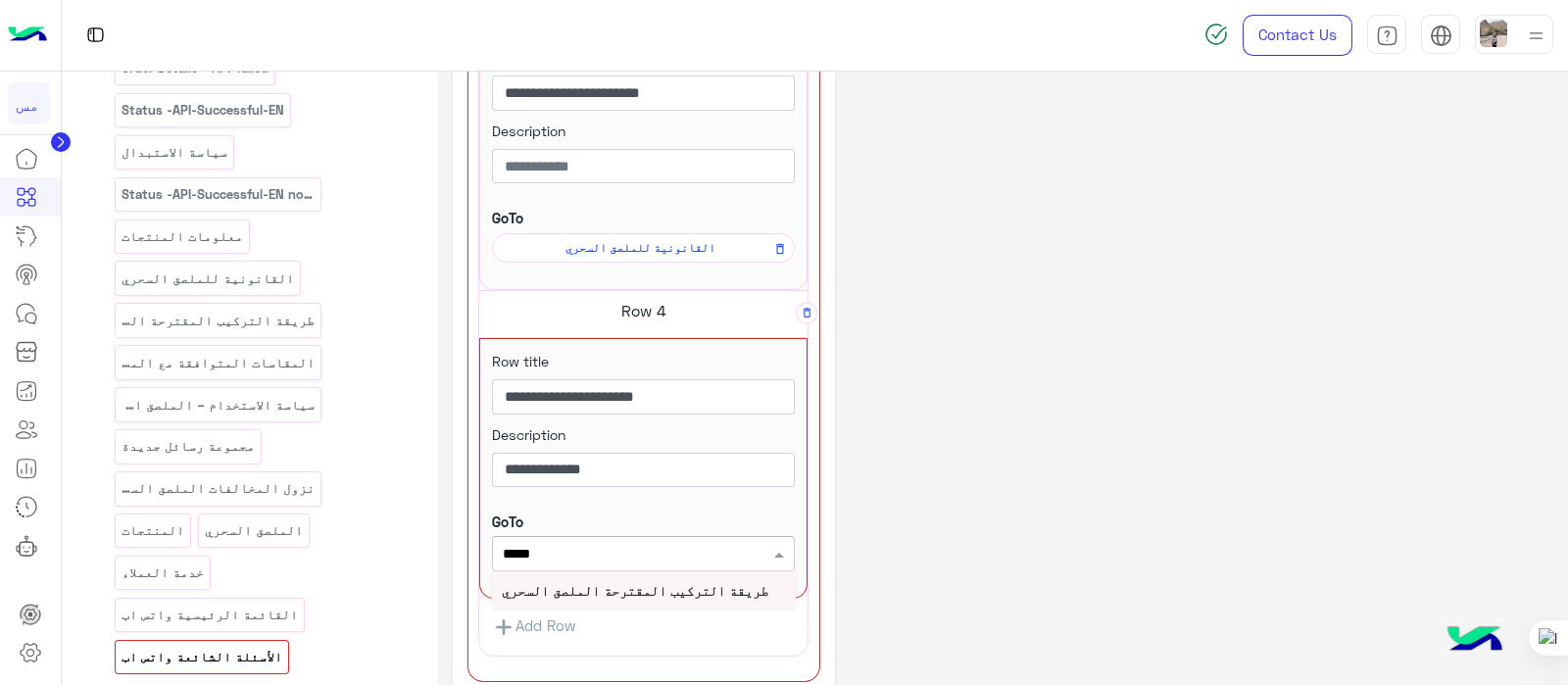 type on "*****" 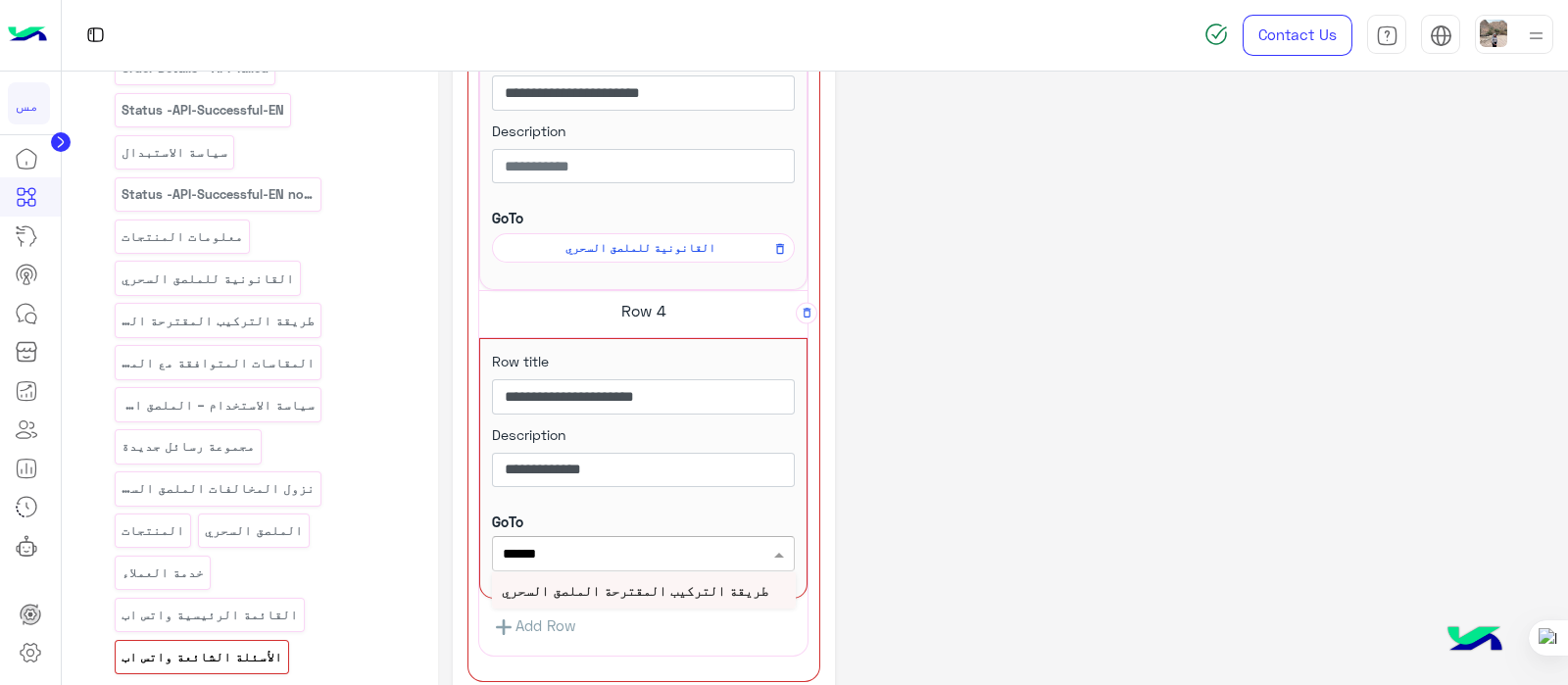 click on "طريقة التركيب المقترحة الملصق السحري" at bounding box center (635, 590) 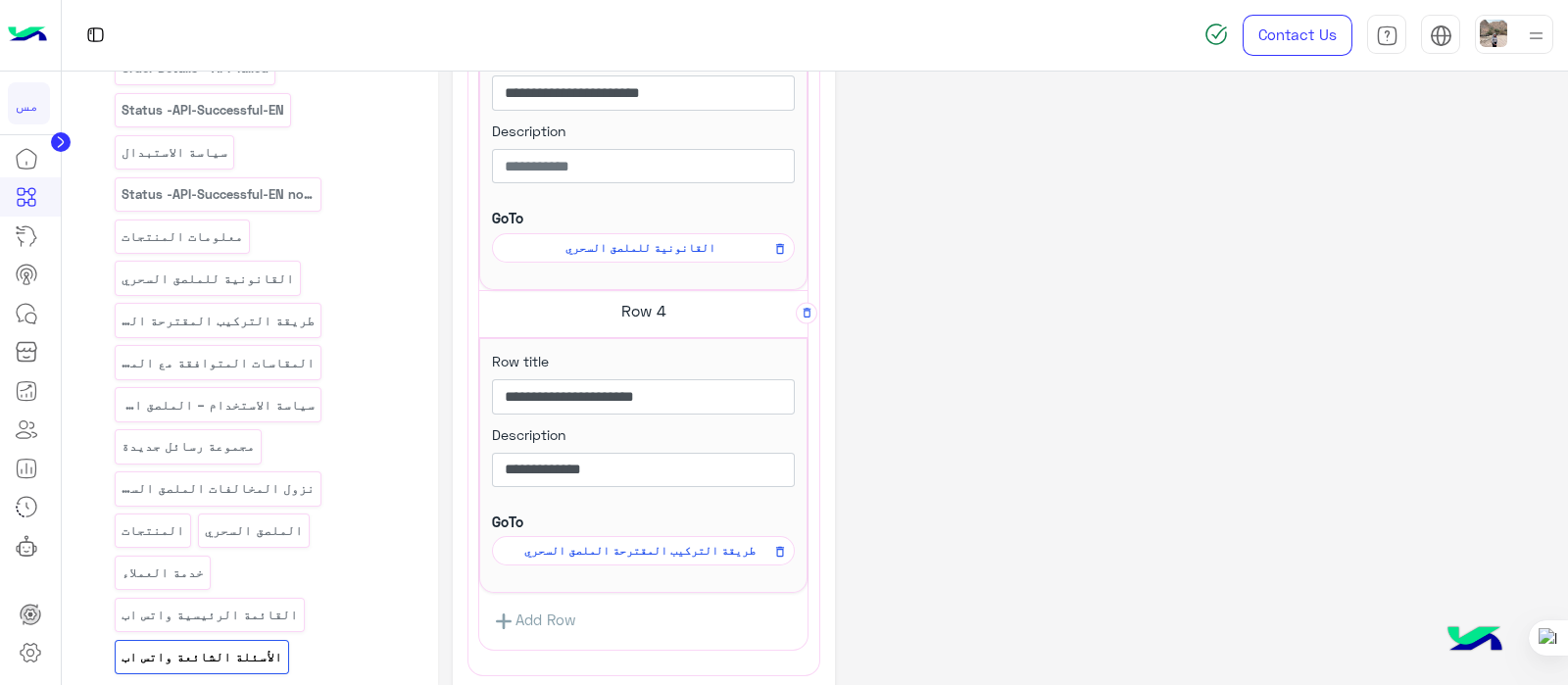 scroll, scrollTop: 1452, scrollLeft: 0, axis: vertical 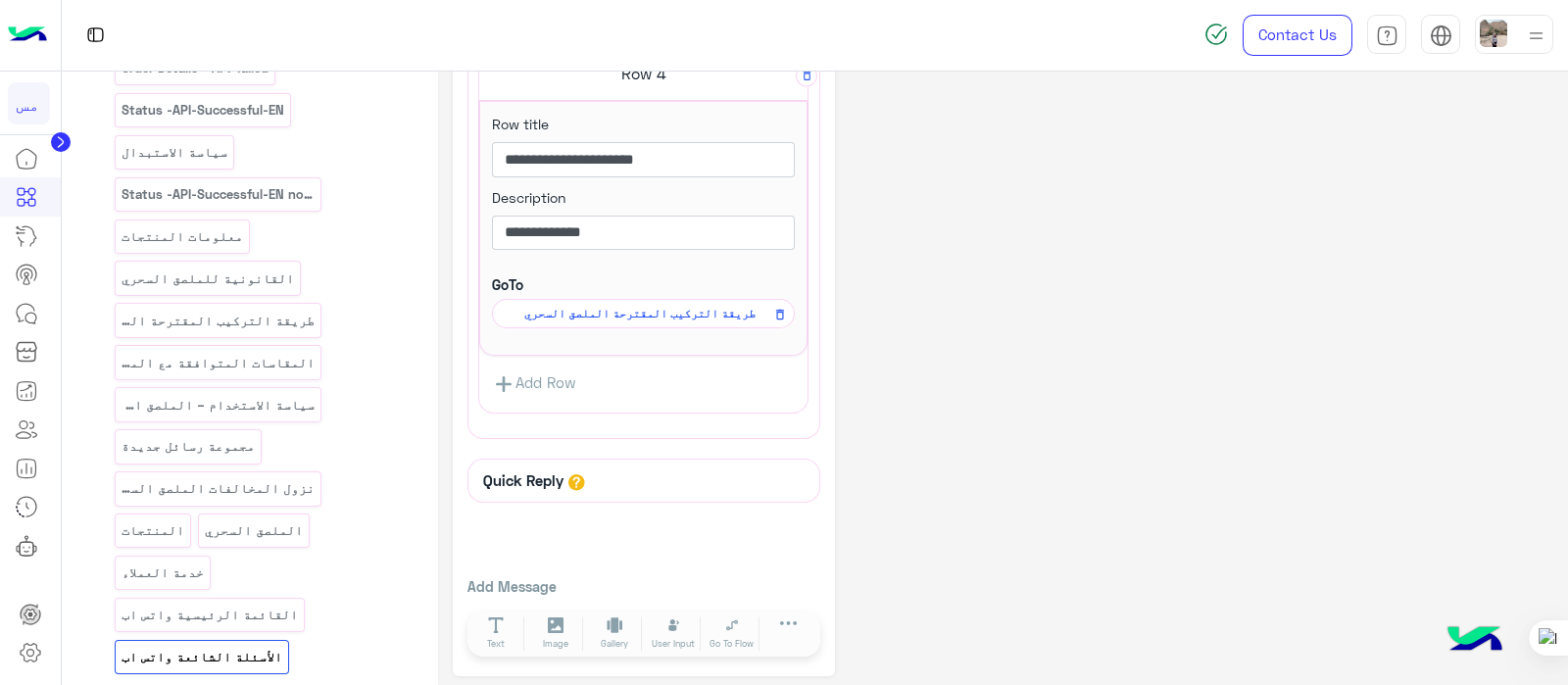 click on "Add Row" at bounding box center (533, 383) 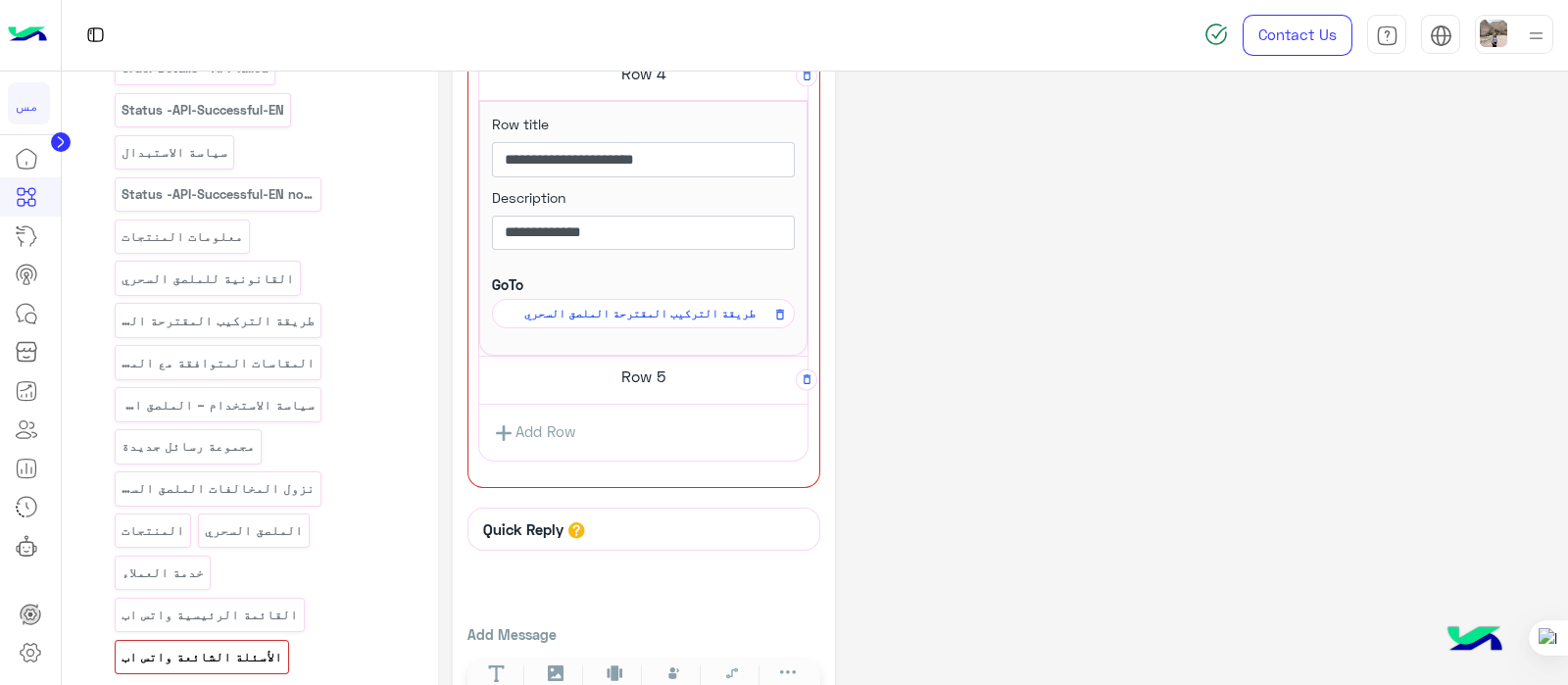click on "Row 5" at bounding box center (643, -838) 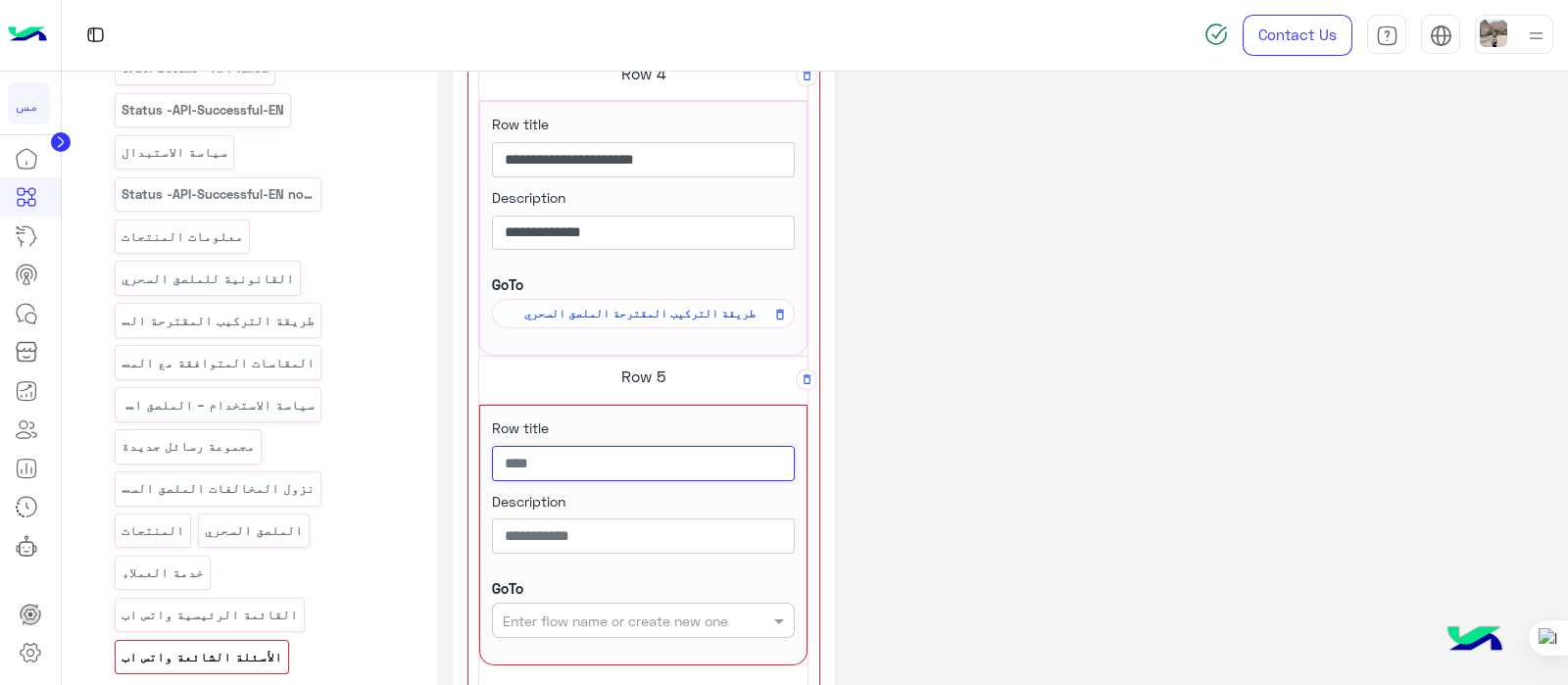 click at bounding box center [643, 464] 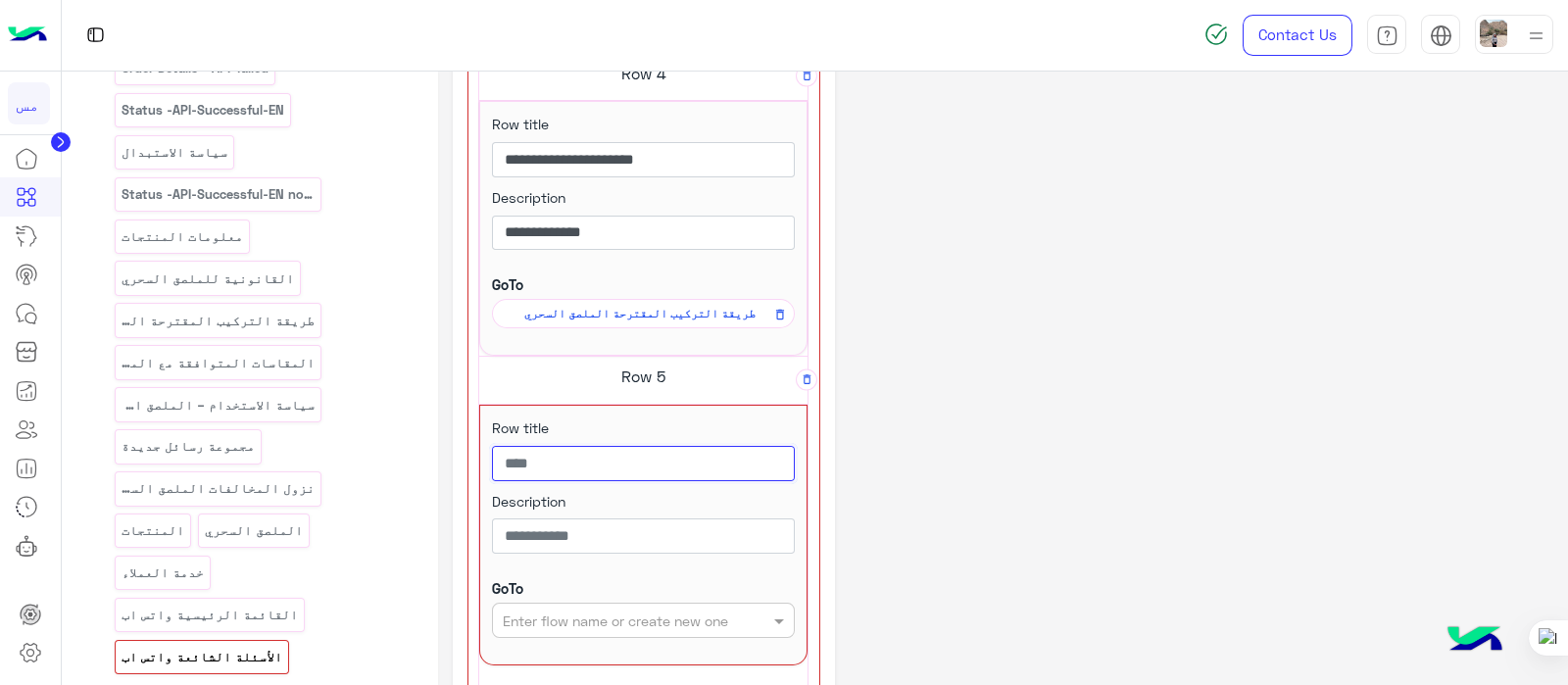 paste on "**********" 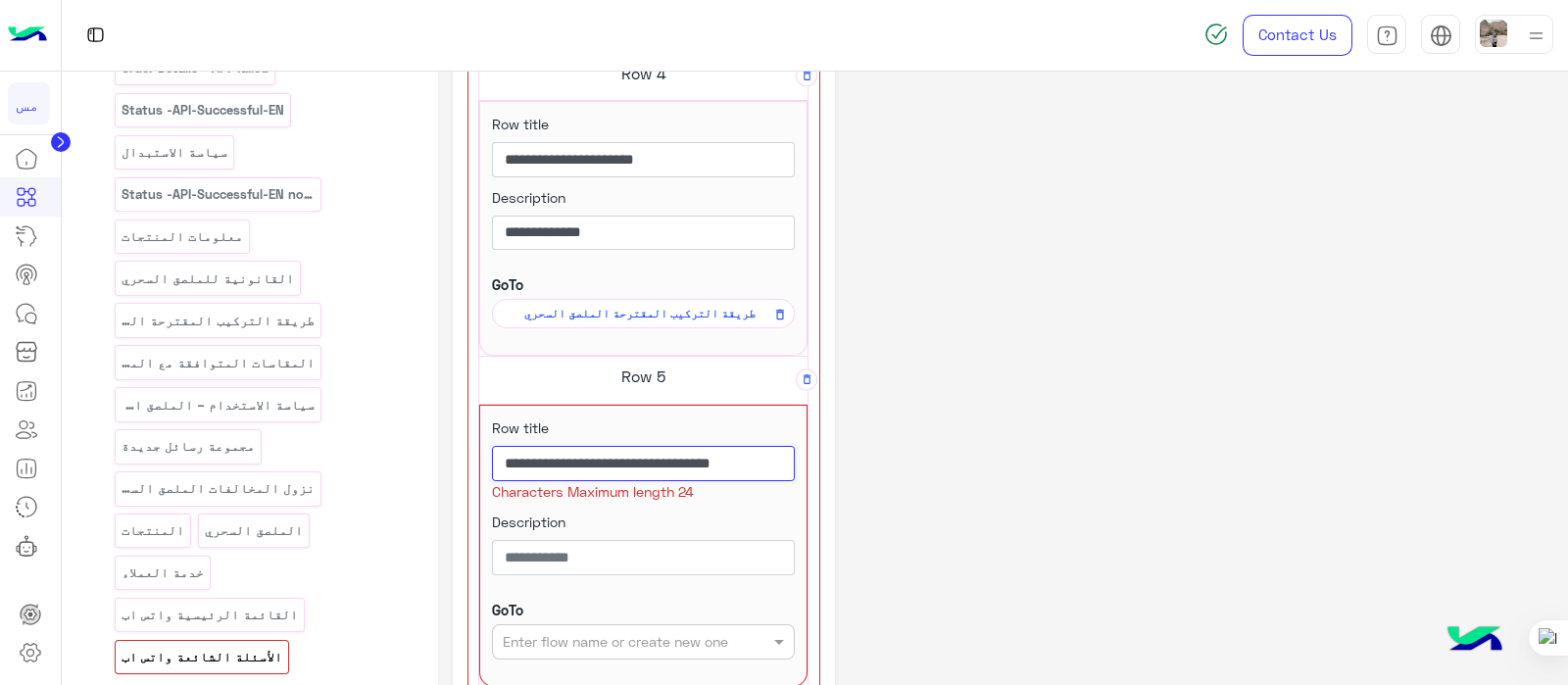 drag, startPoint x: 529, startPoint y: 457, endPoint x: 654, endPoint y: 466, distance: 125.32358 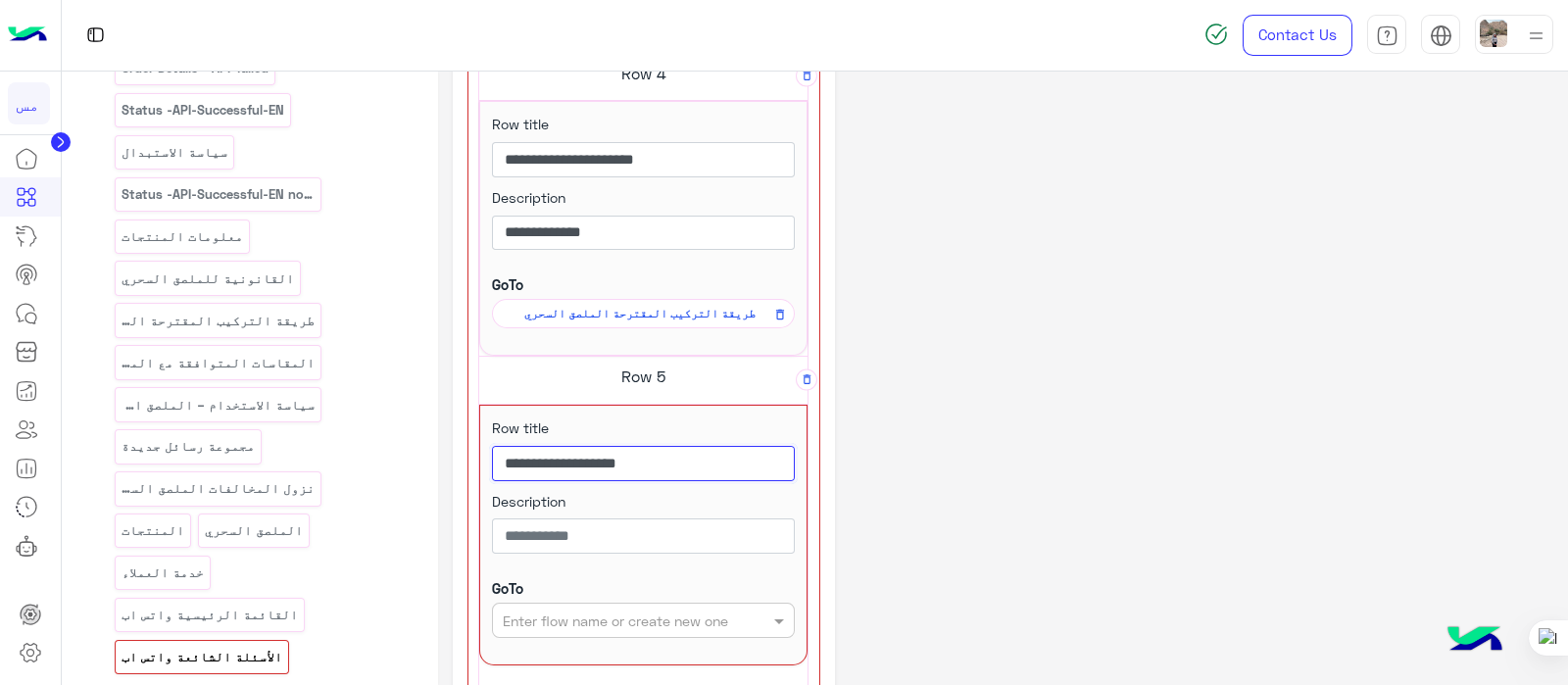 type on "**********" 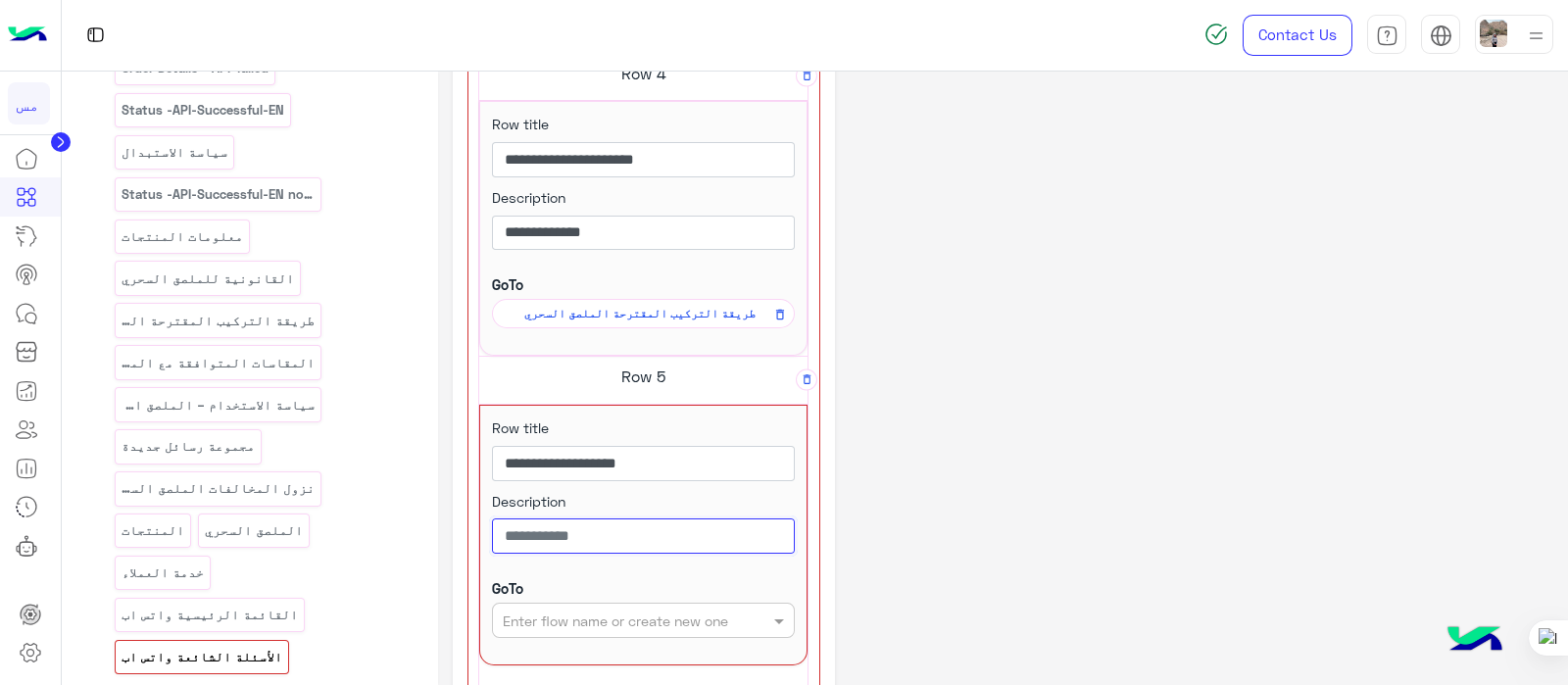 click at bounding box center [643, 536] 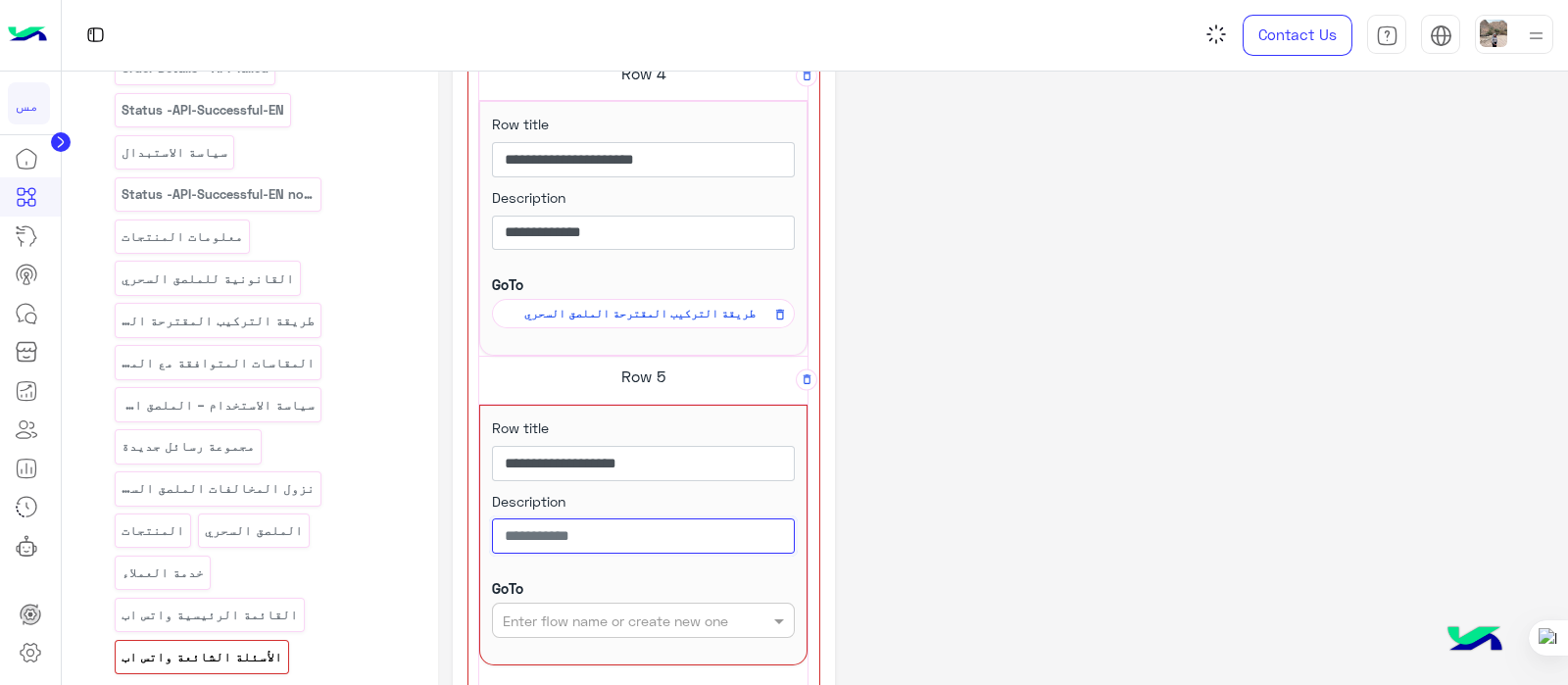 paste on "**********" 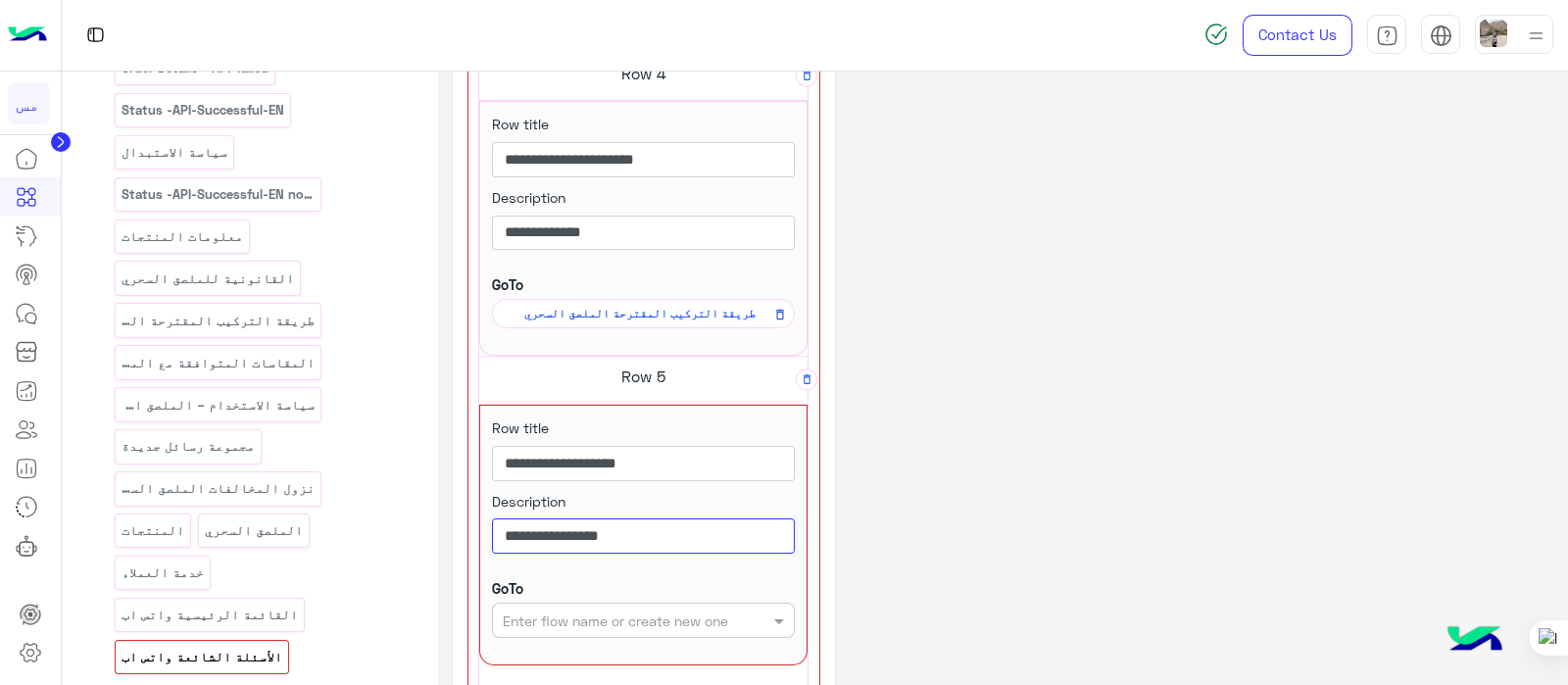 type on "**********" 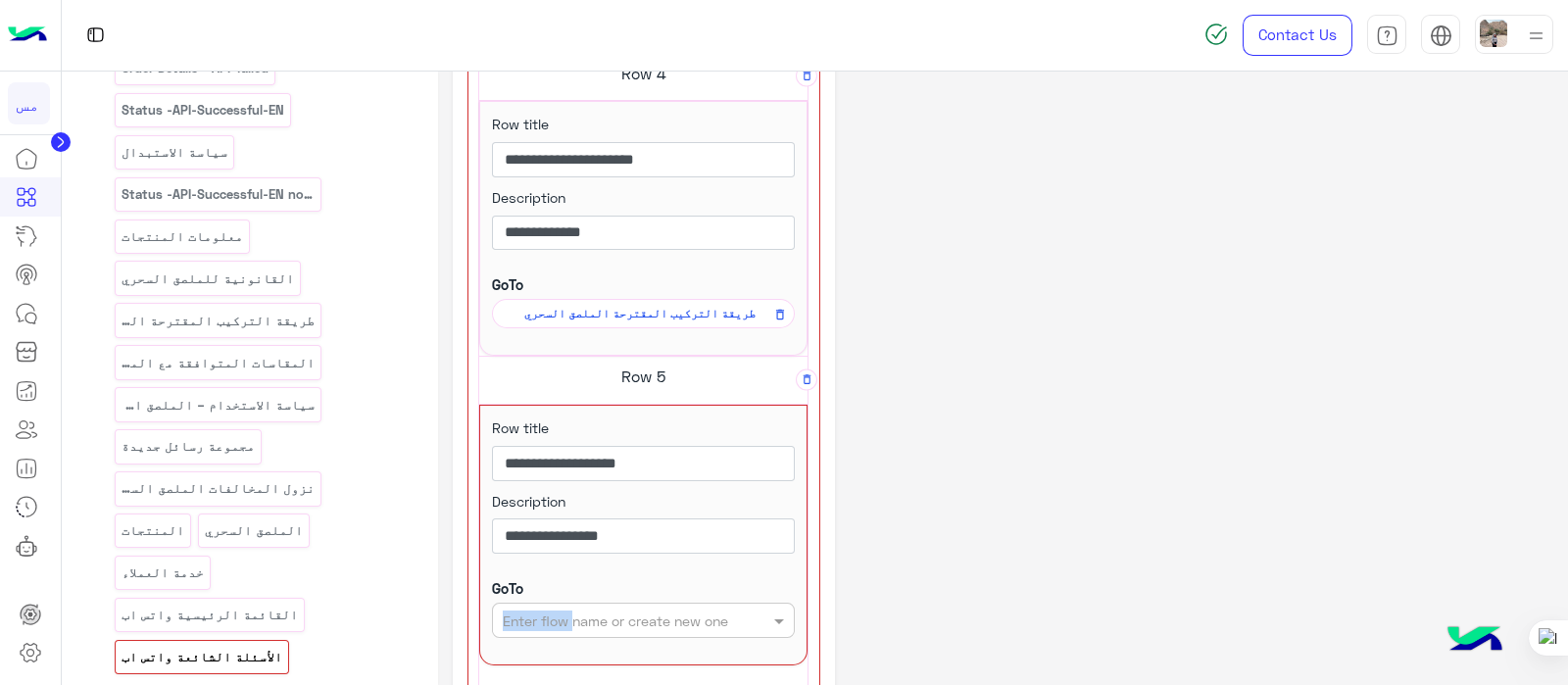 click on "GoTo Enter flow name or create new one" at bounding box center (643, 608) 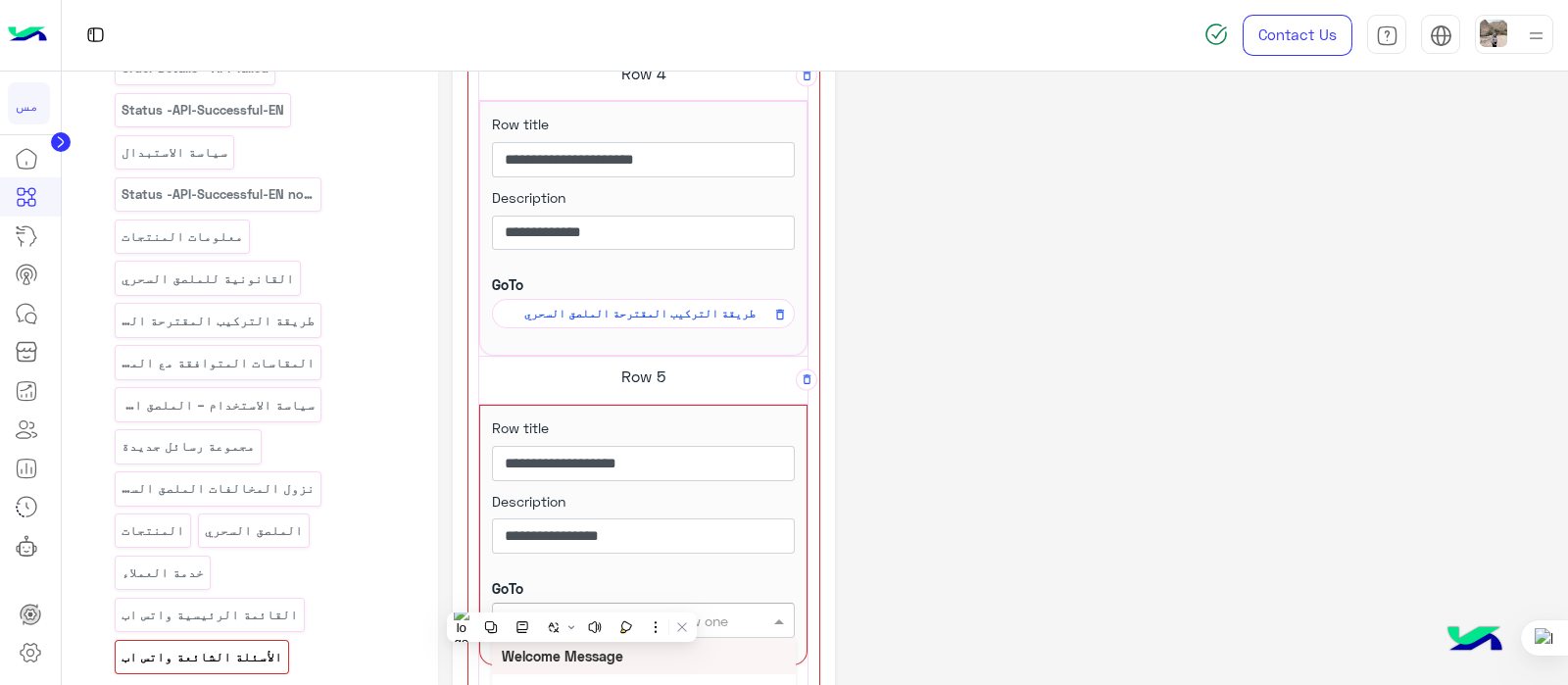 click on "Enter flow name or create new one" at bounding box center [643, 620] 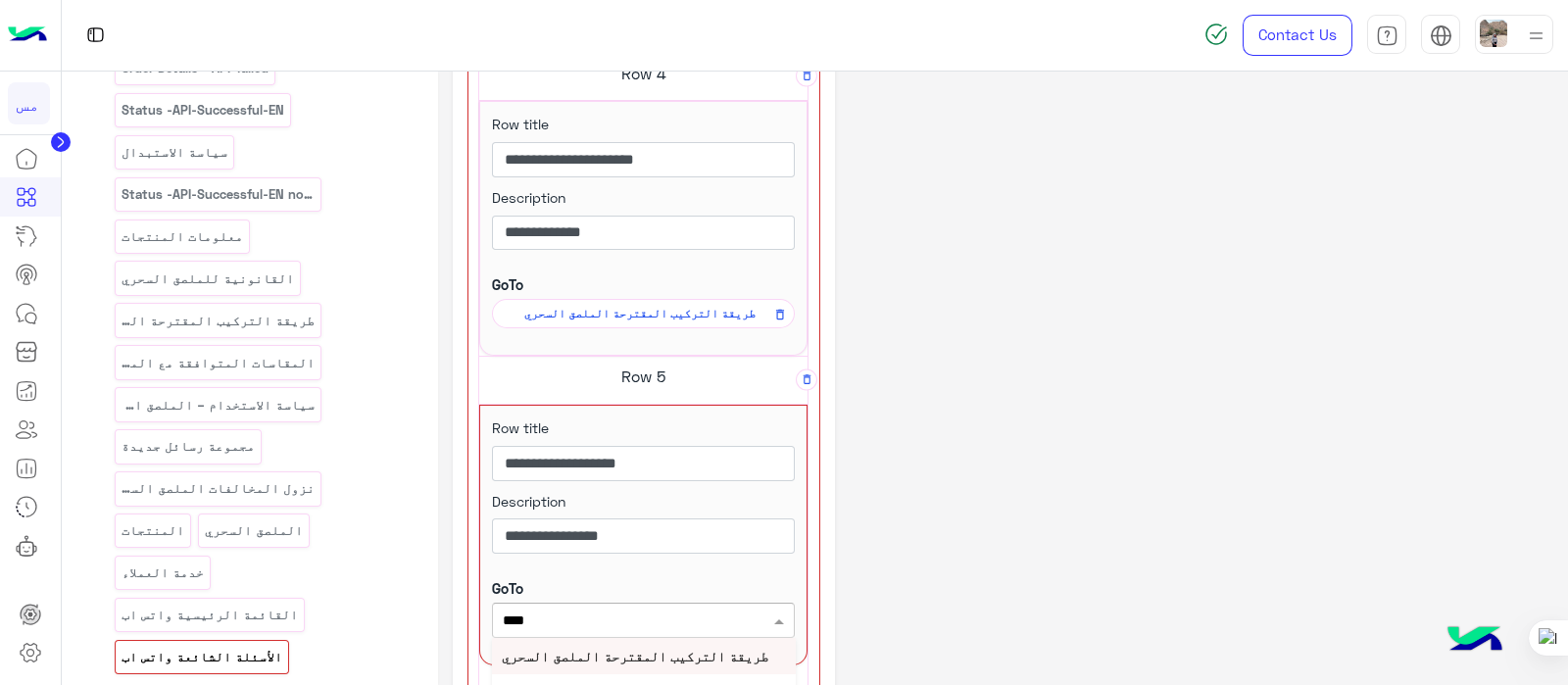 type on "*****" 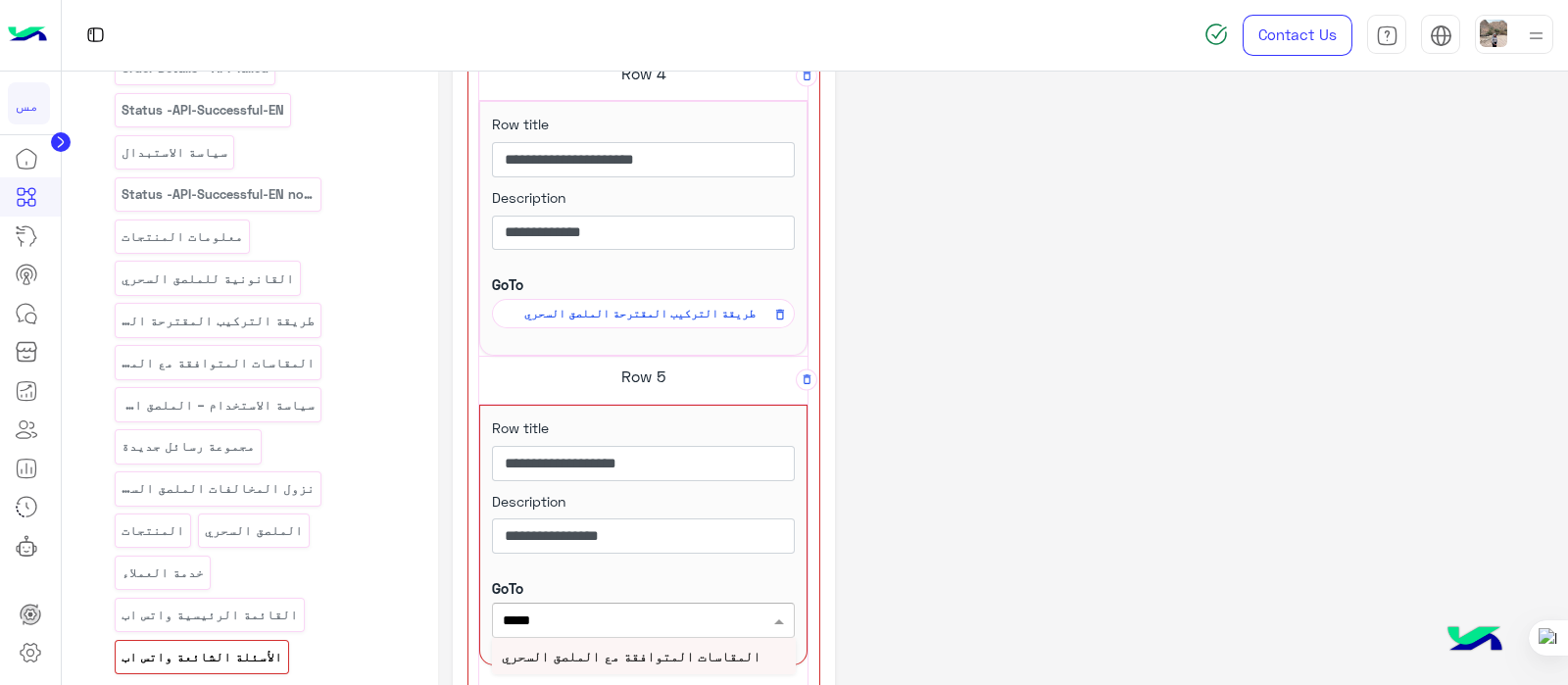click on "المقاسات المتوافقة مع الملصق السحري" at bounding box center (631, 656) 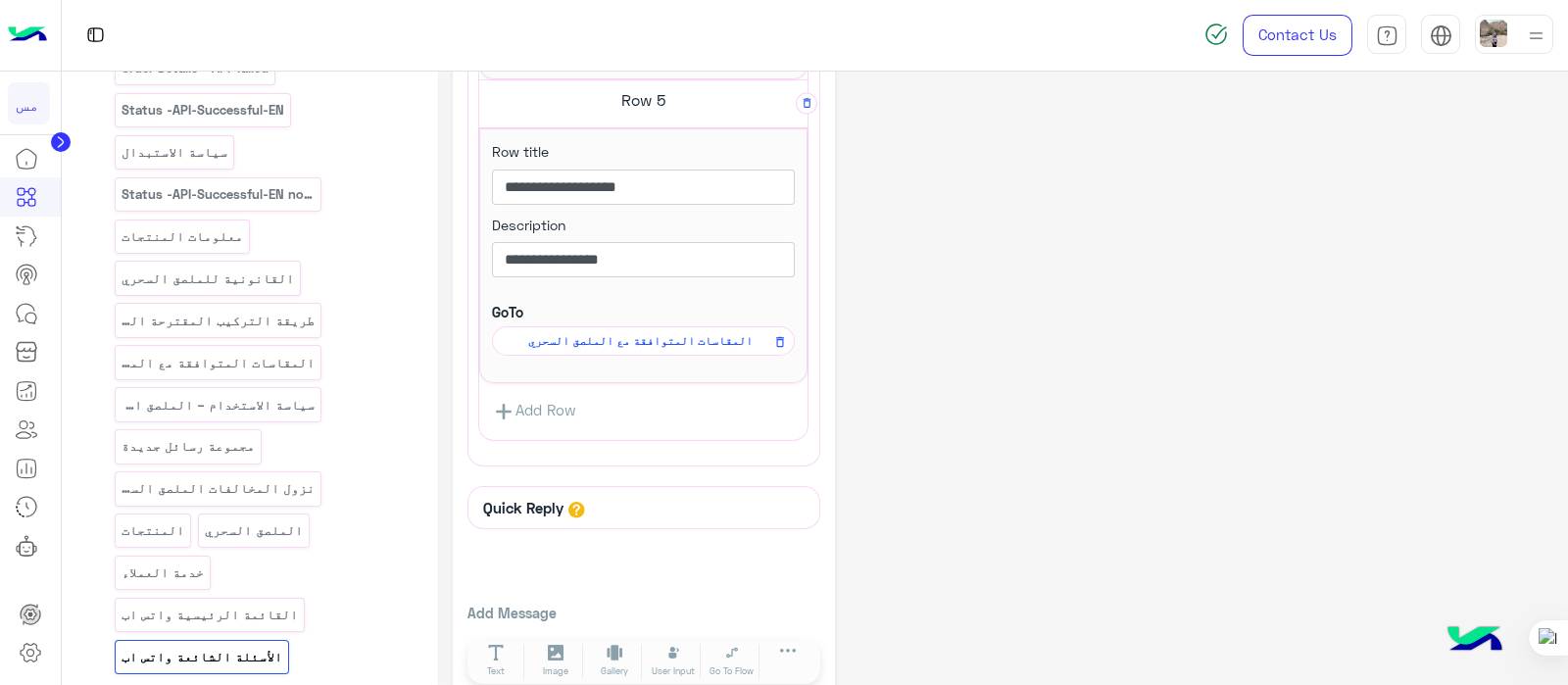 scroll, scrollTop: 1737, scrollLeft: 0, axis: vertical 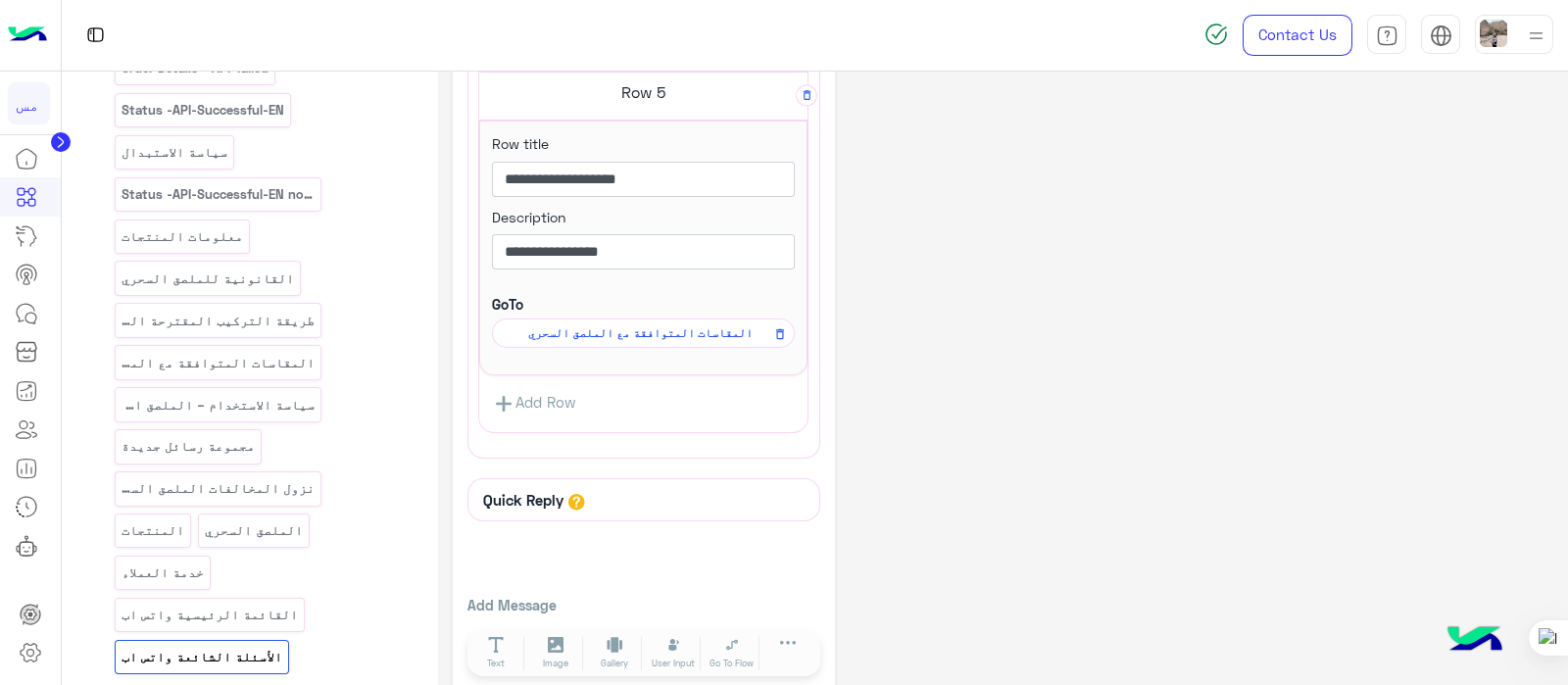 click on "Add Row" at bounding box center [643, 403] 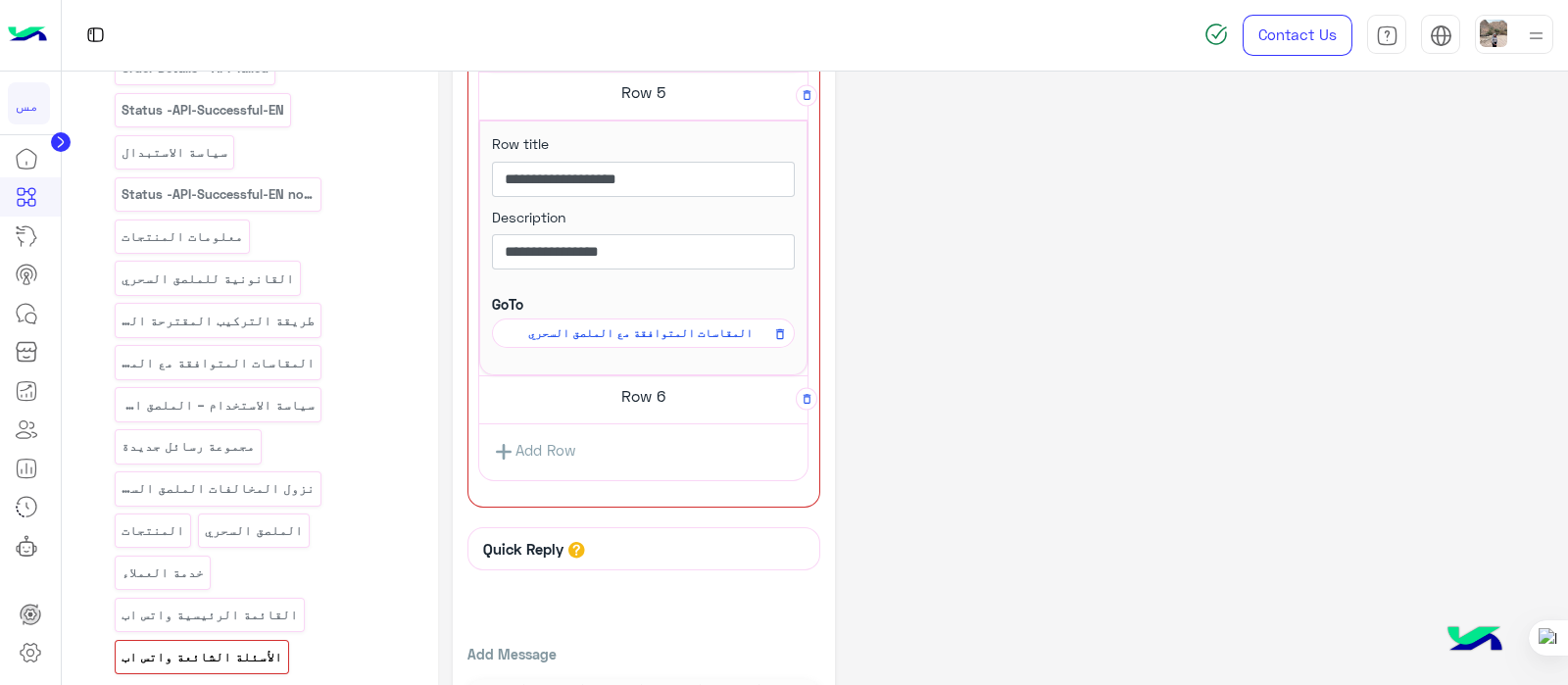 click on "Row 6" at bounding box center [643, -1122] 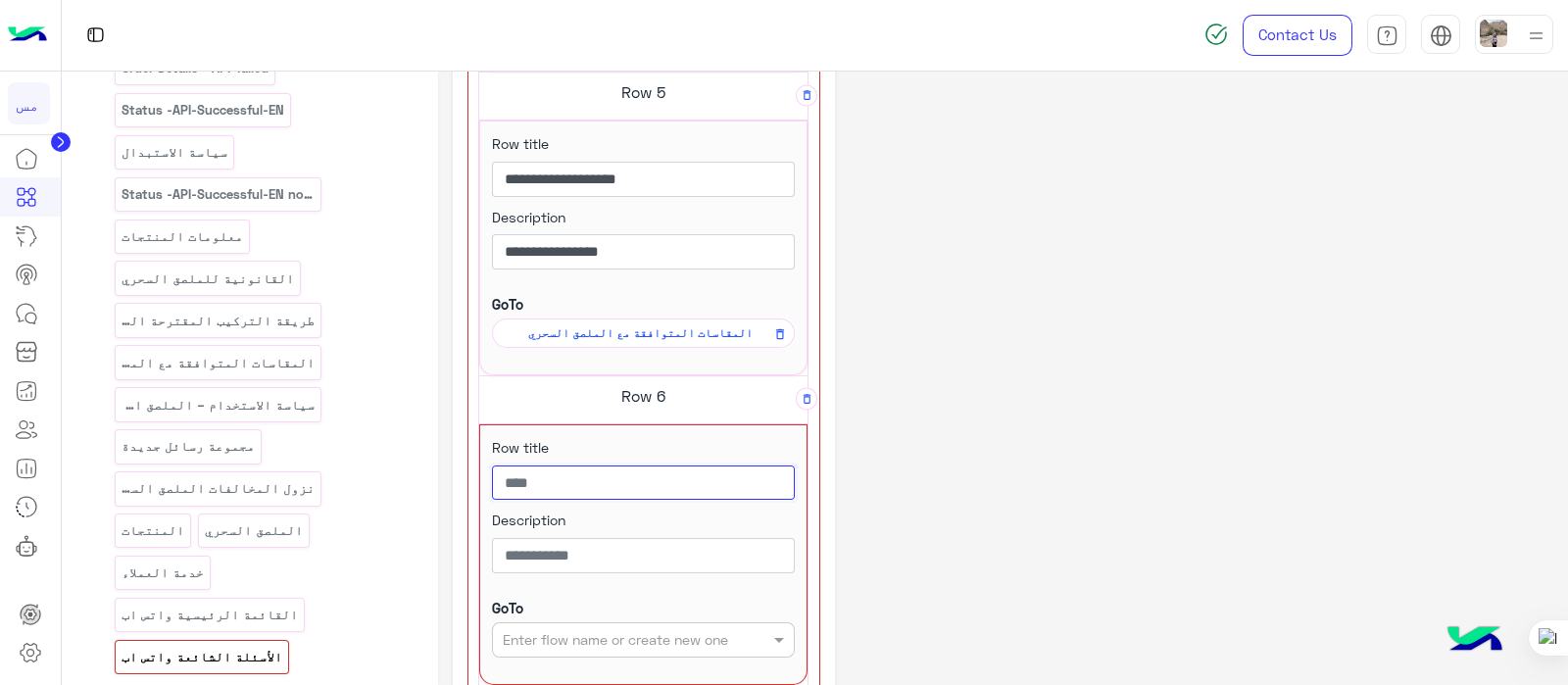 click at bounding box center (643, 483) 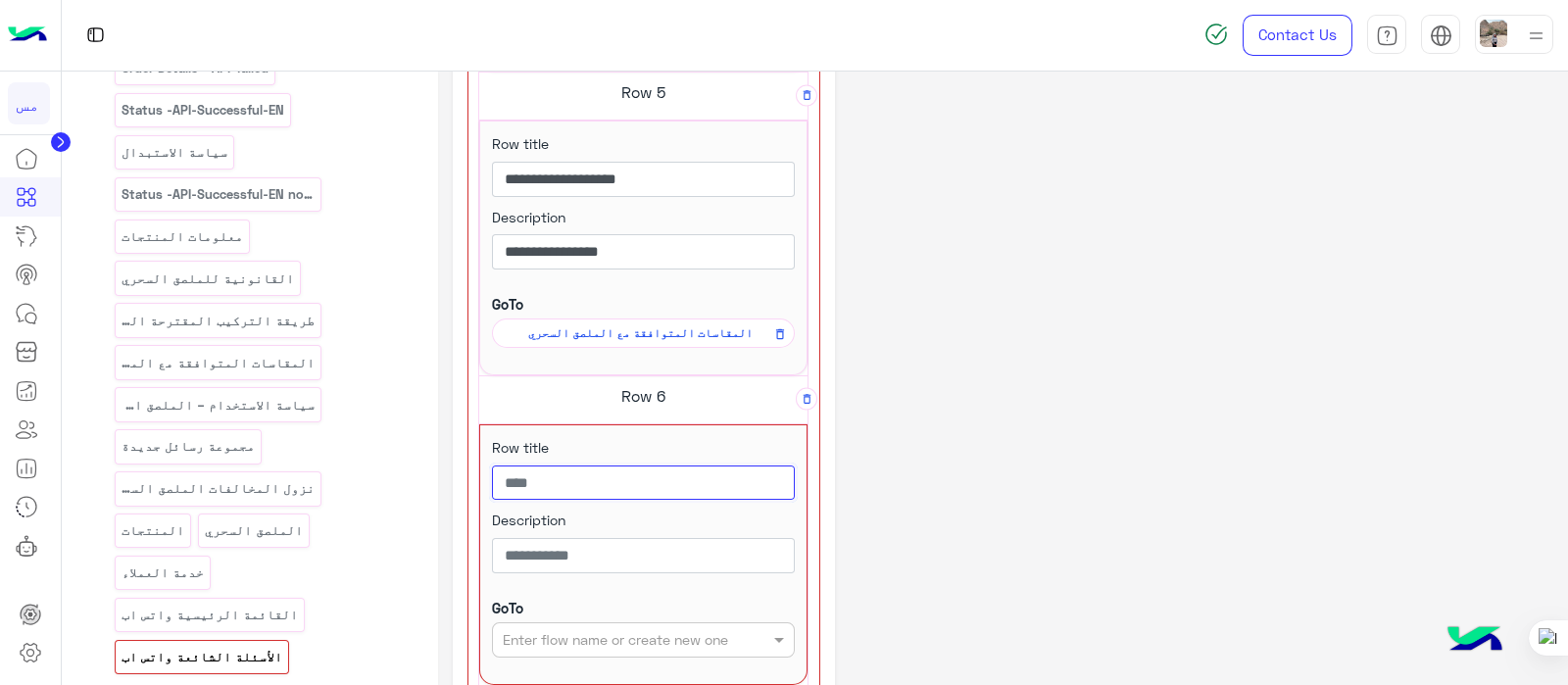 paste on "**********" 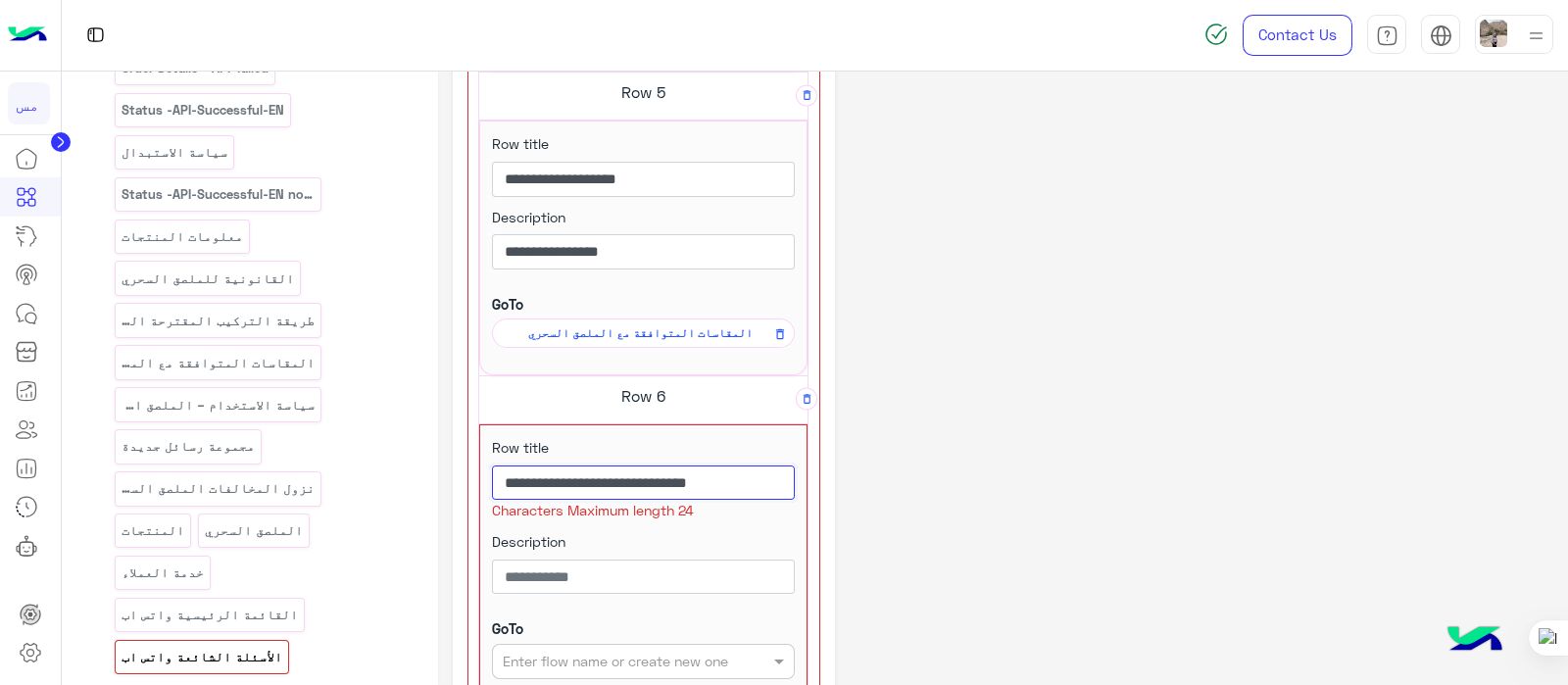 drag, startPoint x: 549, startPoint y: 491, endPoint x: 657, endPoint y: 461, distance: 112.08925 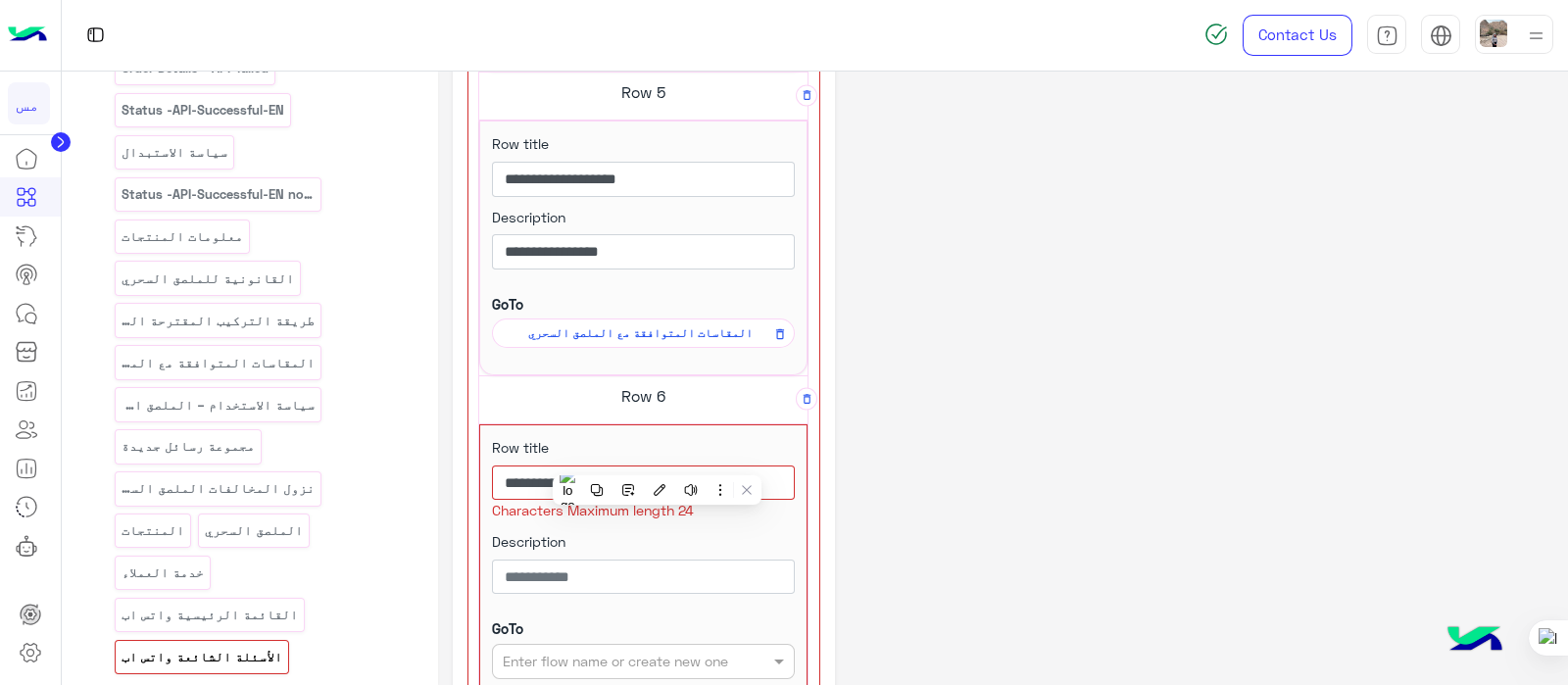 click on "**********" 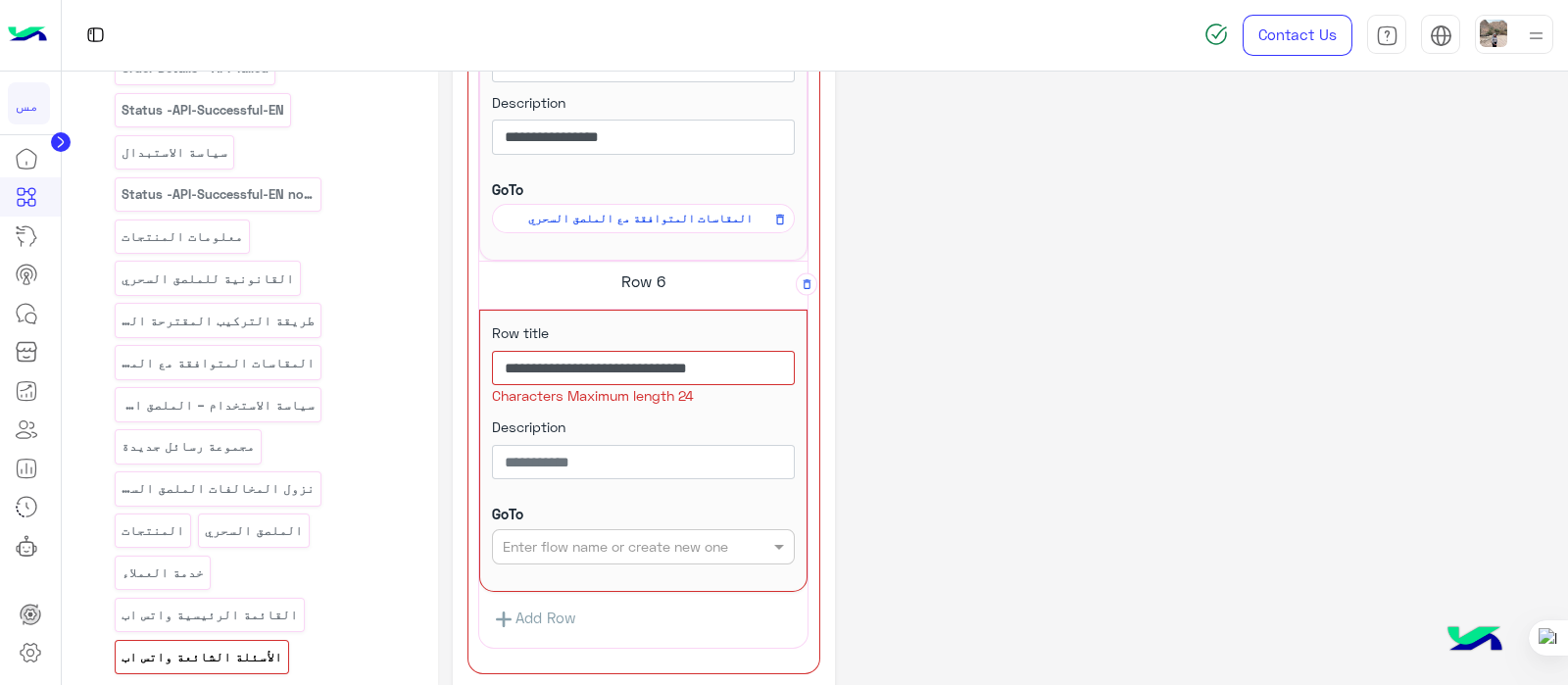 scroll, scrollTop: 1851, scrollLeft: 0, axis: vertical 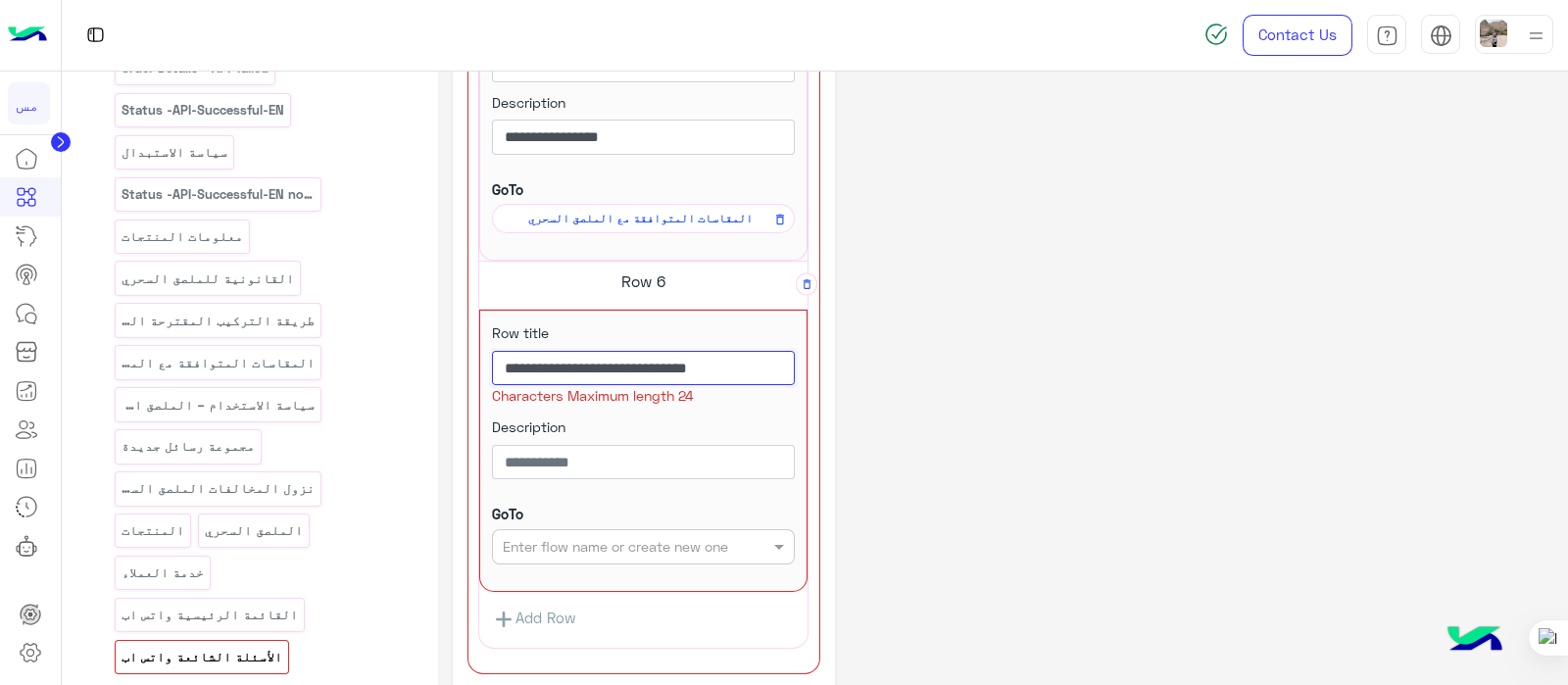 drag, startPoint x: 552, startPoint y: 359, endPoint x: 663, endPoint y: 361, distance: 111.01802 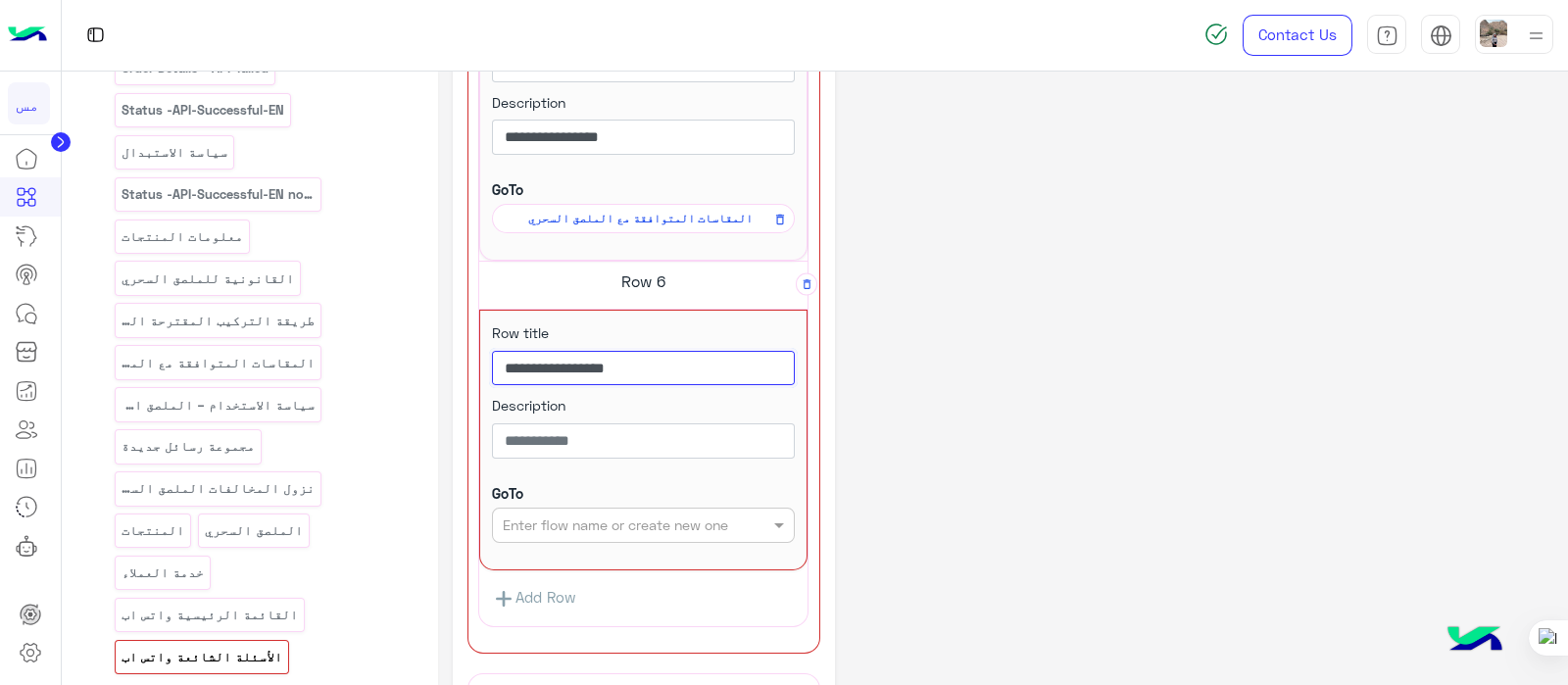type on "**********" 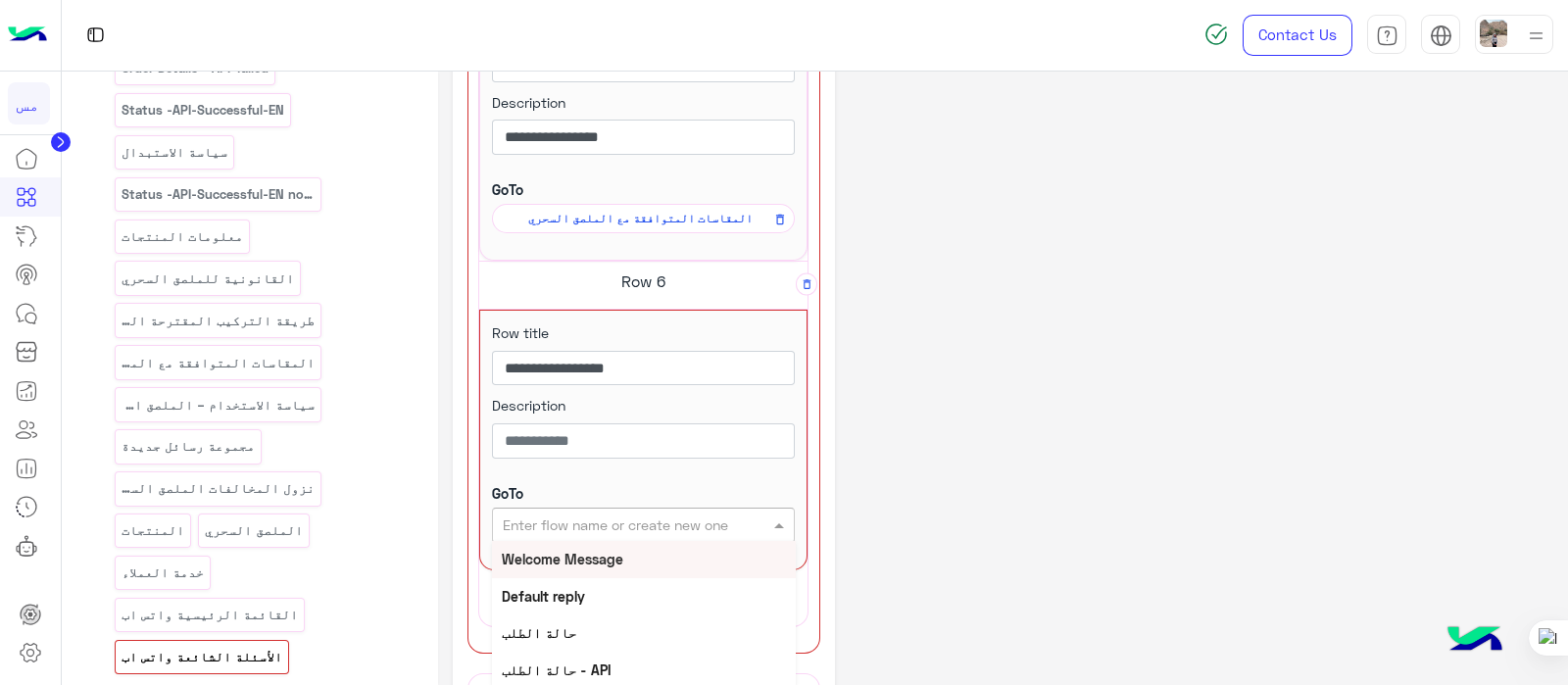 click at bounding box center (643, 524) 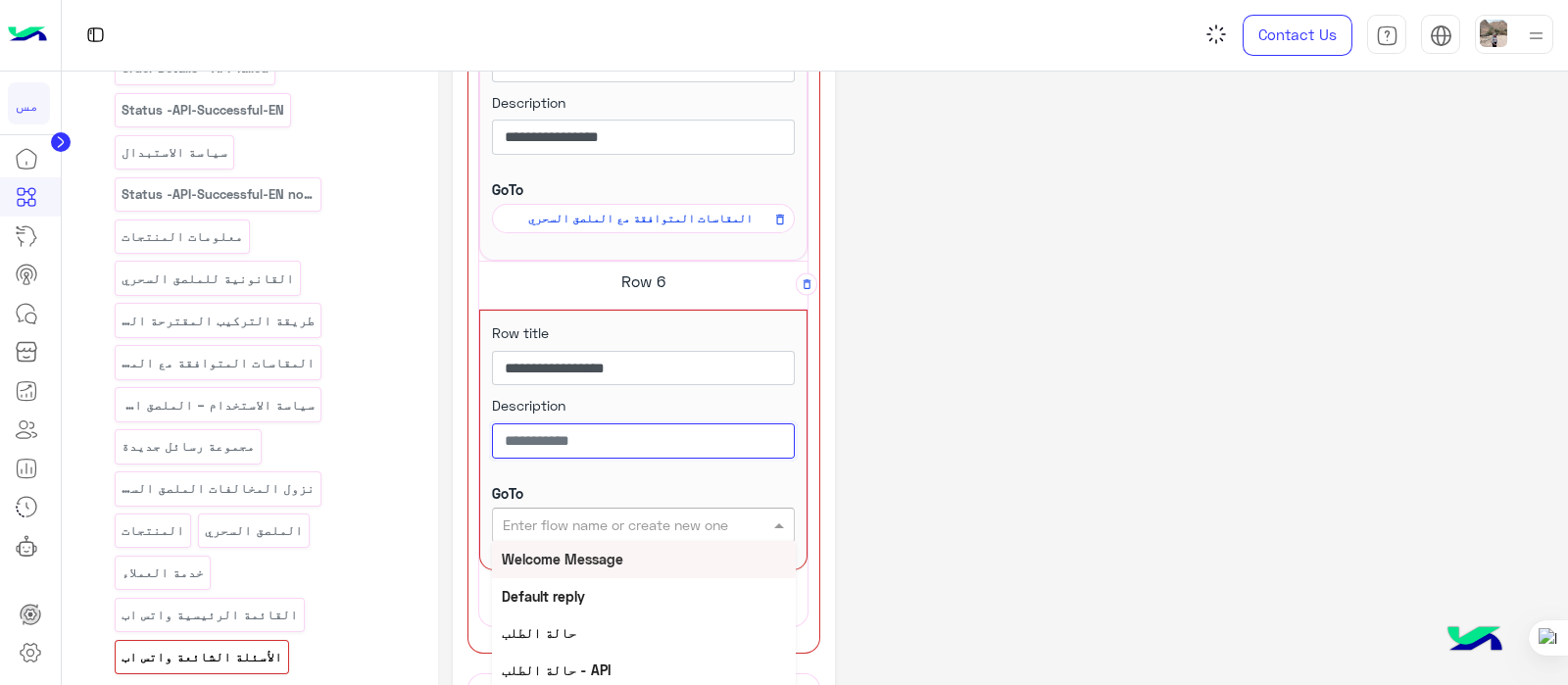 click at bounding box center (643, 441) 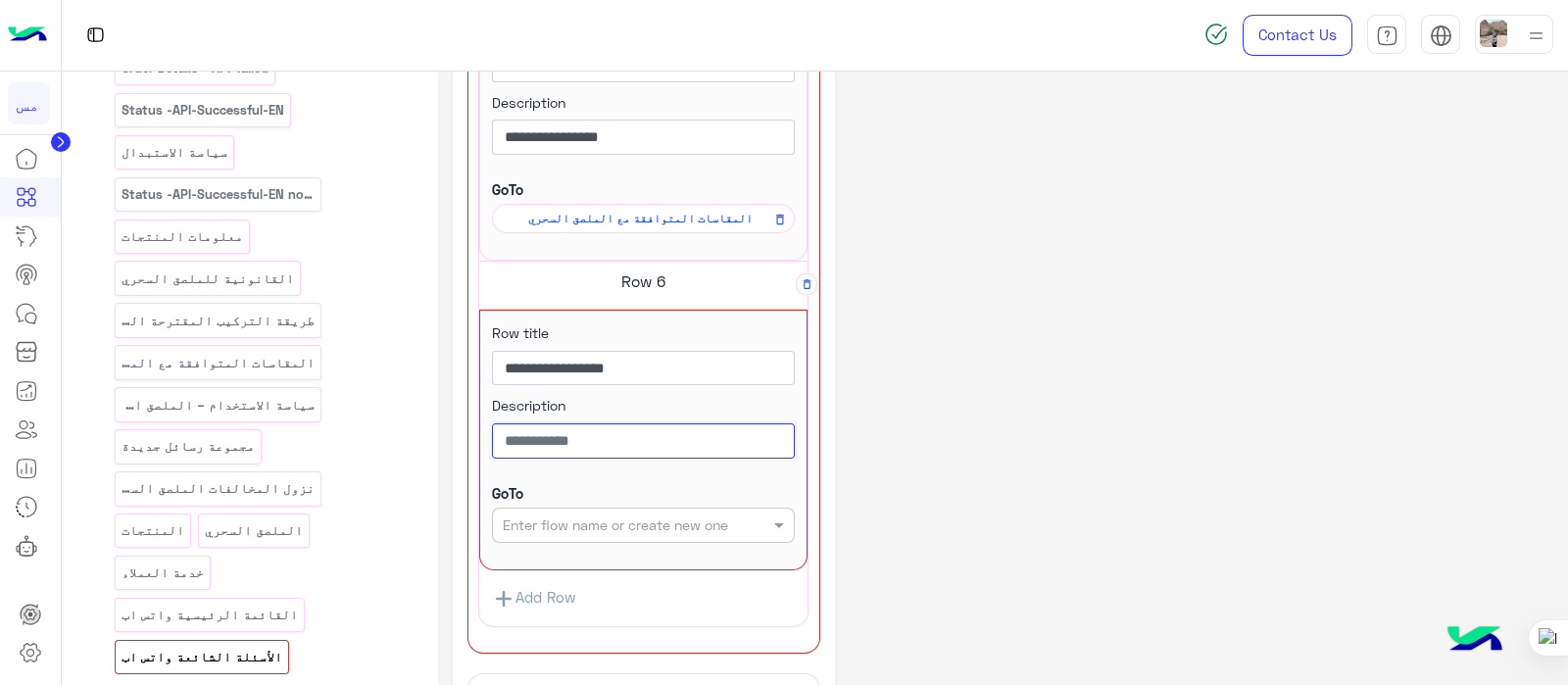 paste on "**********" 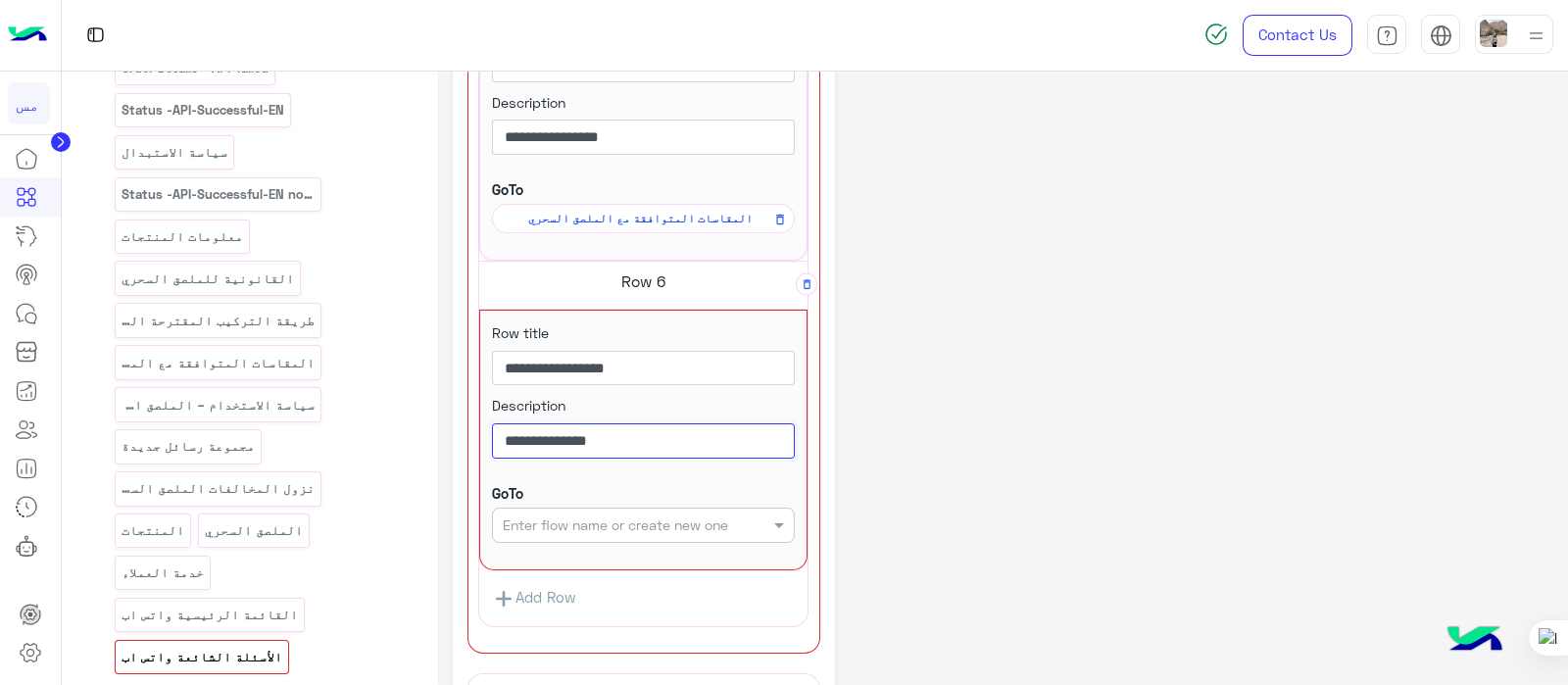 type on "**********" 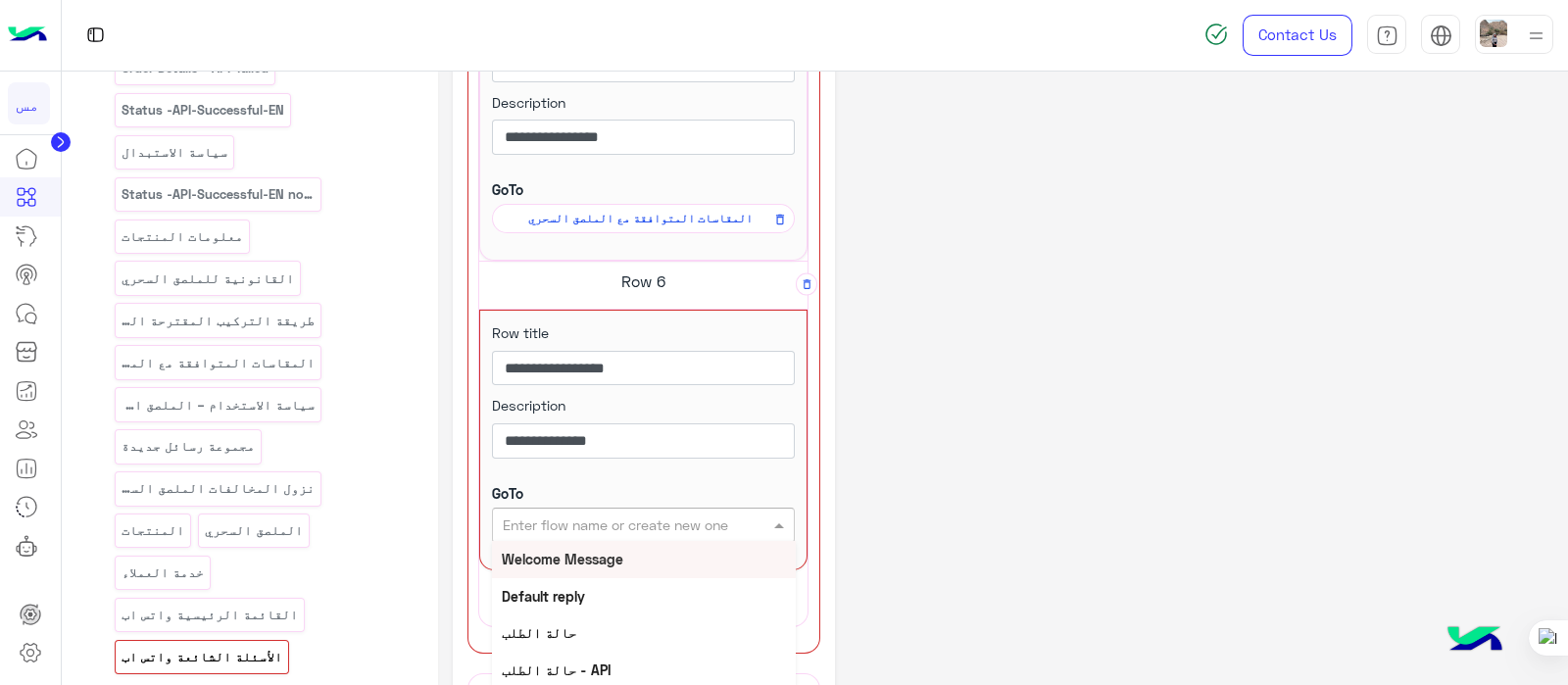 click at bounding box center [612, 525] 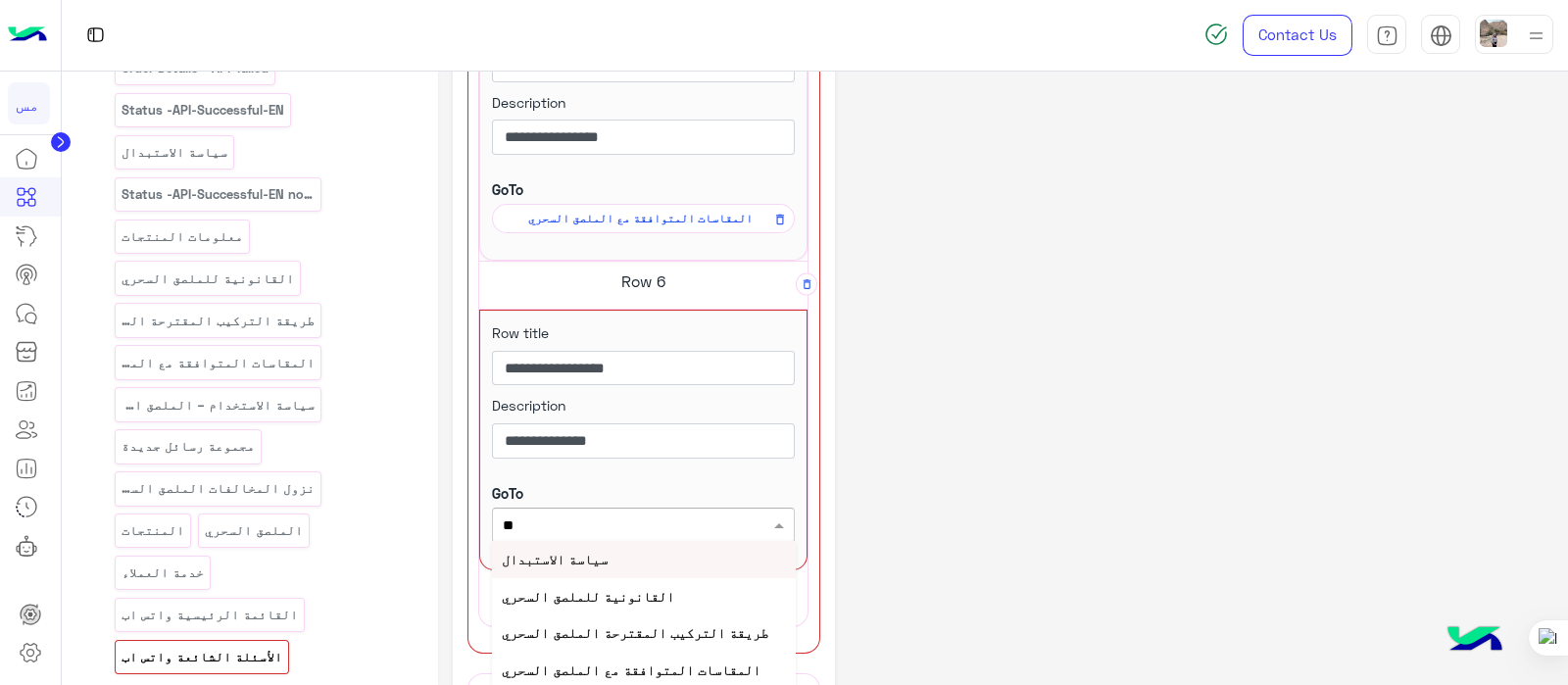 type on "***" 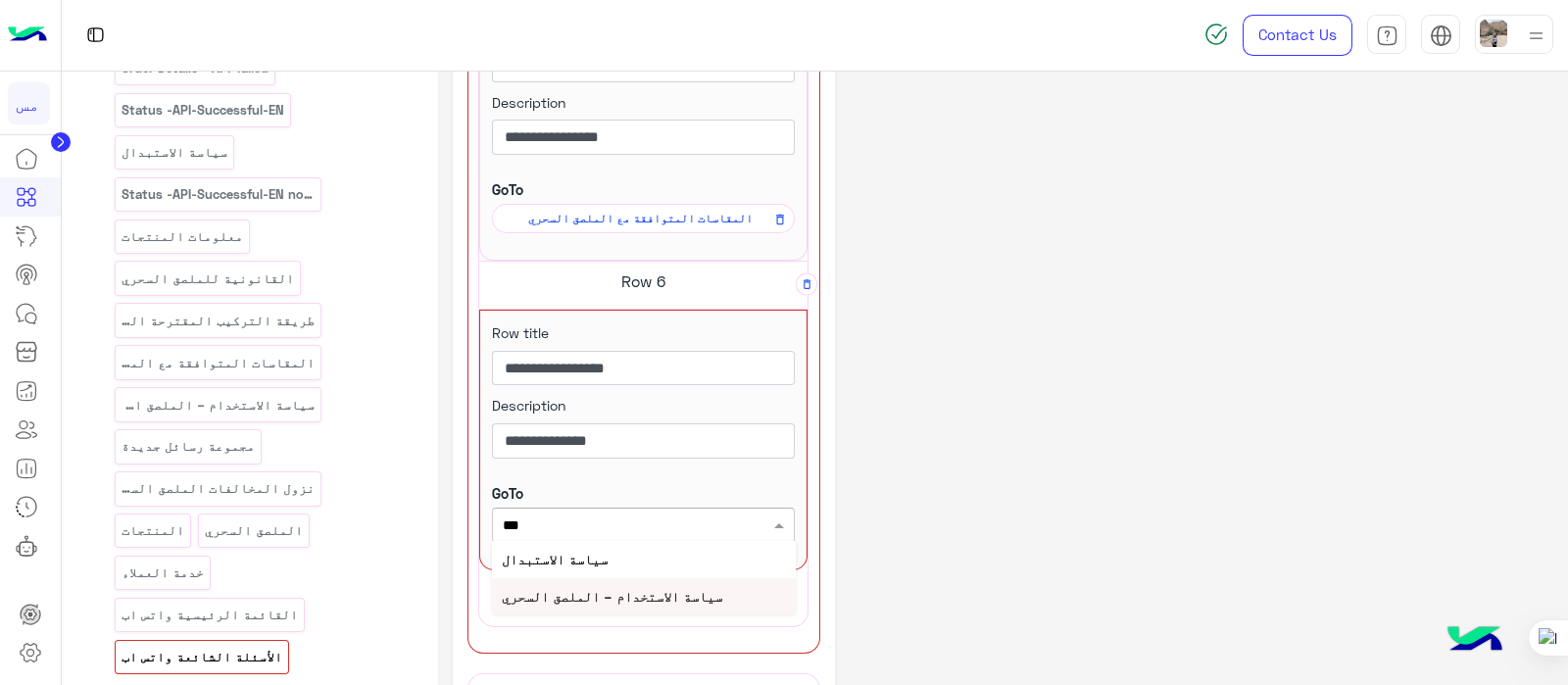 click on "سياسة الاستخدام – الملصق السحري" at bounding box center [612, 596] 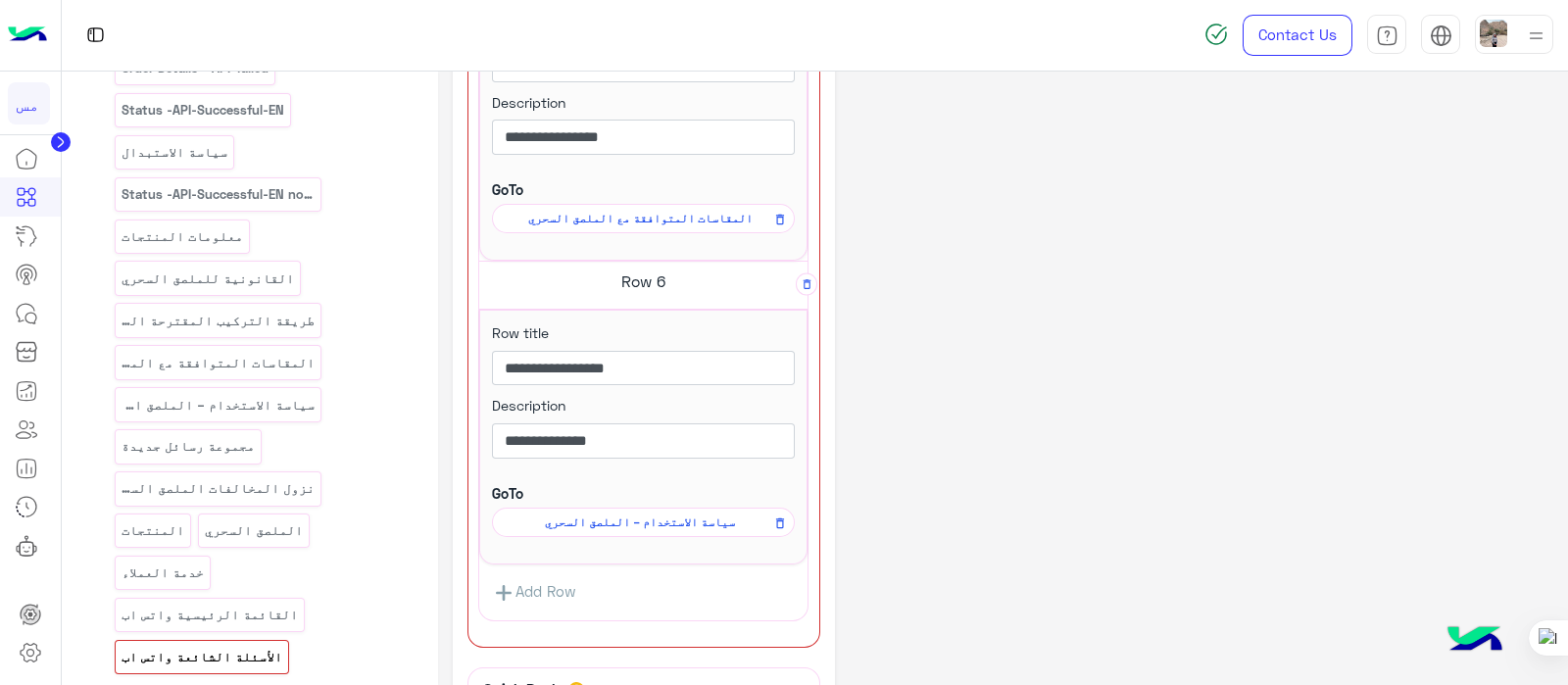 scroll, scrollTop: 2058, scrollLeft: 0, axis: vertical 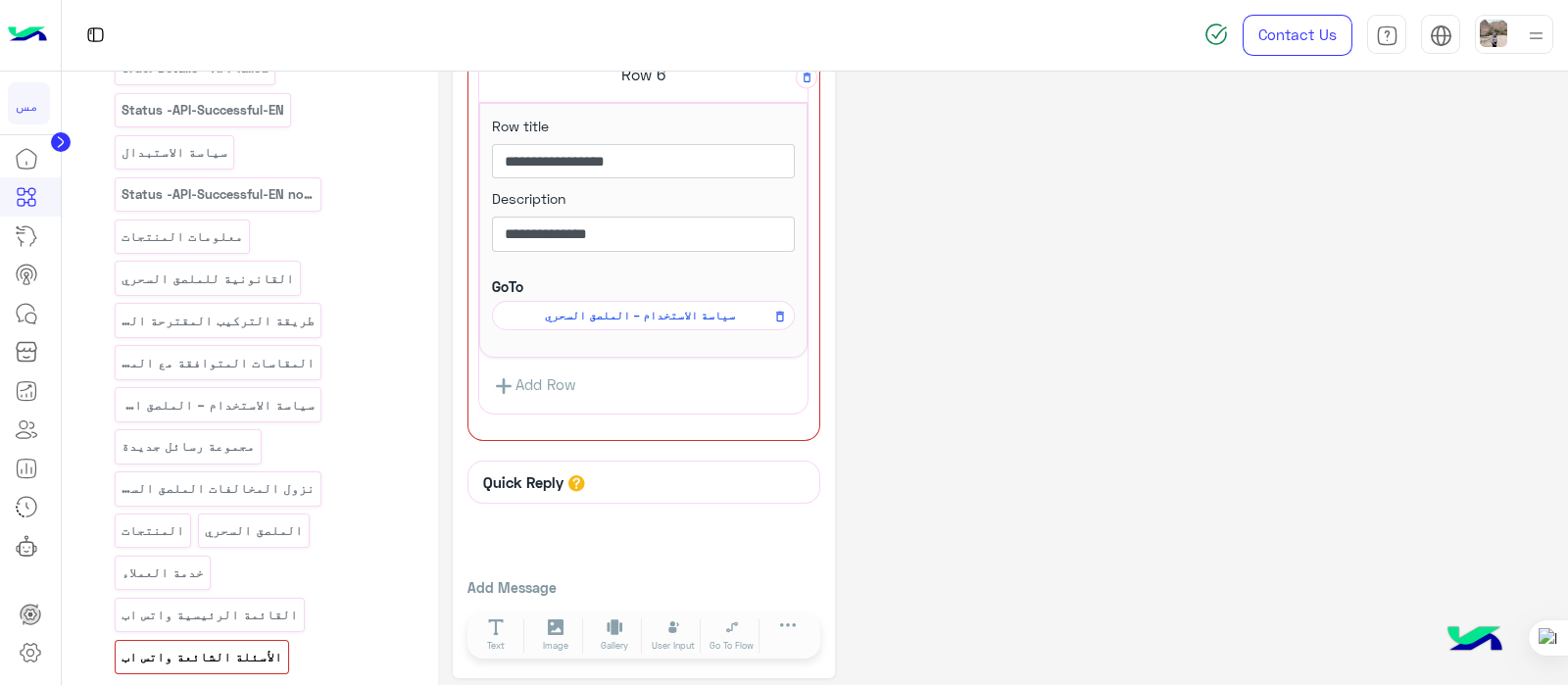 click on "Add Row" at bounding box center [533, 385] 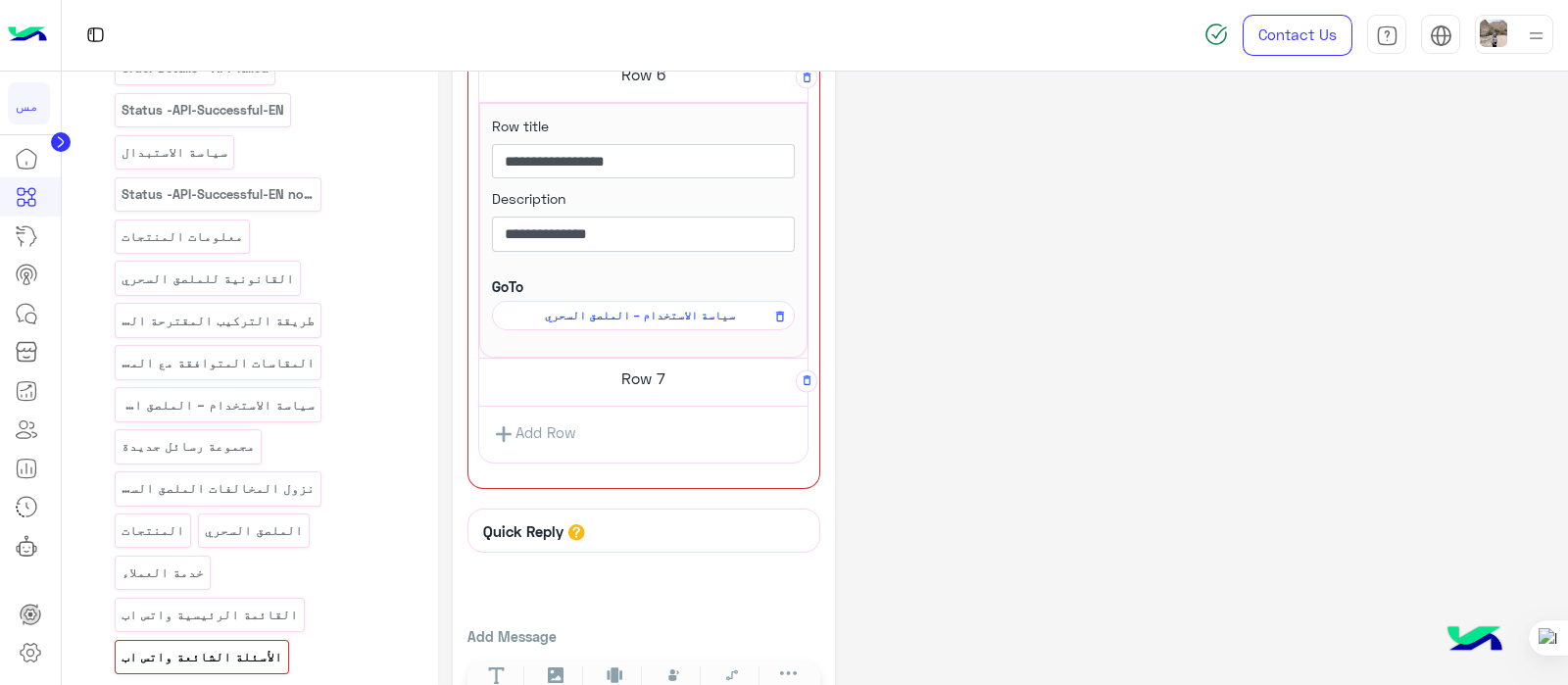 click on "Quick Reply" 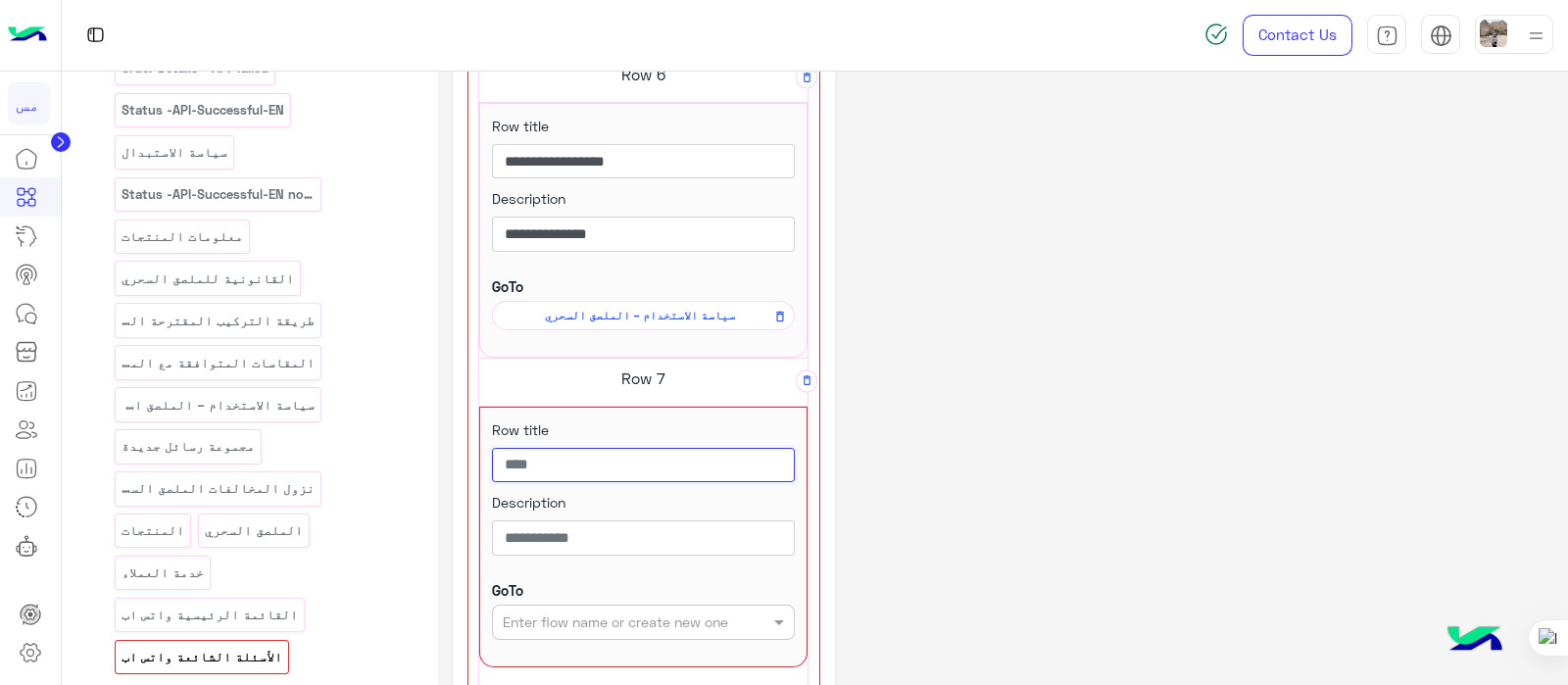 click at bounding box center [643, 465] 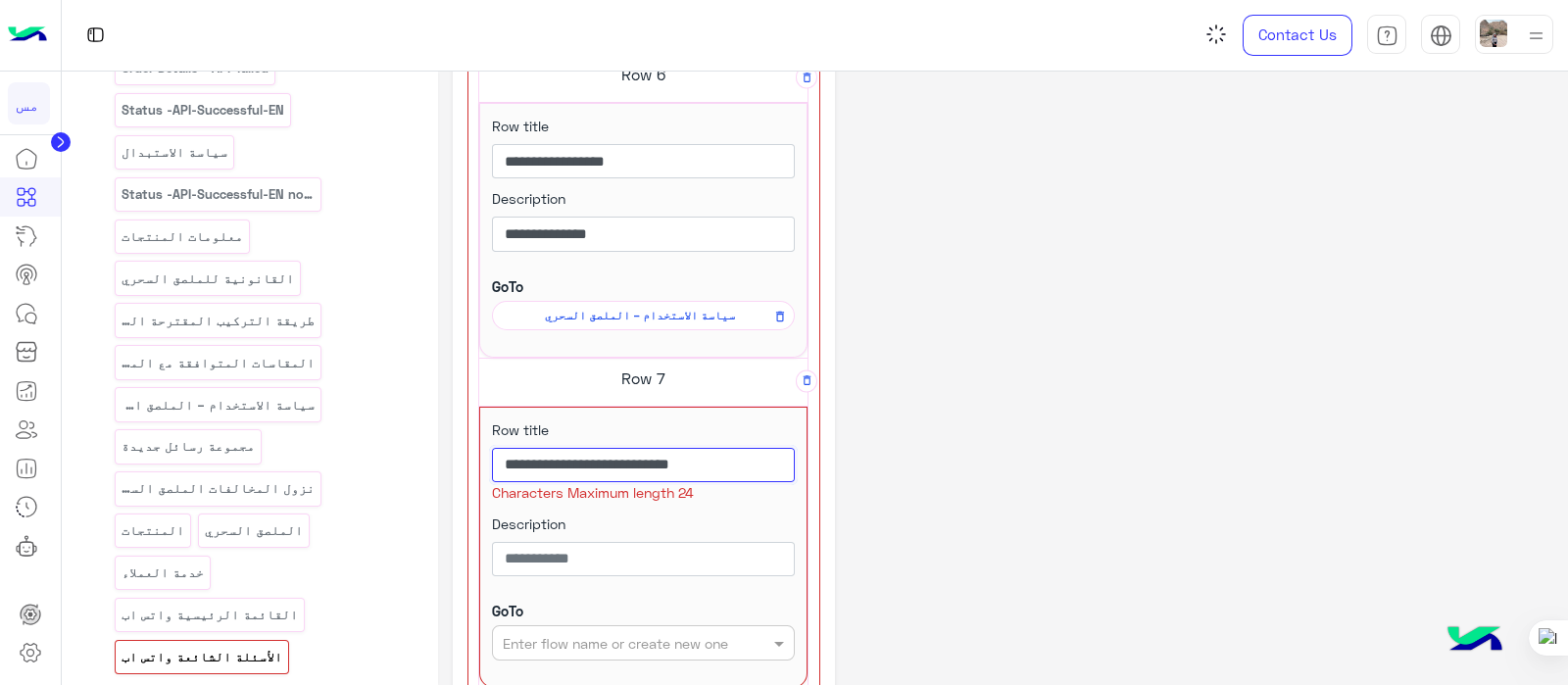 drag, startPoint x: 579, startPoint y: 452, endPoint x: 687, endPoint y: 446, distance: 108.16654 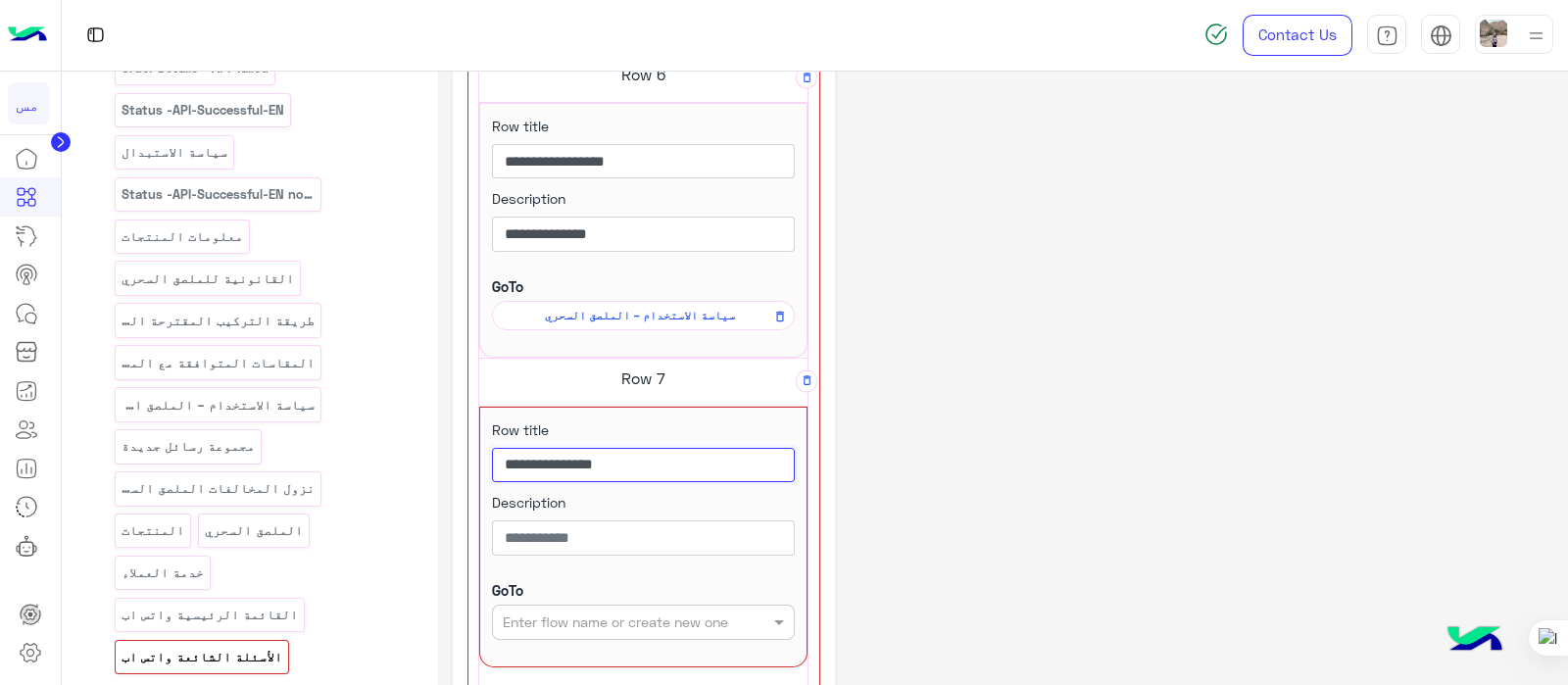 type on "**********" 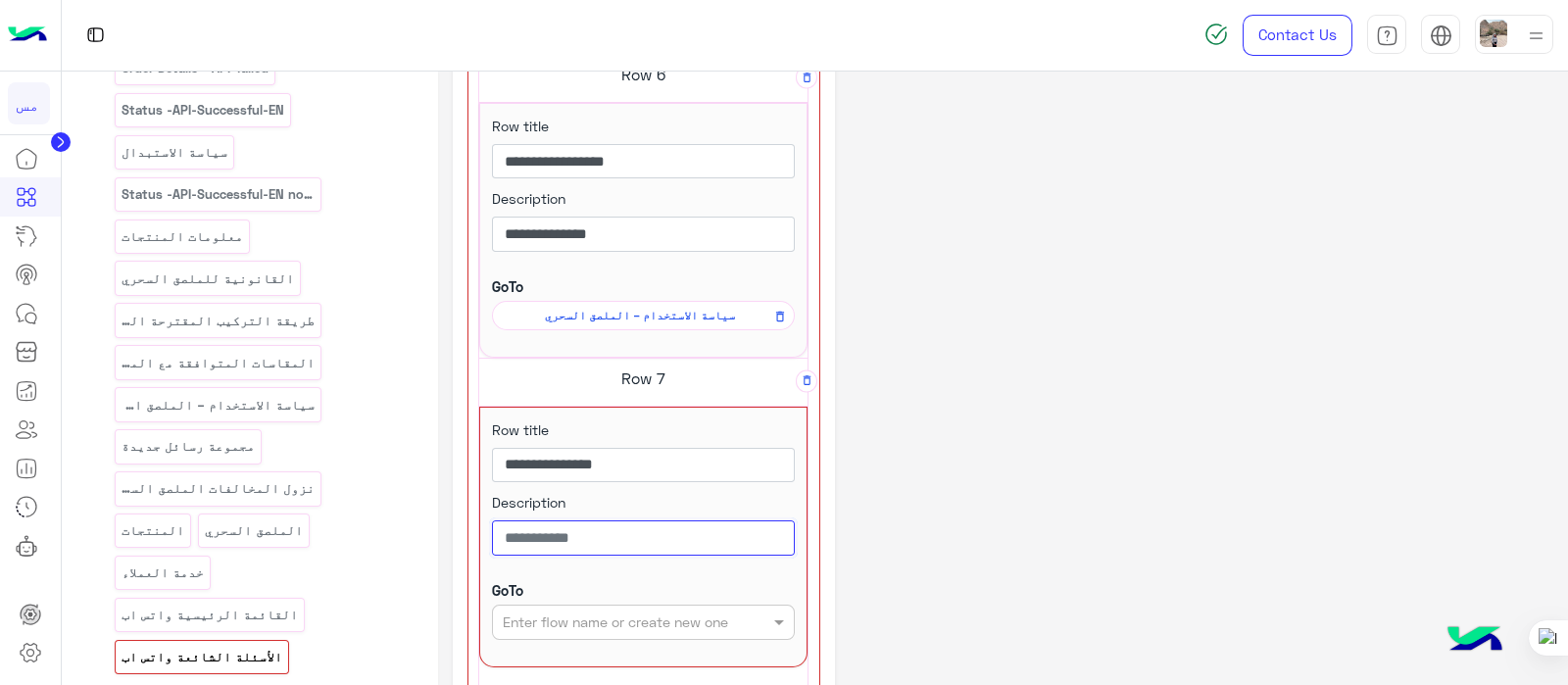 click at bounding box center [643, 538] 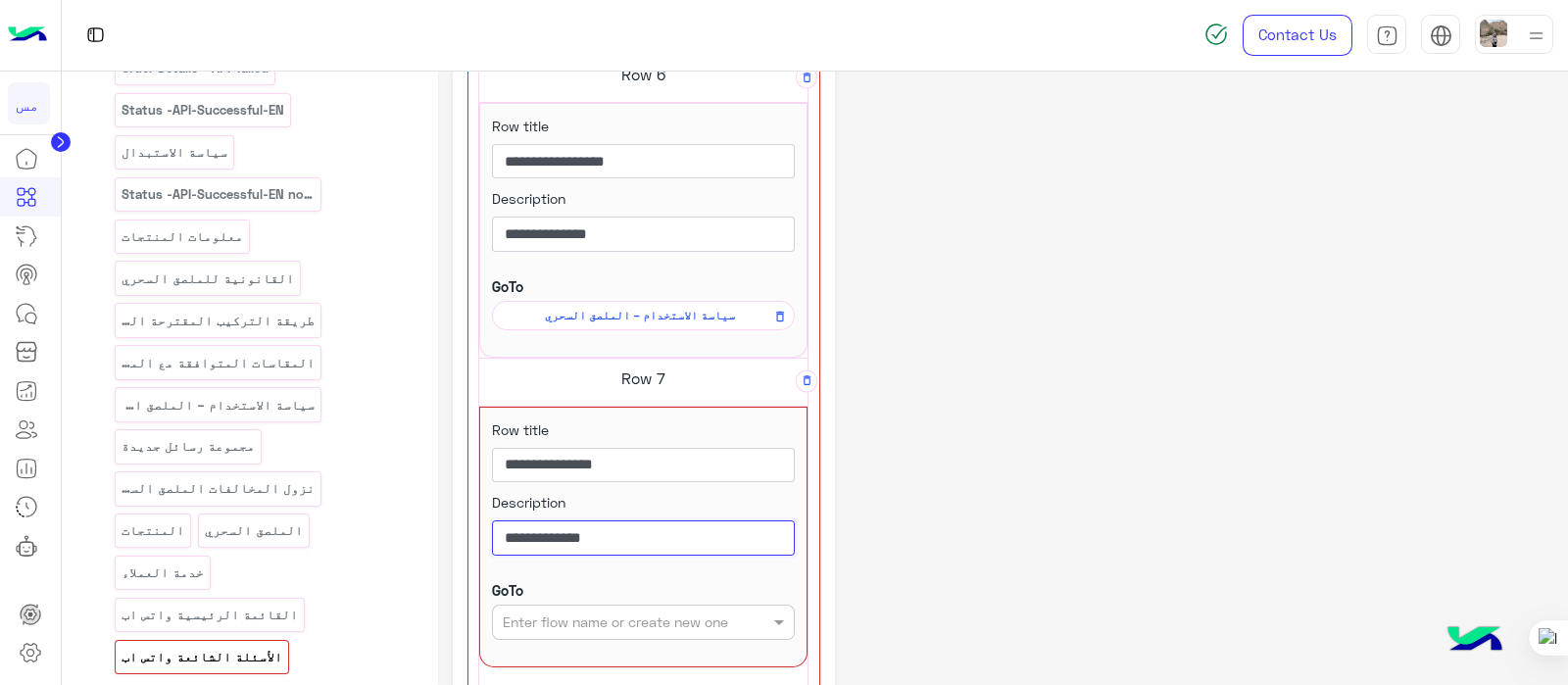 type on "**********" 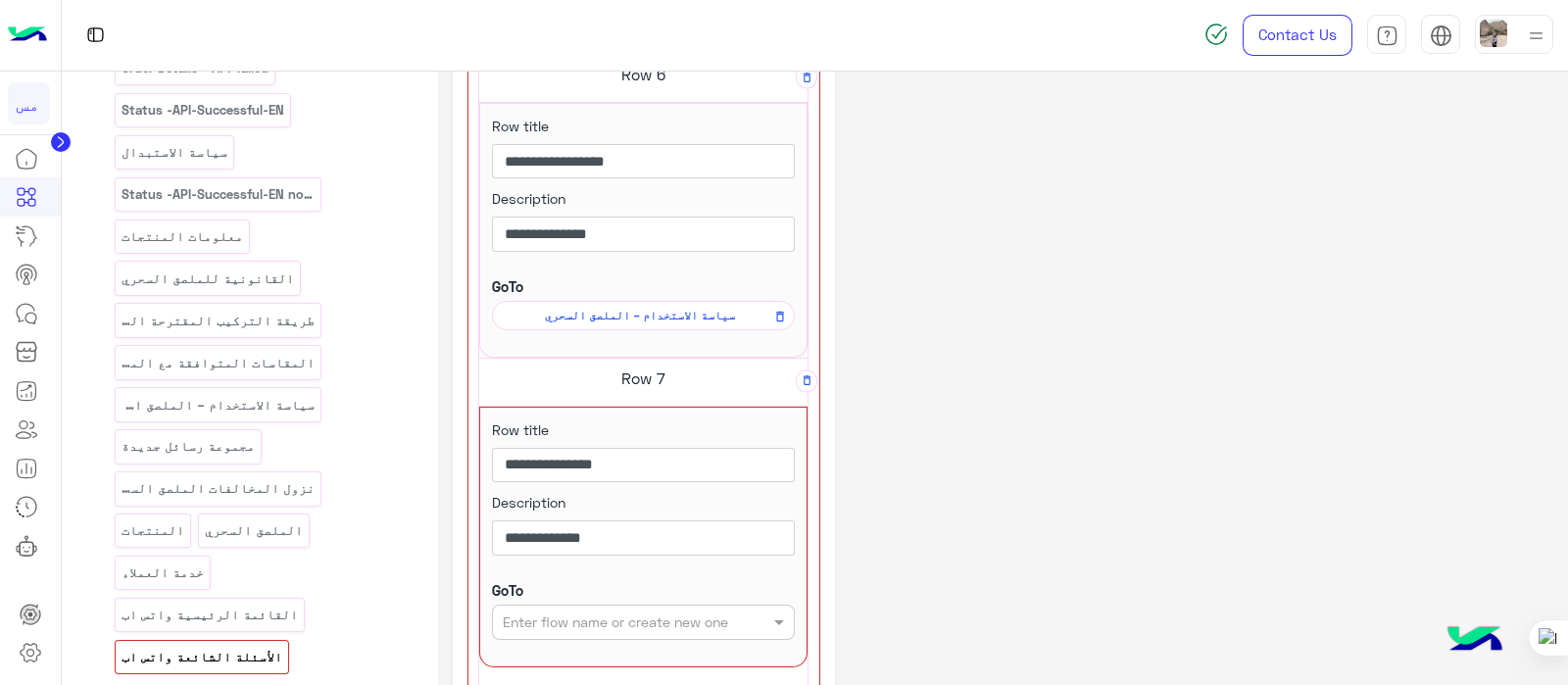 click at bounding box center [612, 622] 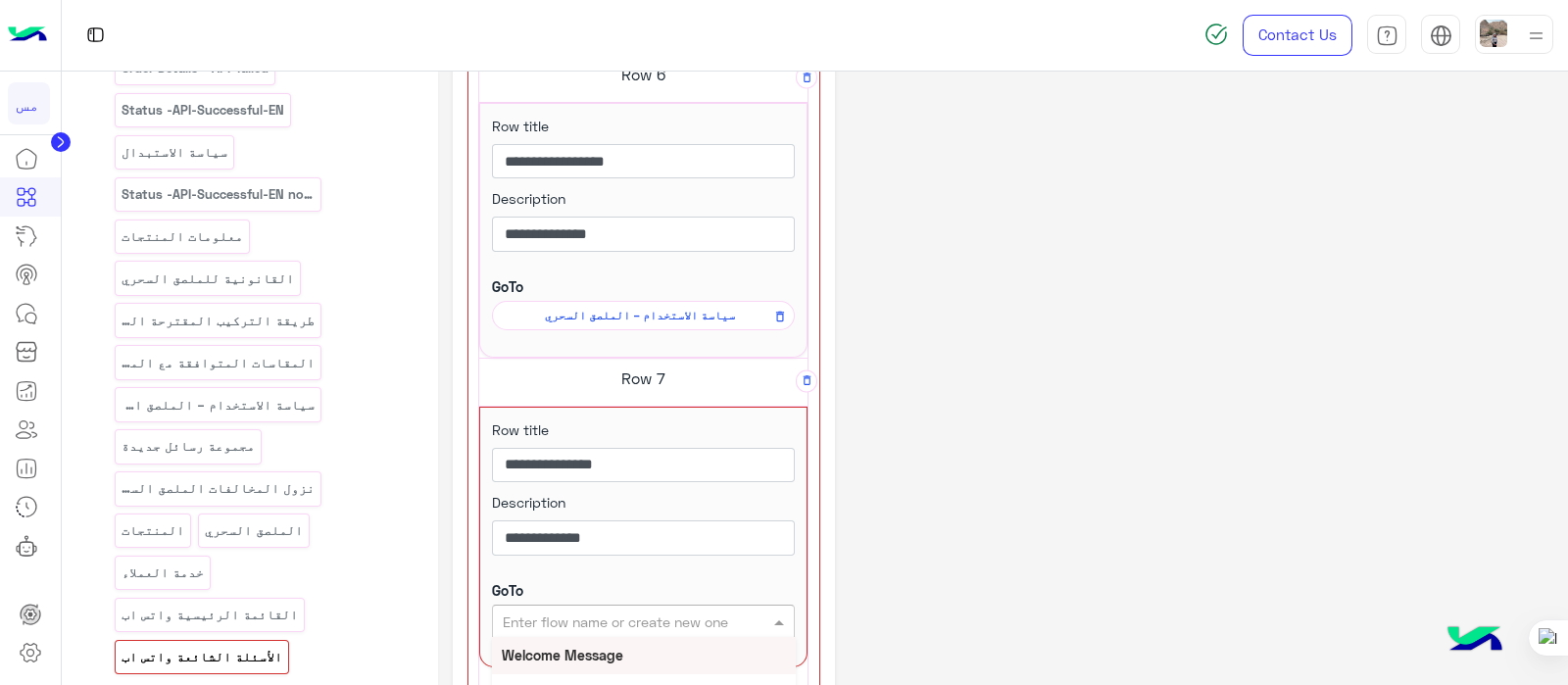 paste on "**********" 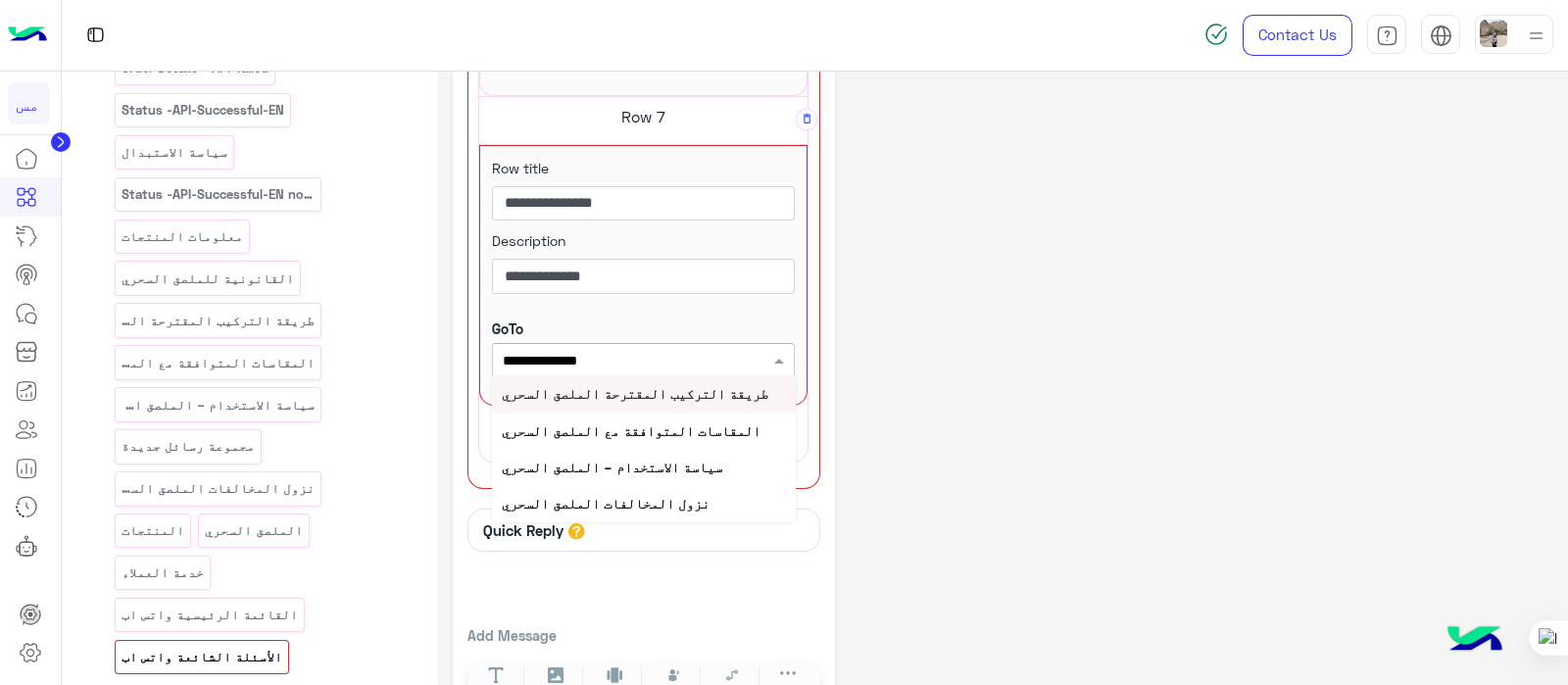 scroll, scrollTop: 2327, scrollLeft: 0, axis: vertical 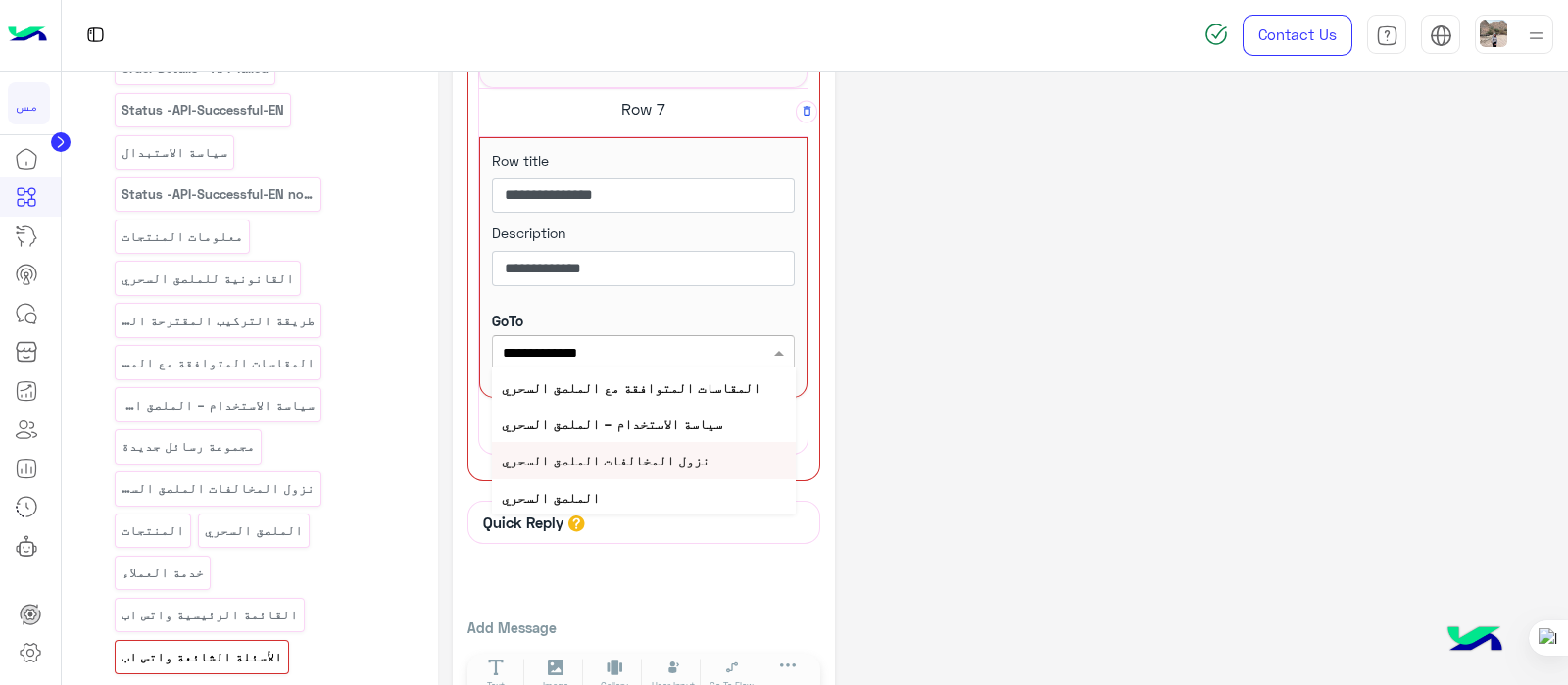 click on "نزول المخالفات الملصق السحري" at bounding box center [606, 460] 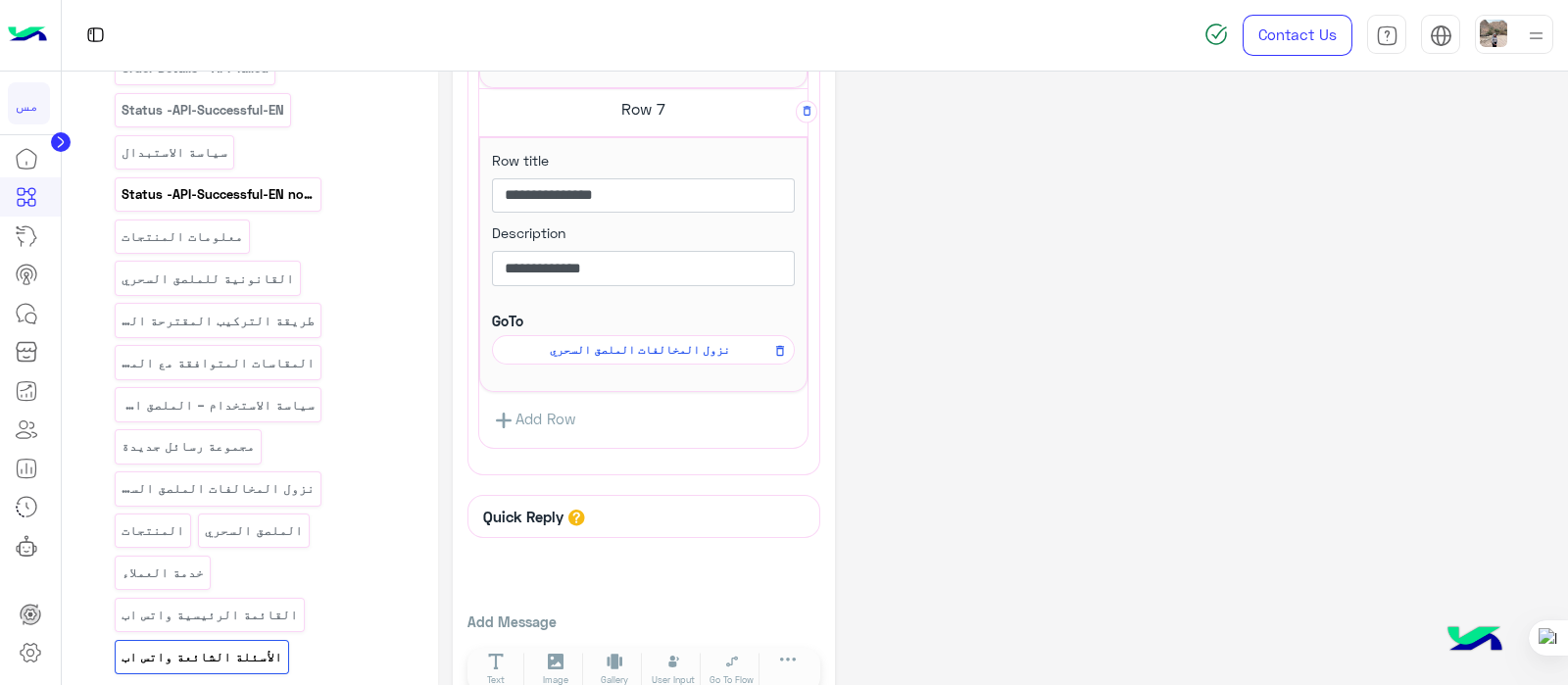 scroll, scrollTop: 0, scrollLeft: 0, axis: both 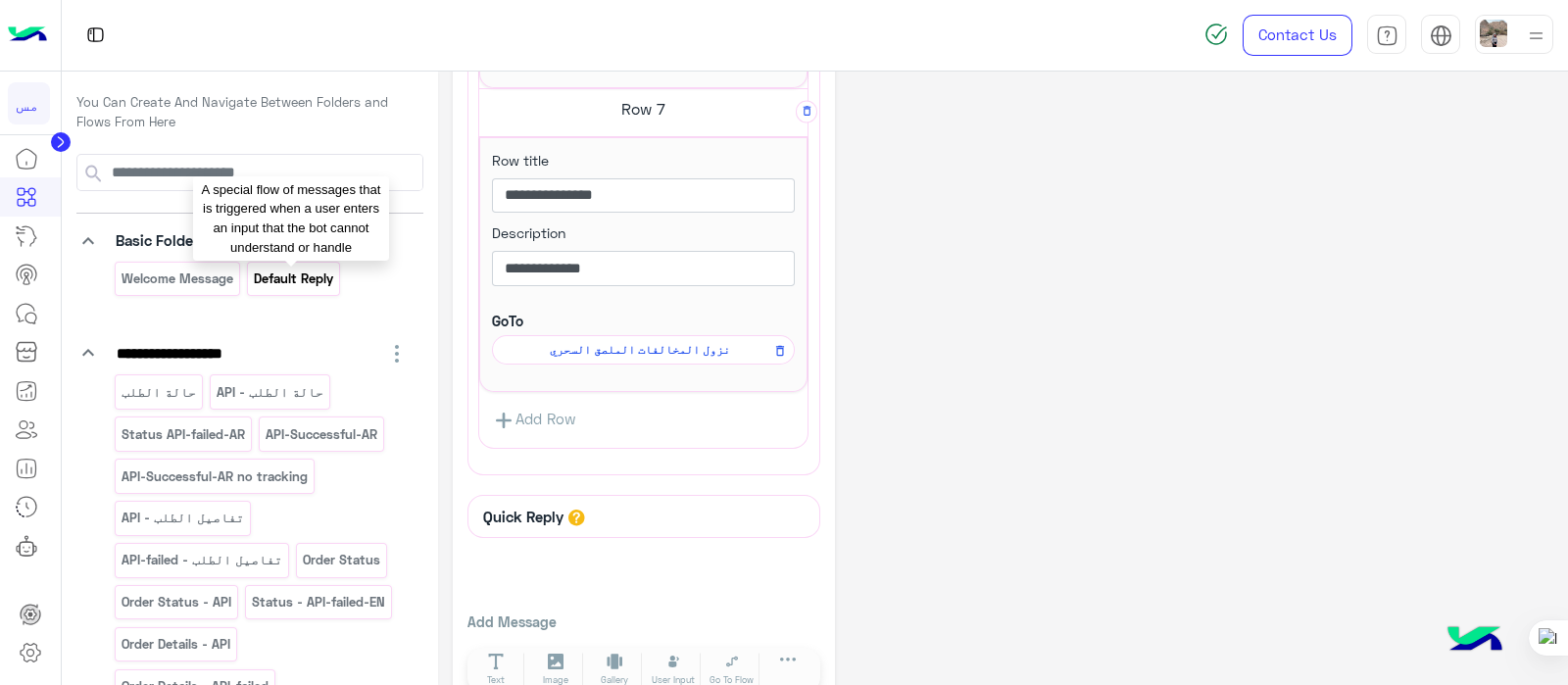 click on "Default reply" at bounding box center (294, 278) 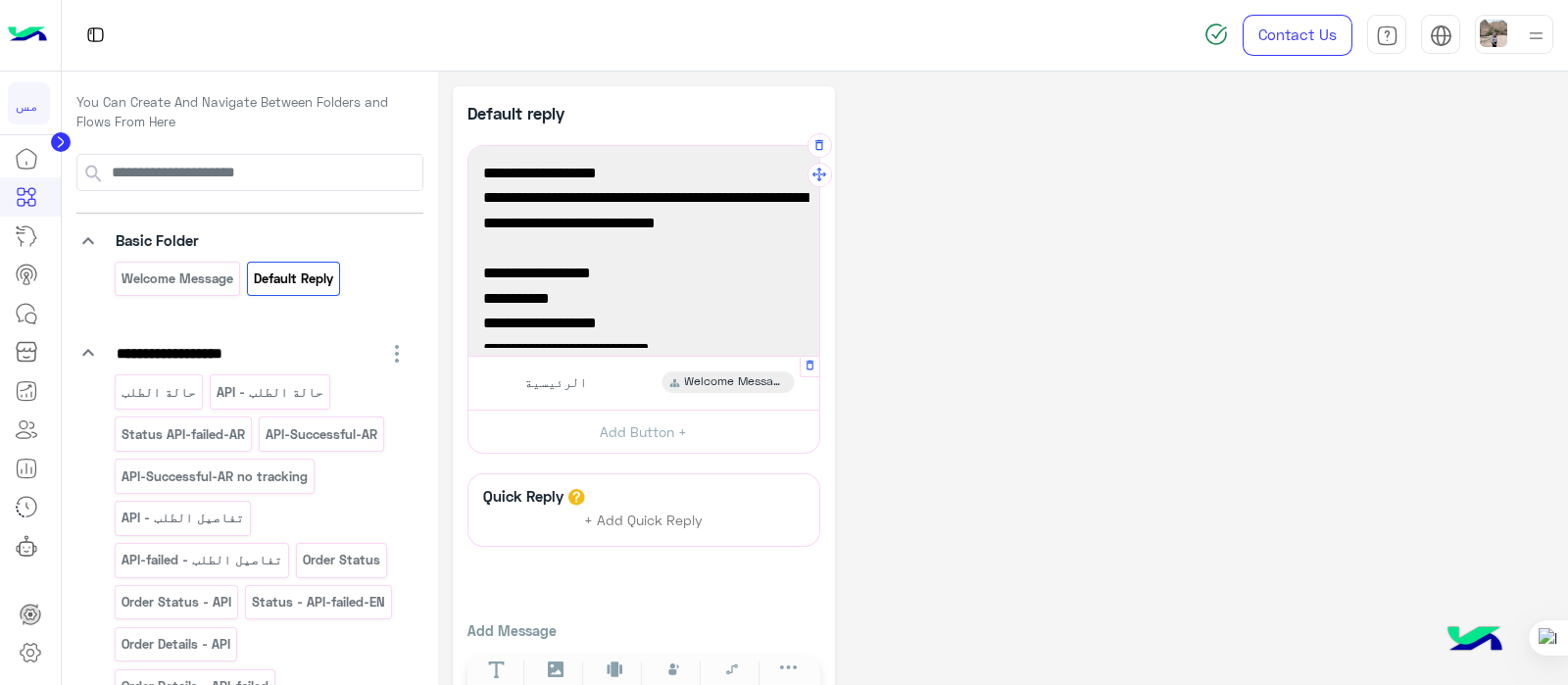 click on "الرئيسية" at bounding box center [556, 382] 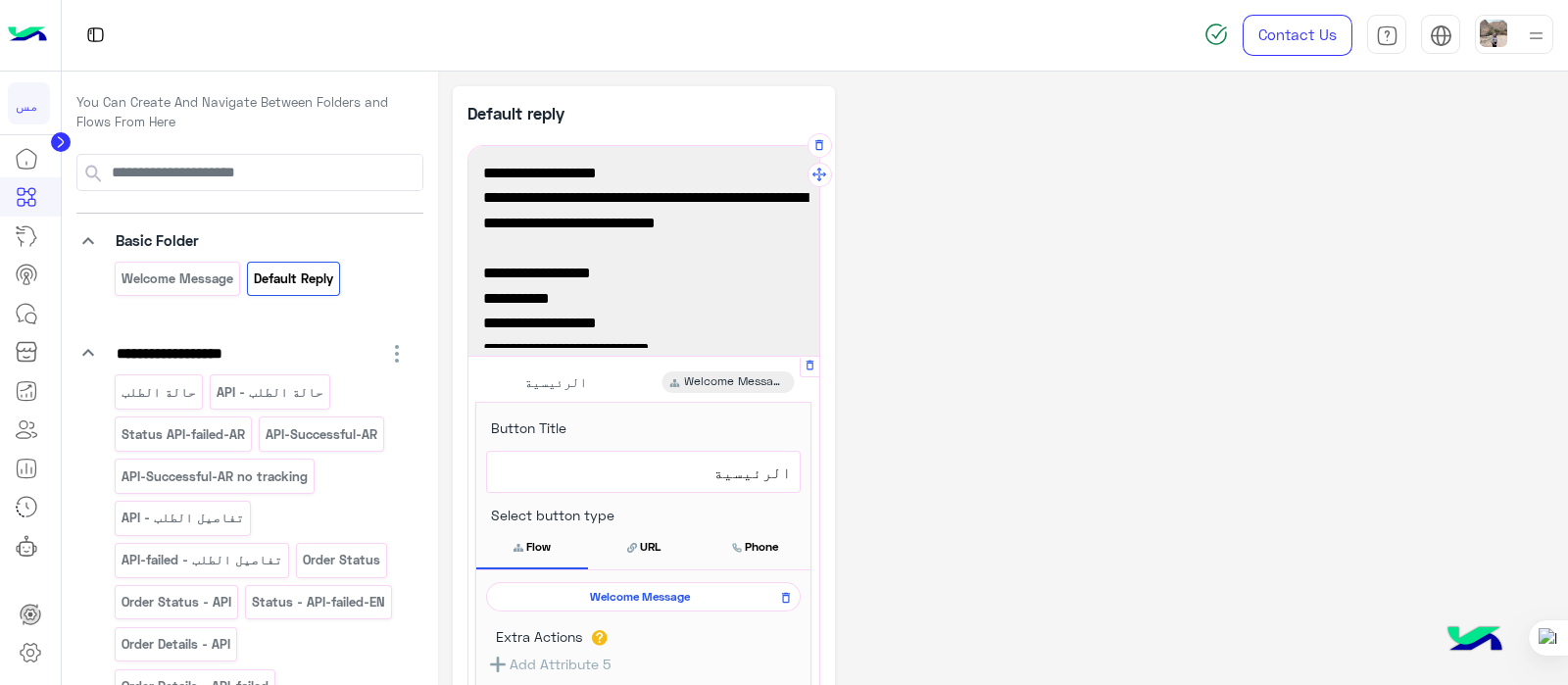 click on "الرئيسية" at bounding box center [643, 472] 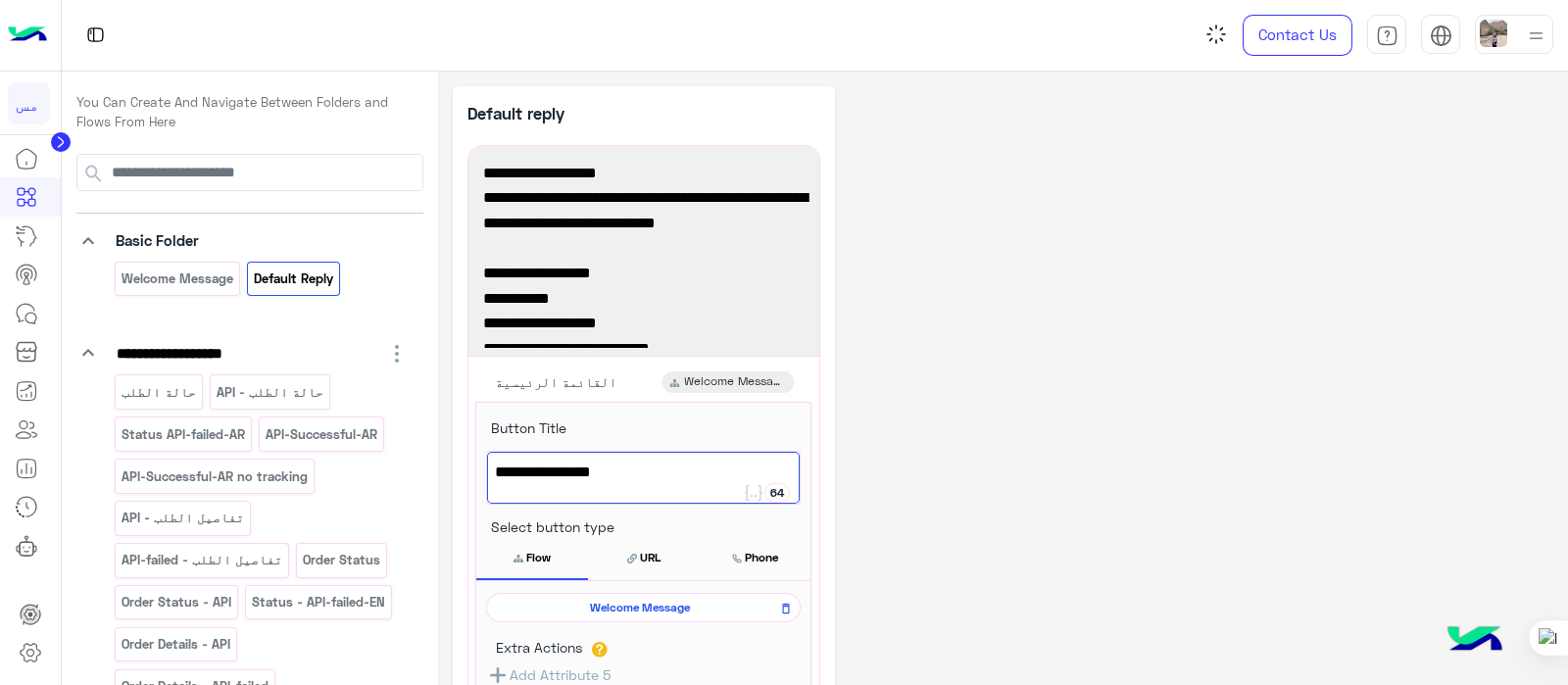 type on "**********" 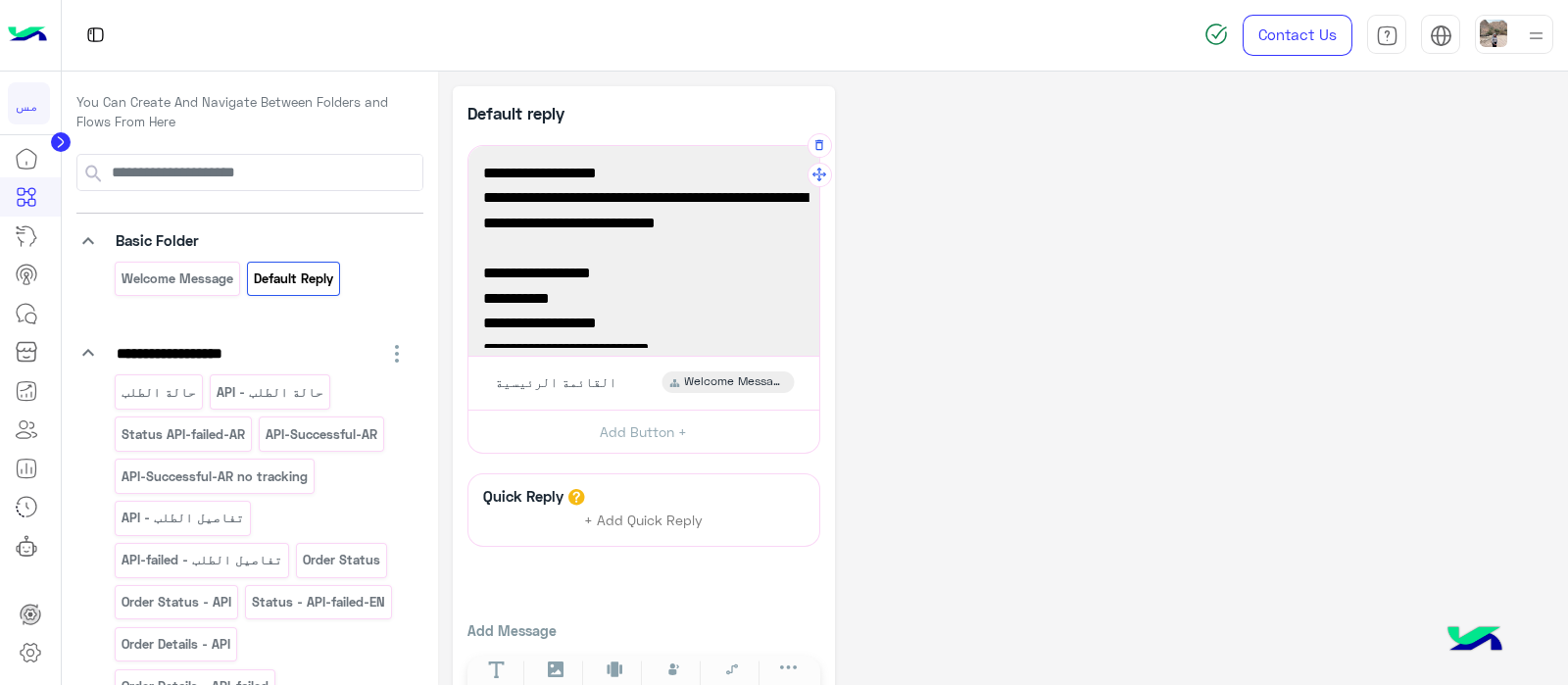 click on "- حالة طلبك" at bounding box center [644, 323] 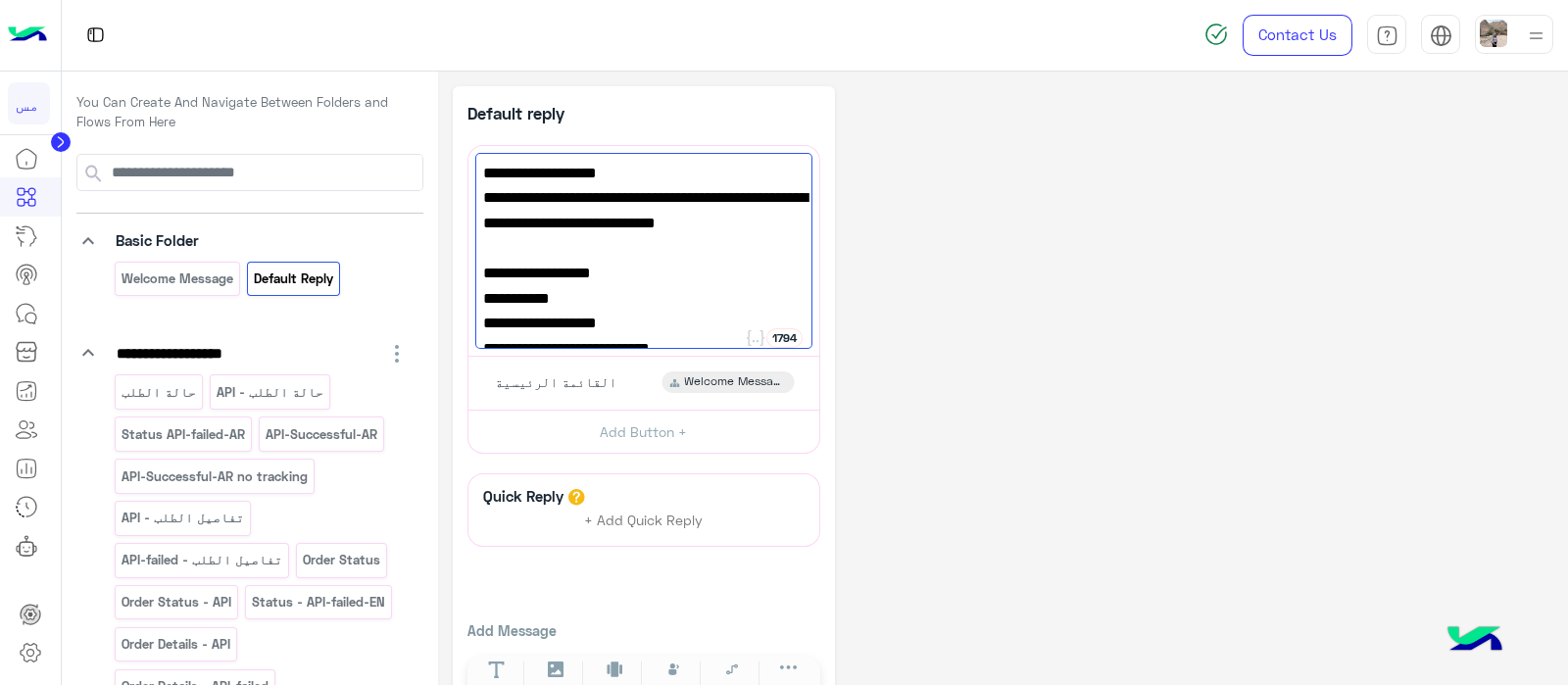 click on "**********" 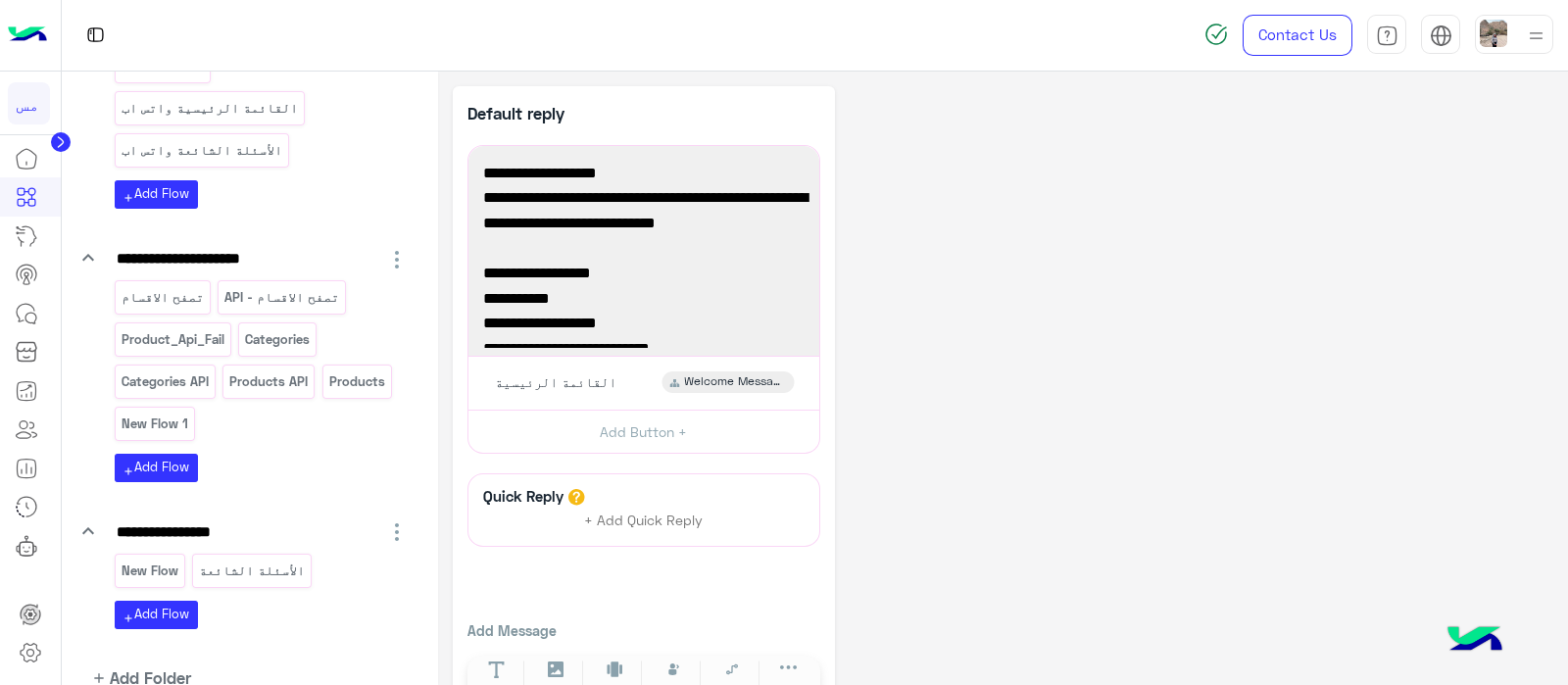 scroll, scrollTop: 249, scrollLeft: 0, axis: vertical 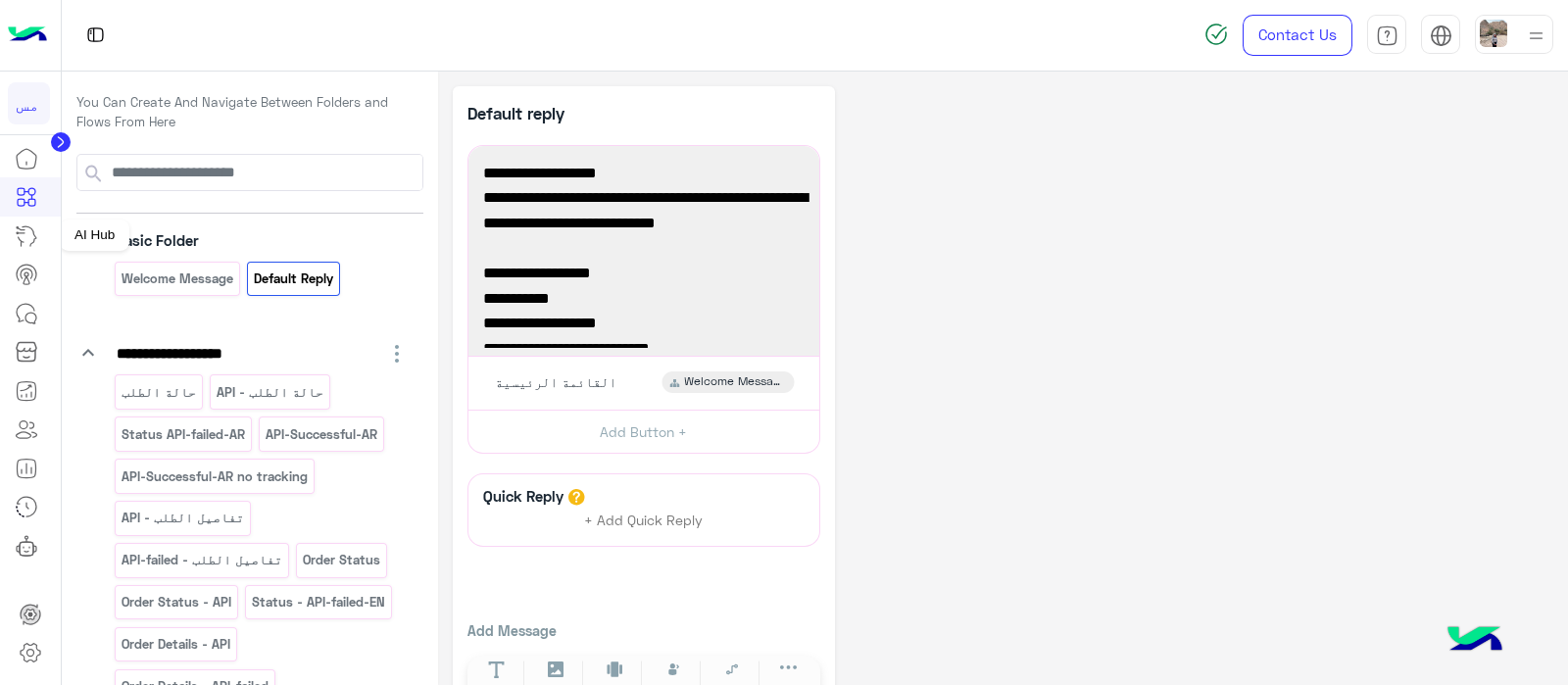 click 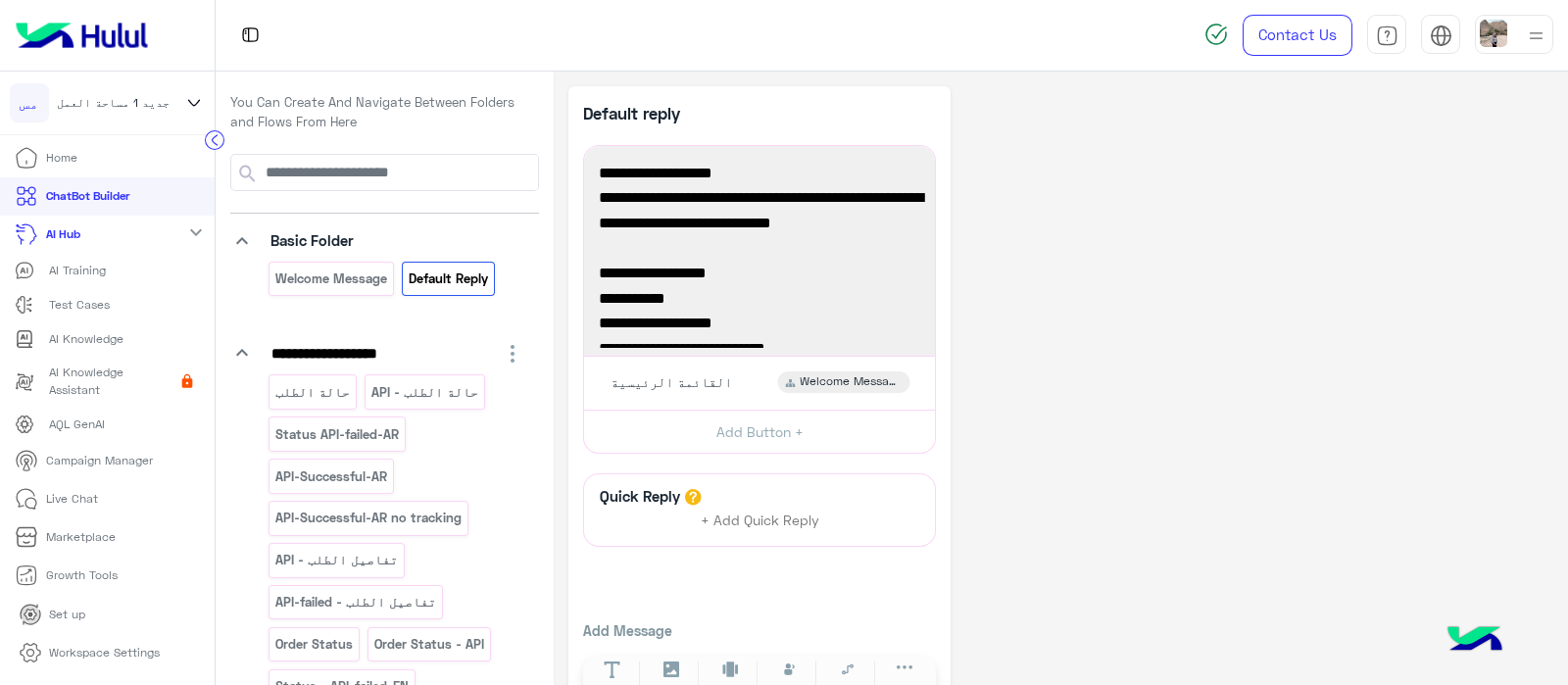 click on "AI Training" 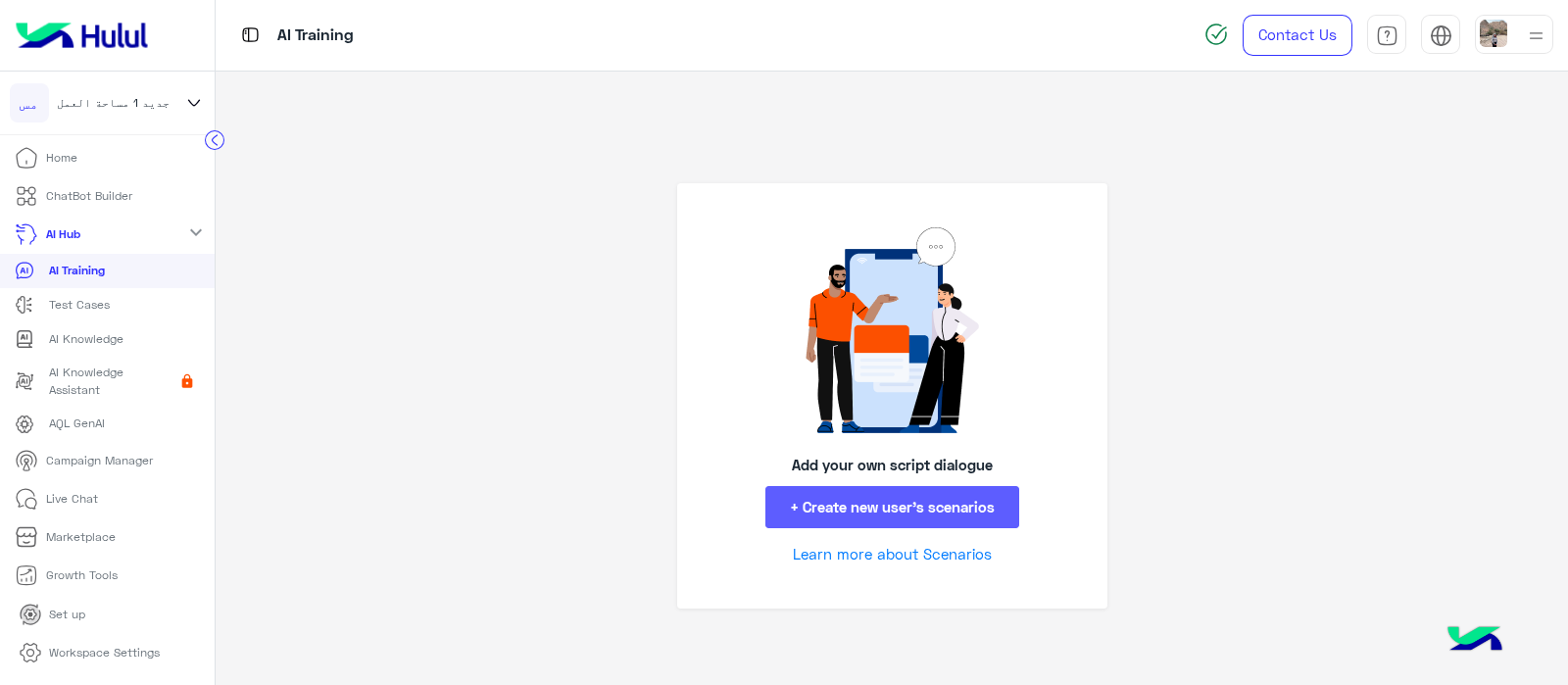 click on "+ Create new user’s scenarios" at bounding box center [892, 507] 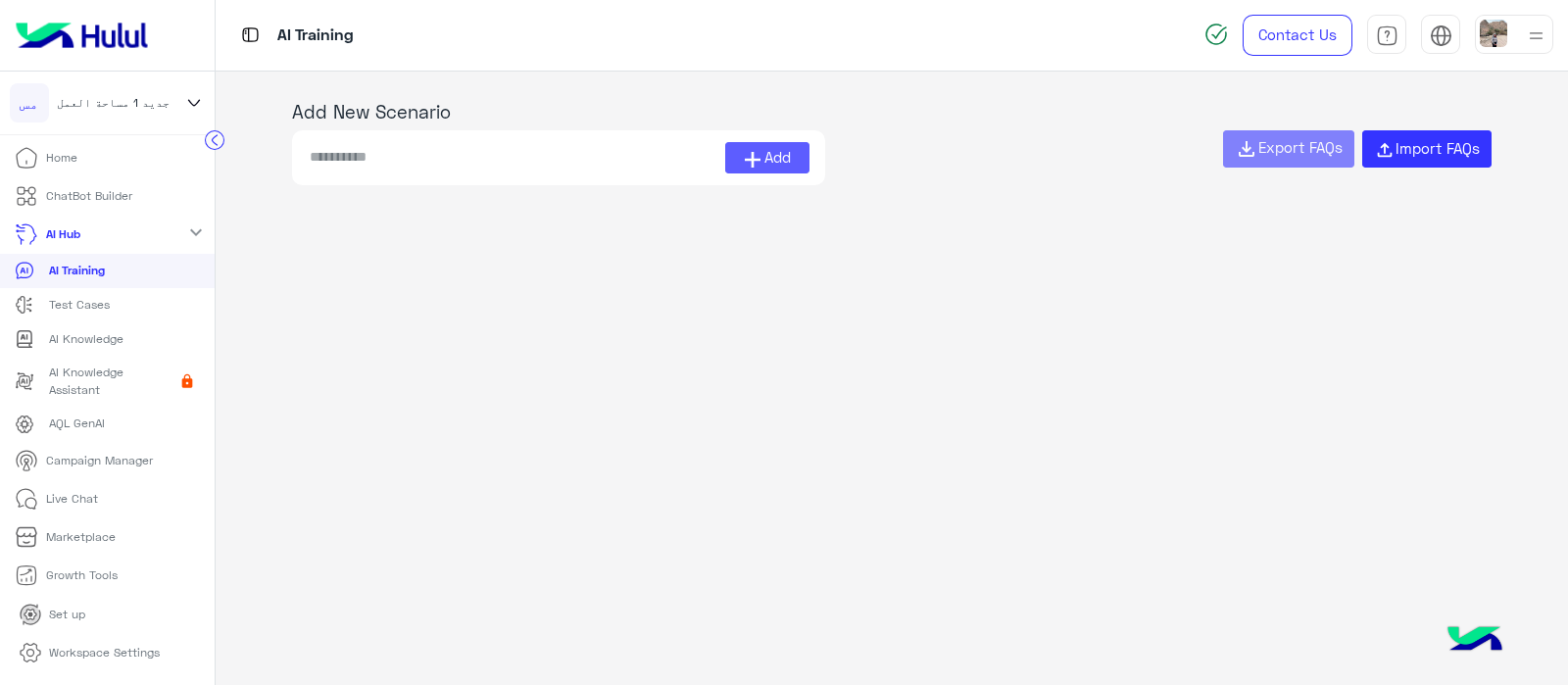 click on "Add" 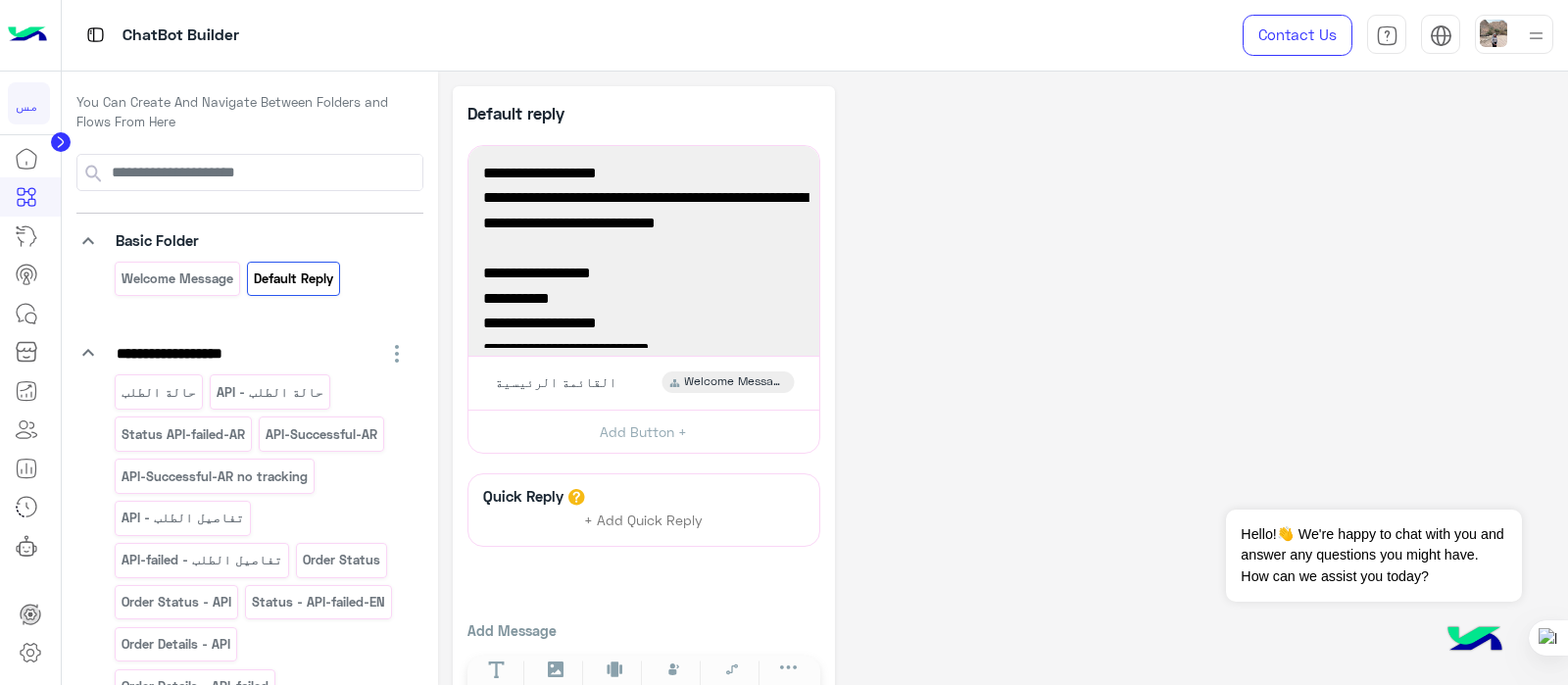 scroll, scrollTop: 0, scrollLeft: 0, axis: both 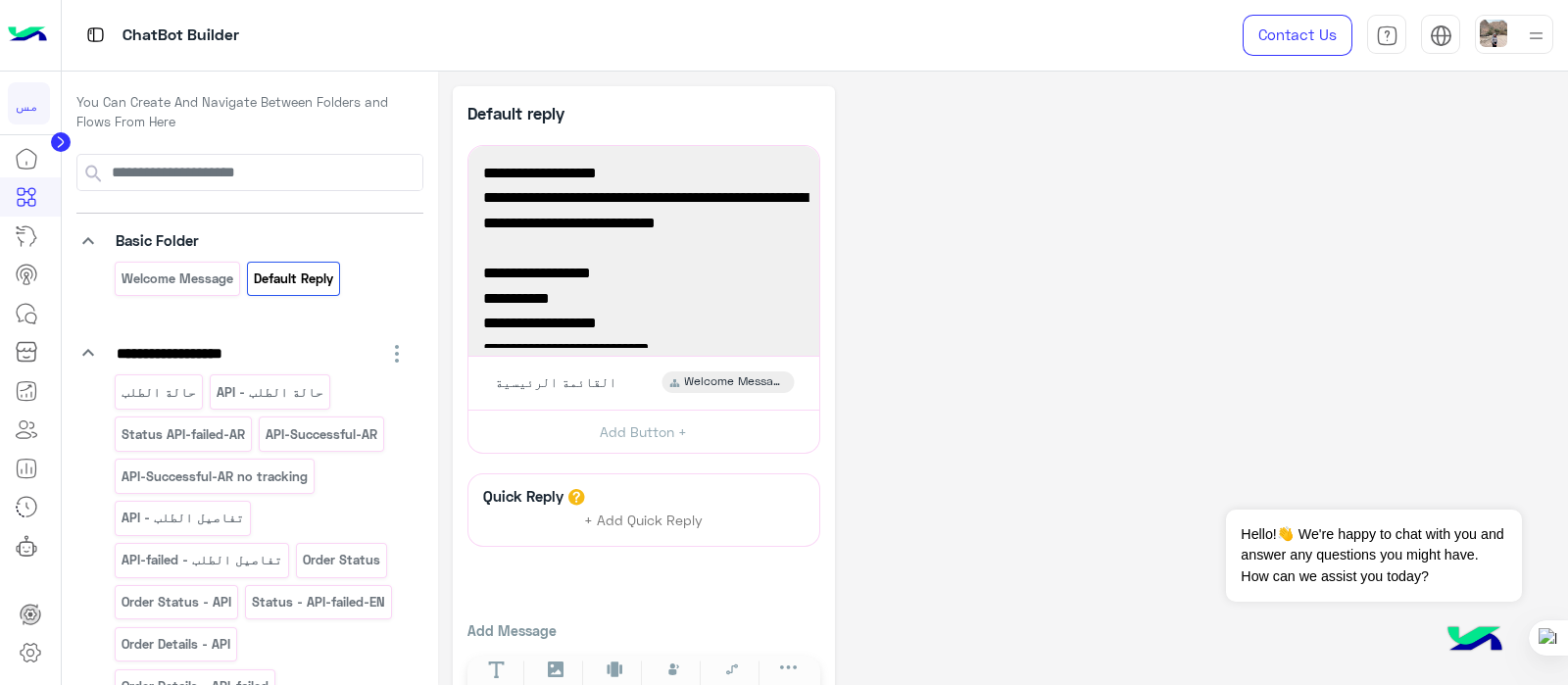 click on "**********" 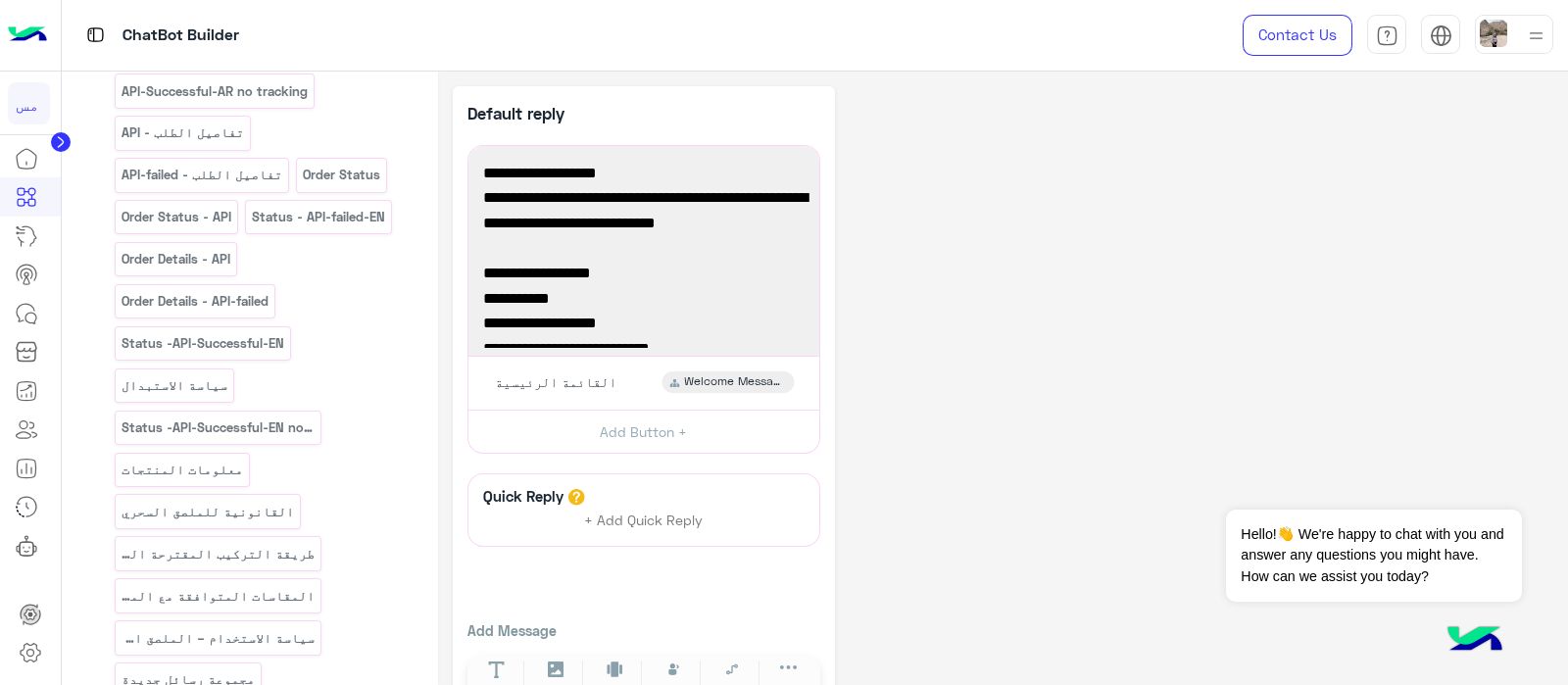 scroll, scrollTop: 694, scrollLeft: 0, axis: vertical 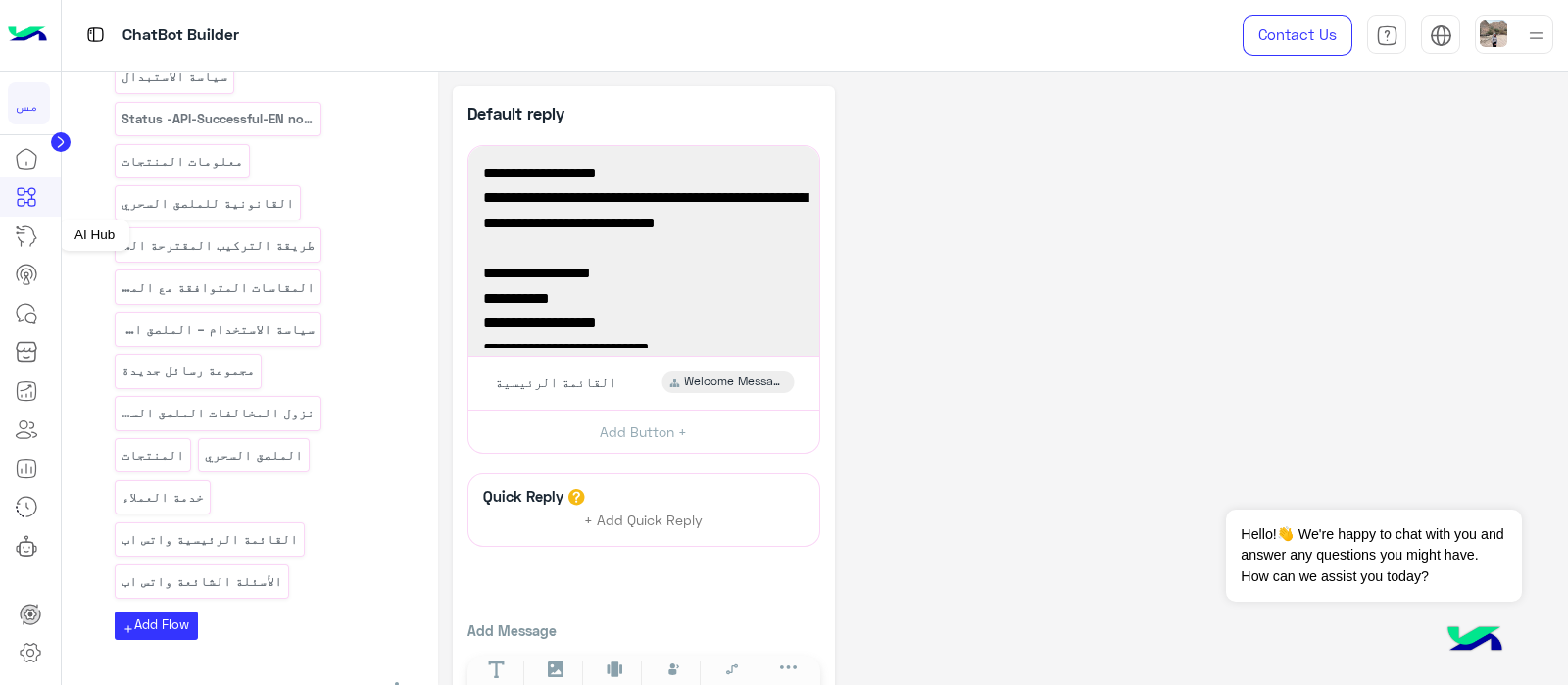click 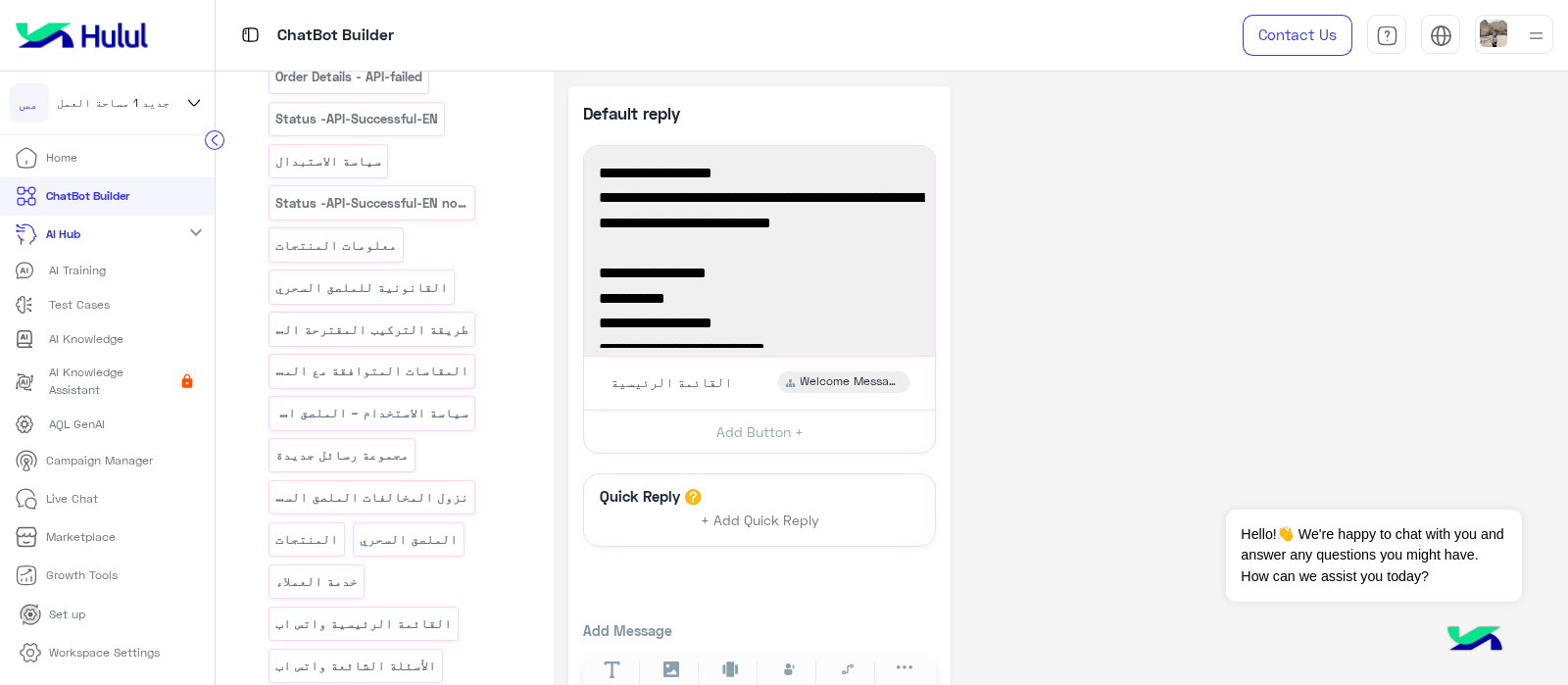 click on "AI Hub" at bounding box center [63, 234] 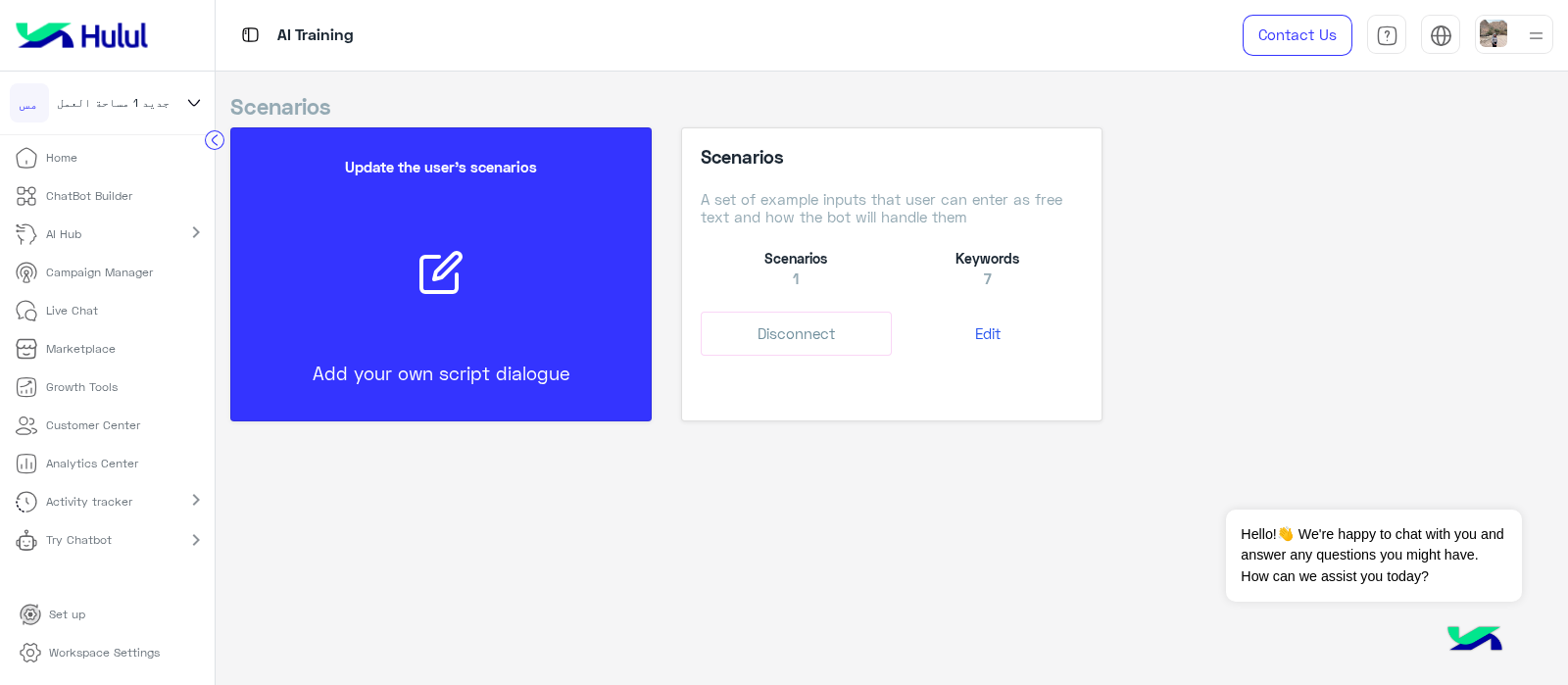 click on "Edit" at bounding box center [987, 333] 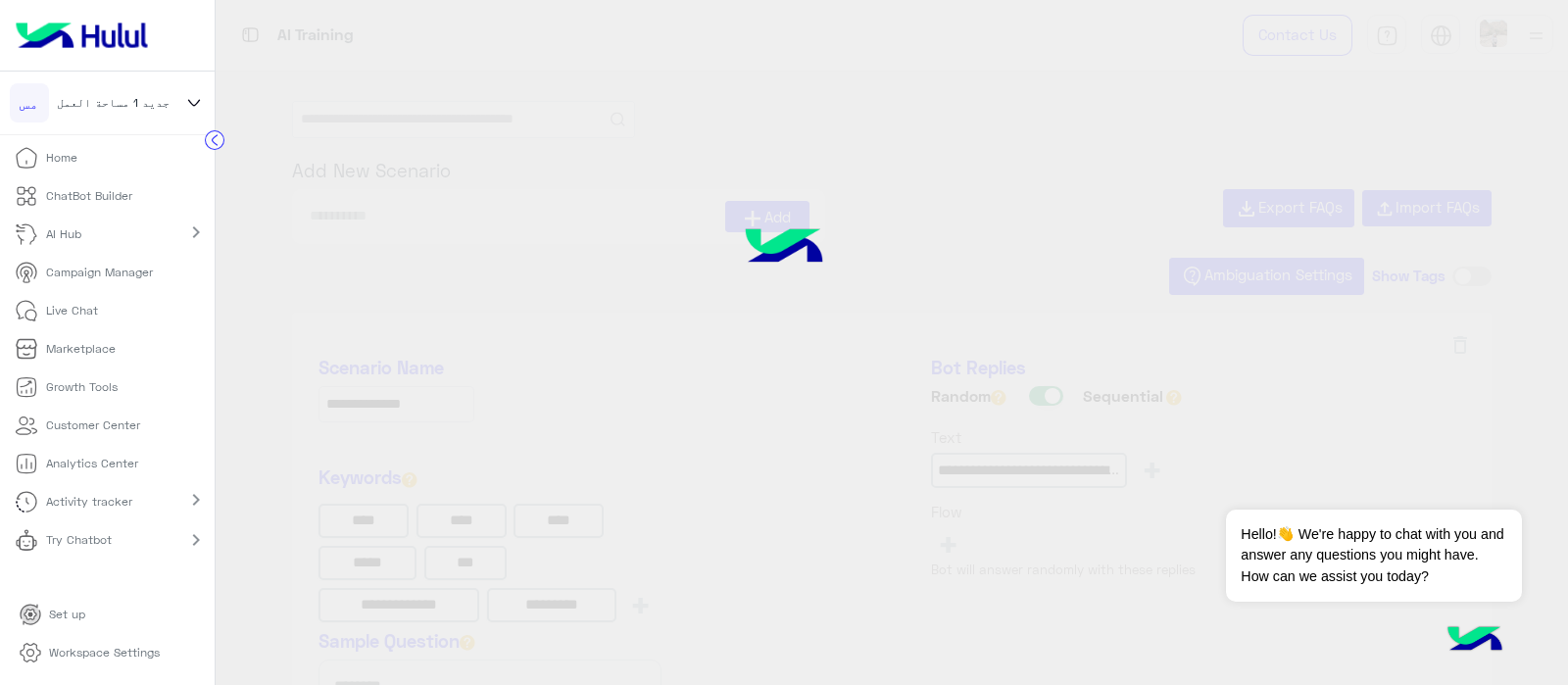type on "**********" 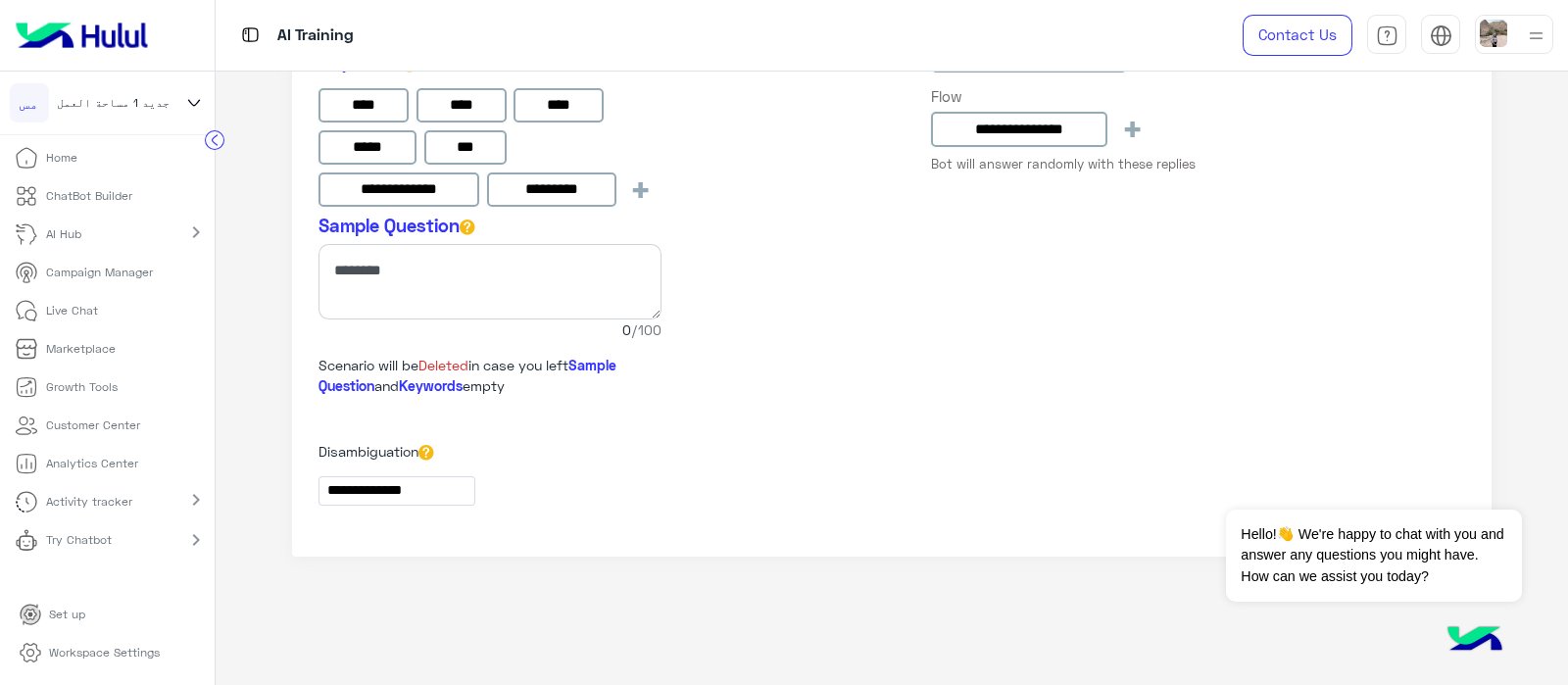scroll, scrollTop: 180, scrollLeft: 0, axis: vertical 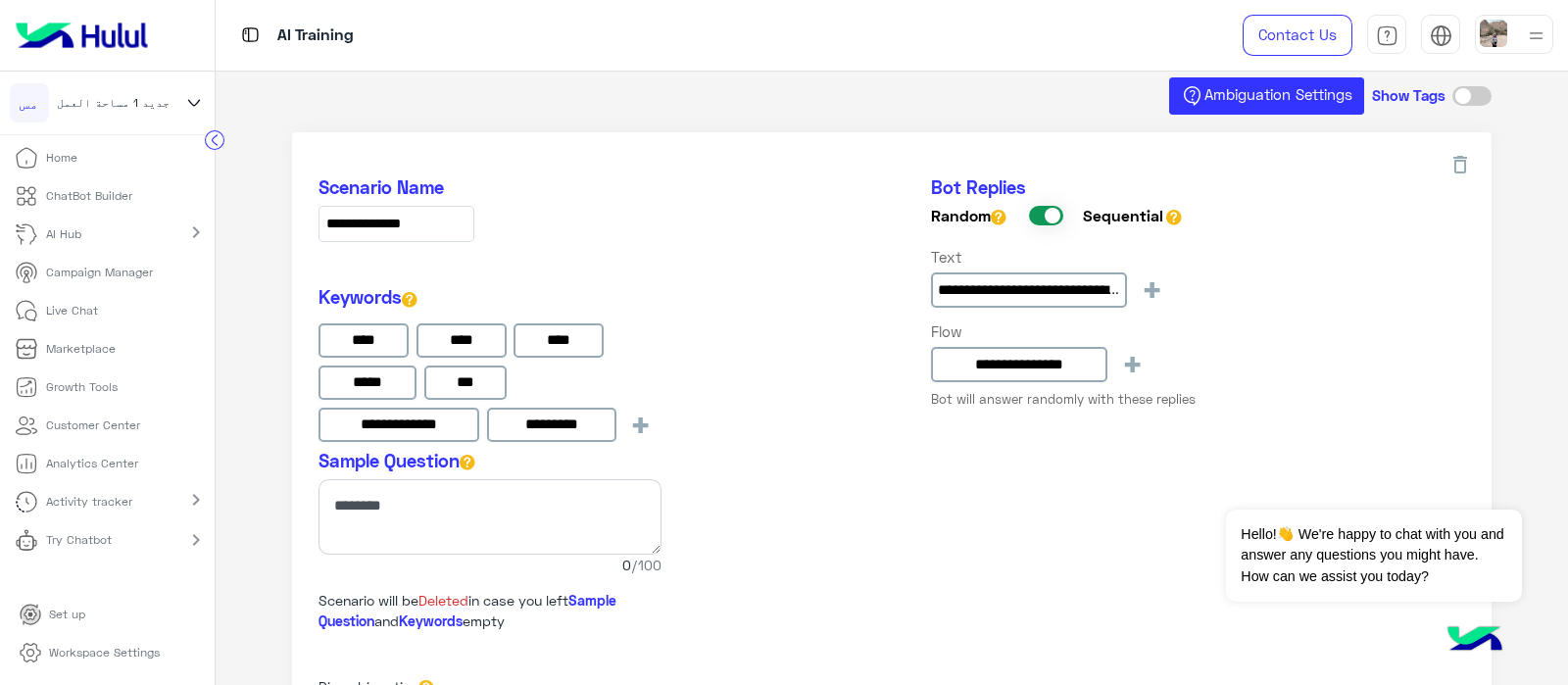 click on "Workspace Settings" at bounding box center (104, 653) 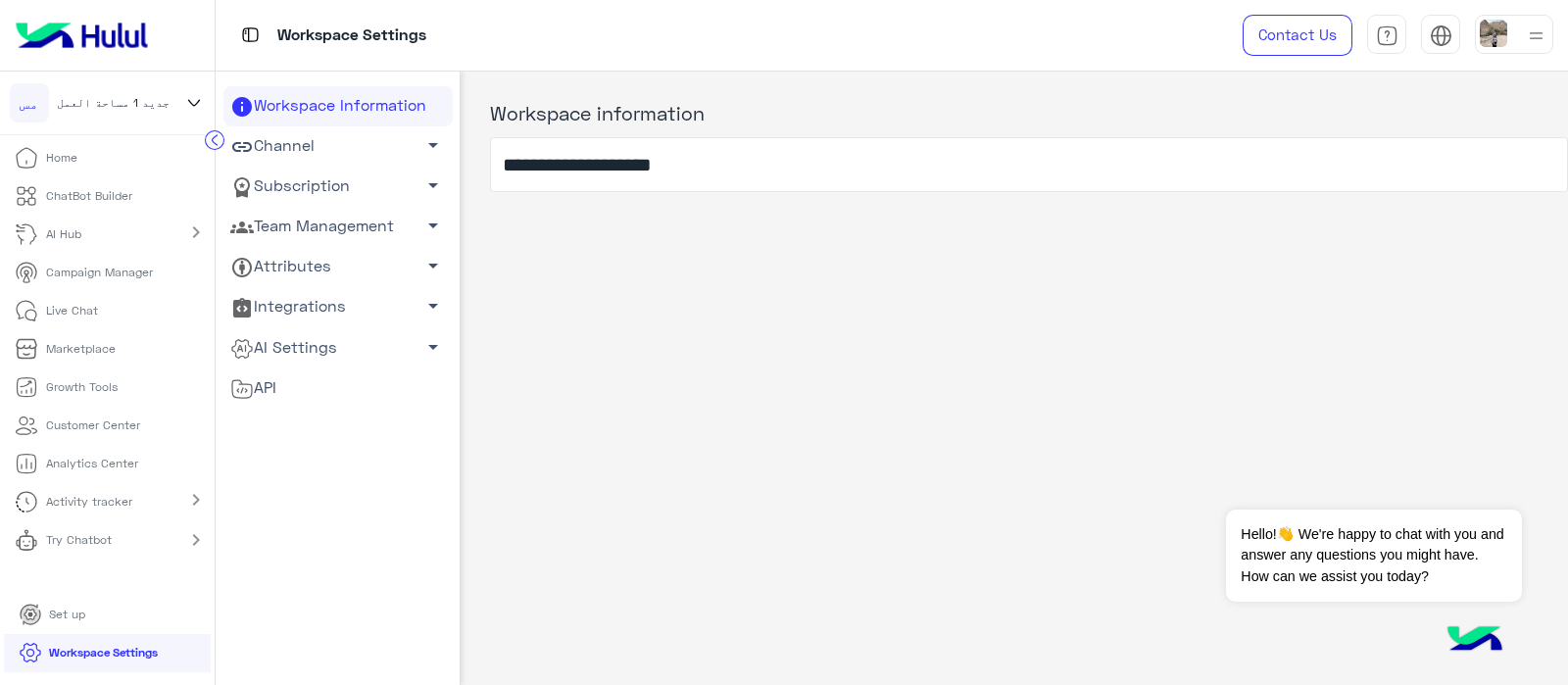 click on "AI Settings   arrow_drop_down" 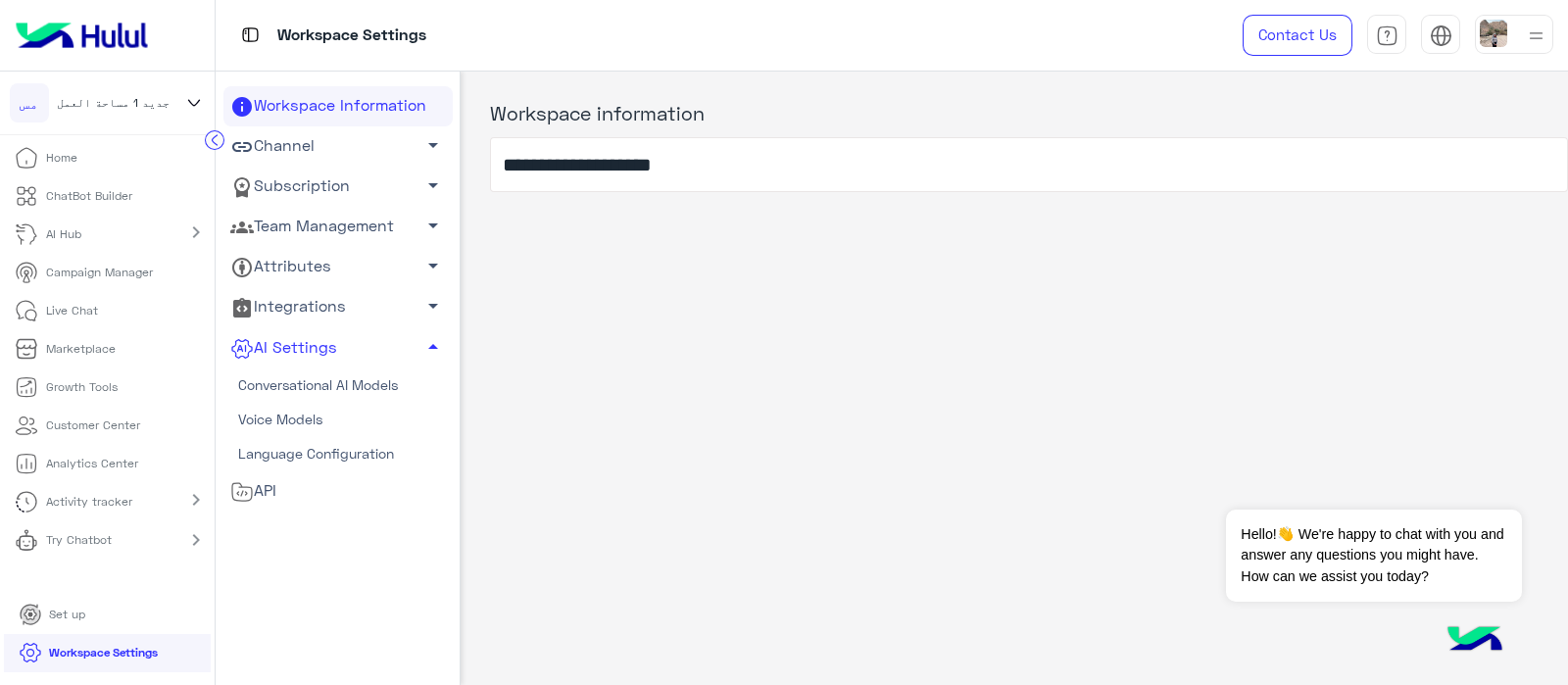 click on "Conversational AI Models" 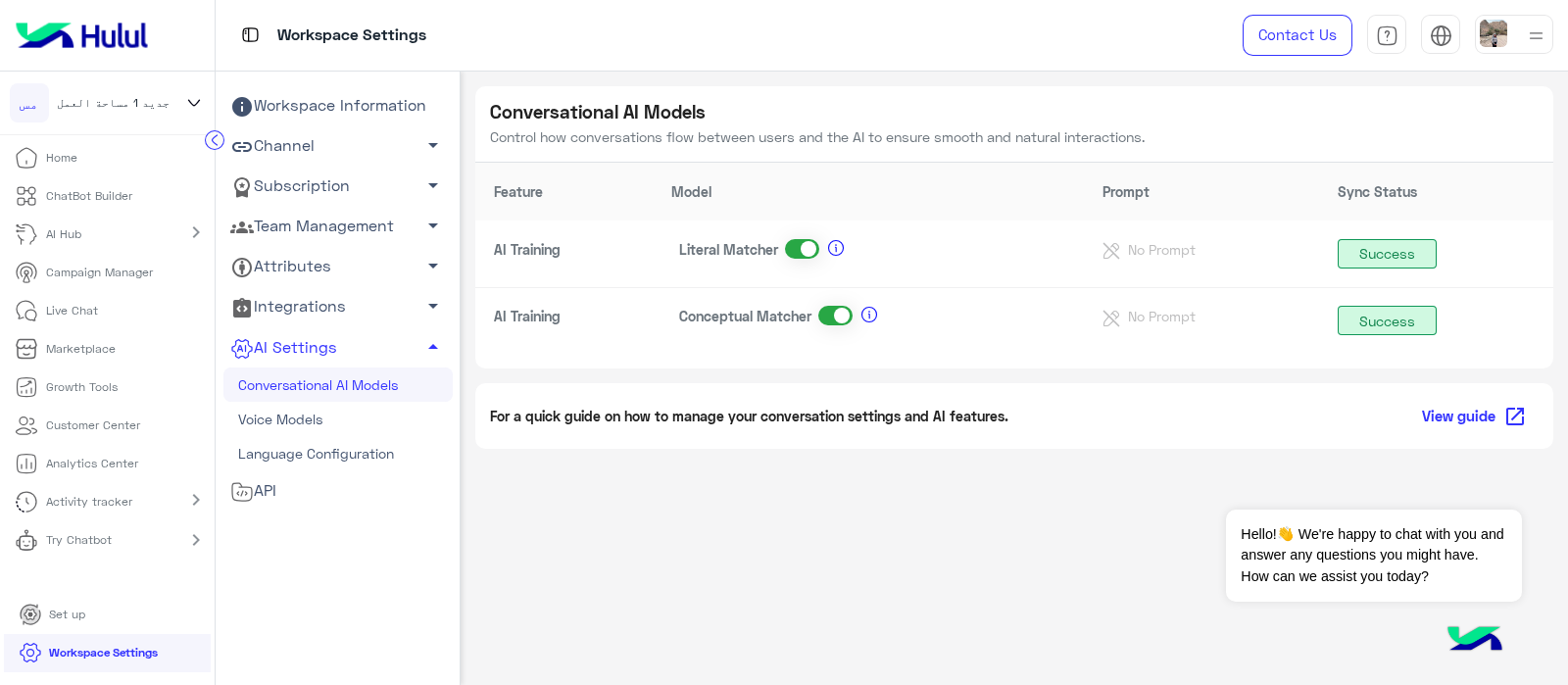 click on "AI Hub" at bounding box center [51, 234] 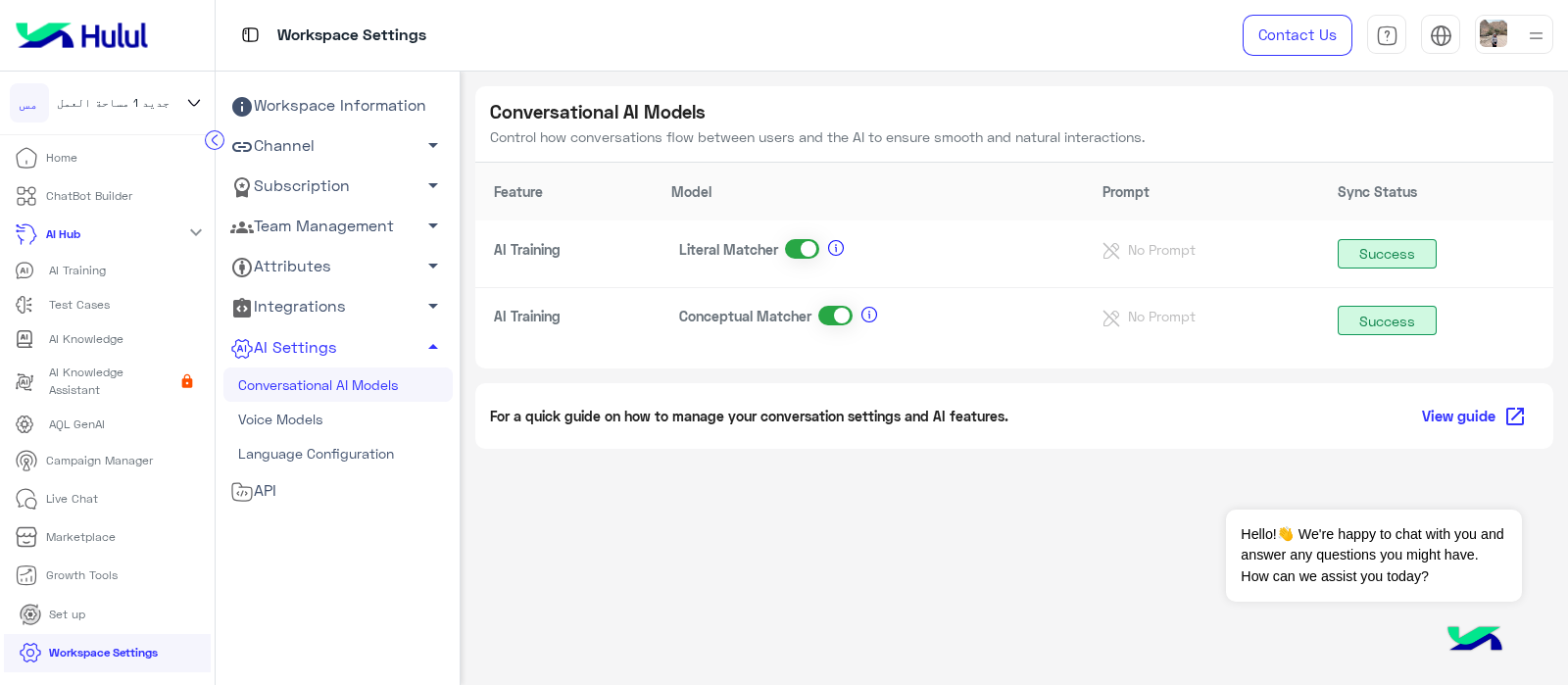 click on "AI Training" 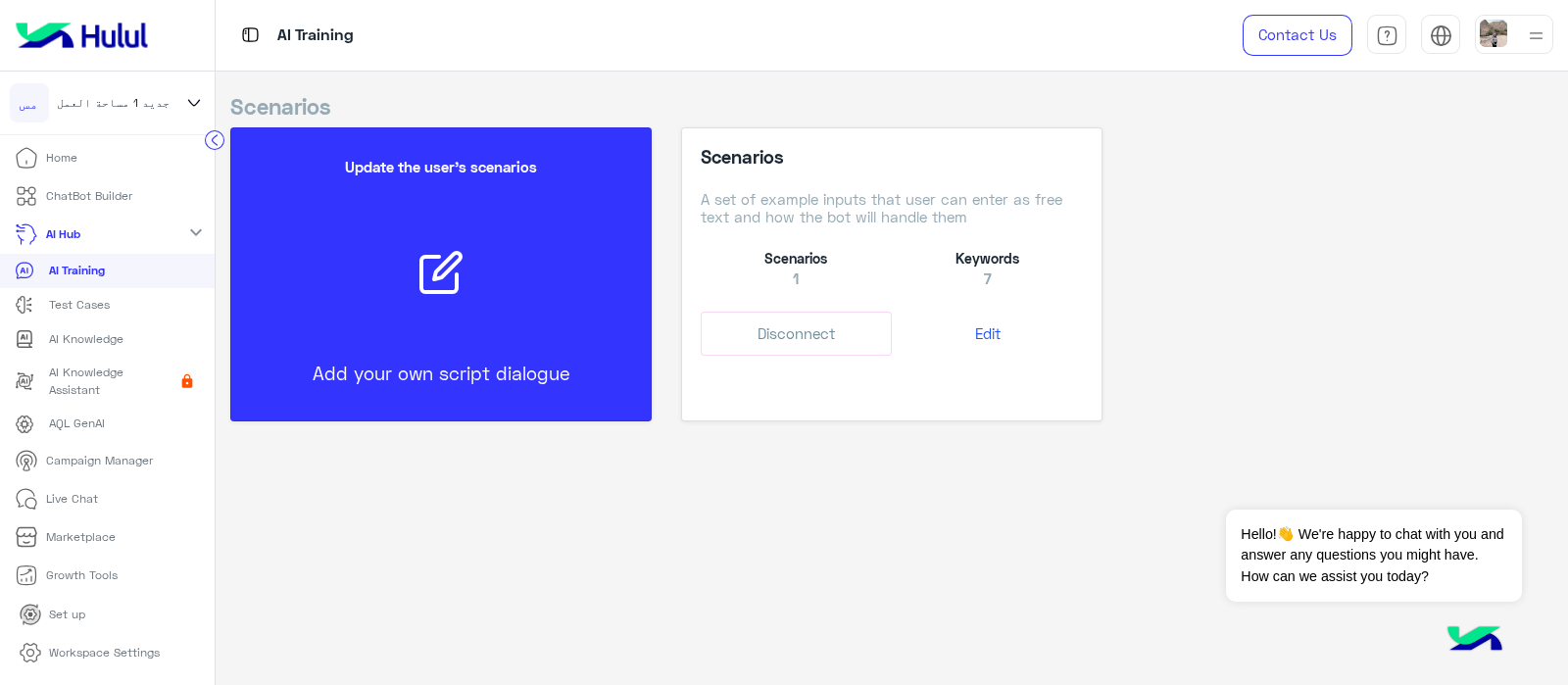 click on "Edit" at bounding box center (987, 333) 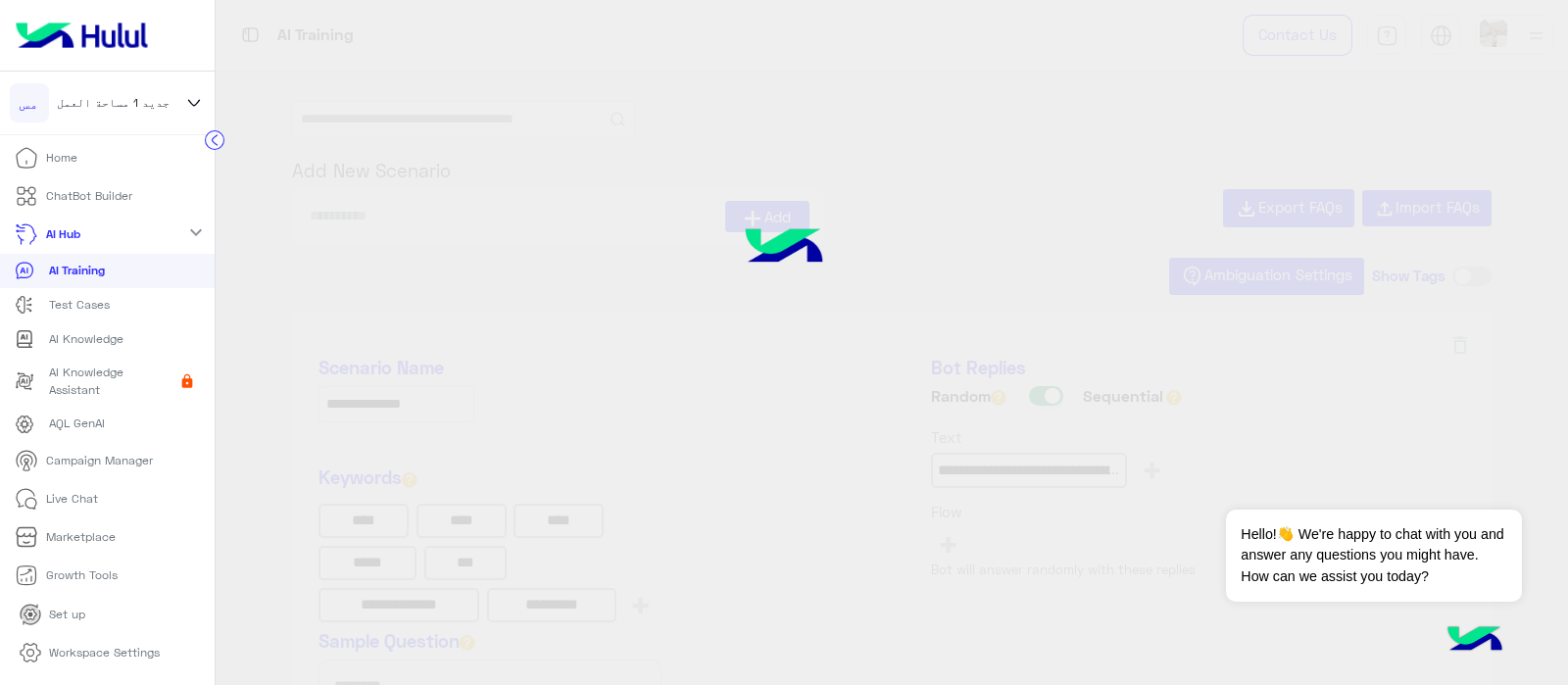 type on "**********" 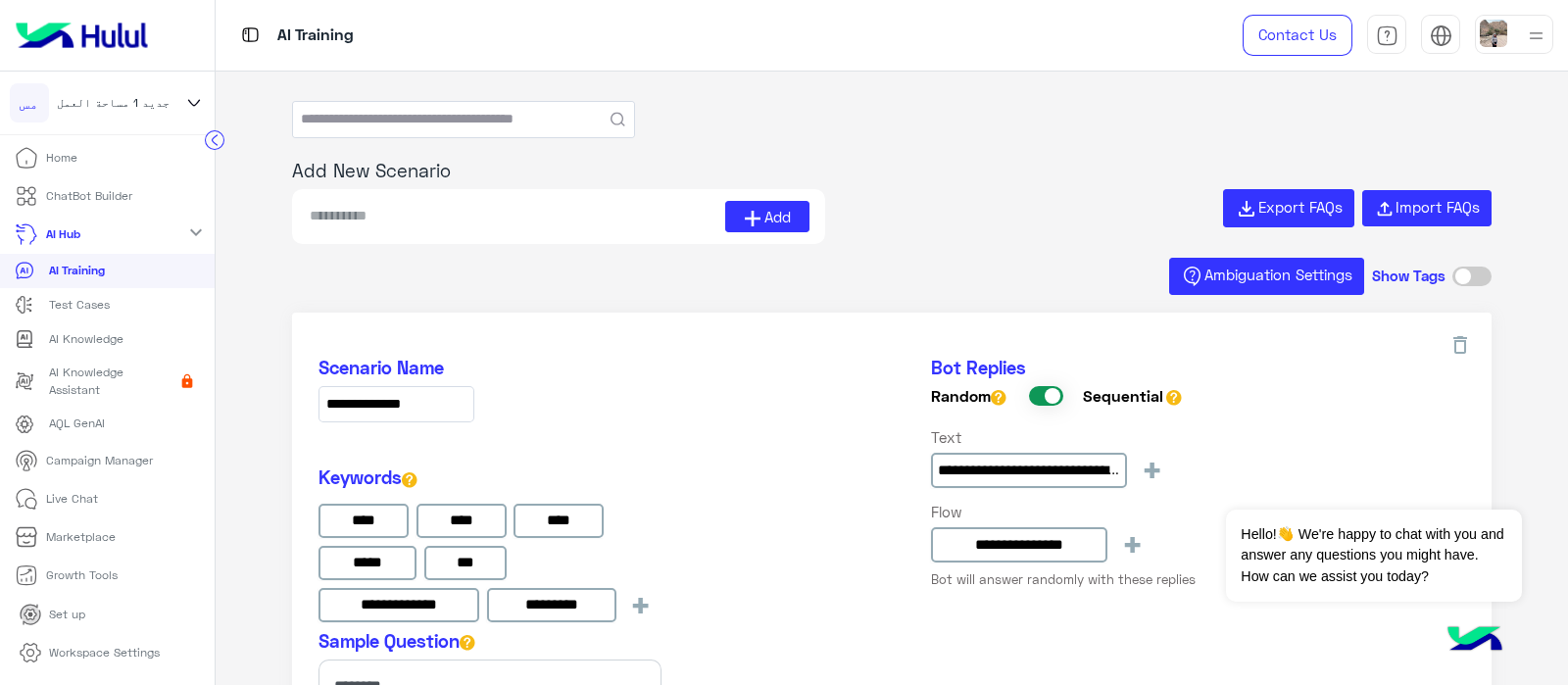 scroll, scrollTop: 416, scrollLeft: 0, axis: vertical 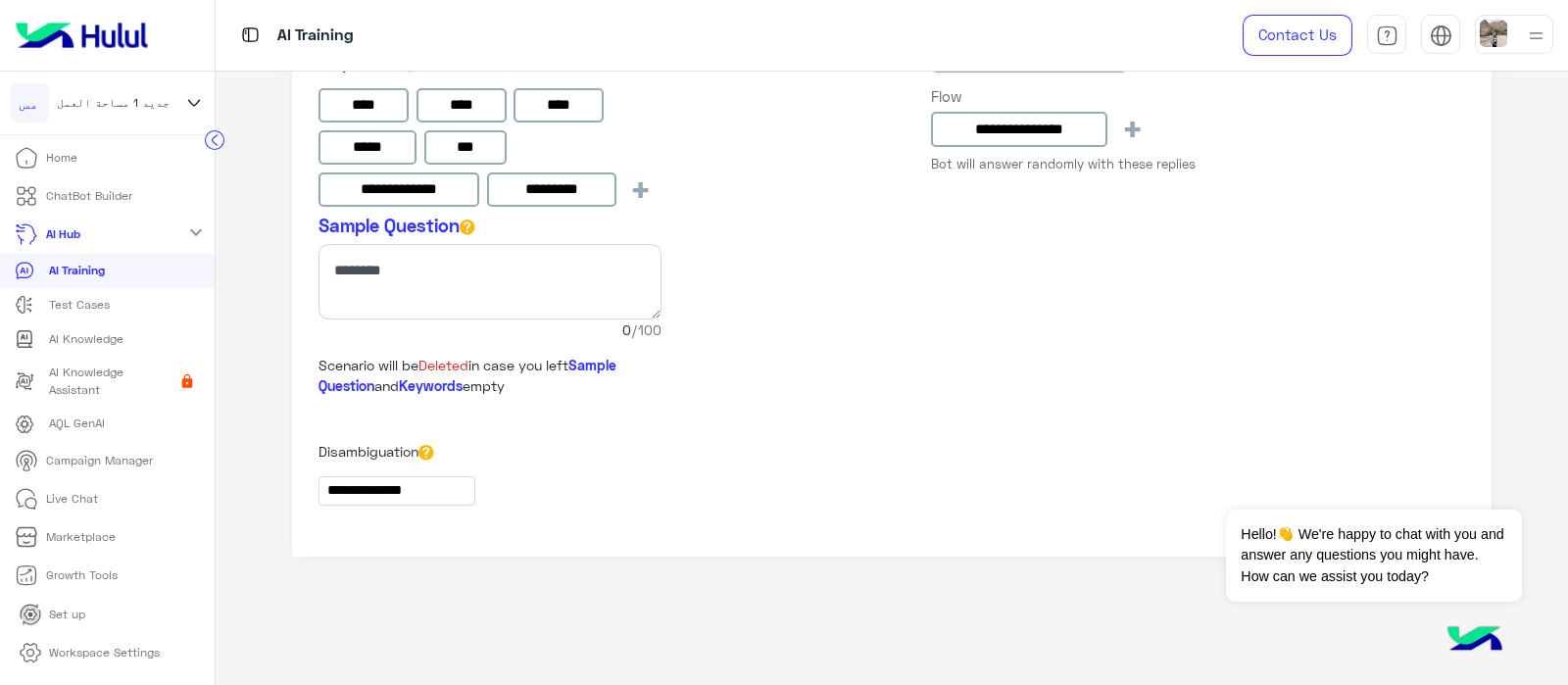 click on "**********" at bounding box center [397, 490] 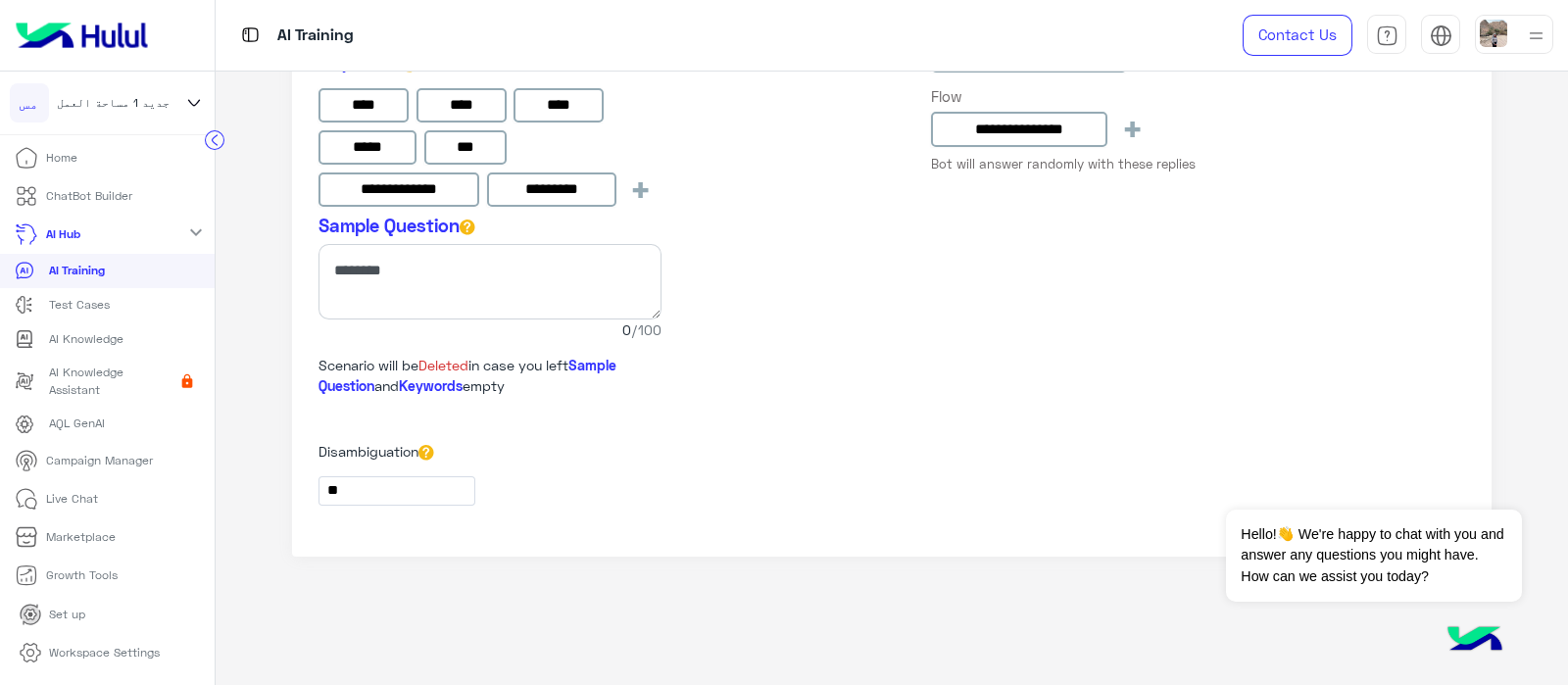 type on "*" 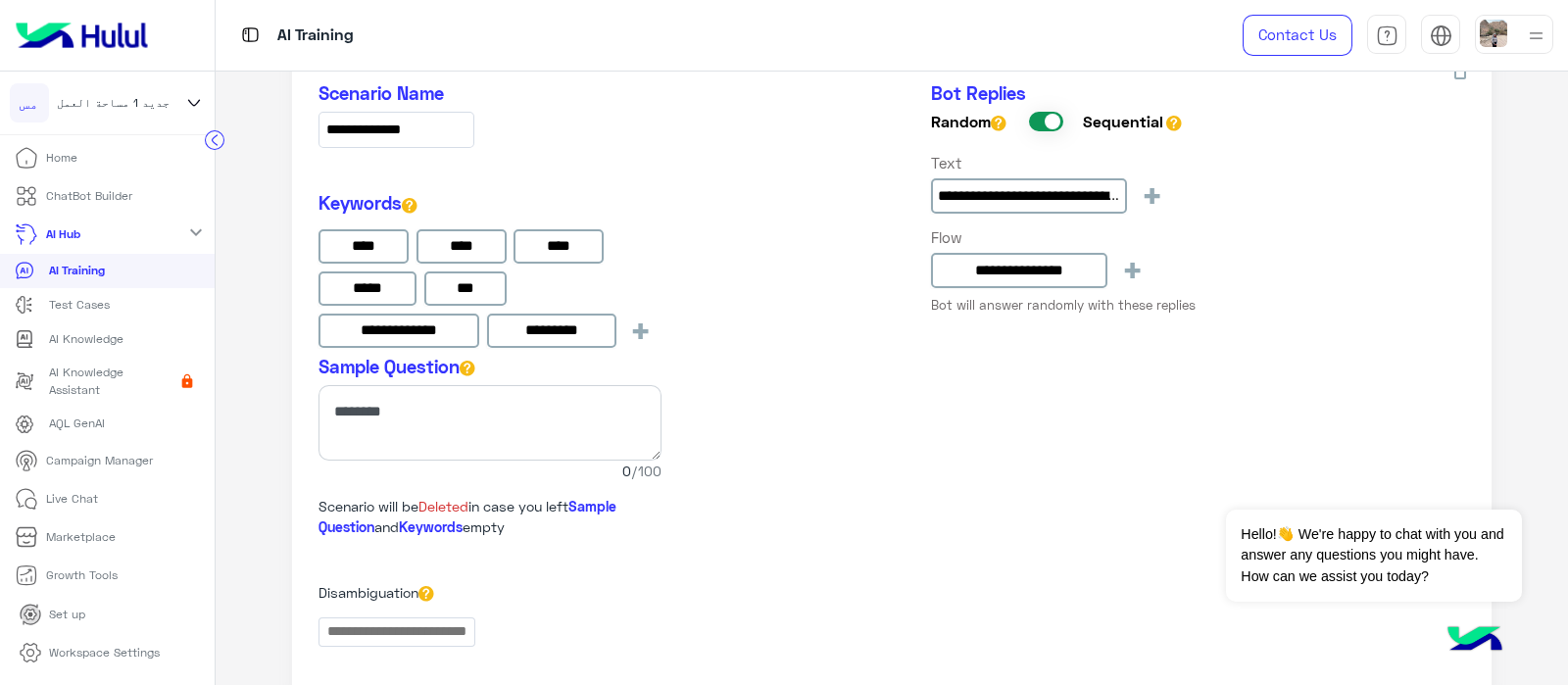 scroll, scrollTop: 0, scrollLeft: 0, axis: both 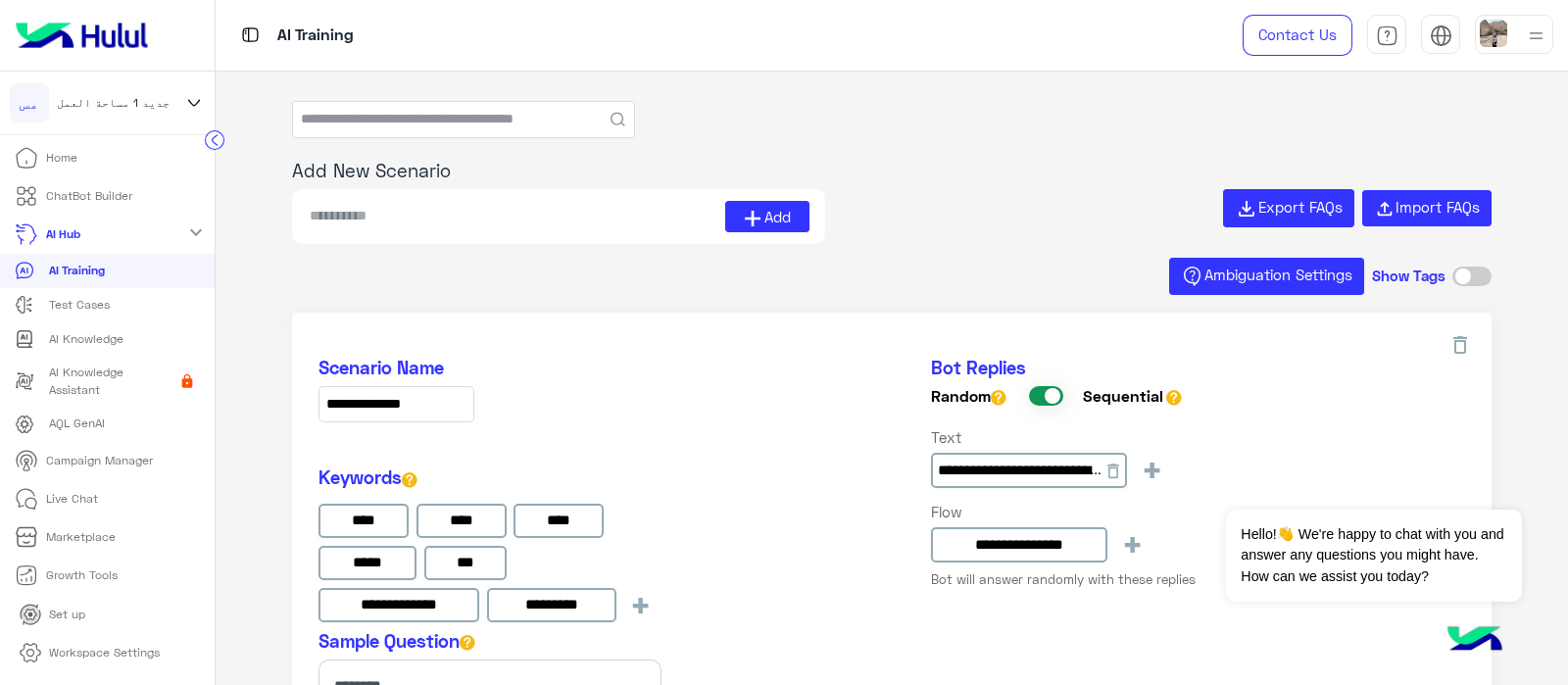 type 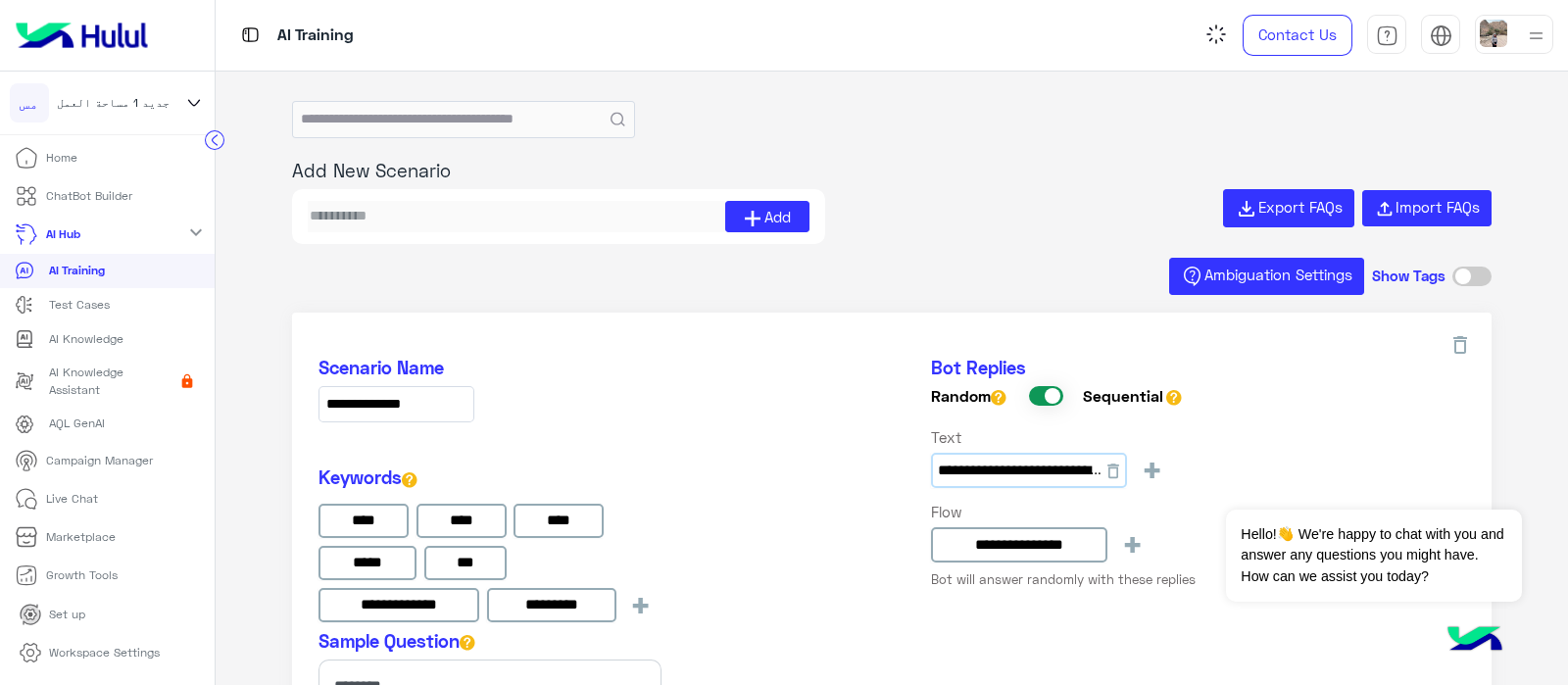 click on "**********" at bounding box center (1029, 470) 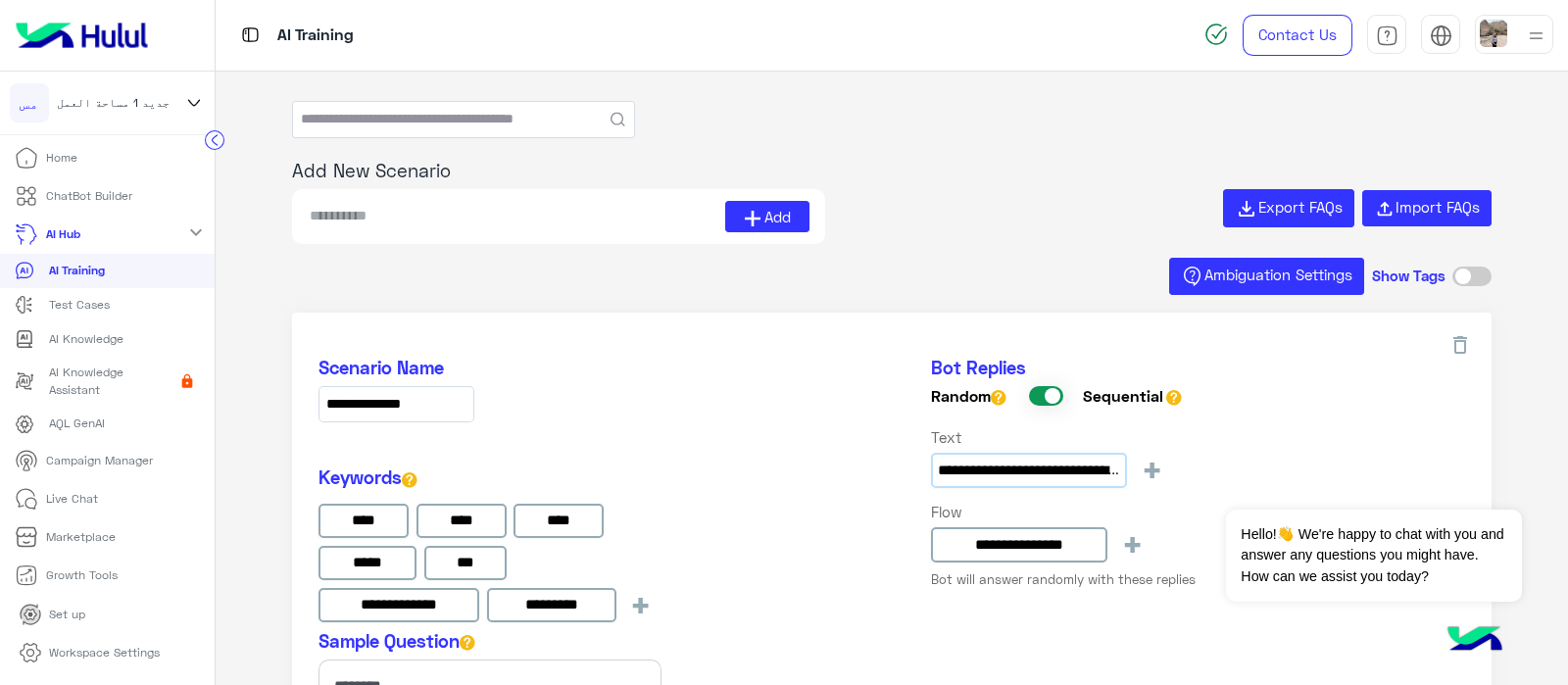 scroll, scrollTop: 156, scrollLeft: 0, axis: vertical 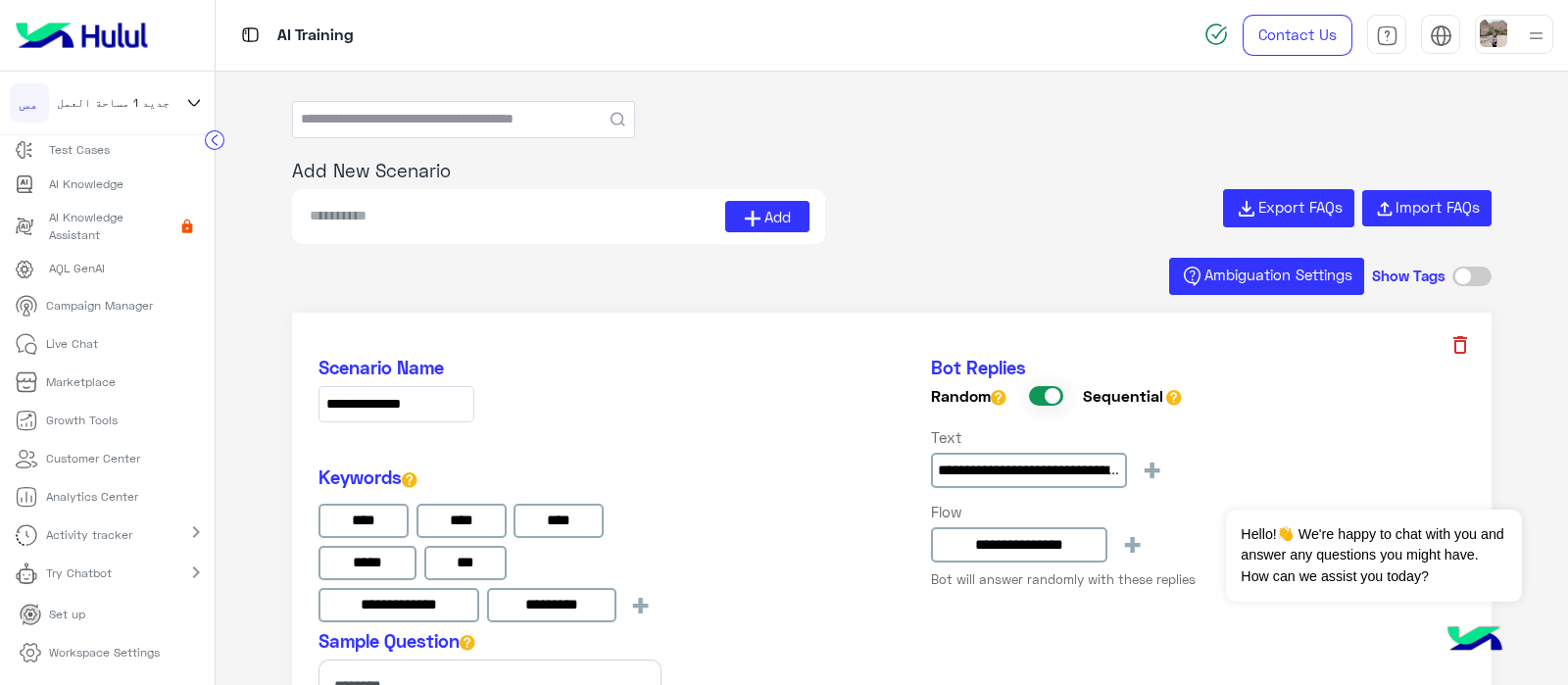click 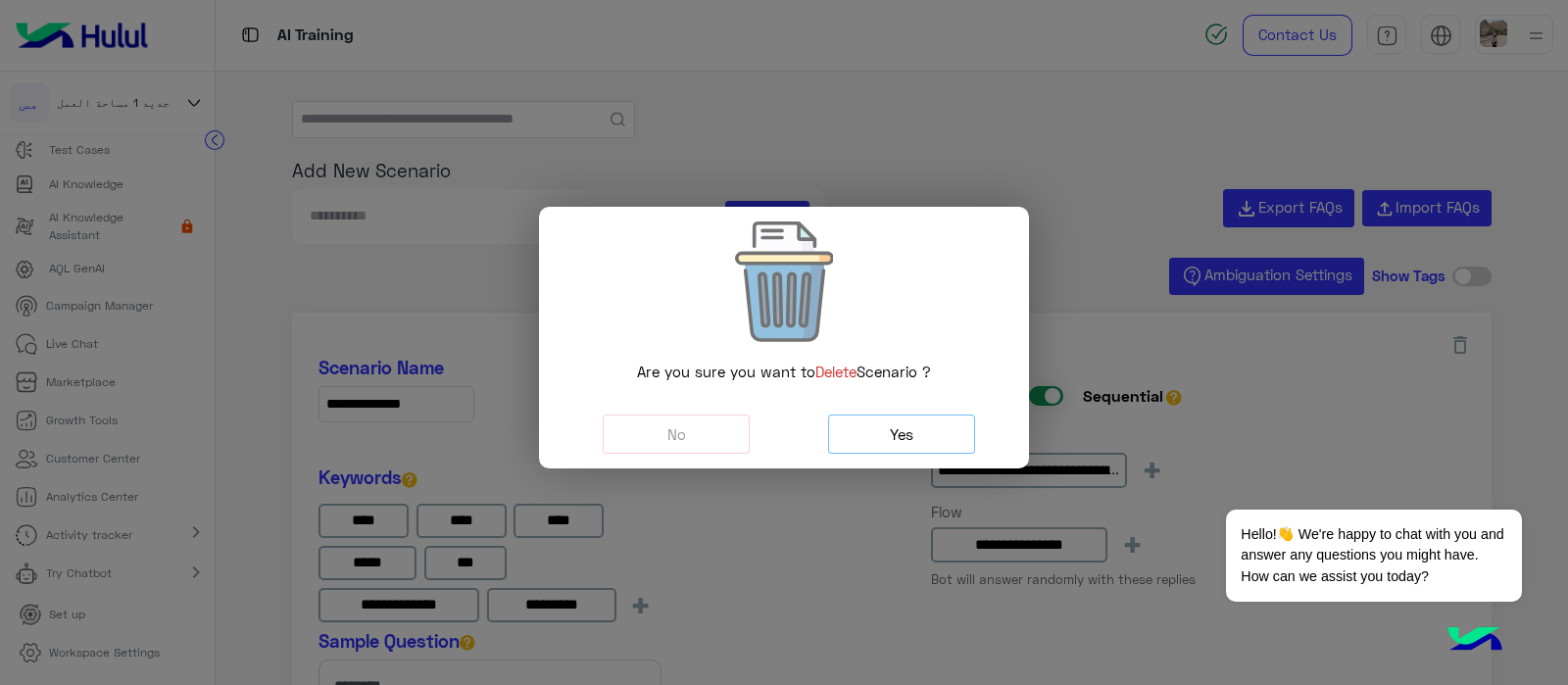 click on "Yes" 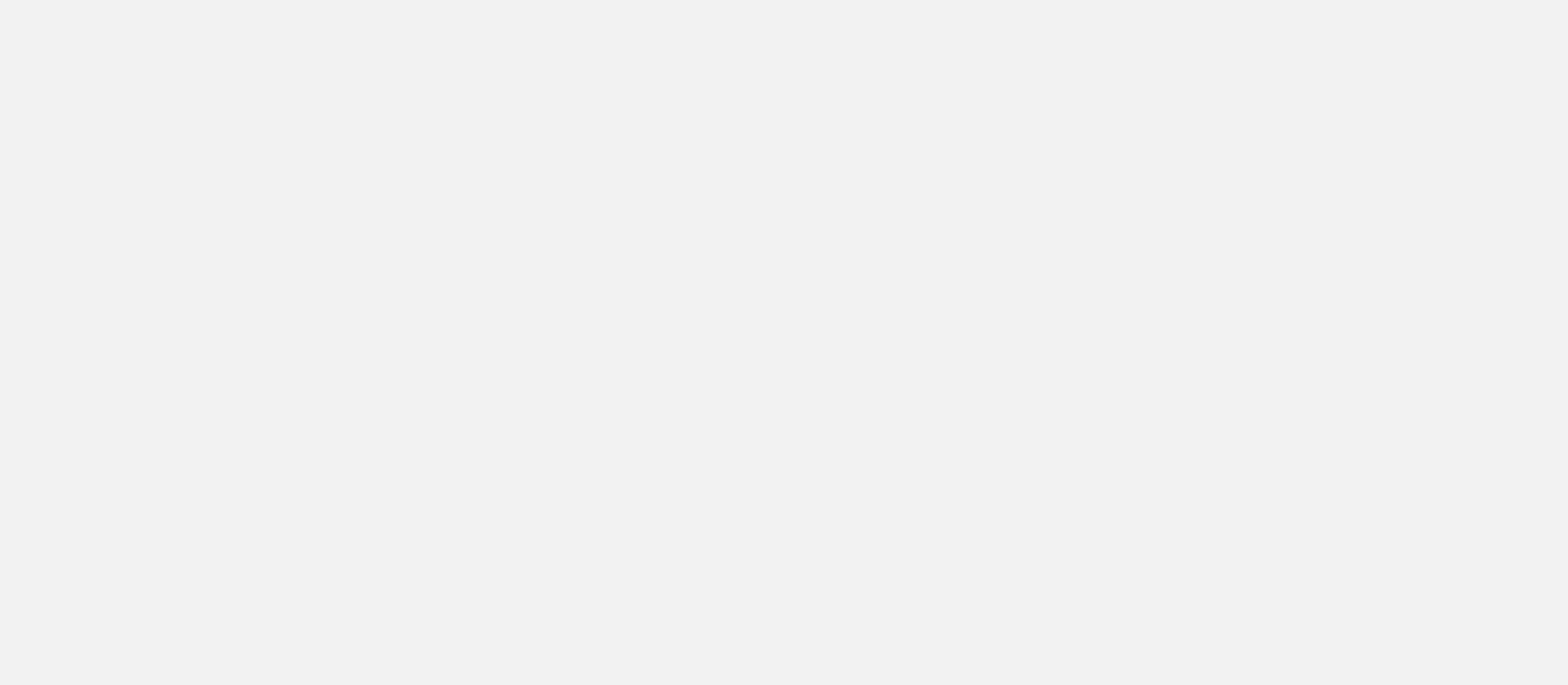 scroll, scrollTop: 0, scrollLeft: 0, axis: both 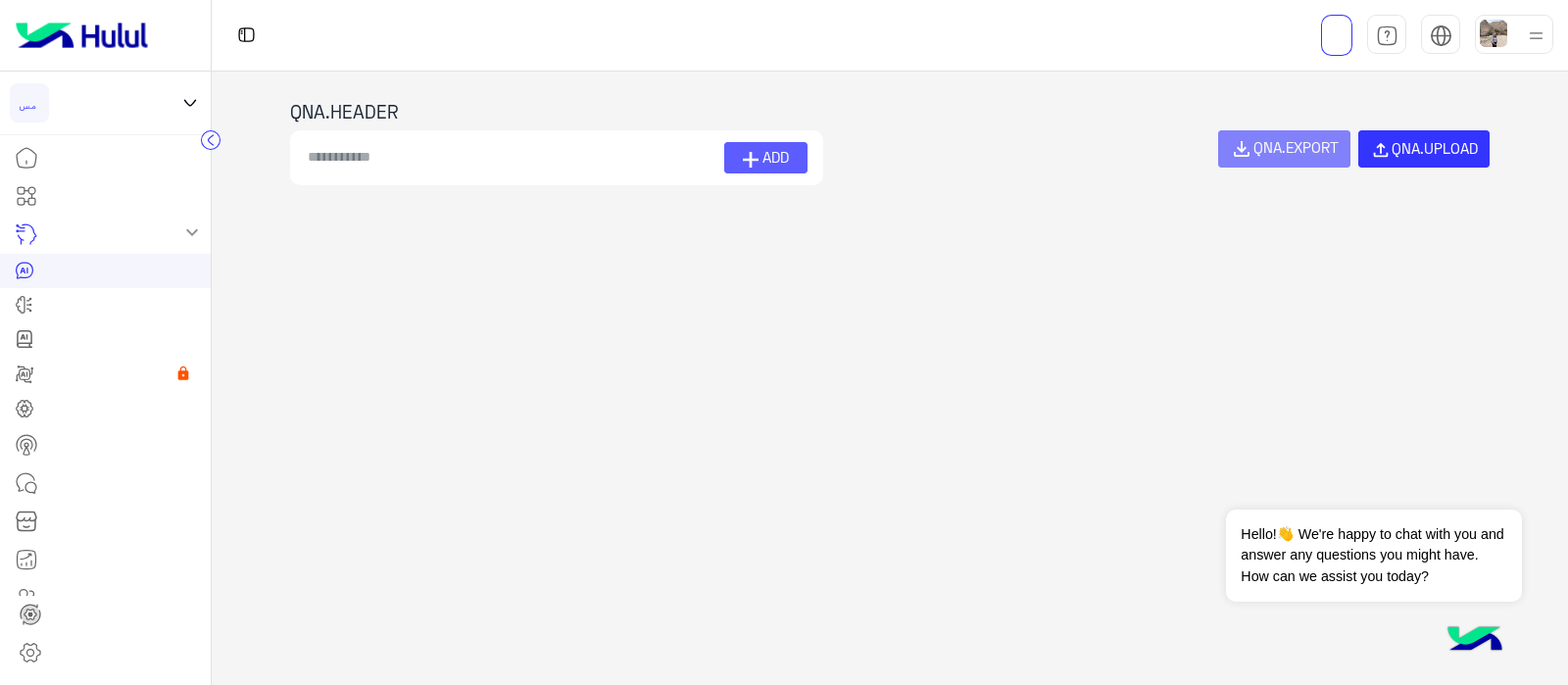 click on "ADD" 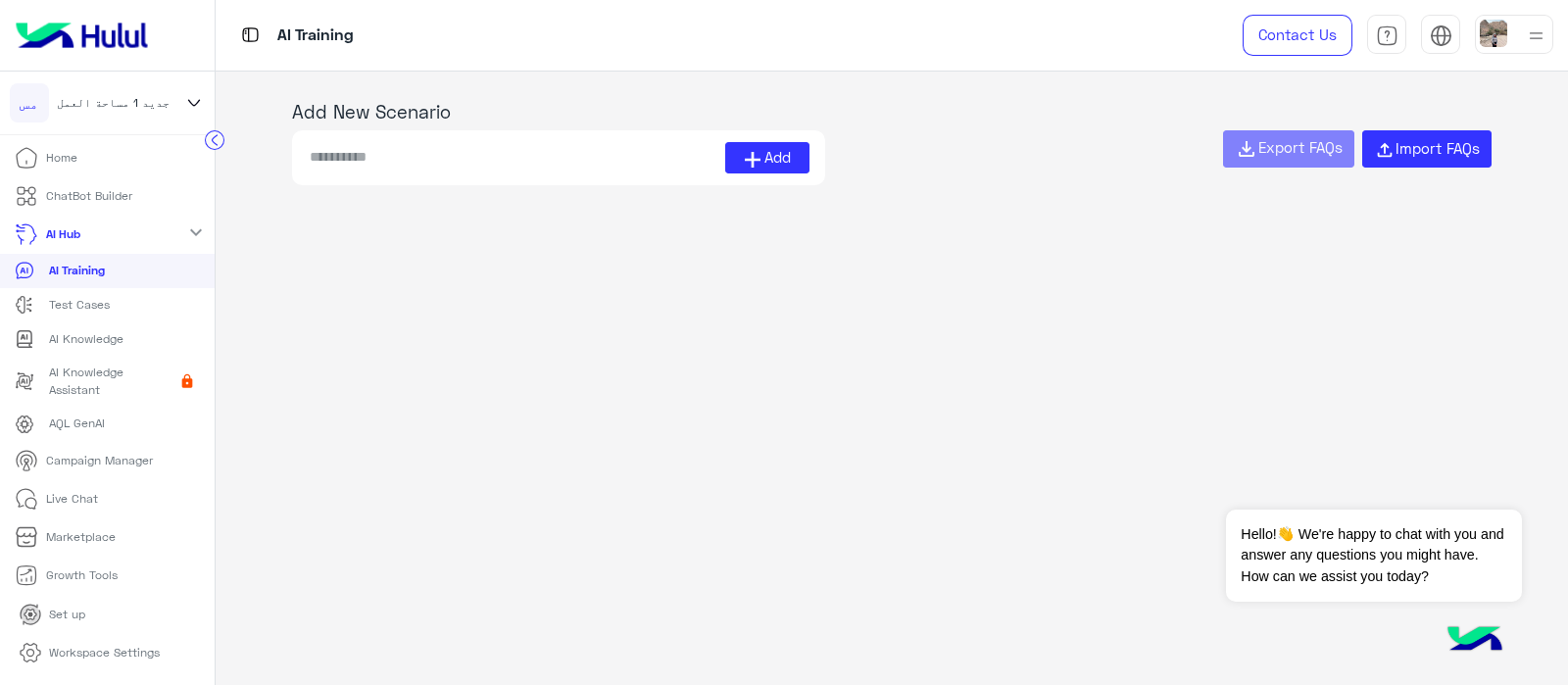 click on "Add" 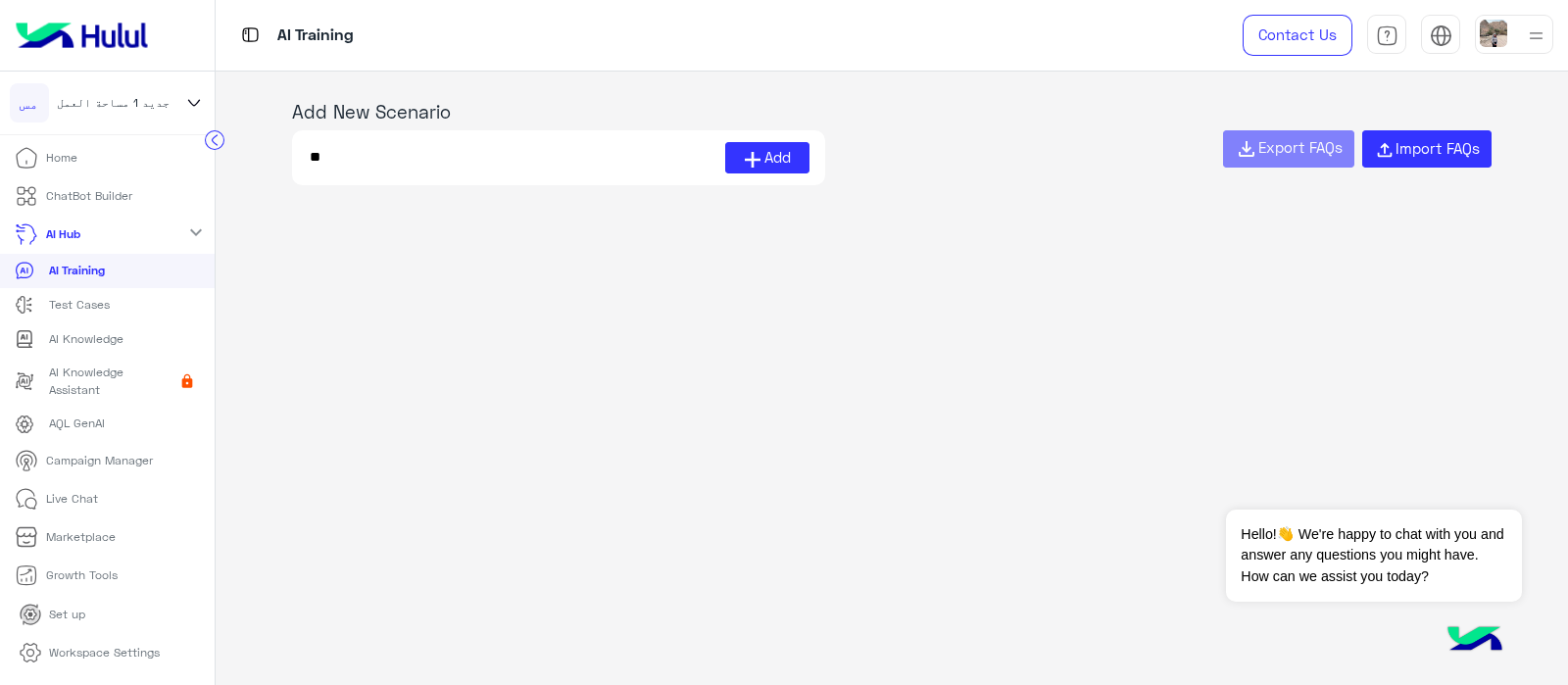 type on "*" 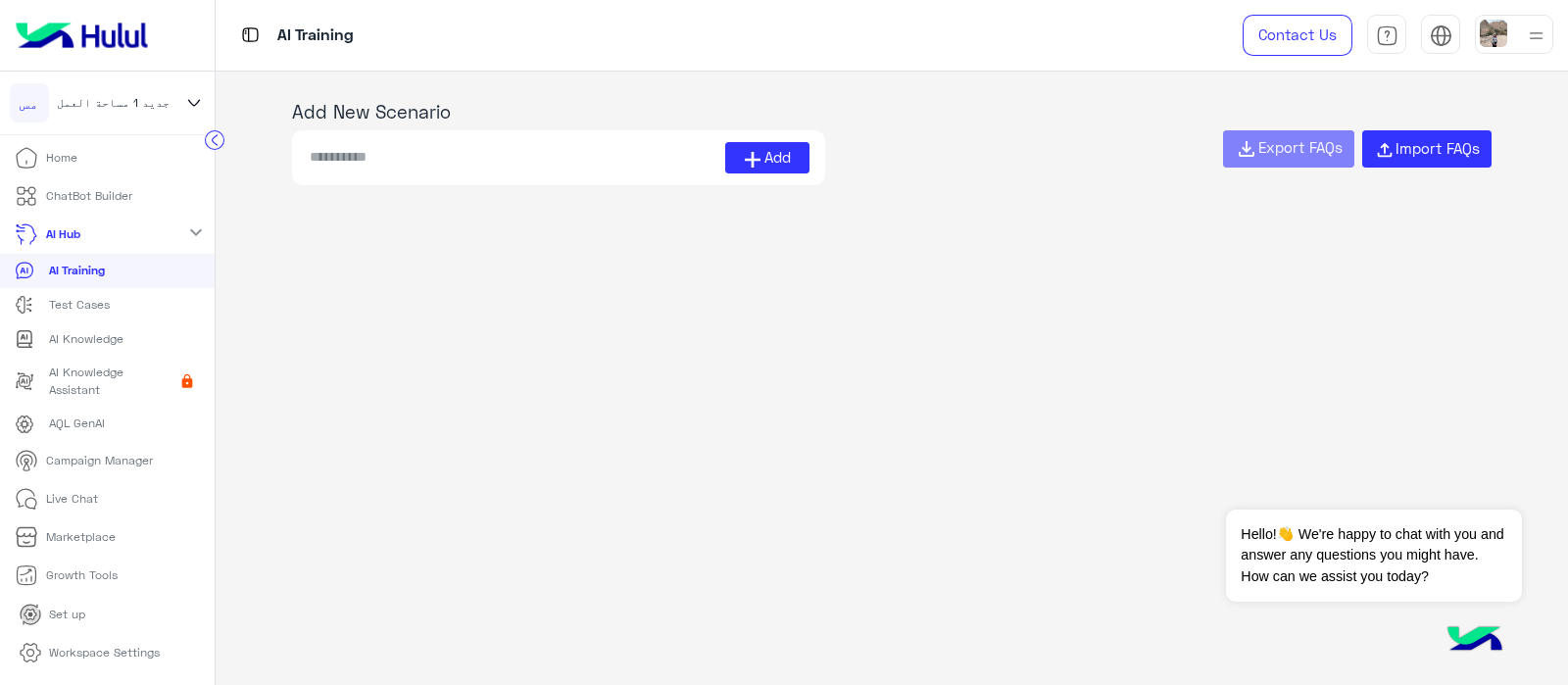 type on "*" 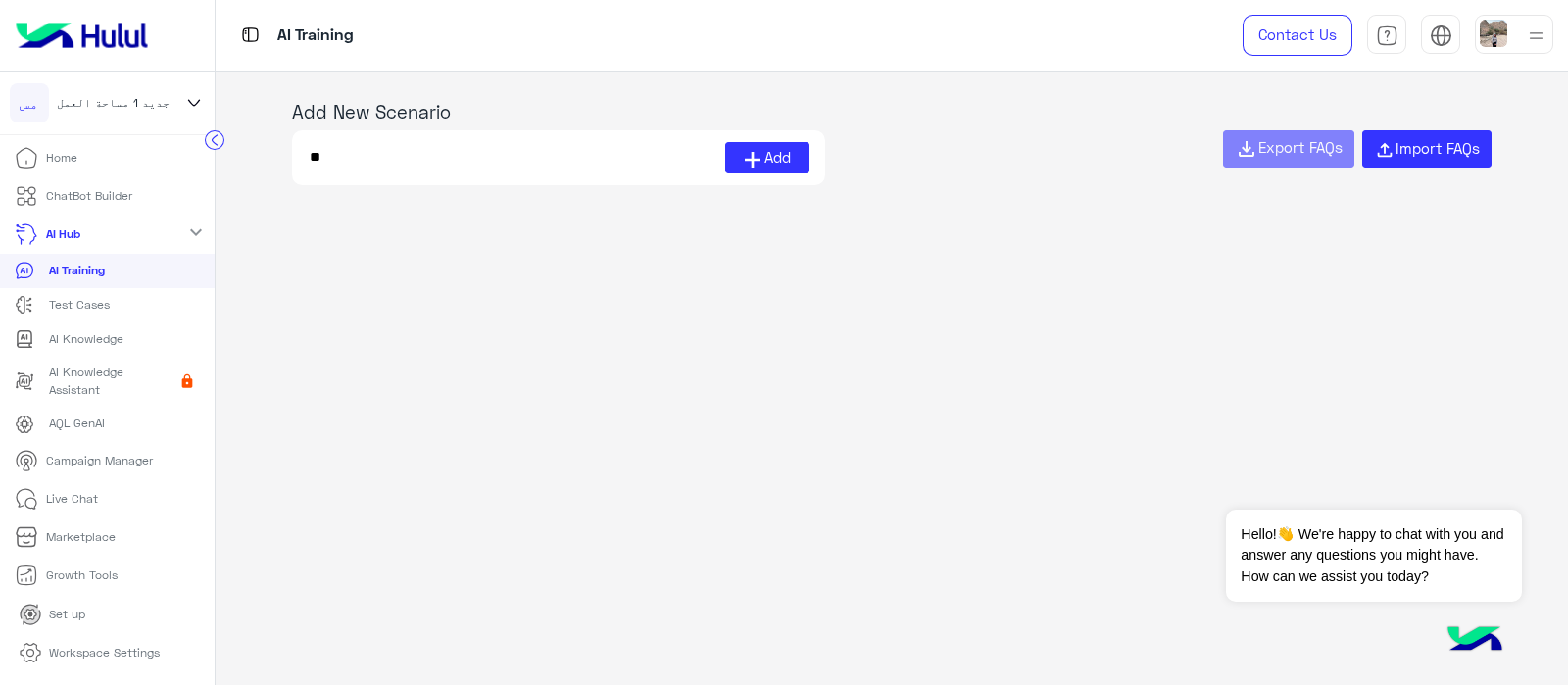 type on "*" 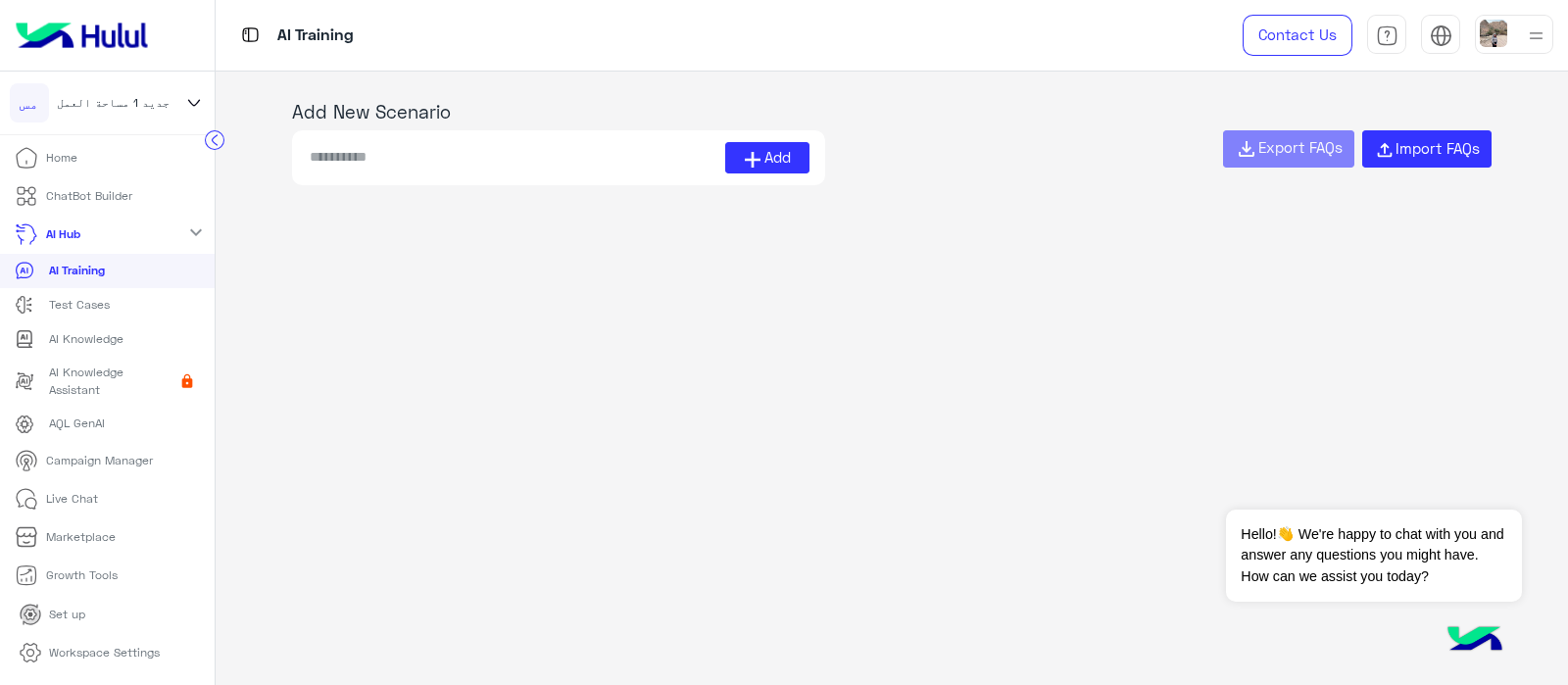 paste on "**********" 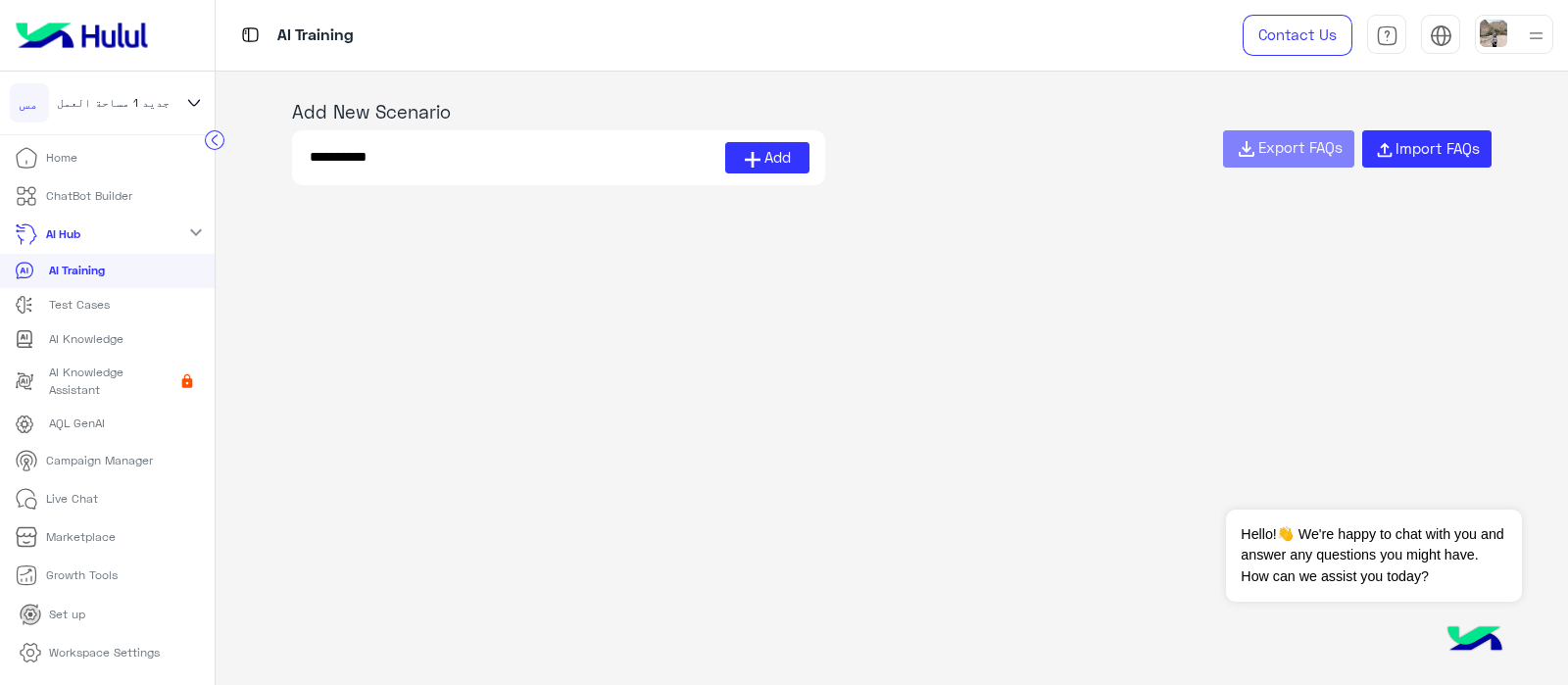 type on "**********" 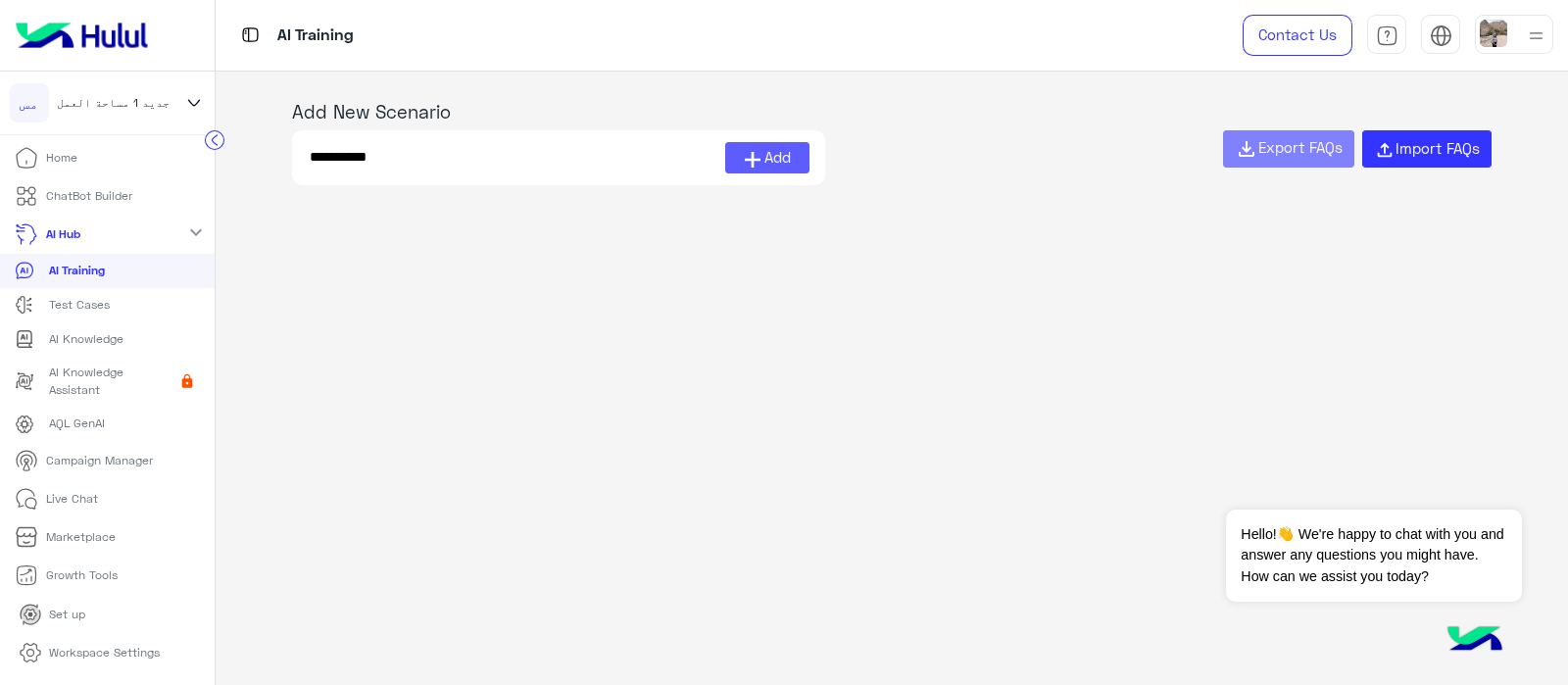 click on "Add" 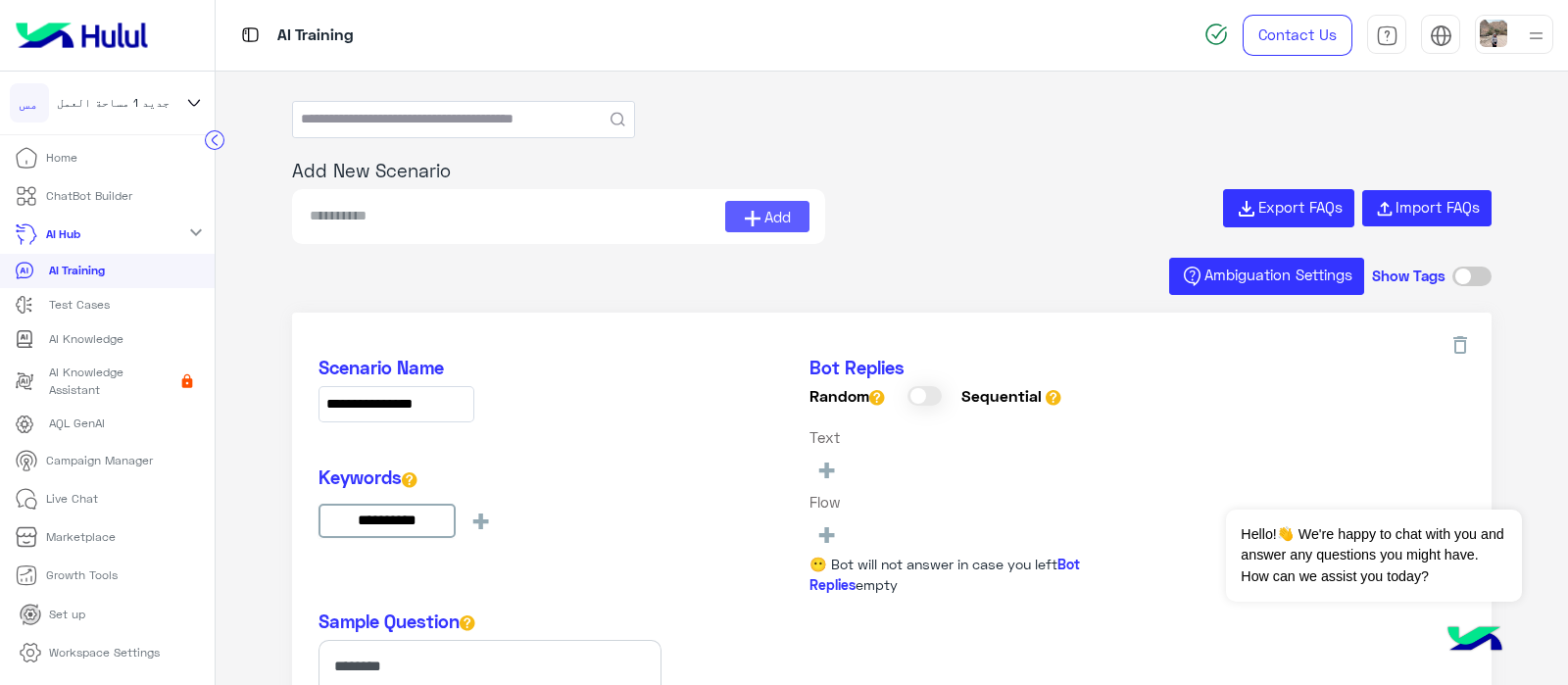scroll, scrollTop: 397, scrollLeft: 0, axis: vertical 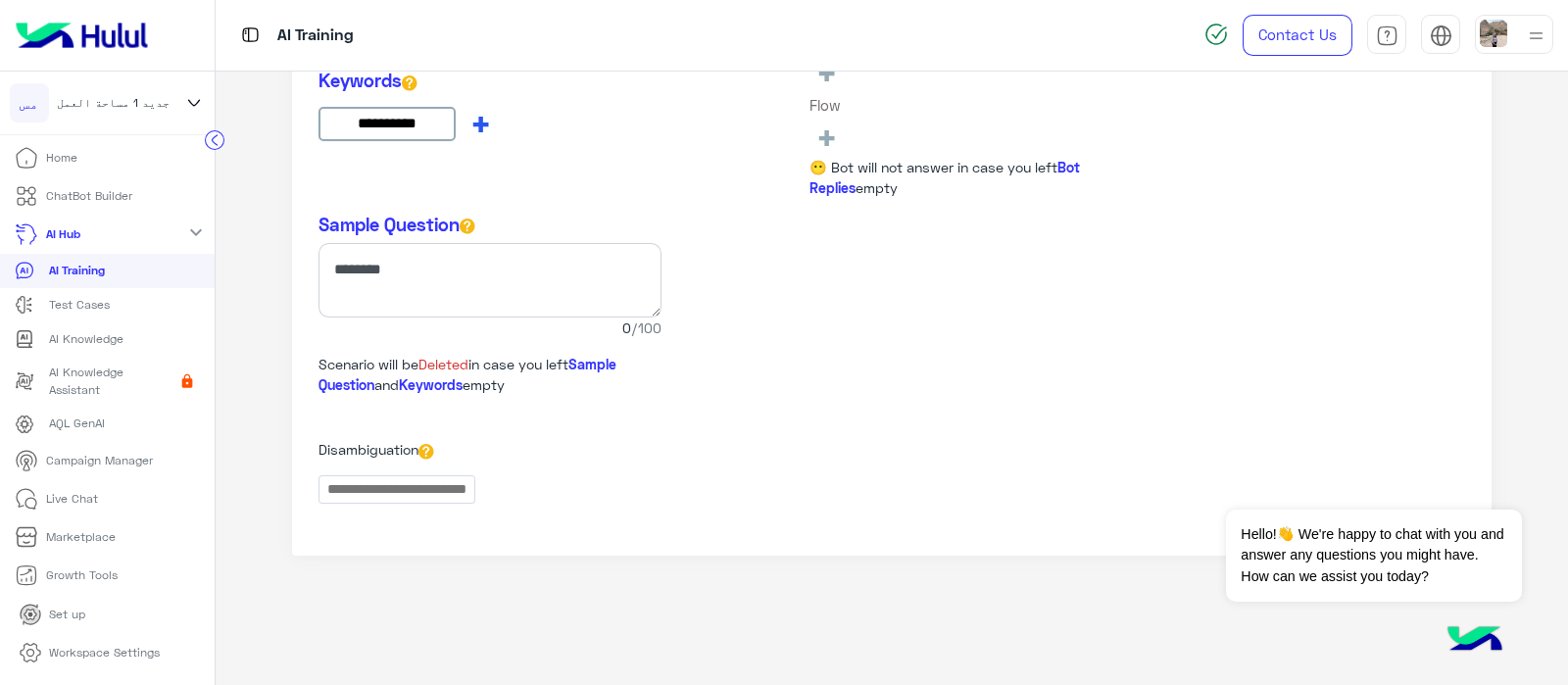 click on "+" at bounding box center [480, 122] 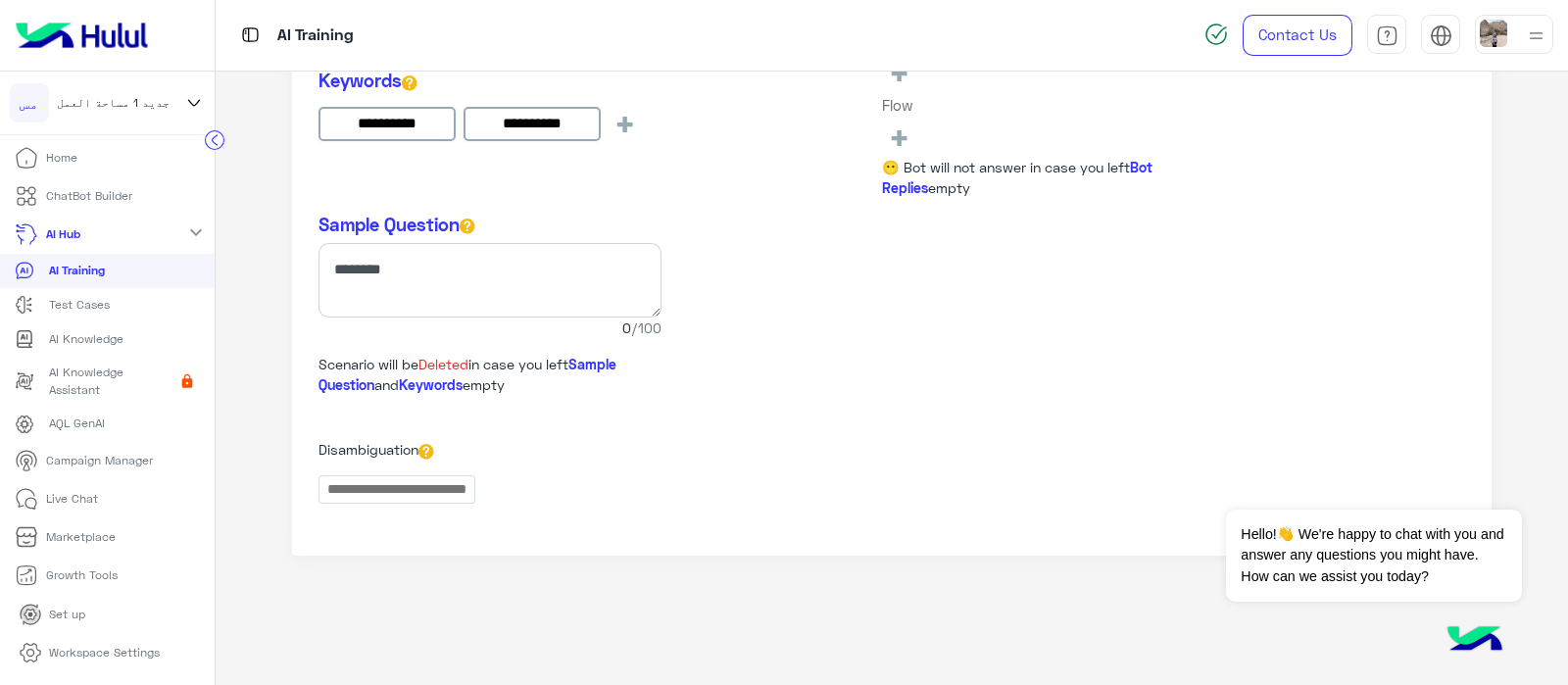 type on "**********" 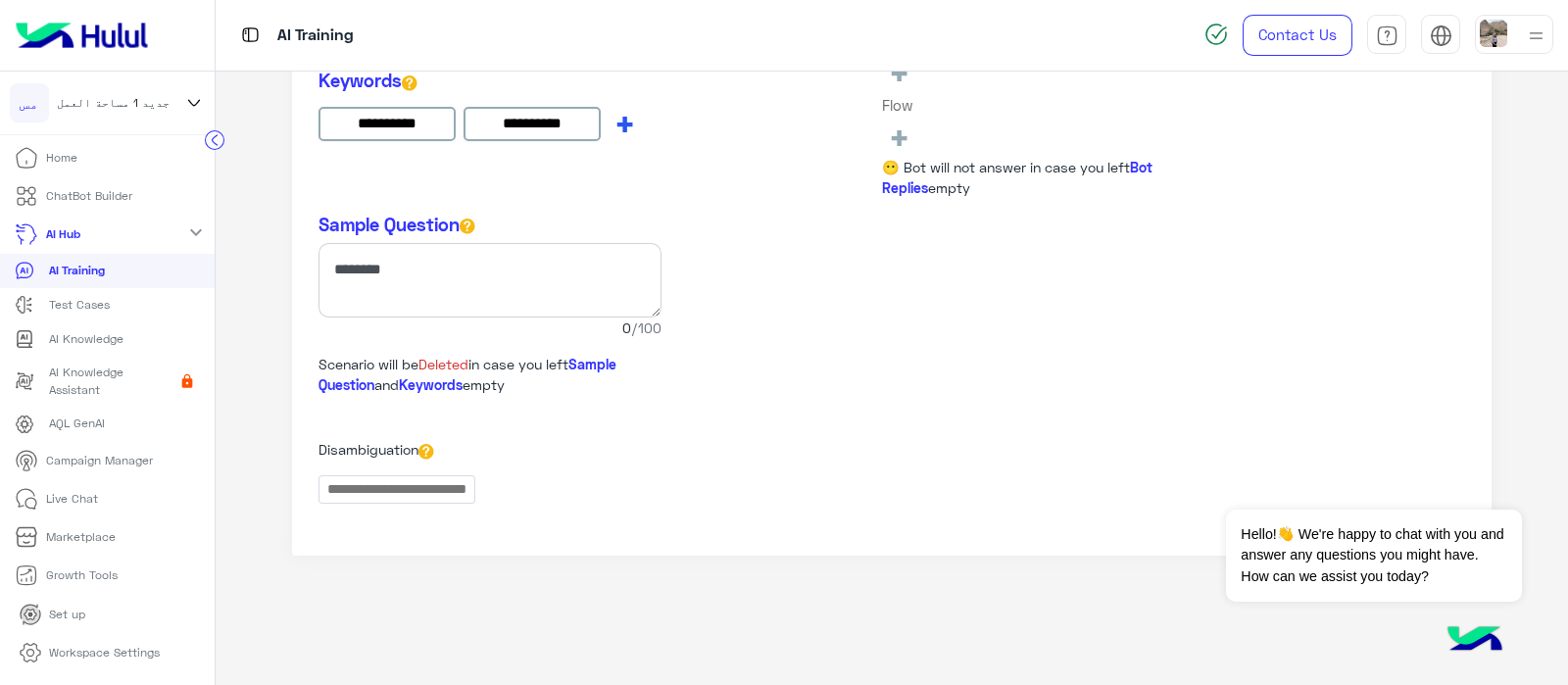 click on "+" at bounding box center (624, 122) 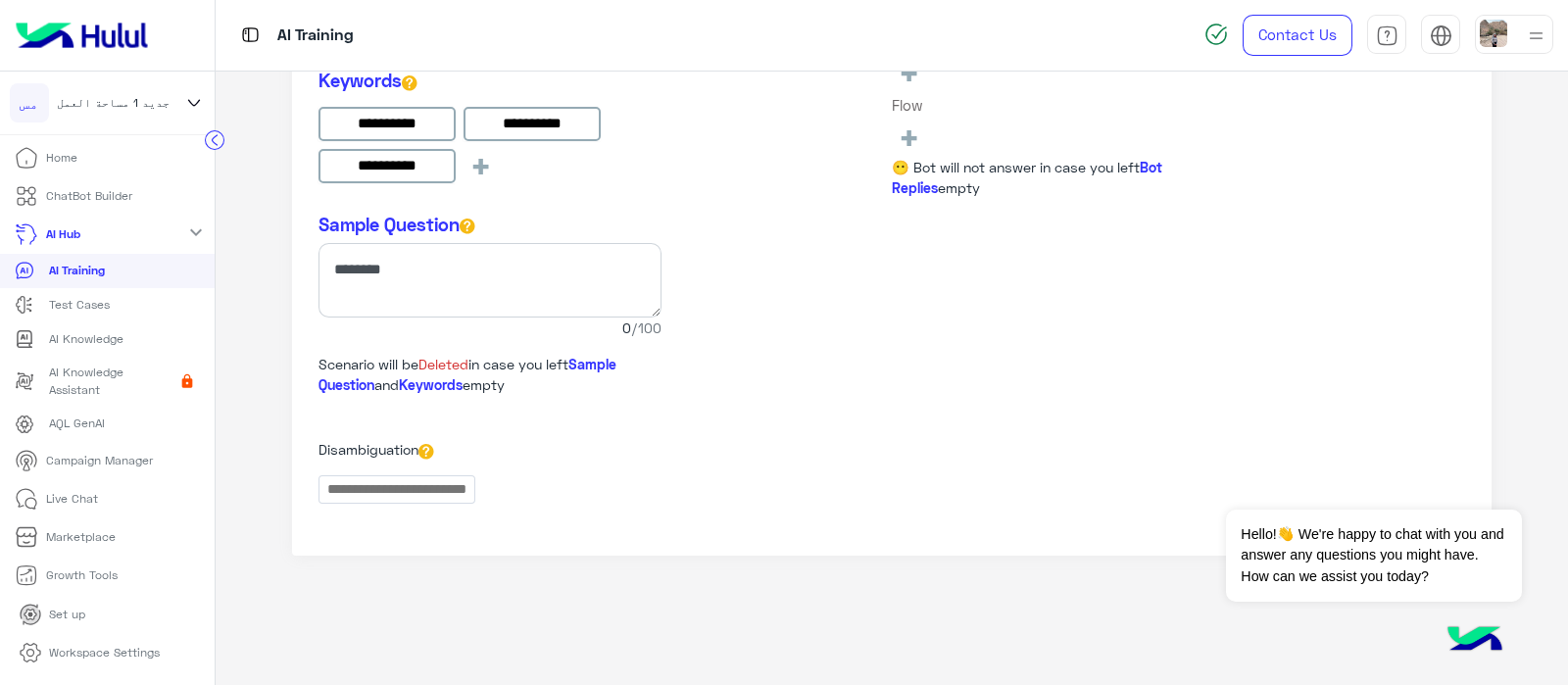 type on "**********" 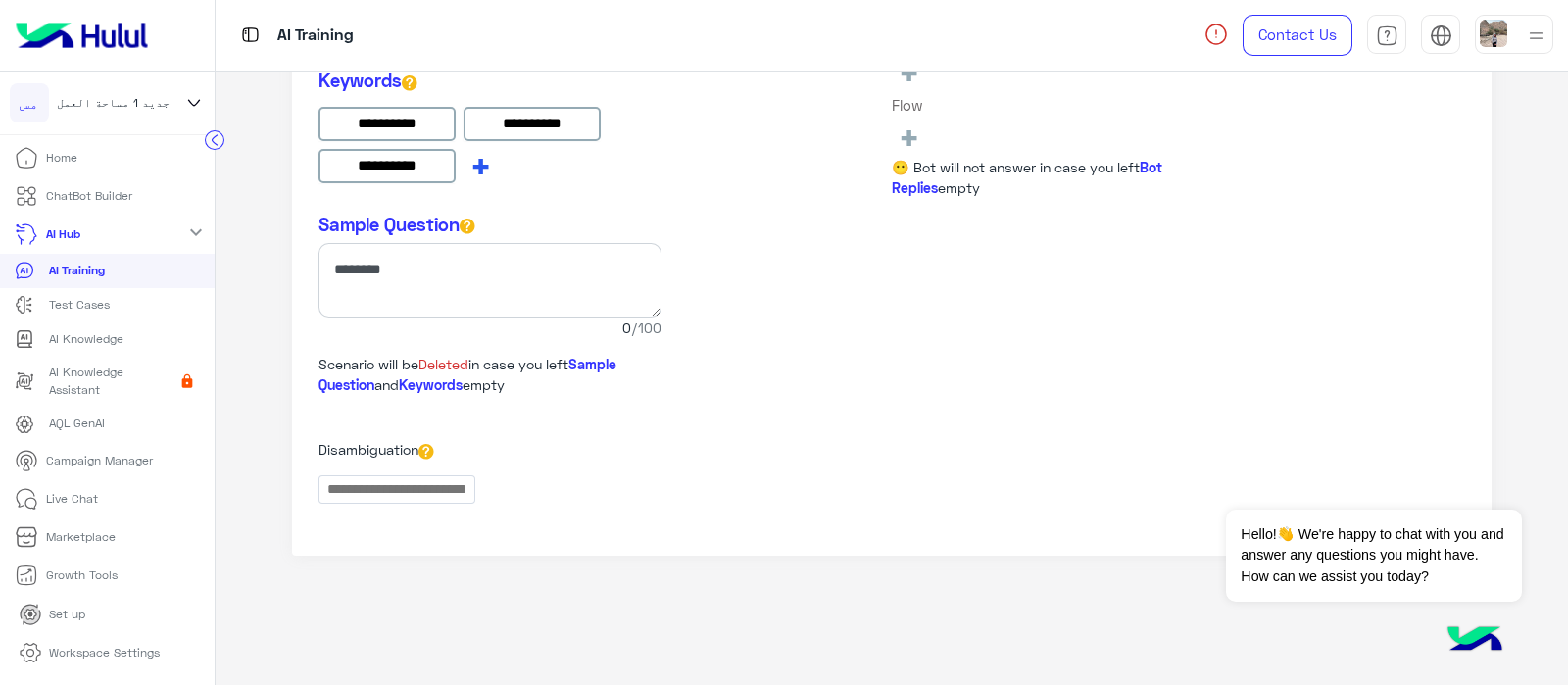 click on "+" at bounding box center (480, 165) 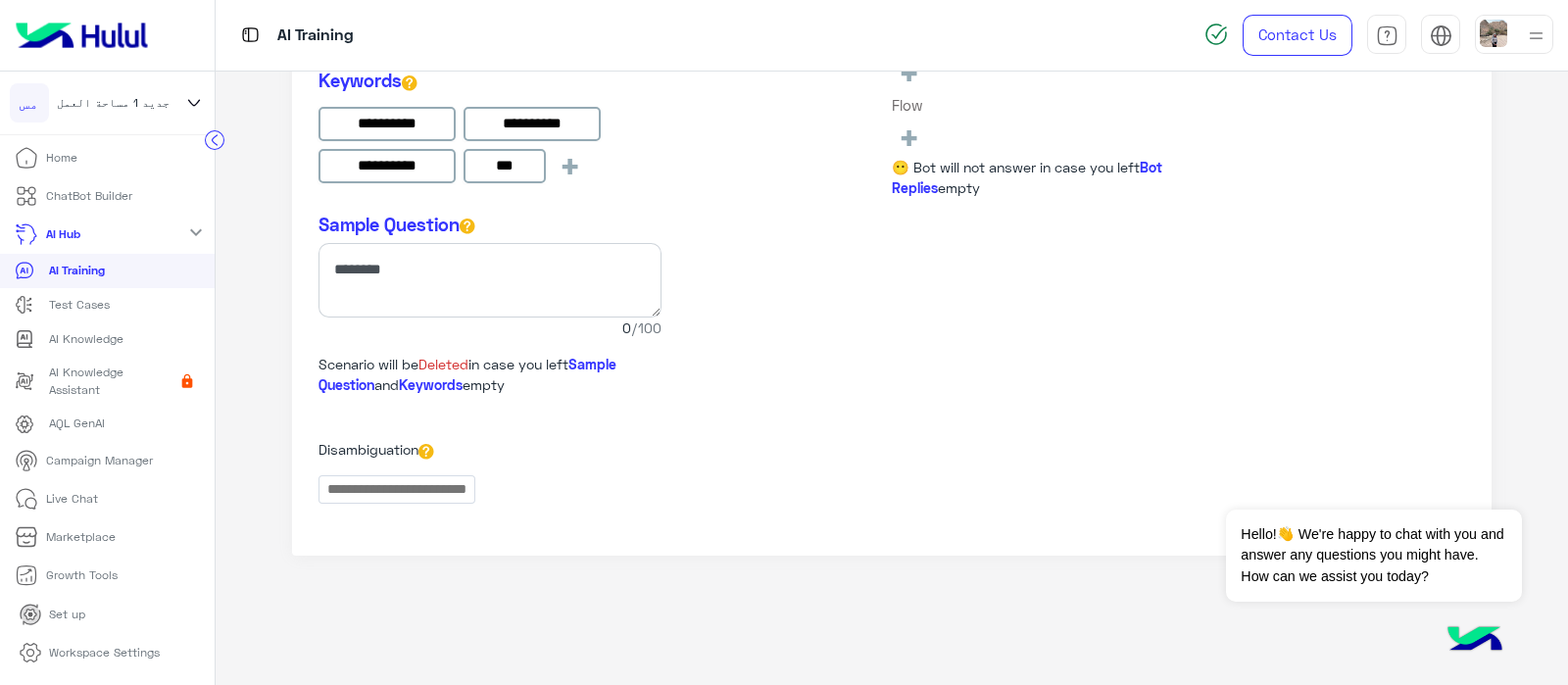 type on "***" 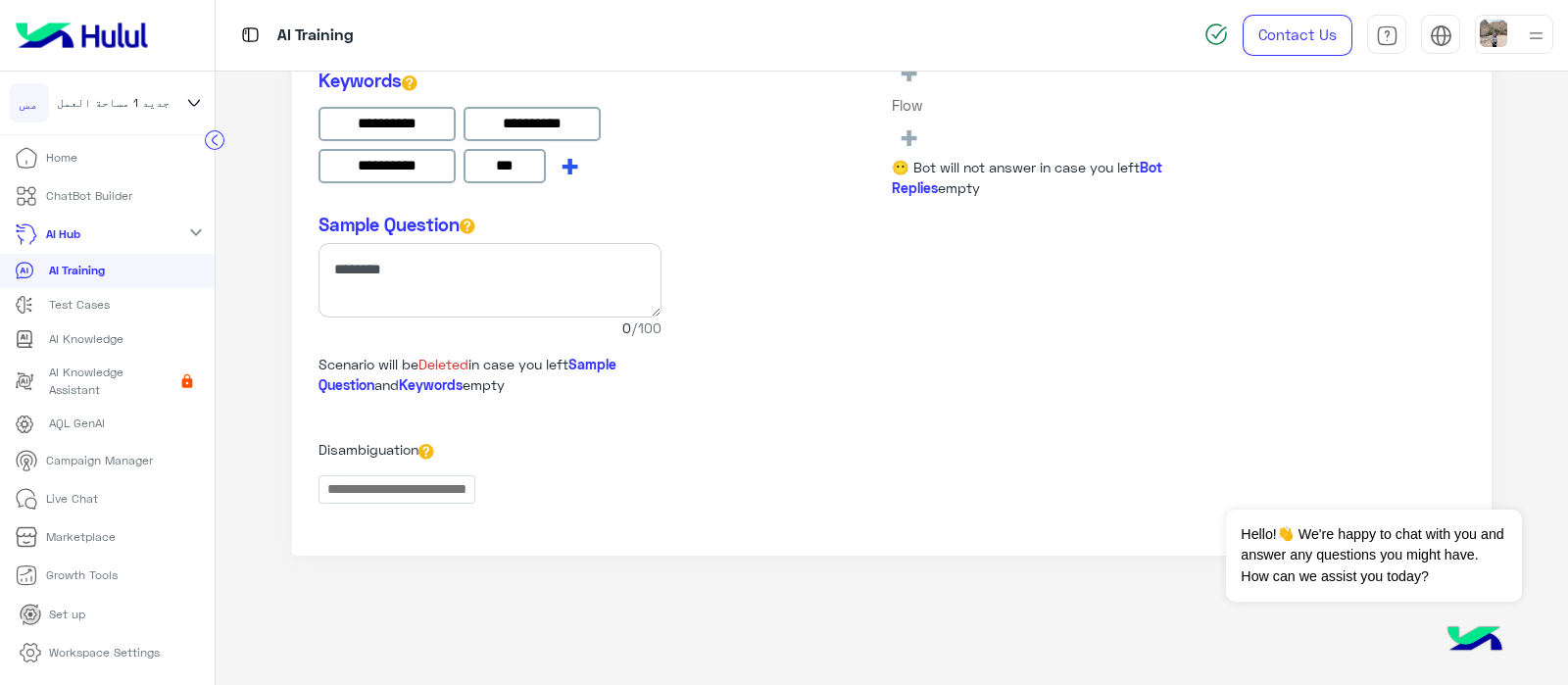 click on "+" at bounding box center (569, 165) 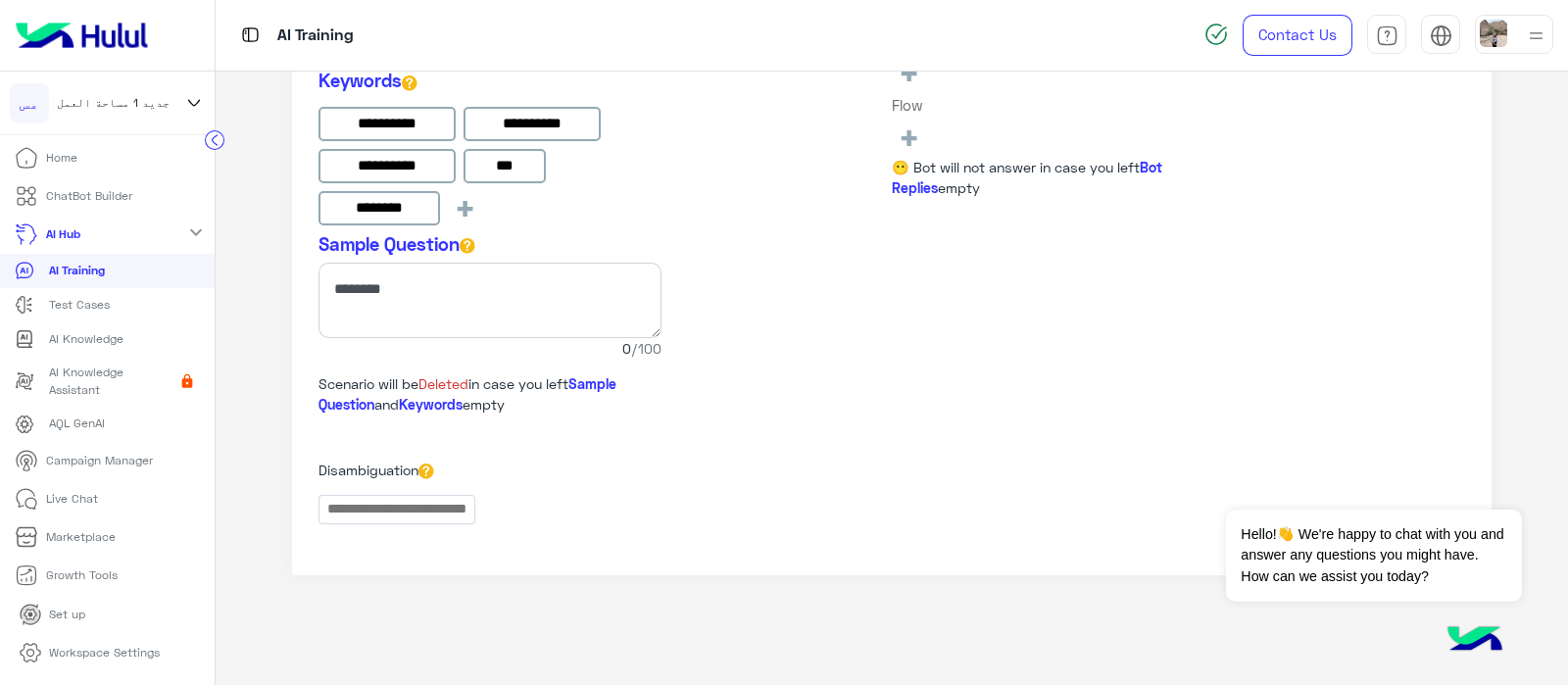 type on "********" 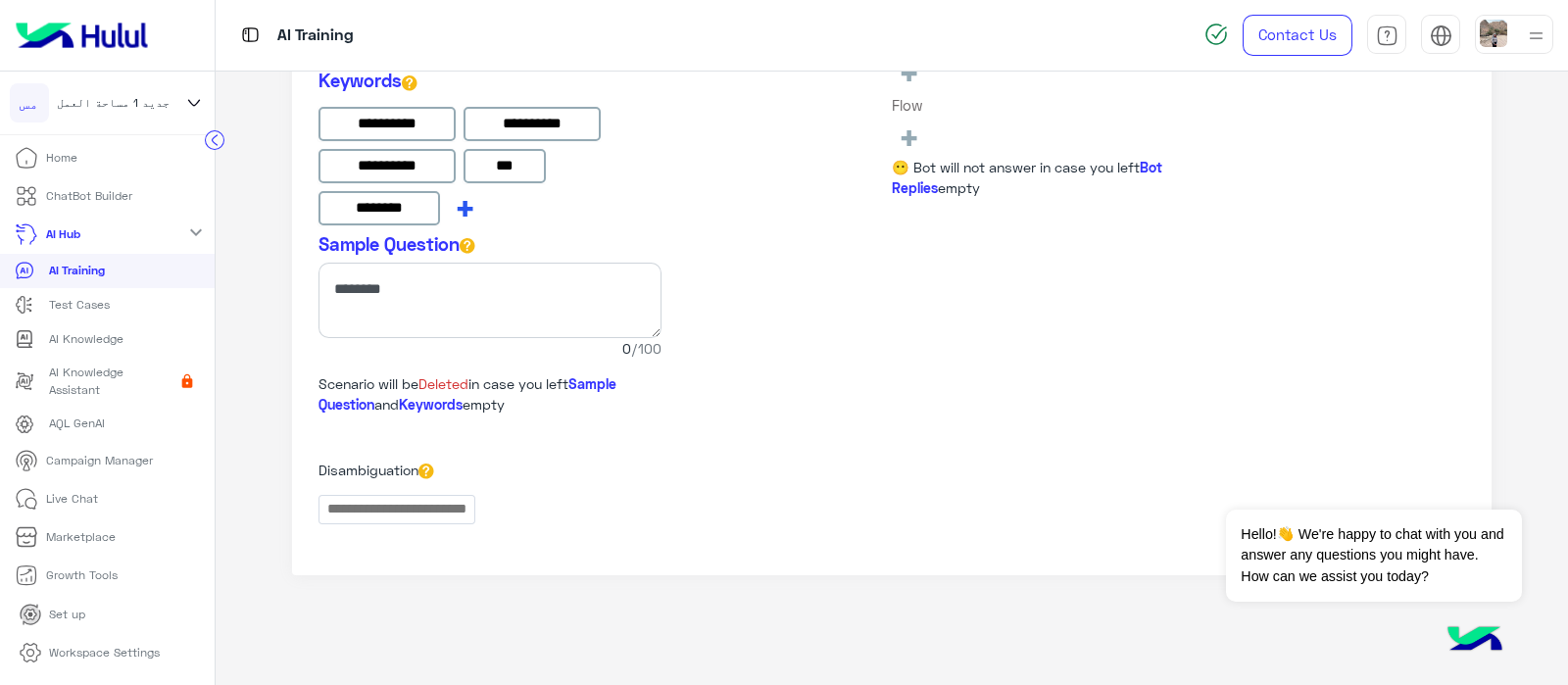 click on "+" at bounding box center [465, 207] 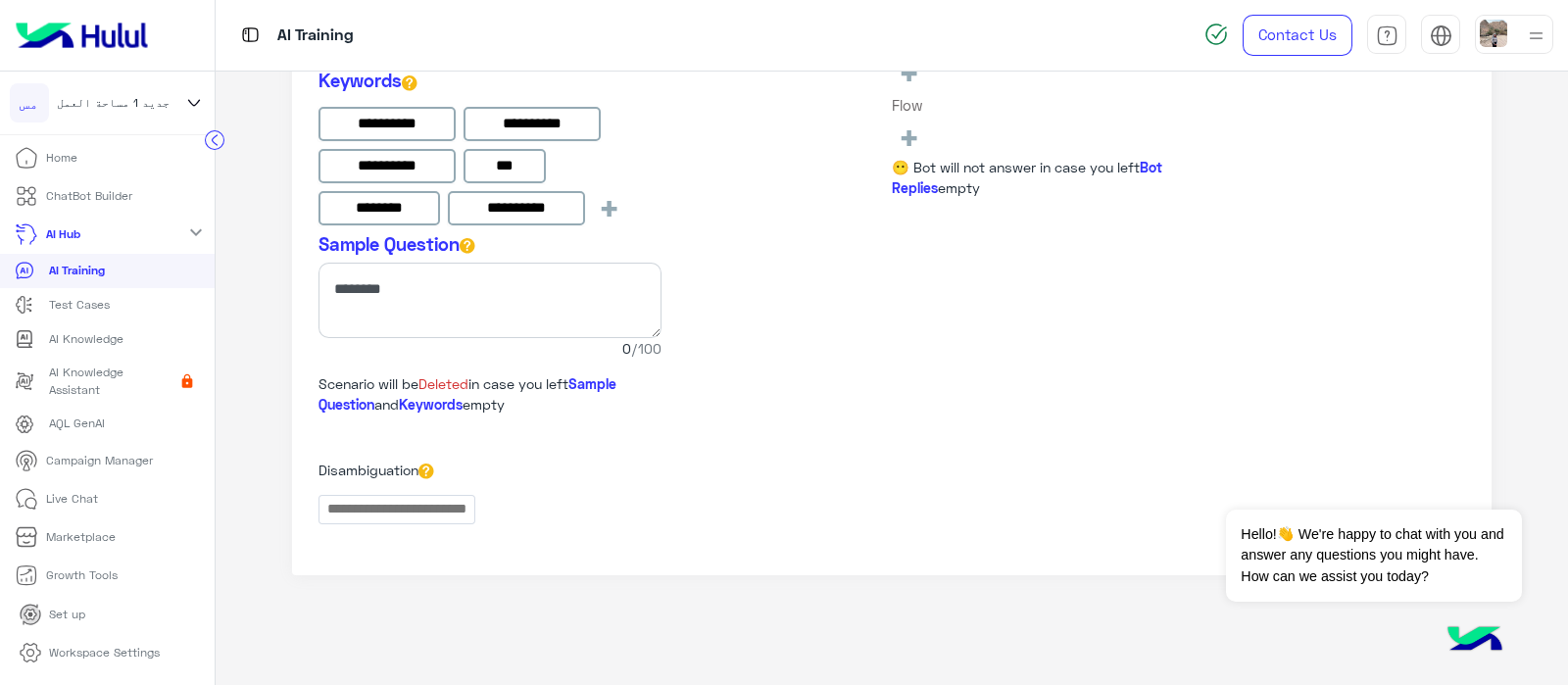 type on "**********" 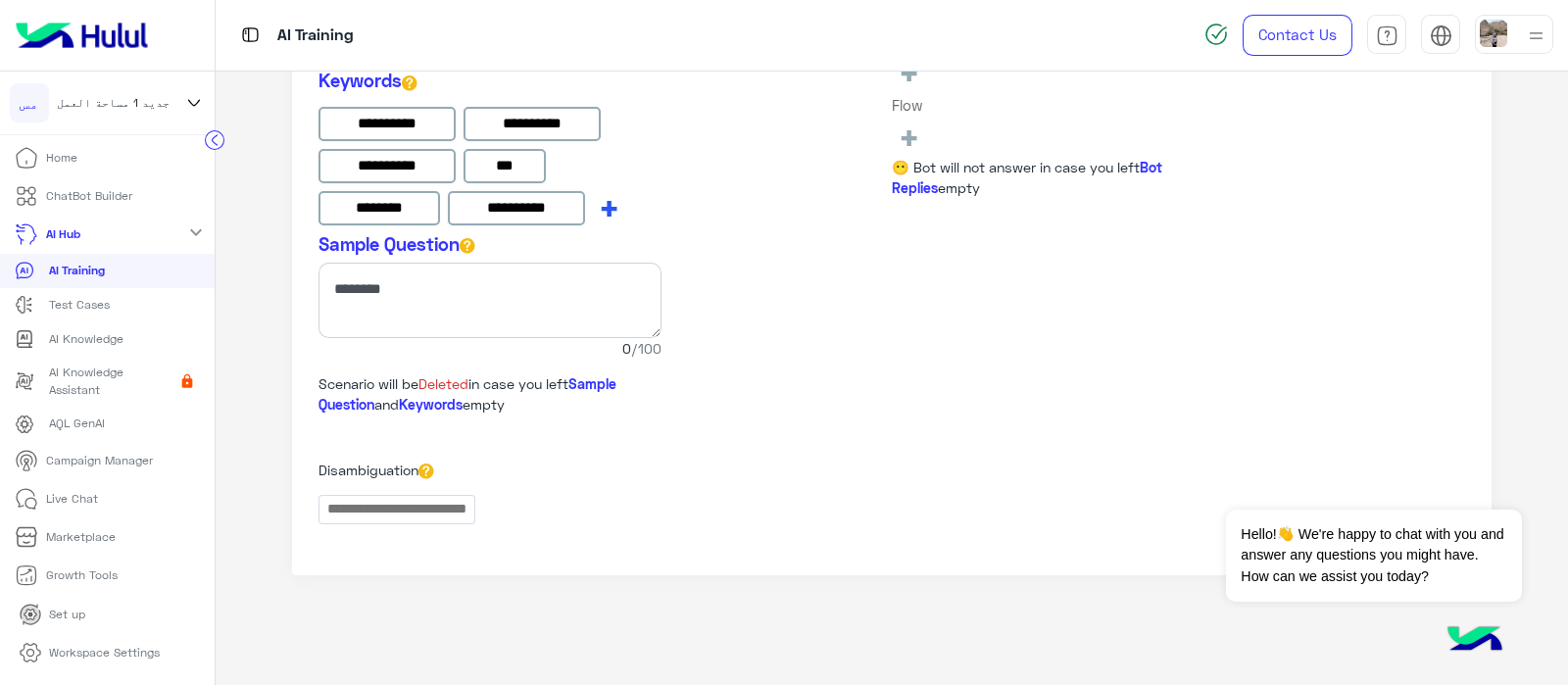 click on "+" at bounding box center (609, 207) 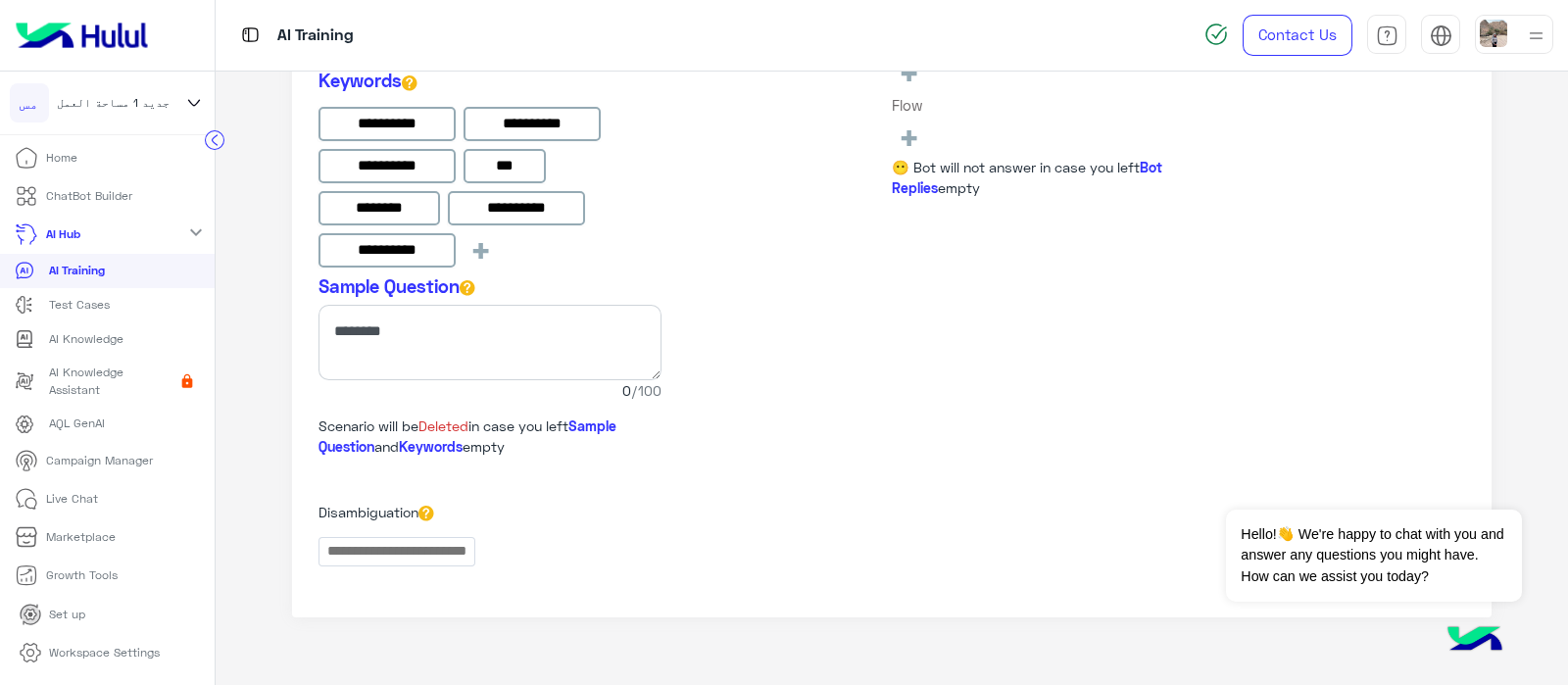 type on "**********" 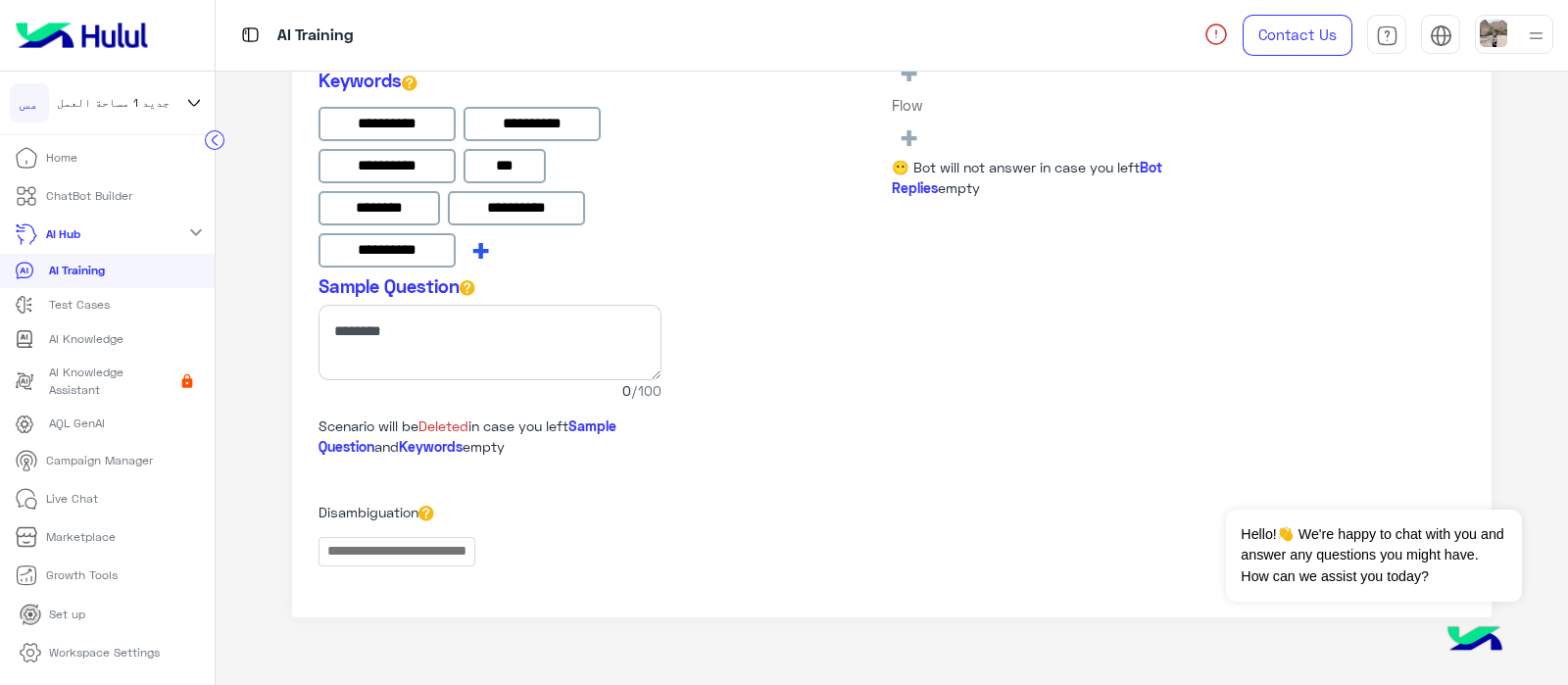 click on "+" at bounding box center [480, 249] 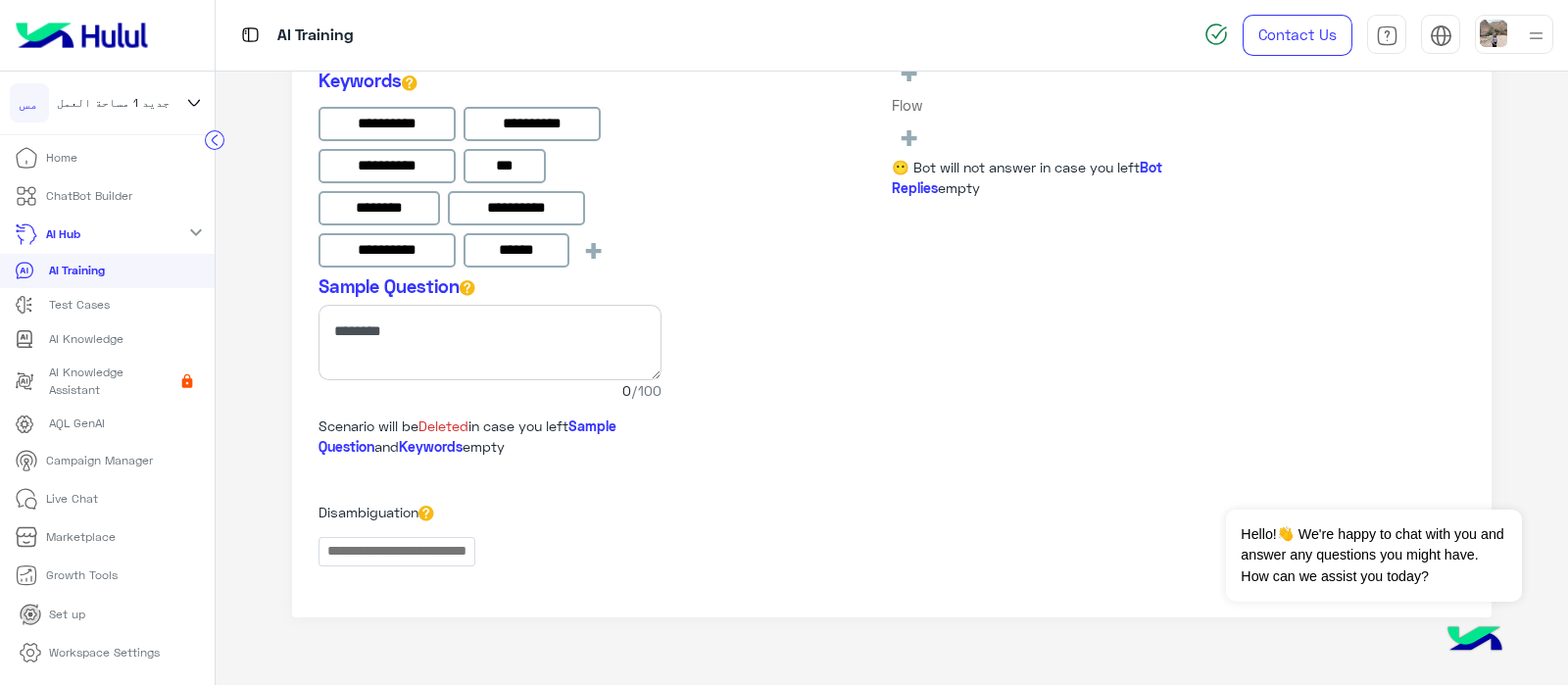 type on "******" 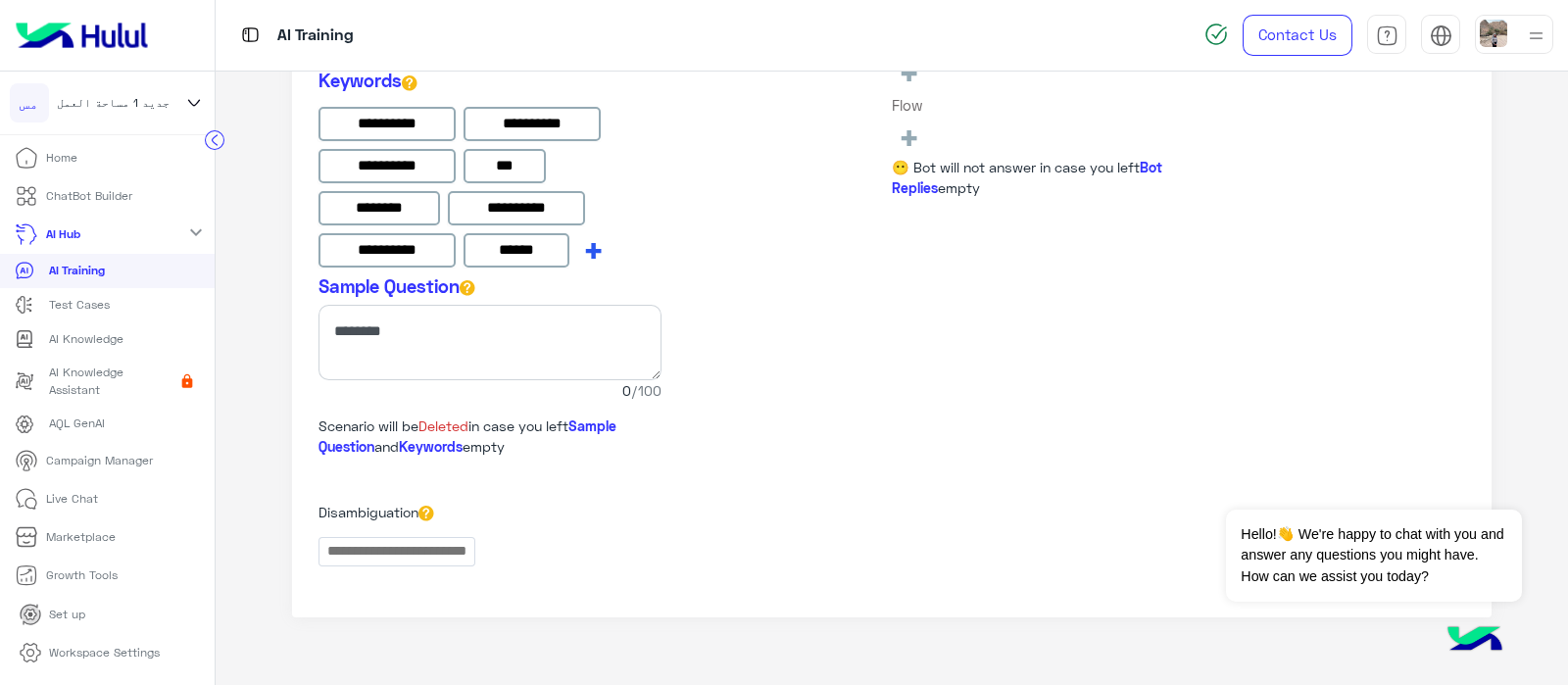 click on "+" at bounding box center (593, 249) 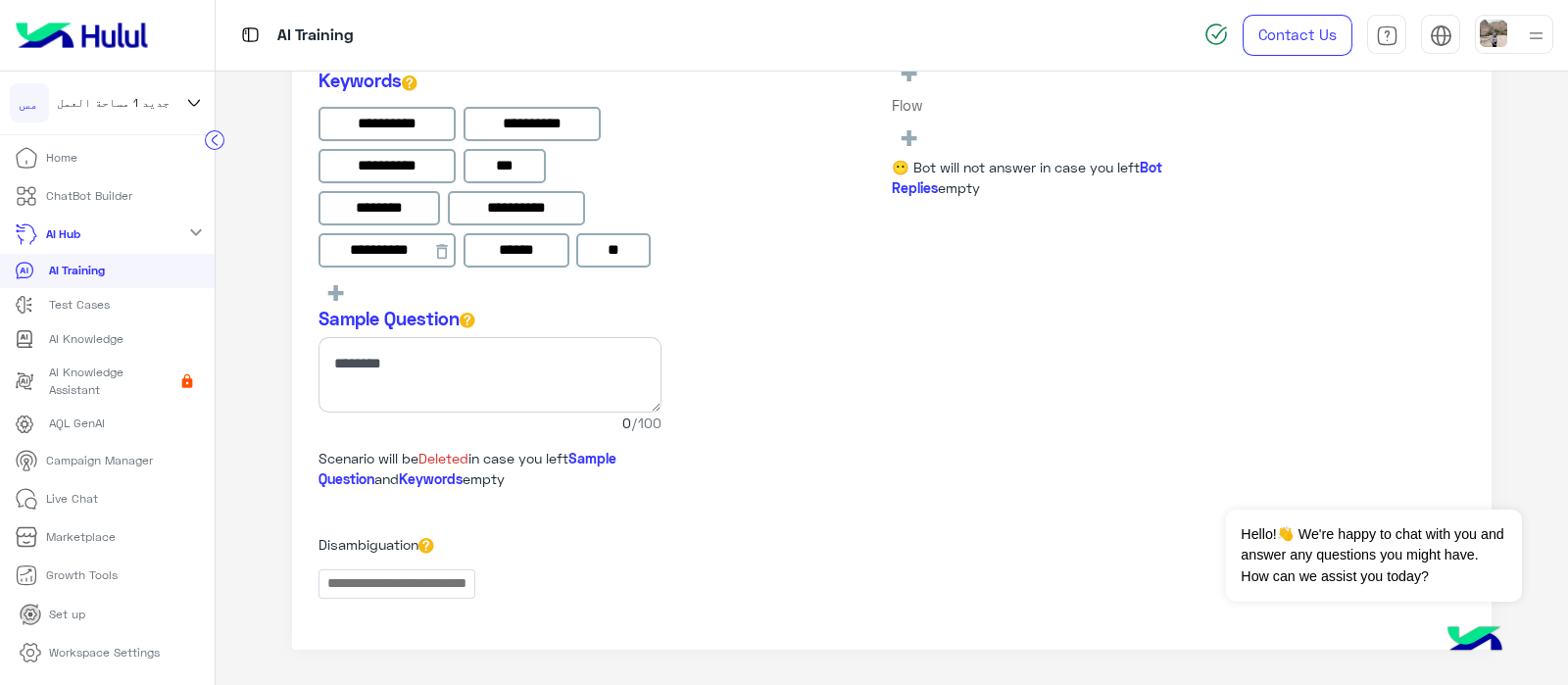 type on "*" 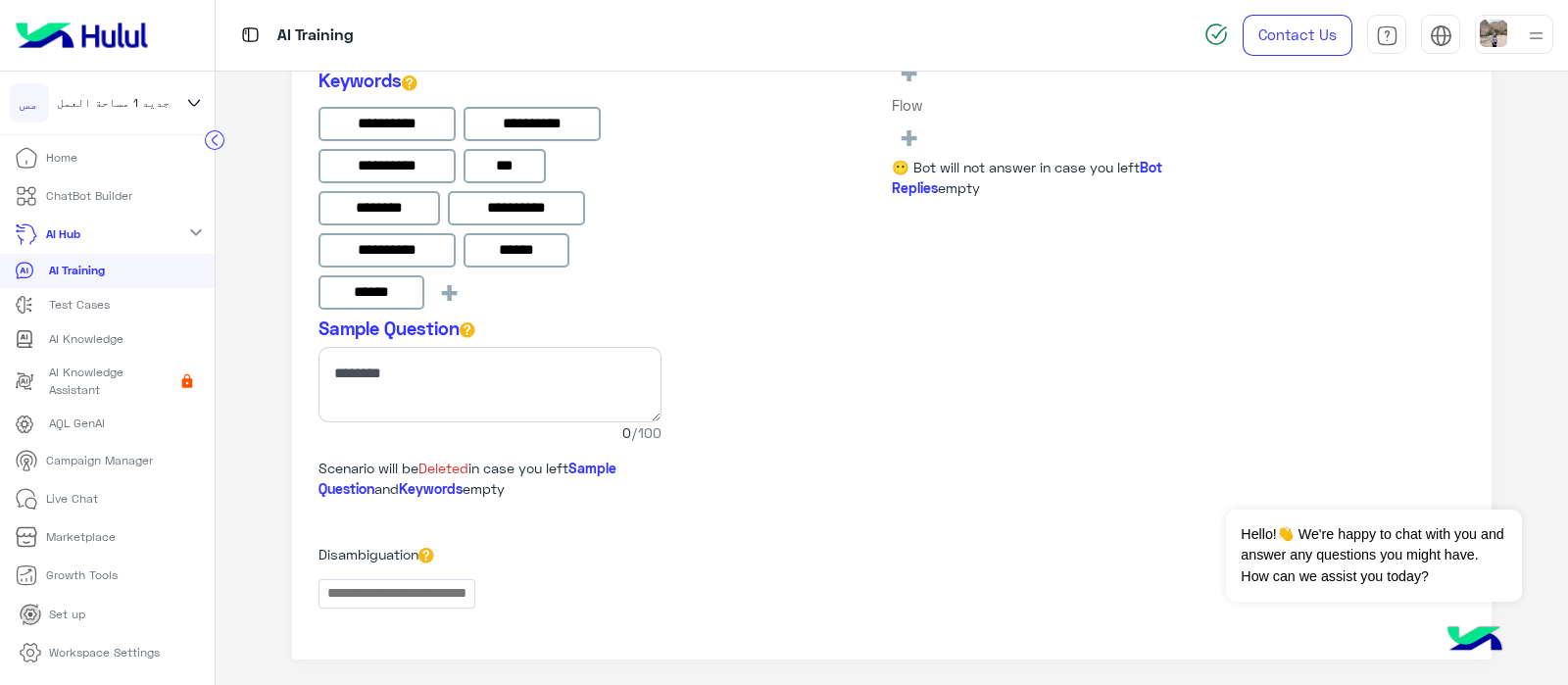 type on "******" 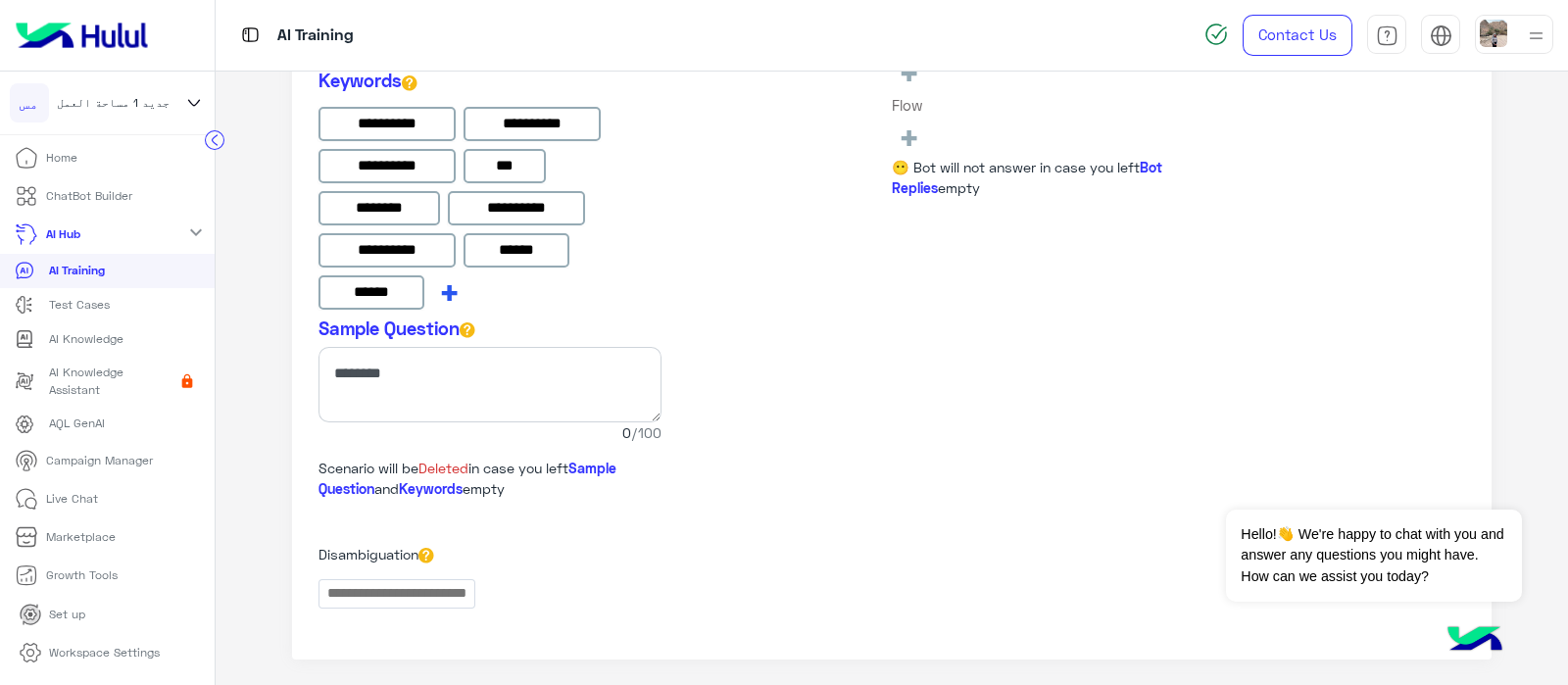click on "+" at bounding box center (449, 291) 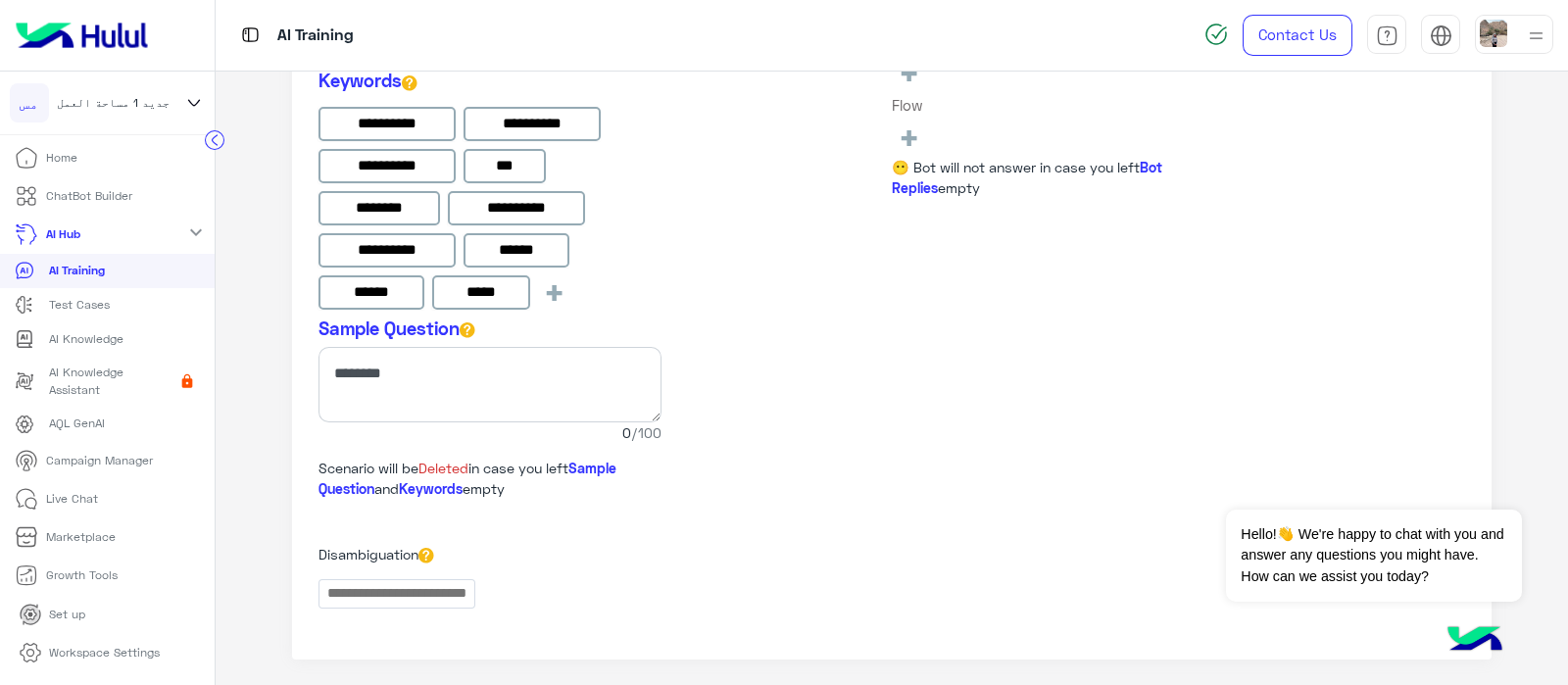 type on "*****" 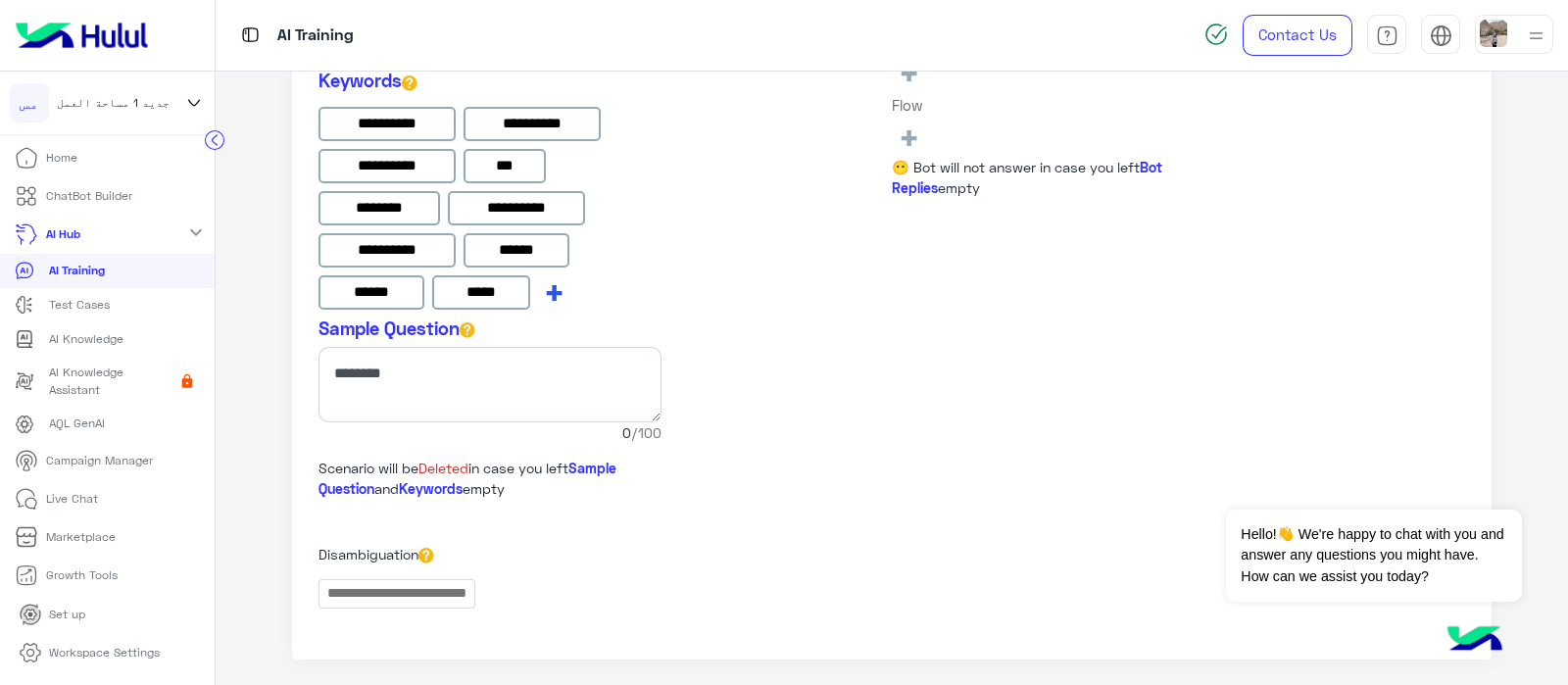 click on "+" at bounding box center [554, 291] 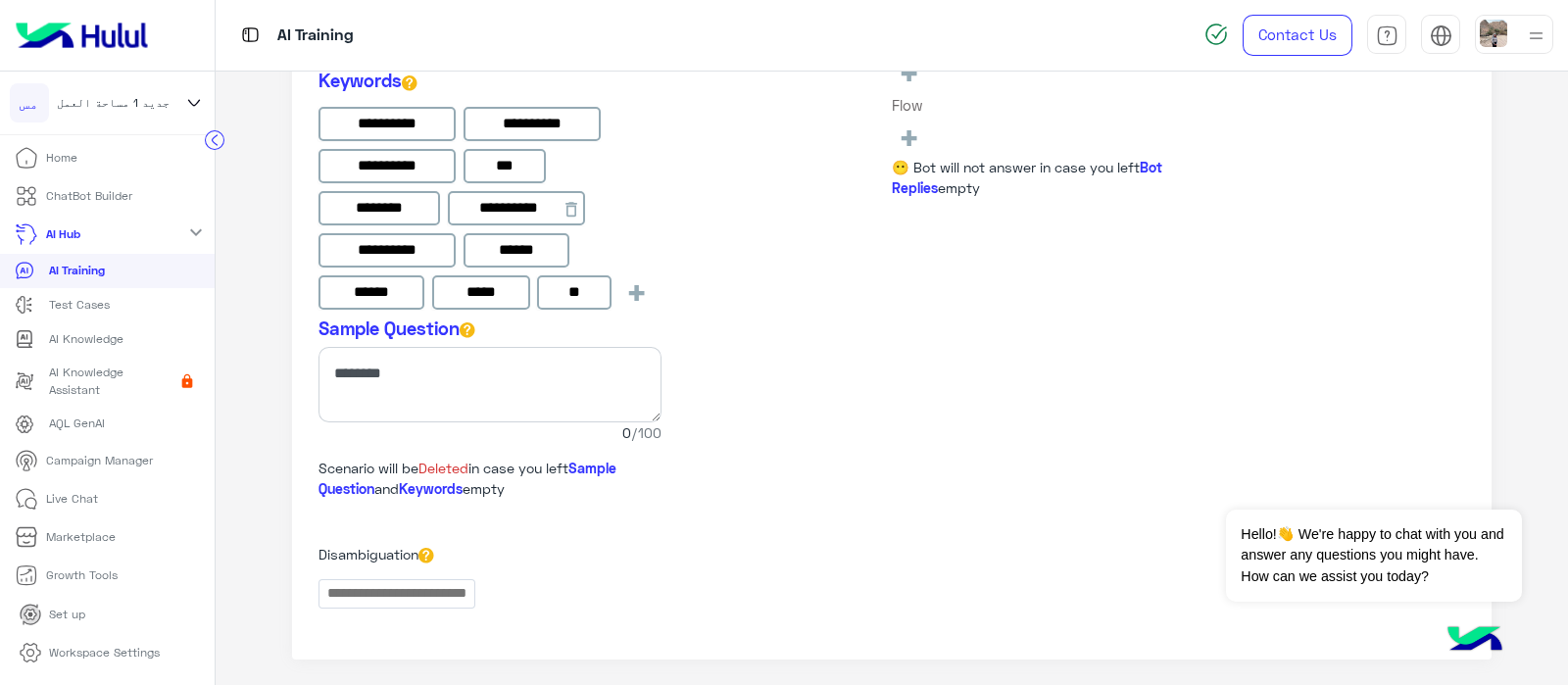type on "*" 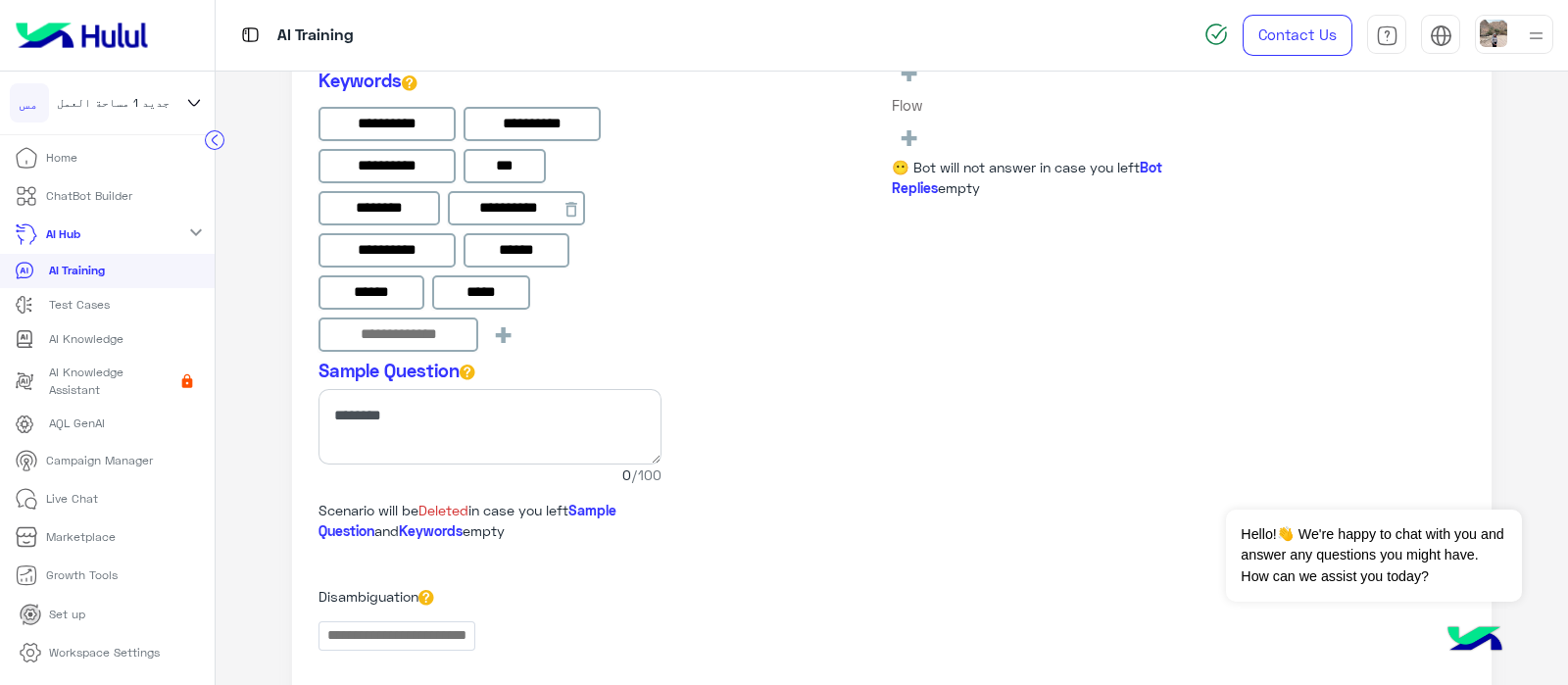 type on "*" 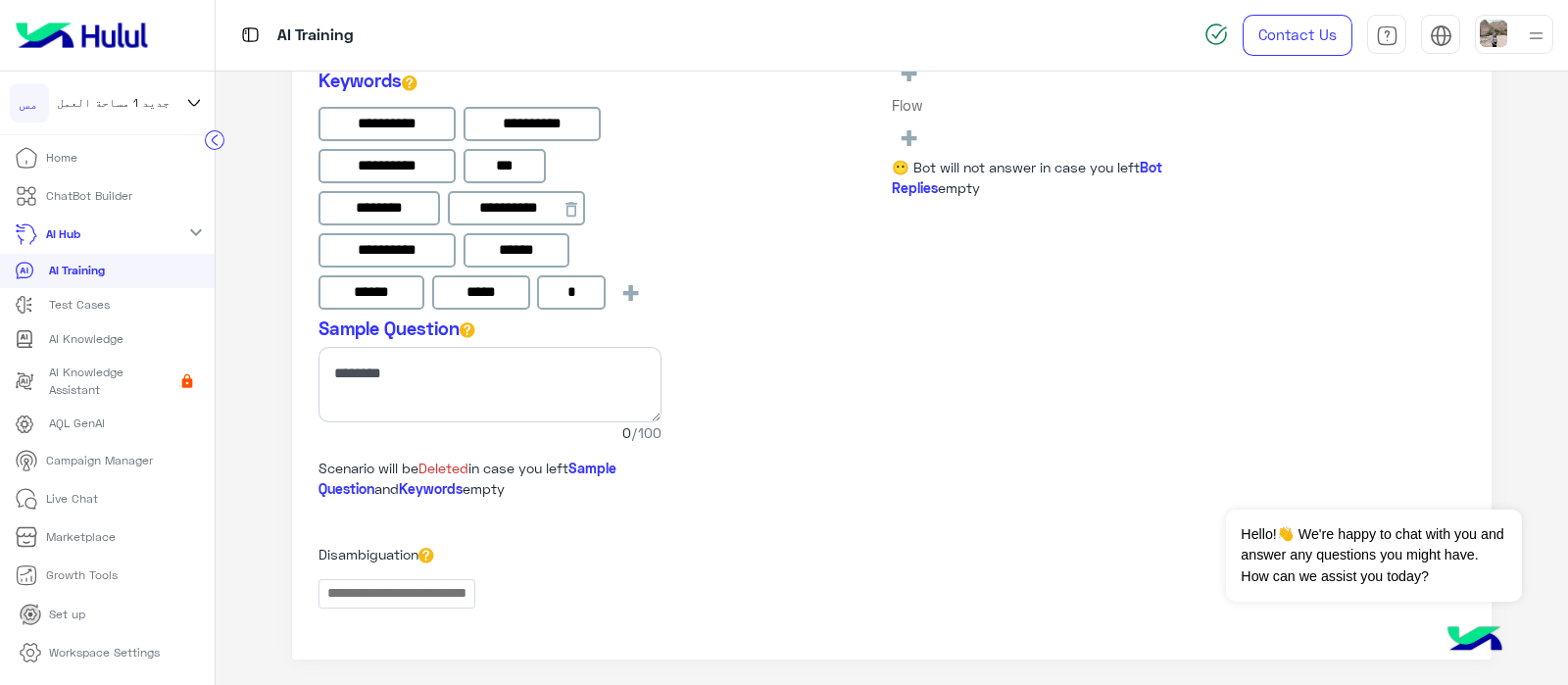type 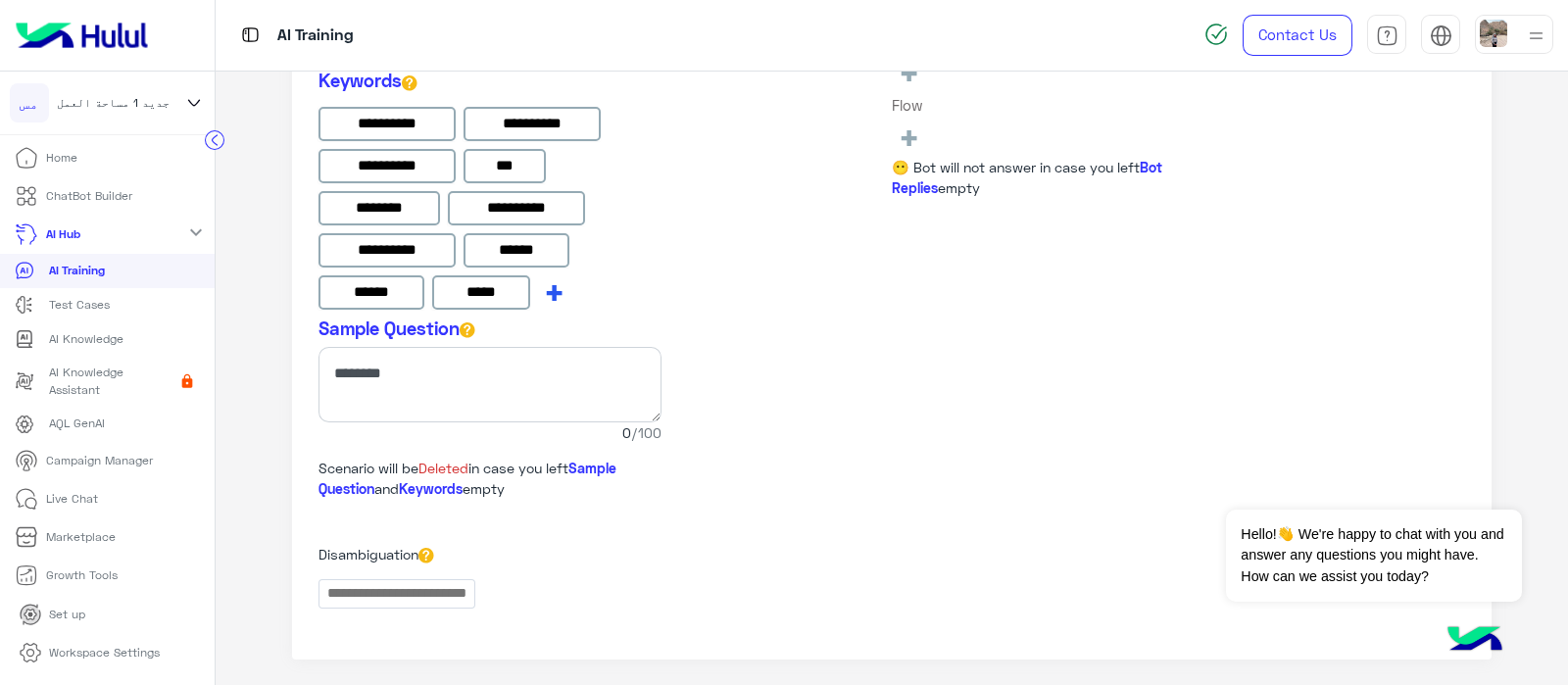click on "+" at bounding box center [554, 291] 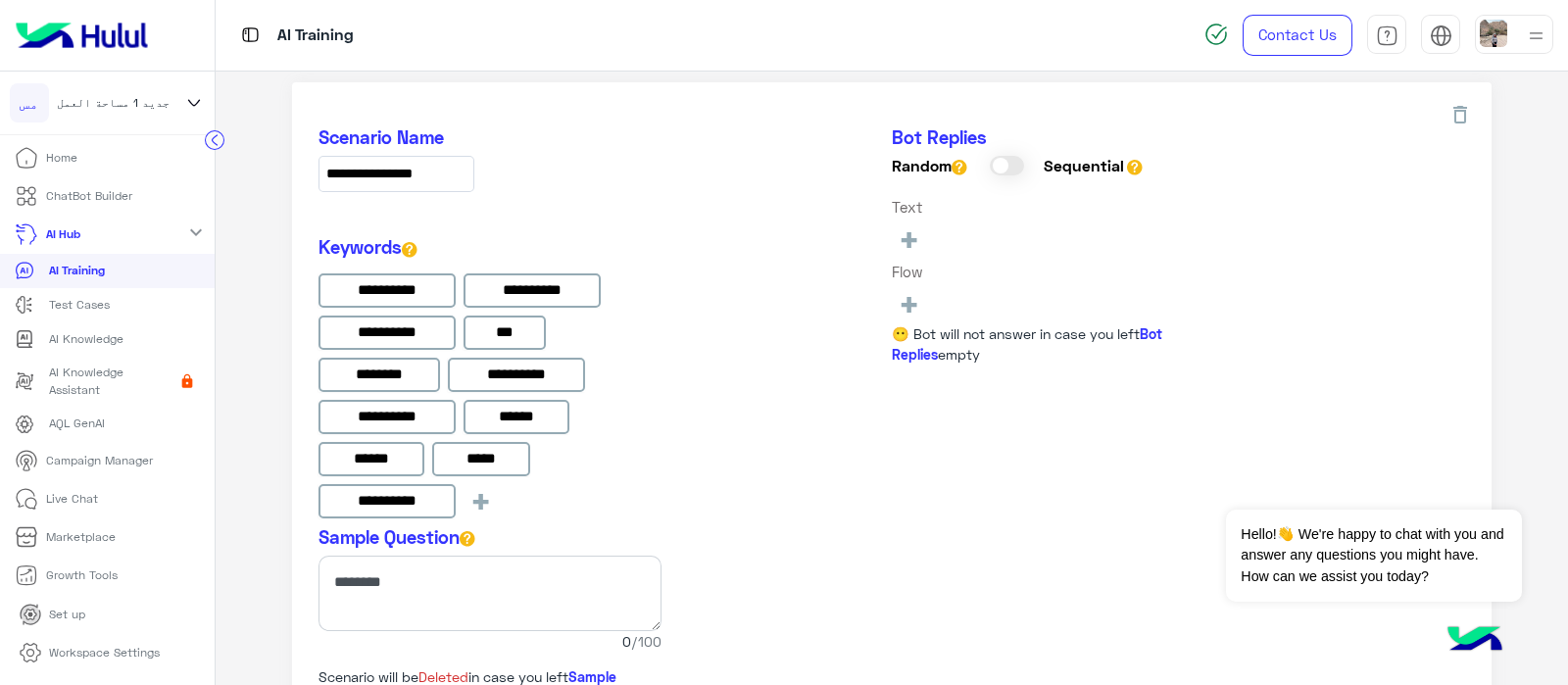 scroll, scrollTop: 228, scrollLeft: 0, axis: vertical 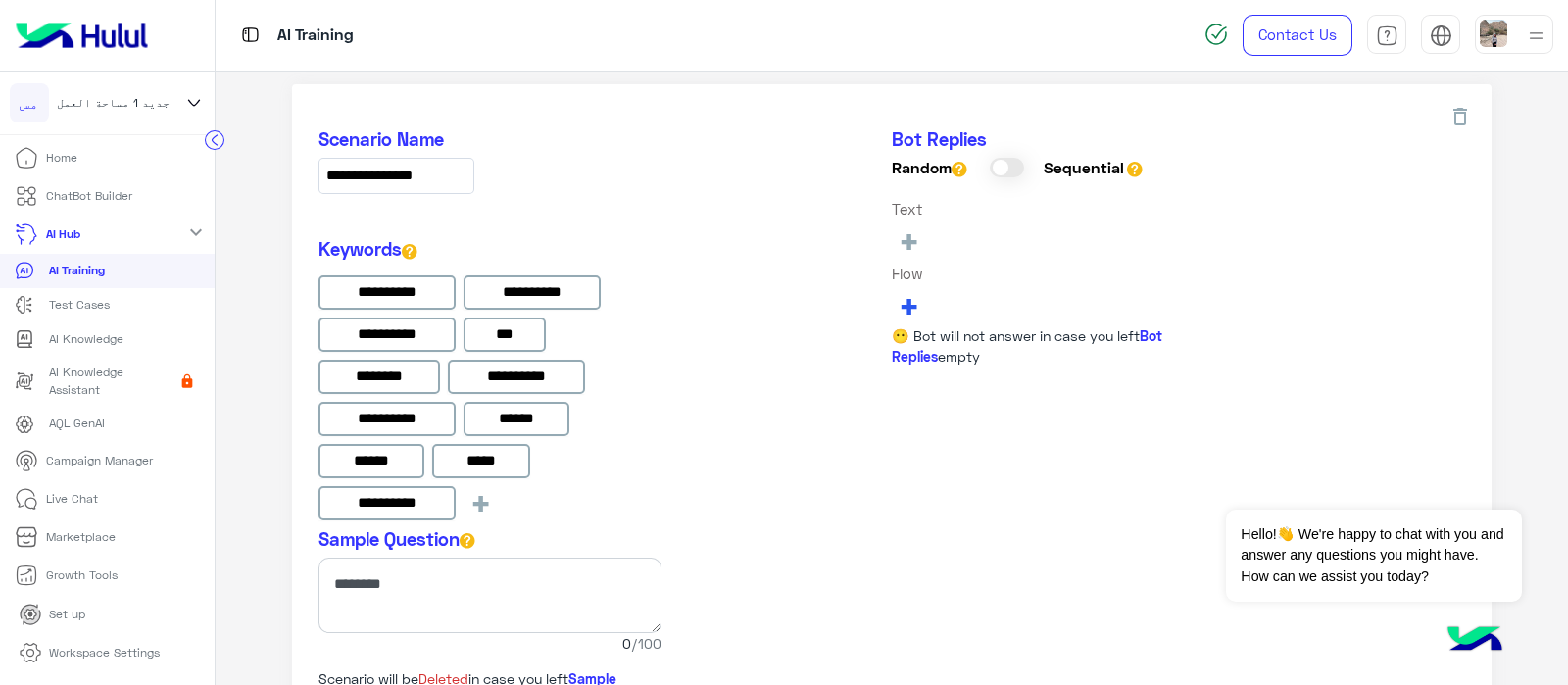 type on "**********" 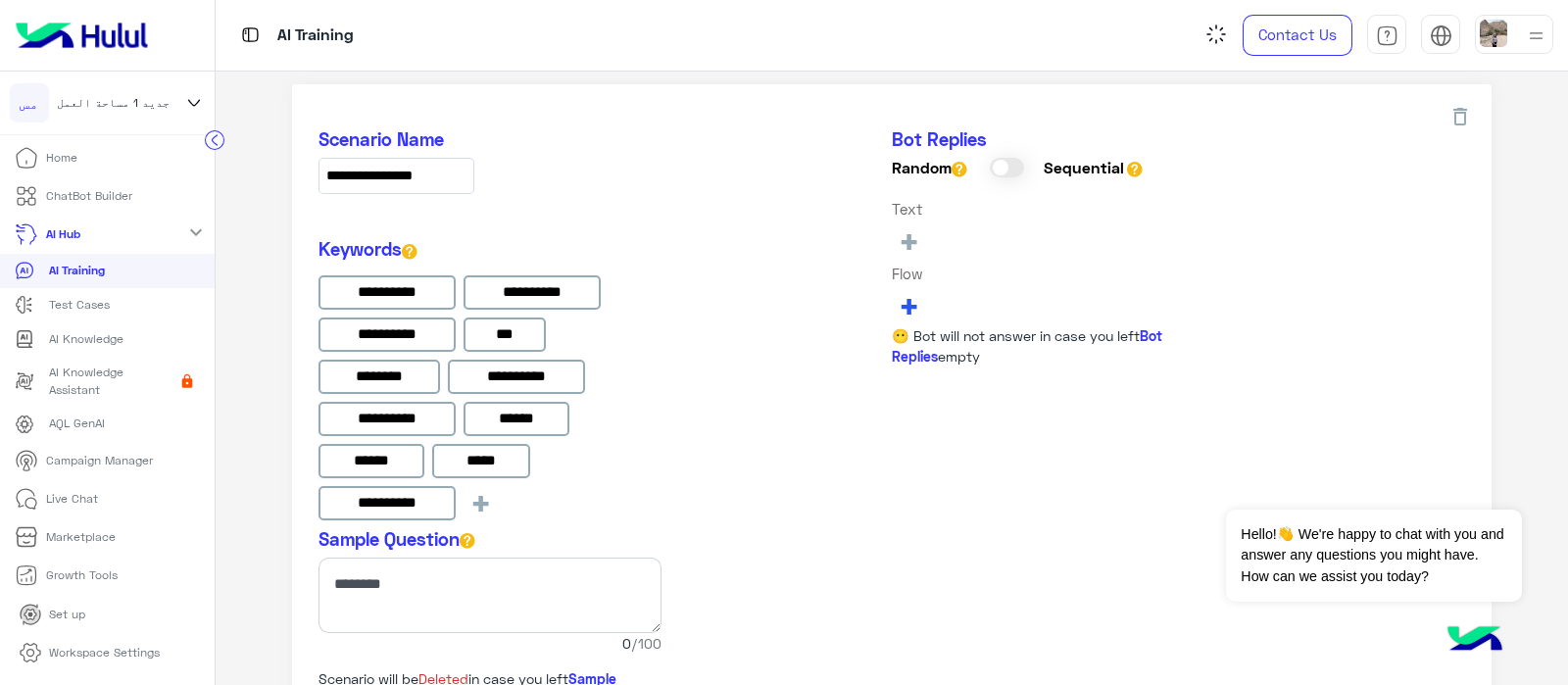 click on "+" at bounding box center (908, 305) 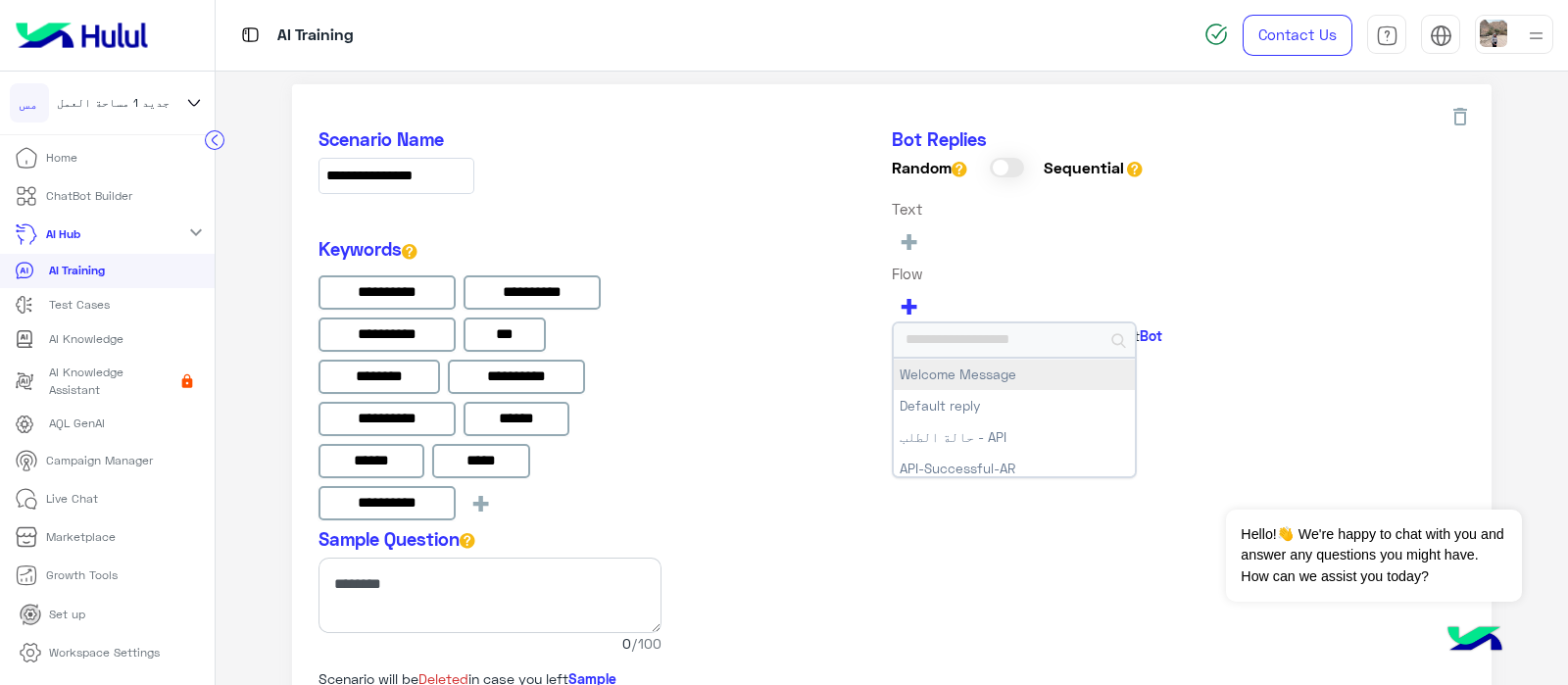 click on "Welcome Message" at bounding box center (1014, 374) 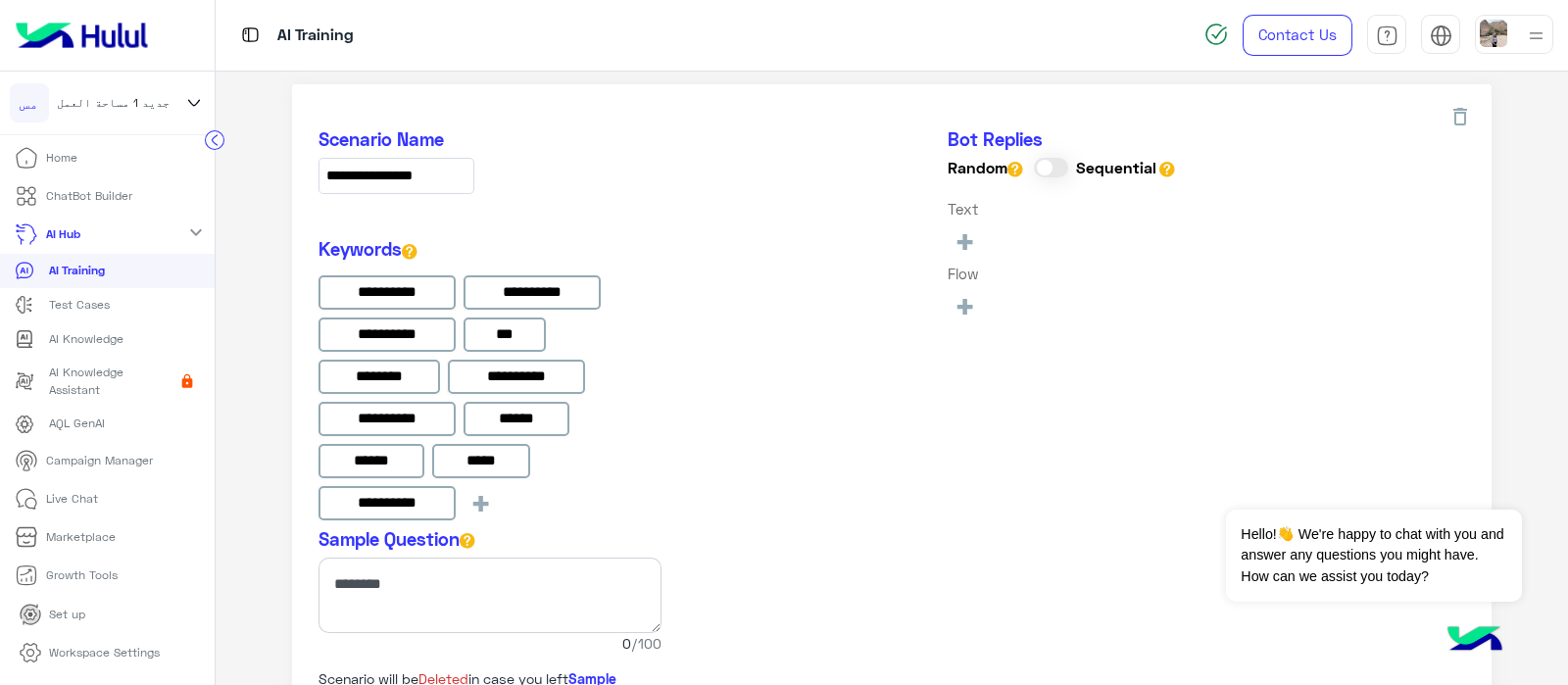 type on "**********" 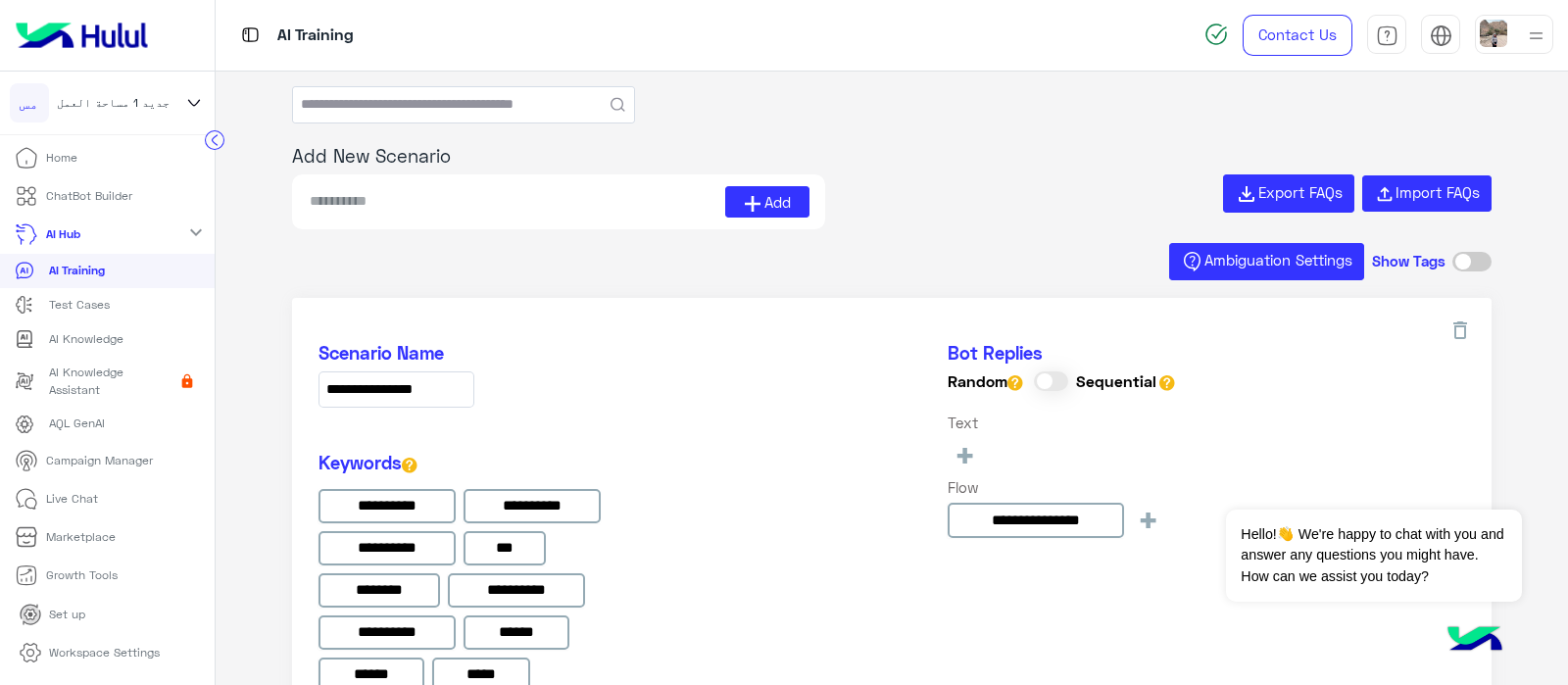 scroll, scrollTop: 0, scrollLeft: 0, axis: both 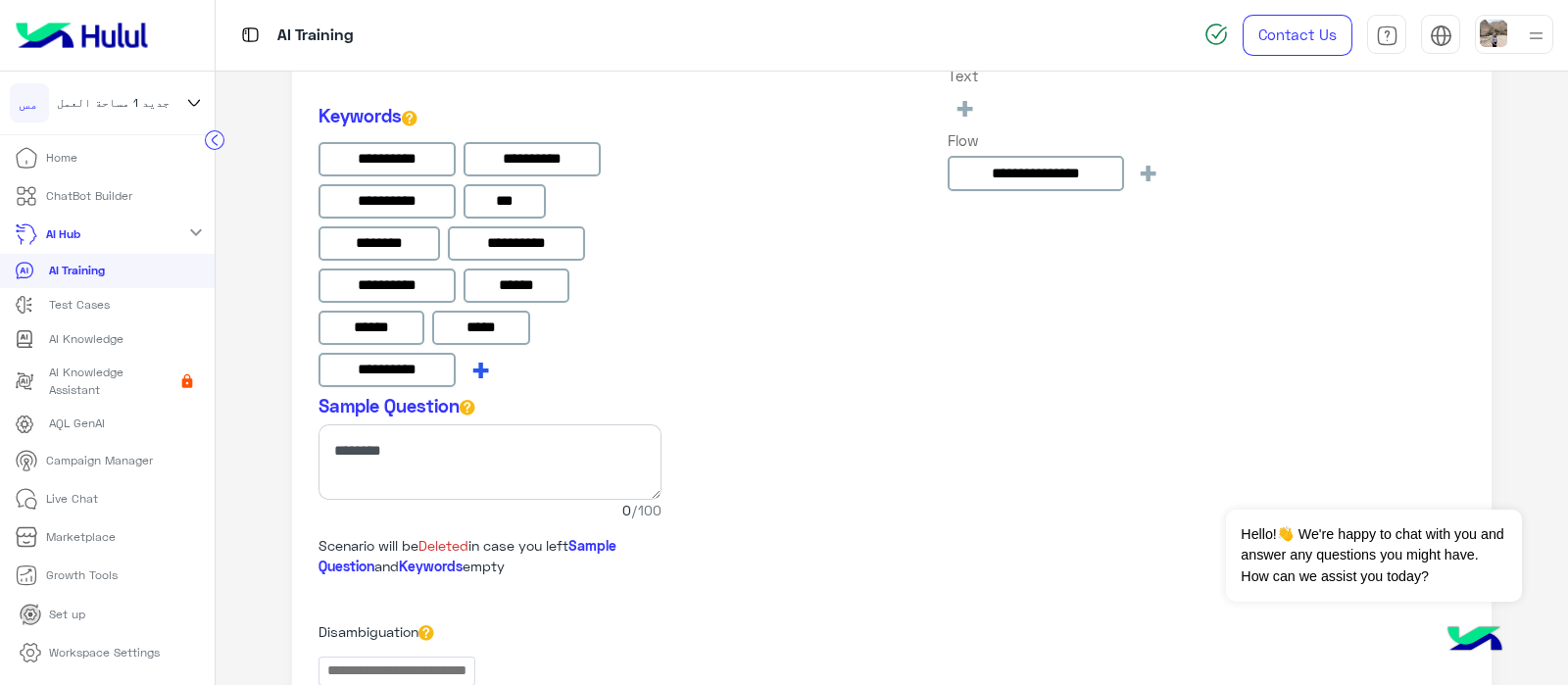 click on "+" at bounding box center [480, 368] 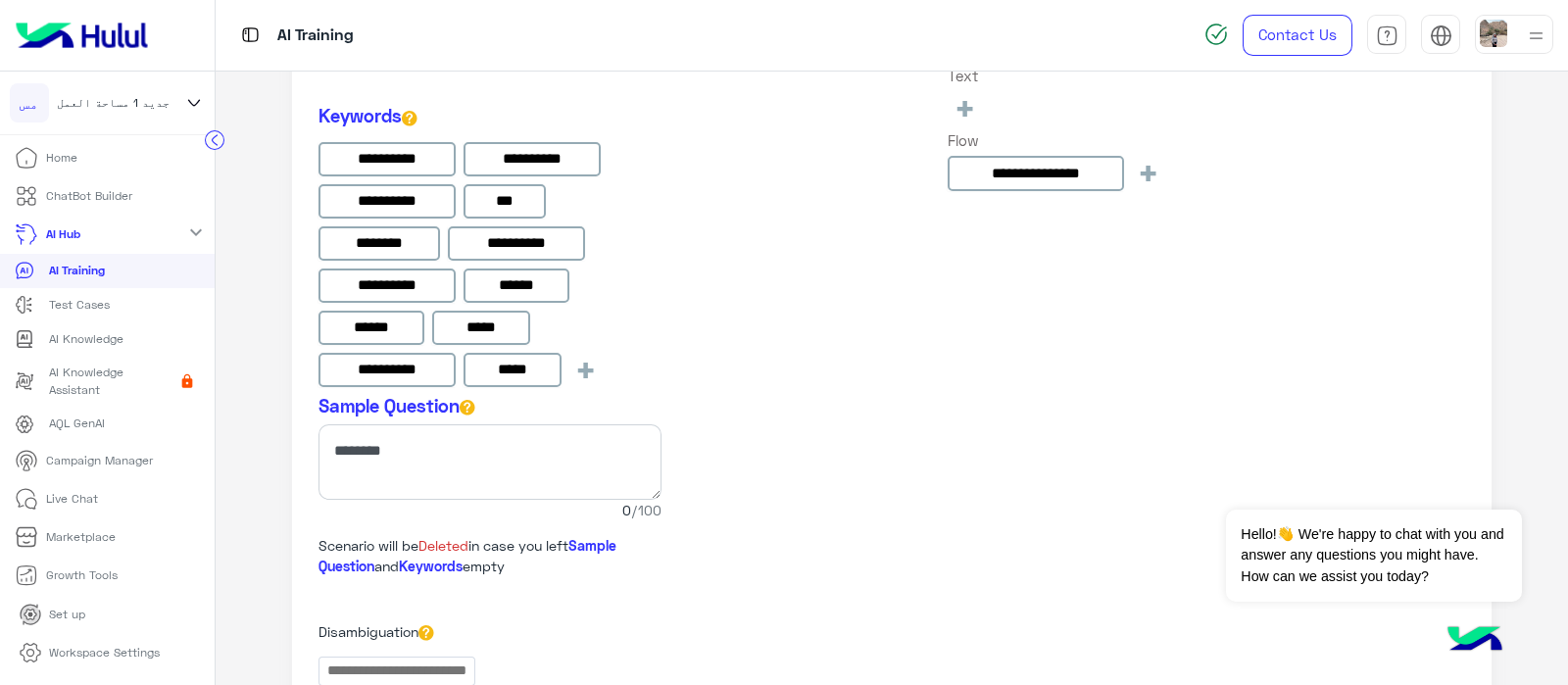 type on "*****" 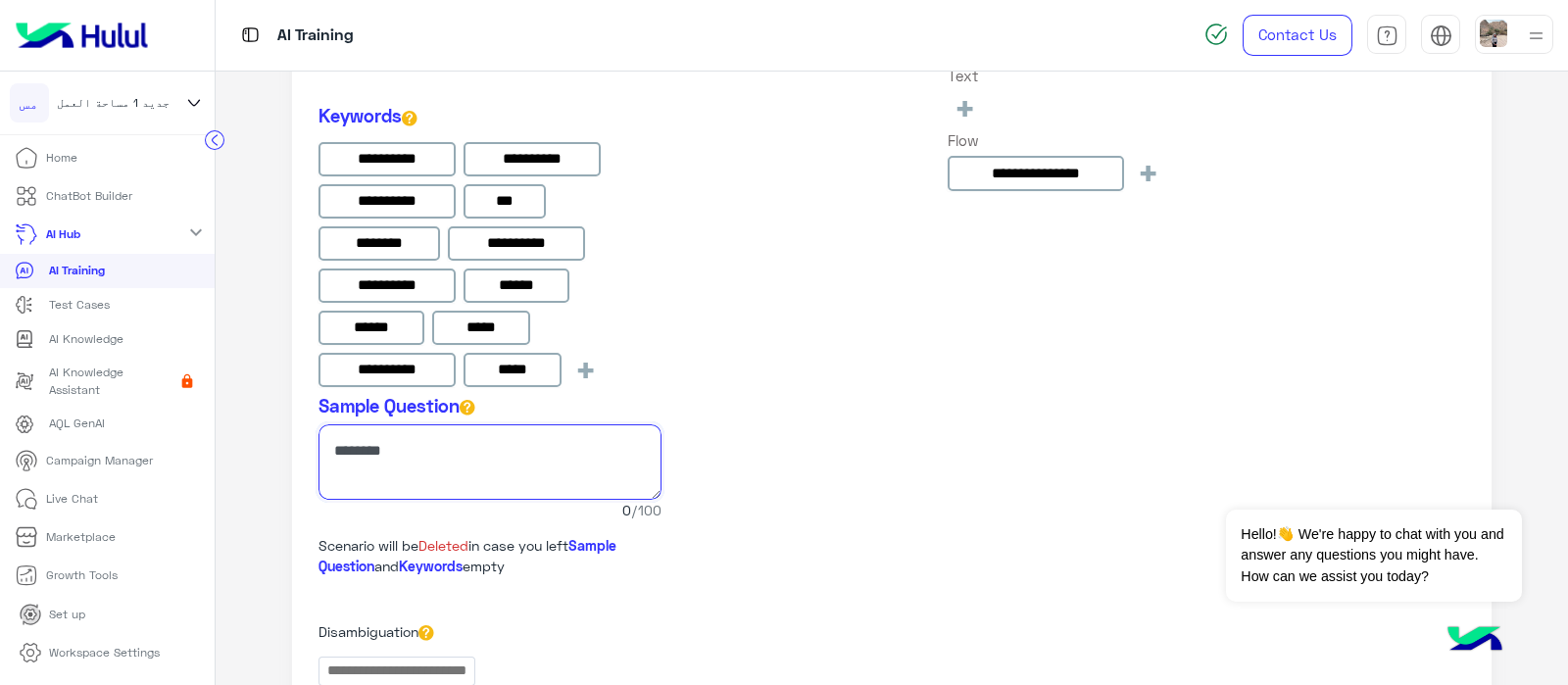 click at bounding box center (490, 462) 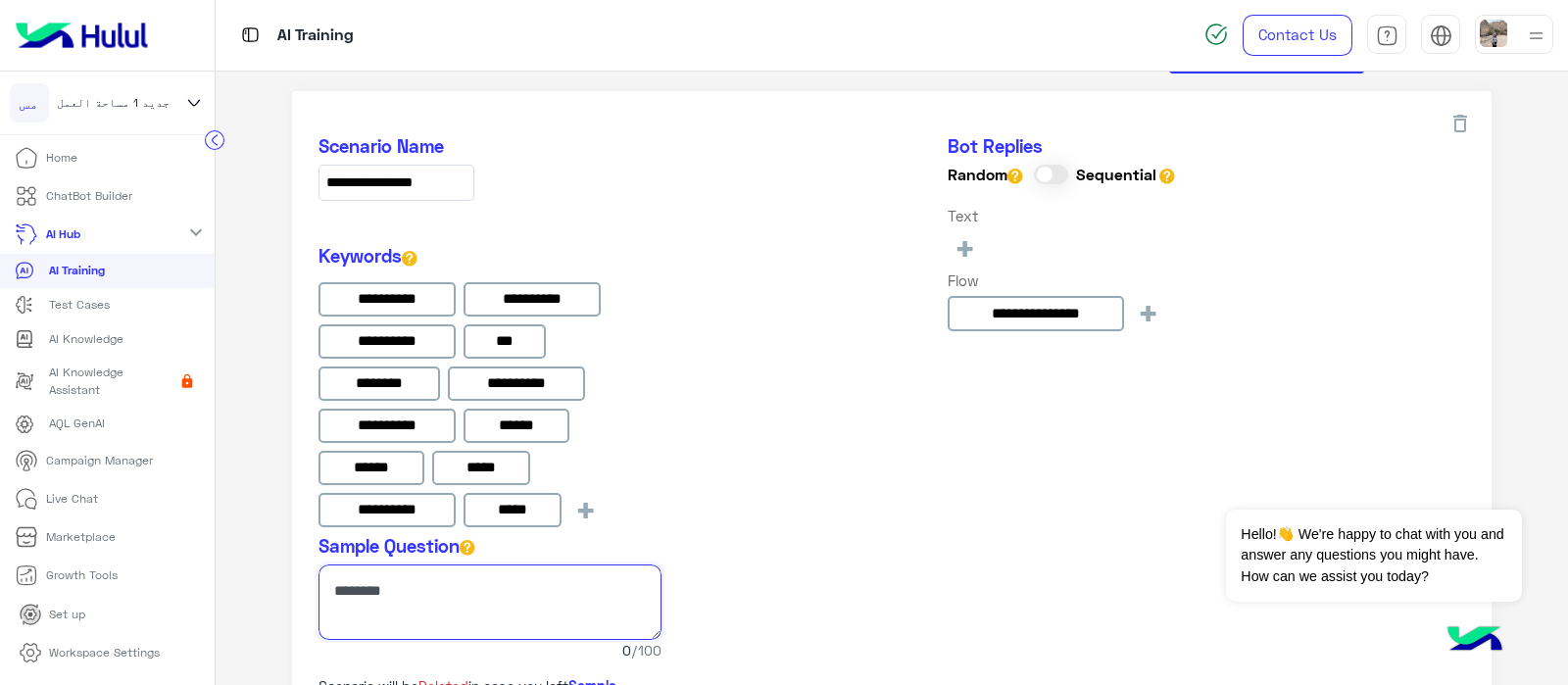 scroll, scrollTop: 215, scrollLeft: 0, axis: vertical 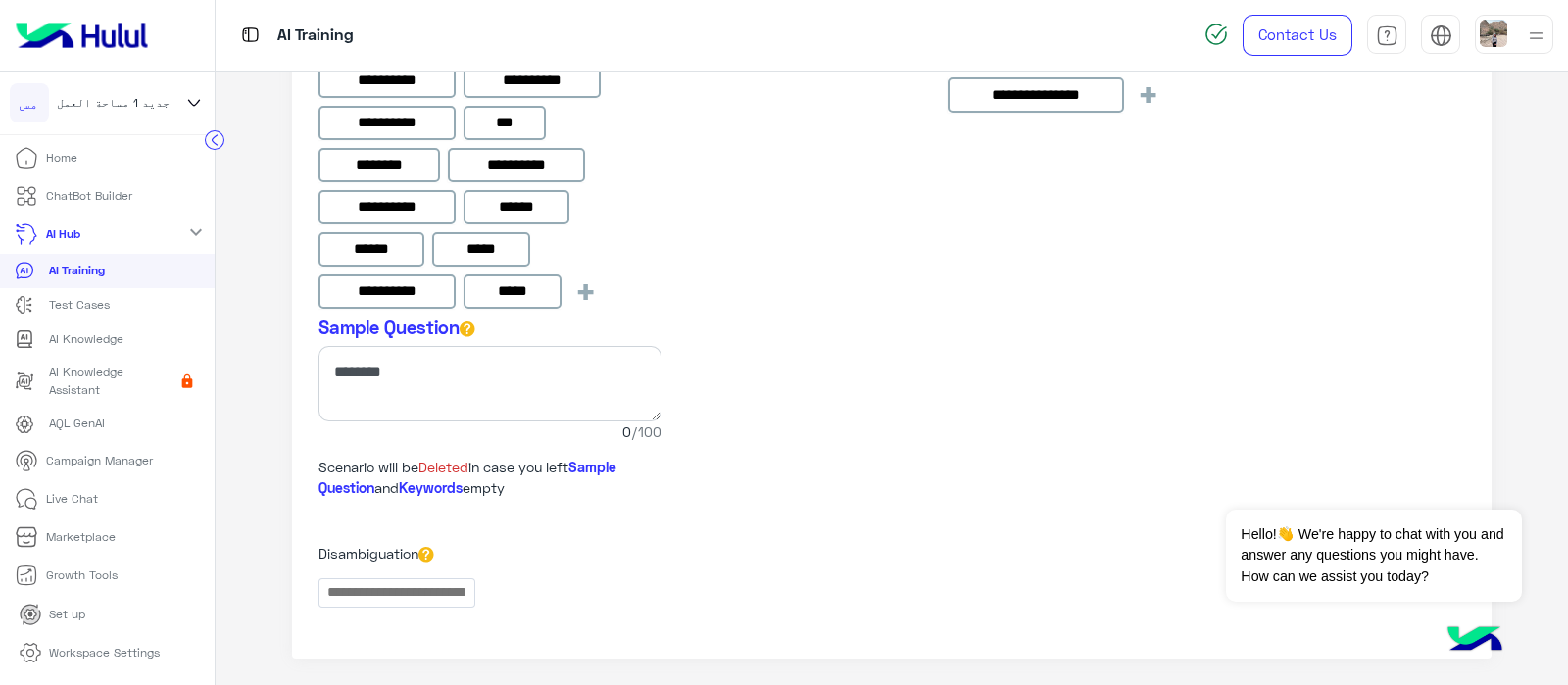 drag, startPoint x: 951, startPoint y: 5, endPoint x: 858, endPoint y: 287, distance: 296.93939 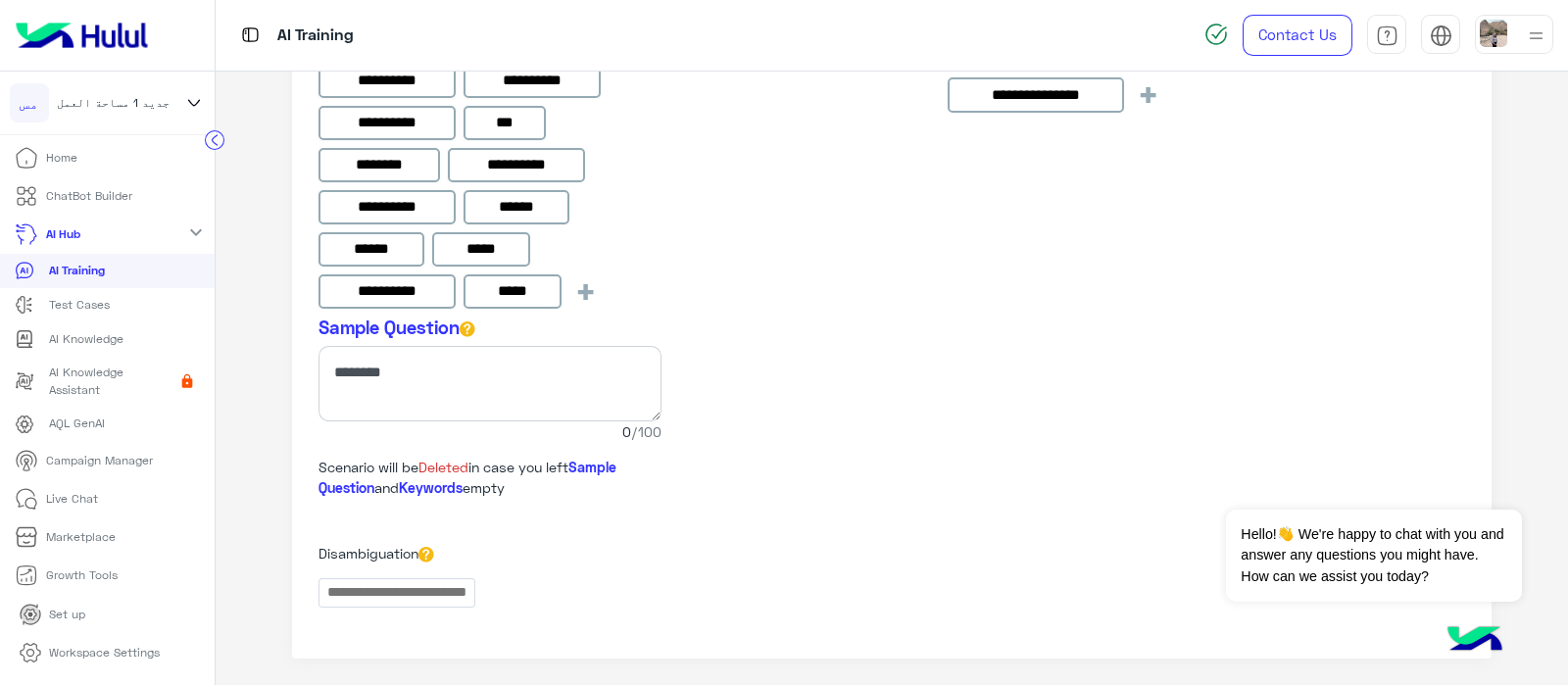 click on "**********" 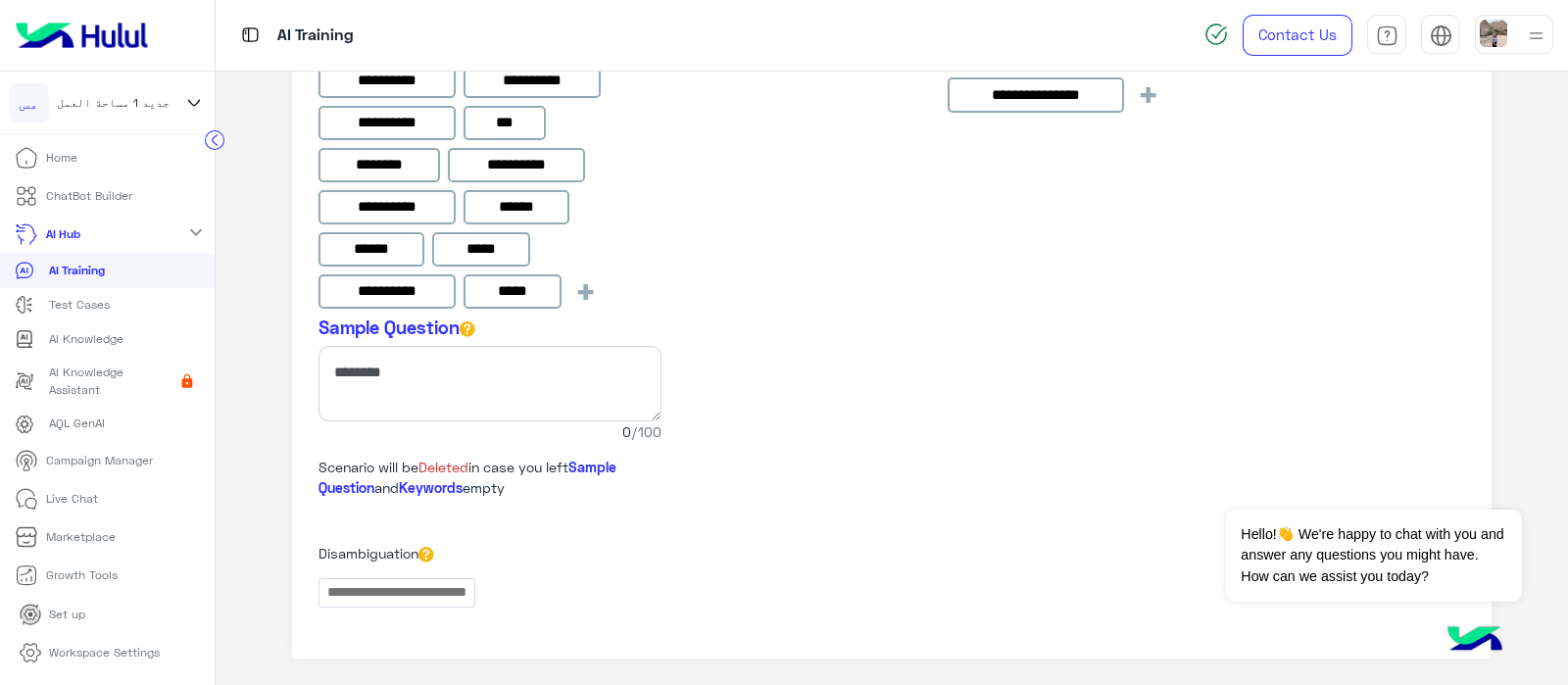 scroll, scrollTop: 0, scrollLeft: 0, axis: both 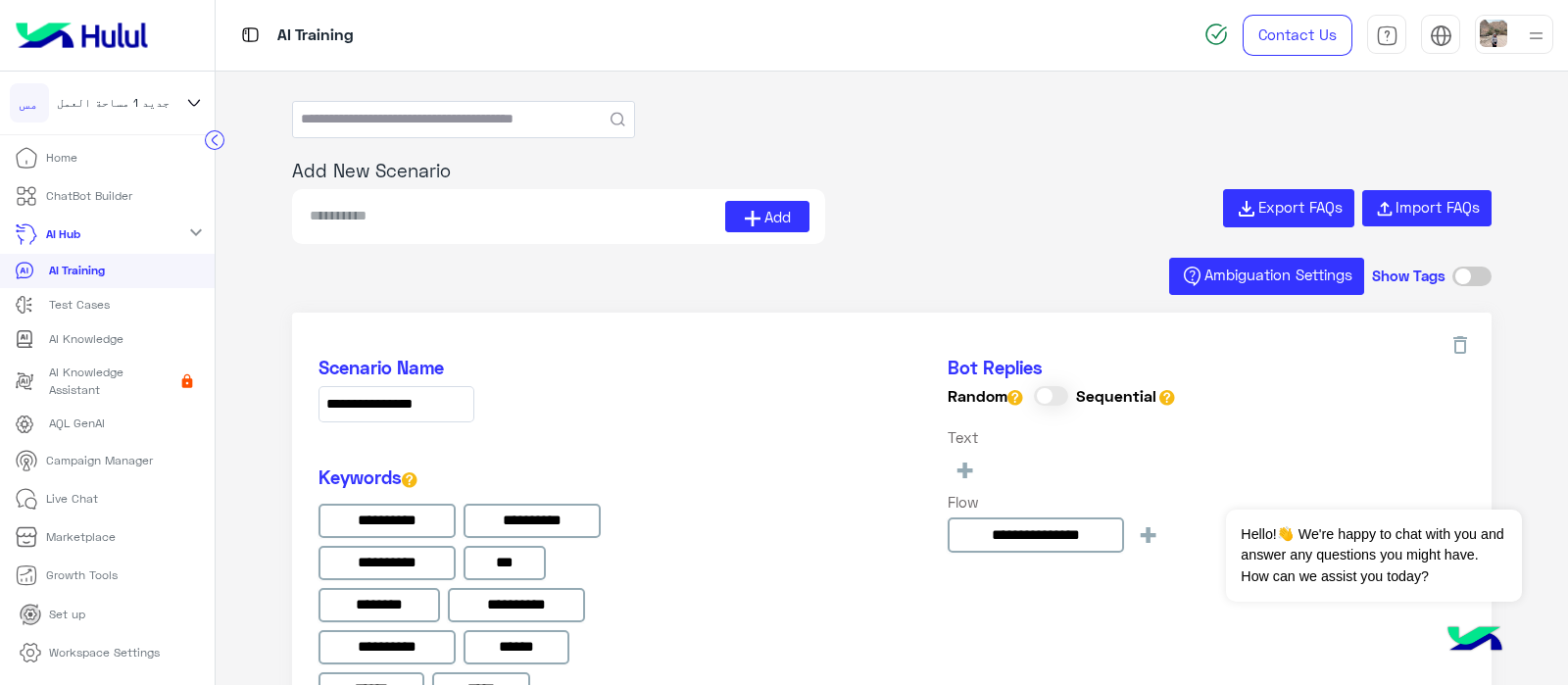 click 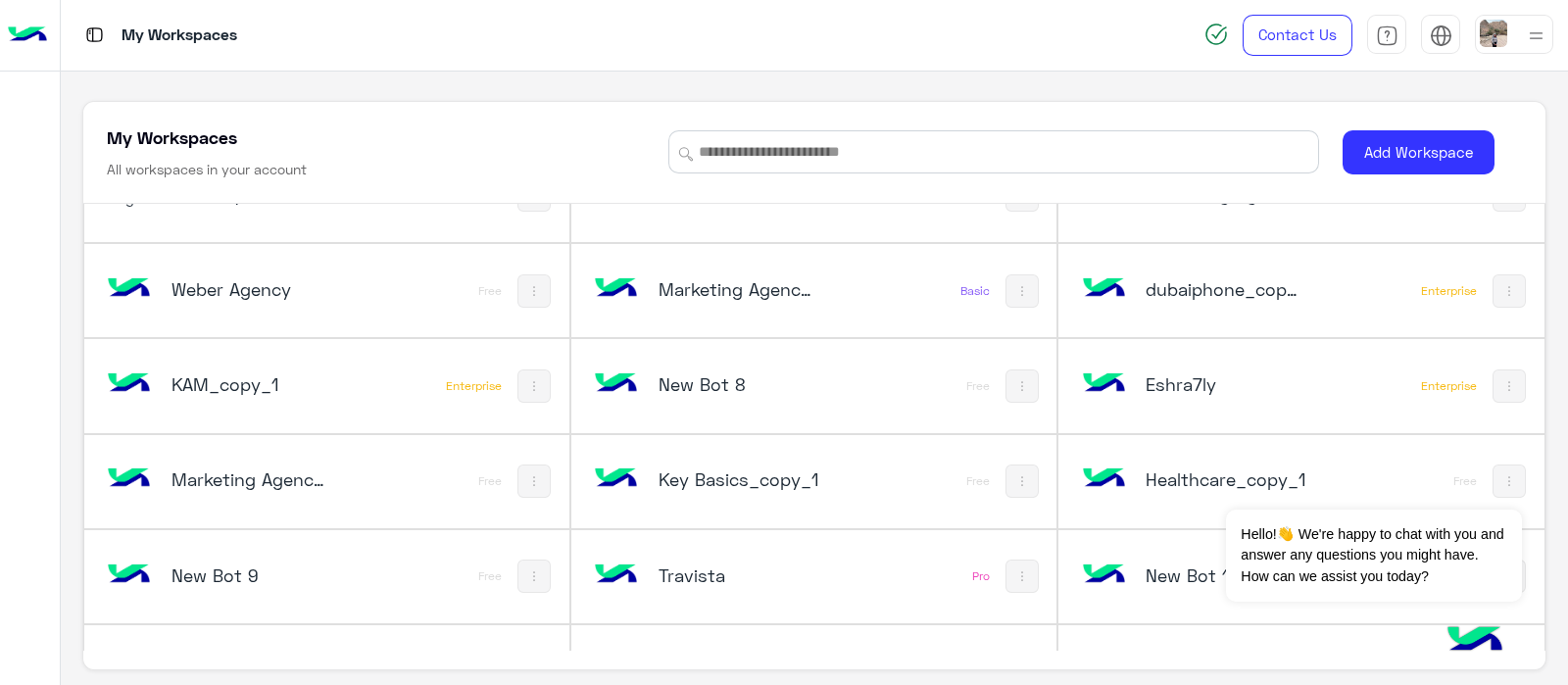 scroll, scrollTop: 1988, scrollLeft: 0, axis: vertical 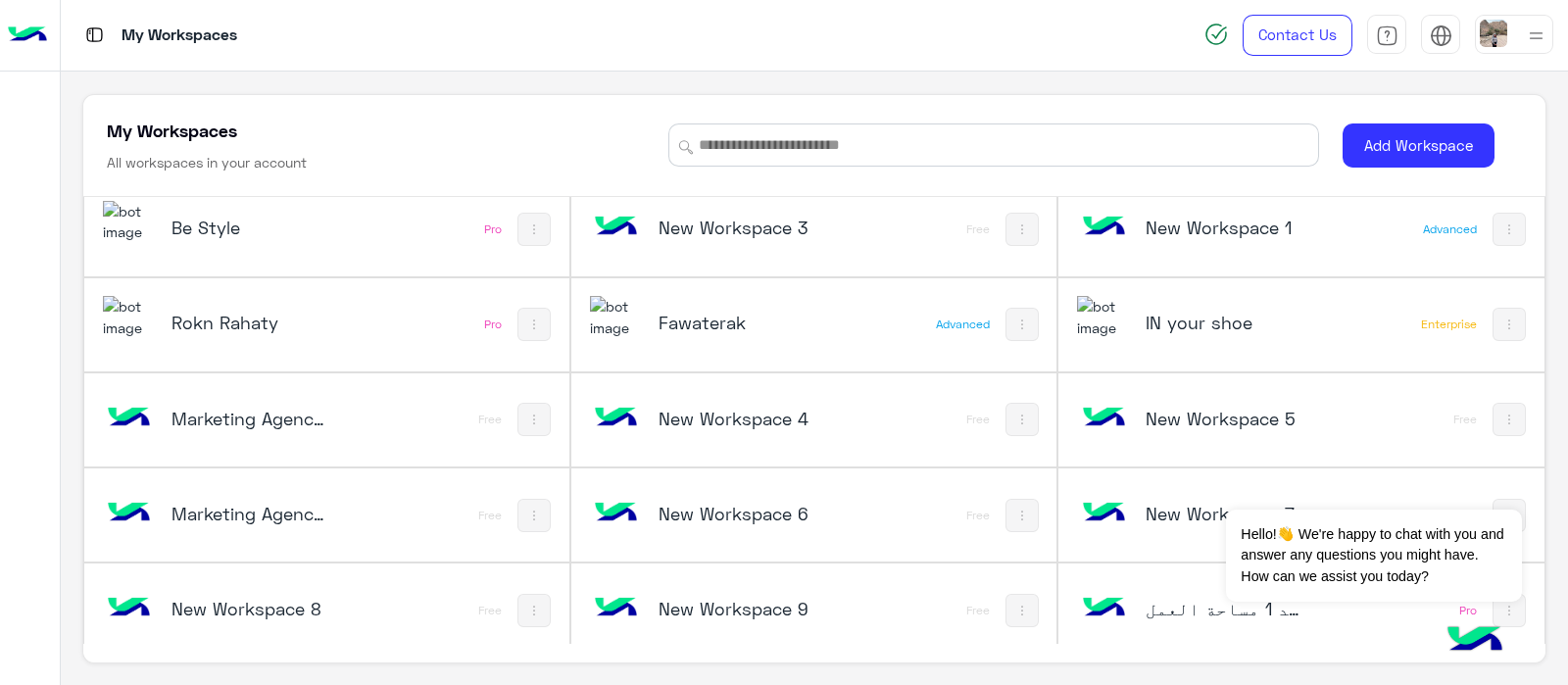 click at bounding box center [1103, 609] 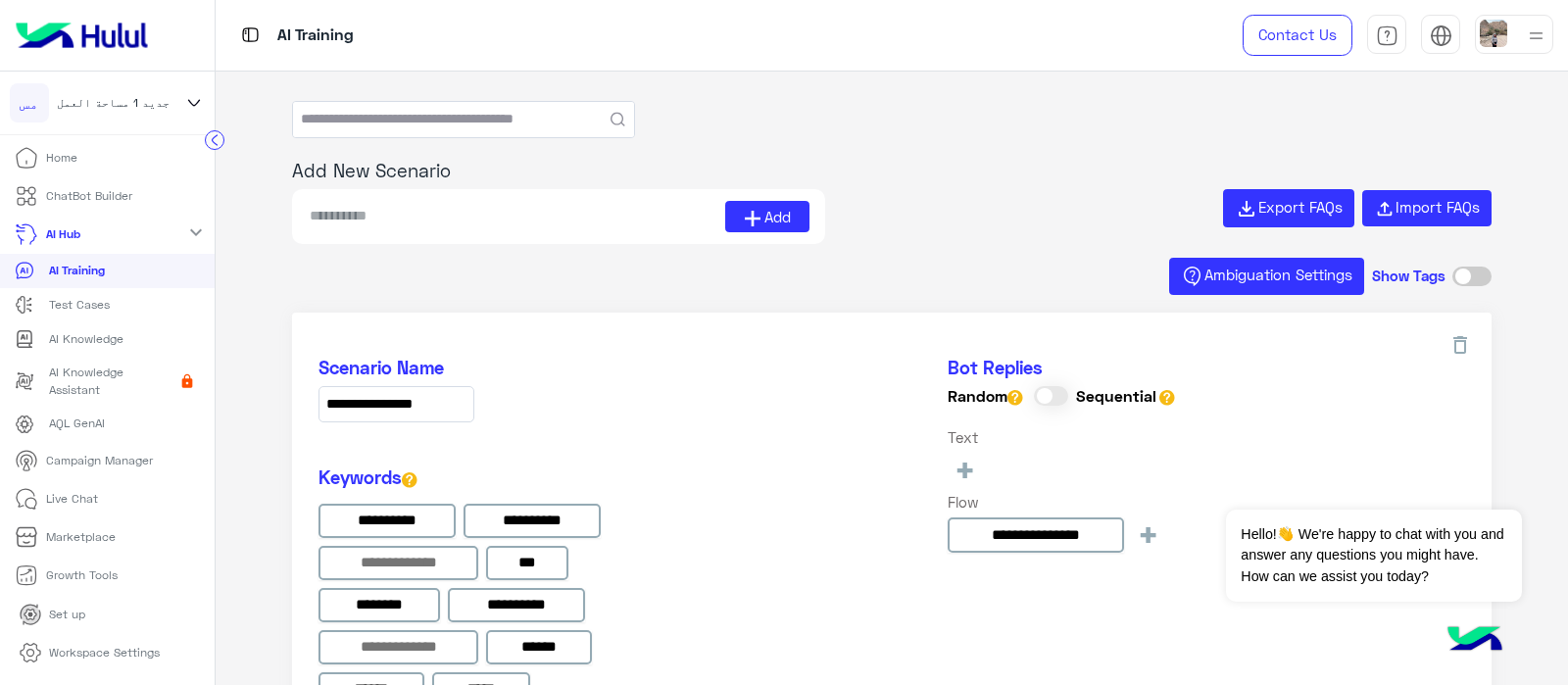 scroll, scrollTop: 0, scrollLeft: 0, axis: both 